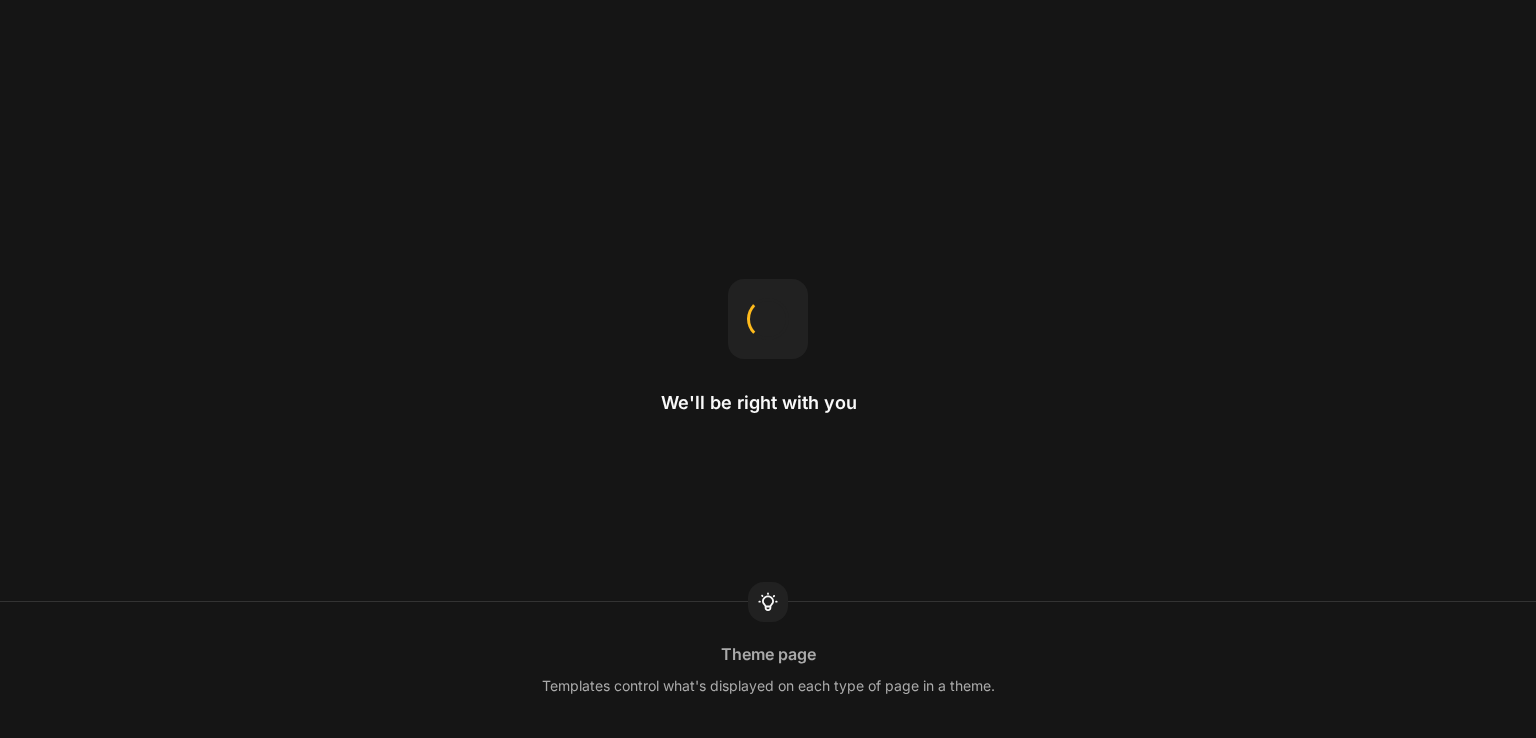 scroll, scrollTop: 0, scrollLeft: 0, axis: both 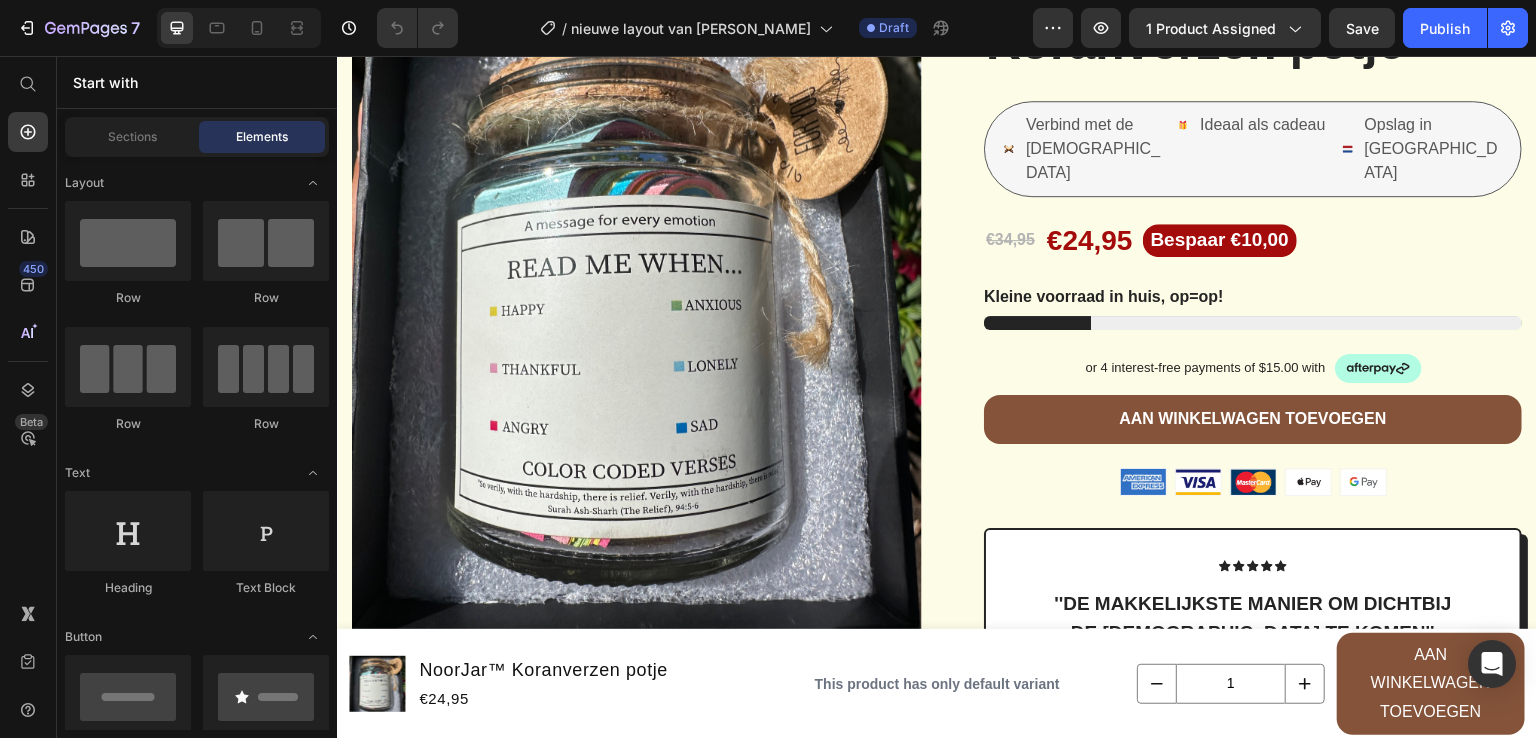 click at bounding box center (239, 28) 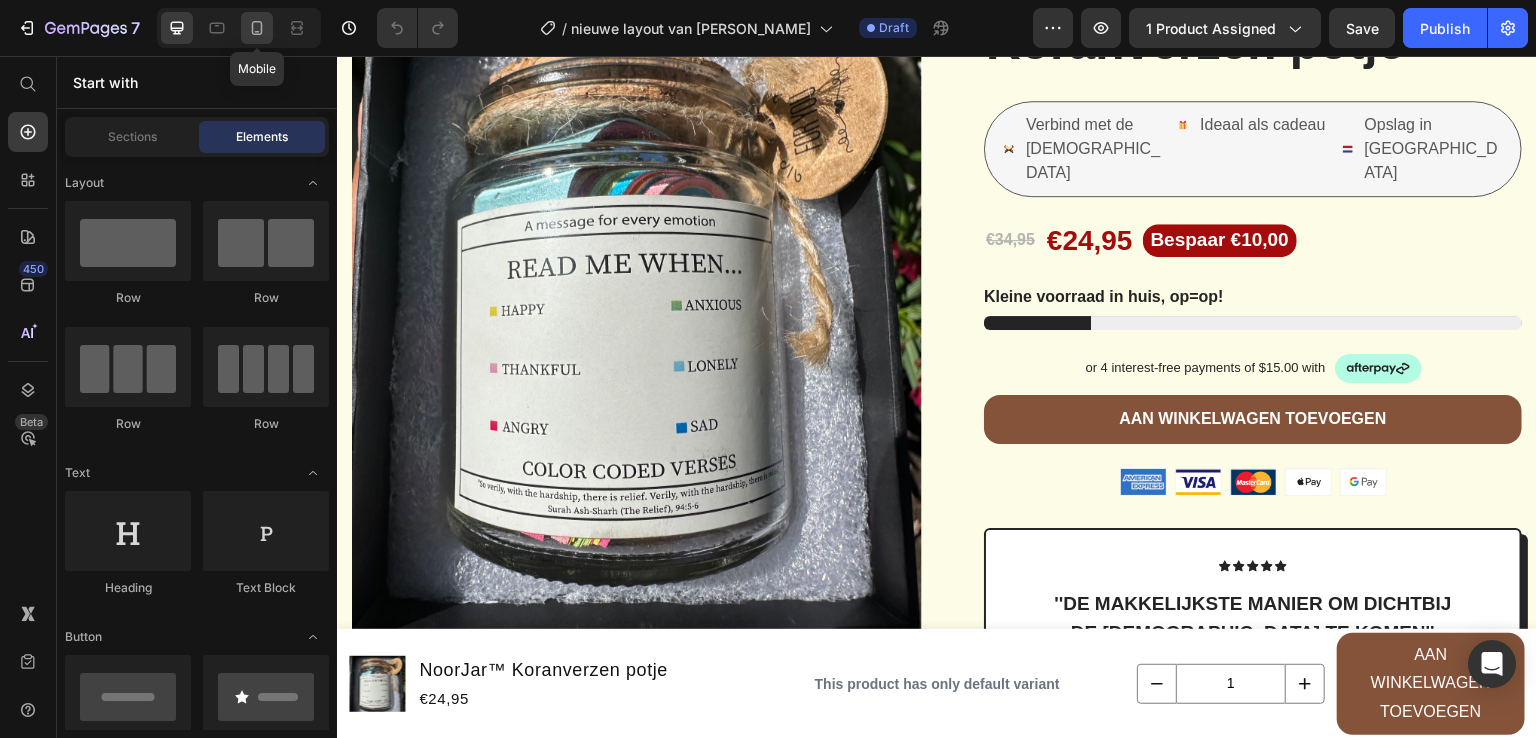 click 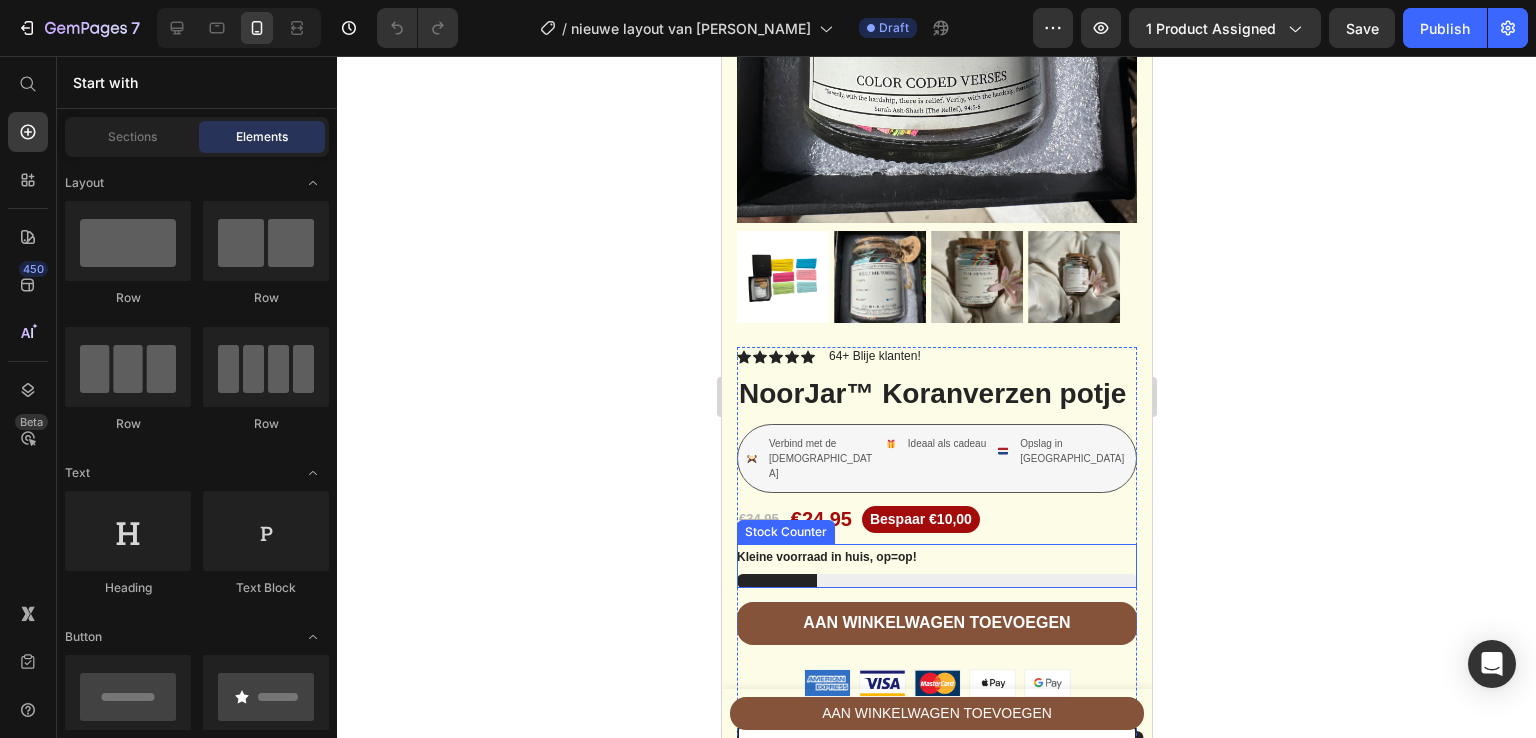scroll, scrollTop: 466, scrollLeft: 0, axis: vertical 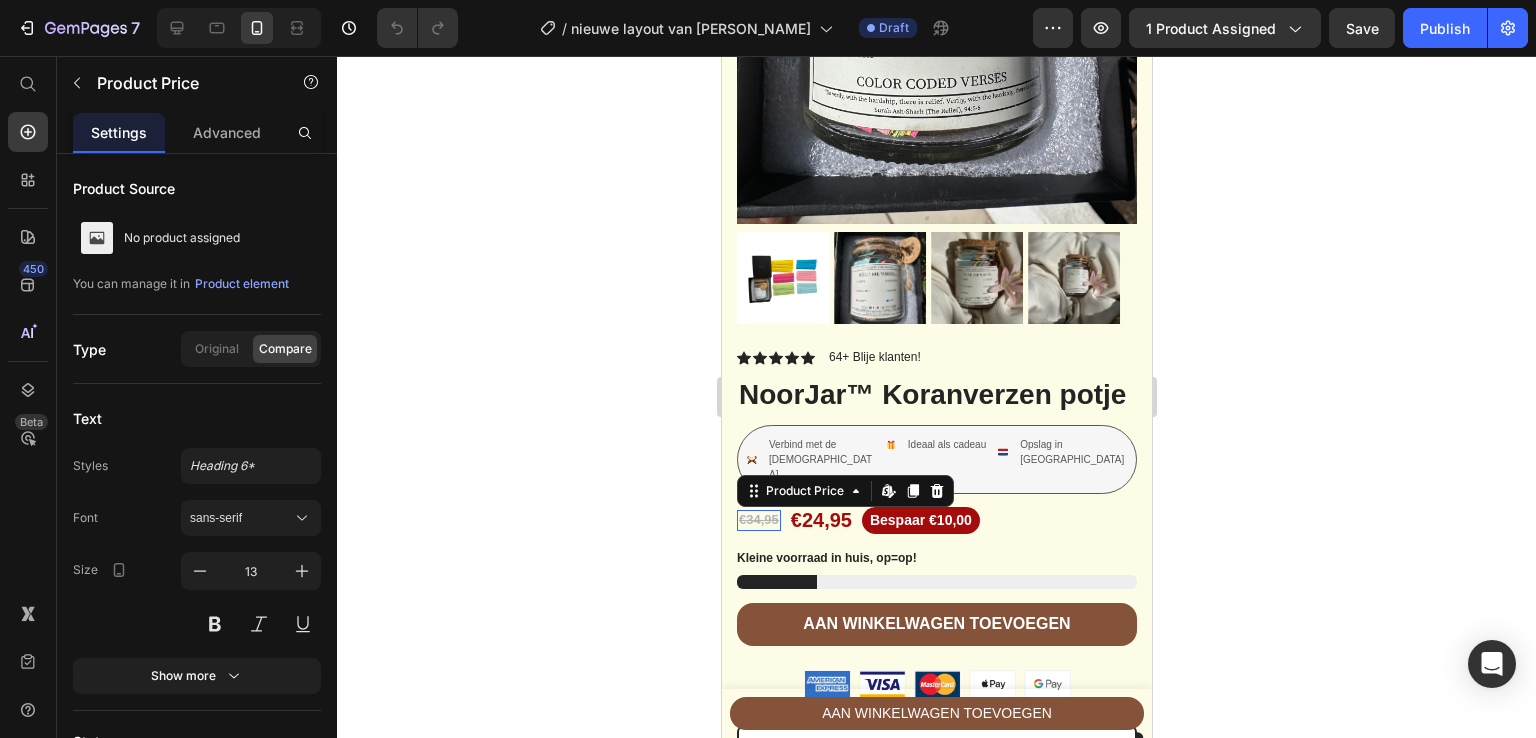 click on "€34,95" at bounding box center (758, 520) 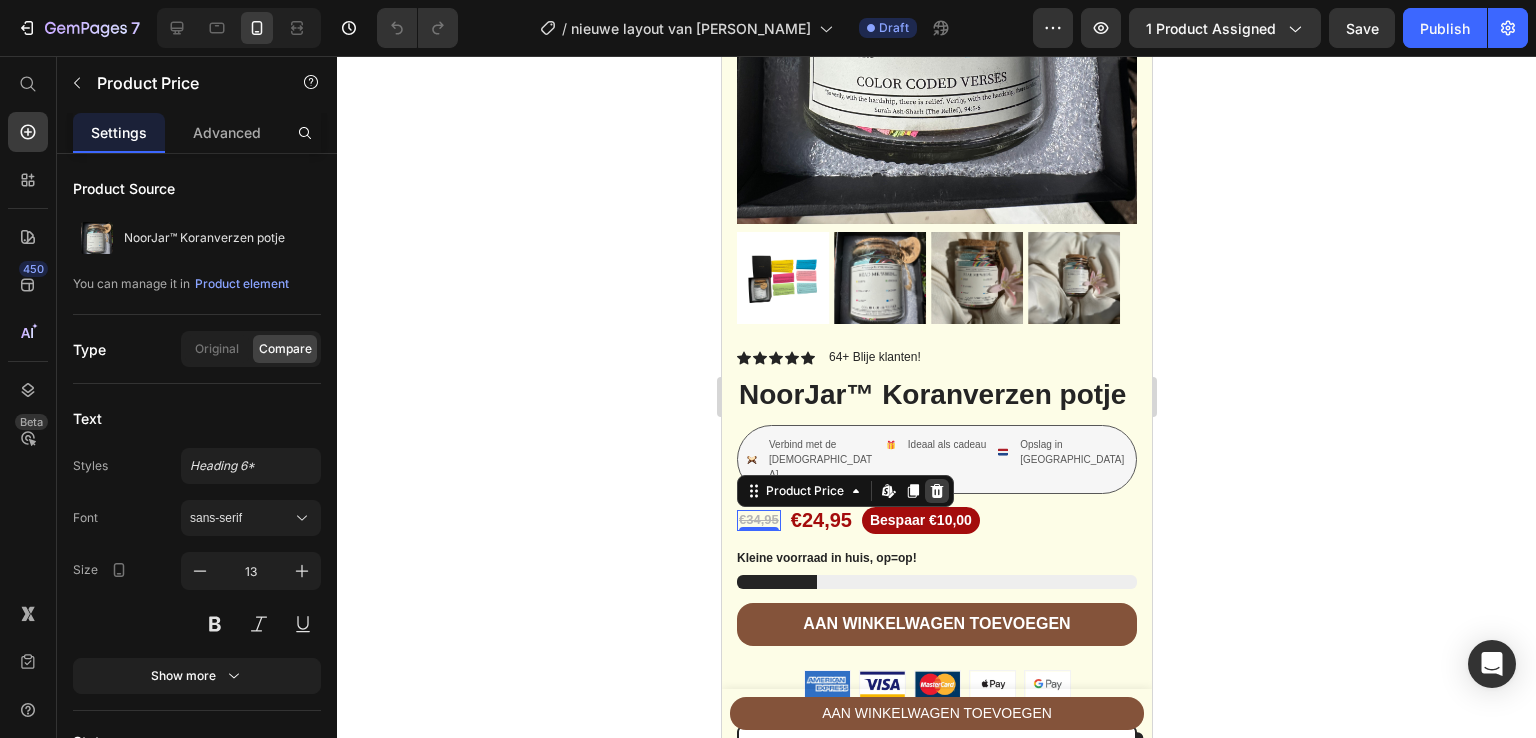 click at bounding box center (936, 491) 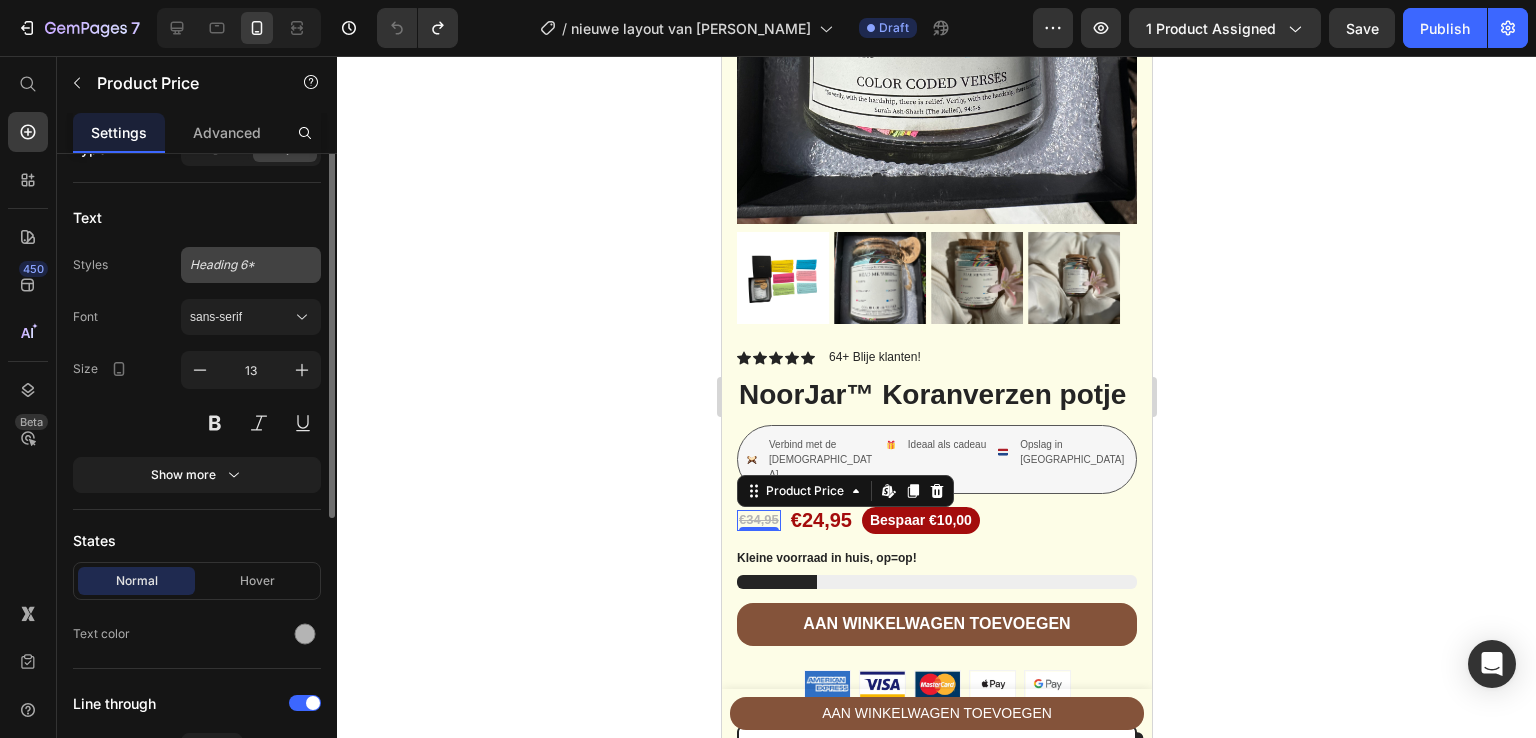 scroll, scrollTop: 203, scrollLeft: 0, axis: vertical 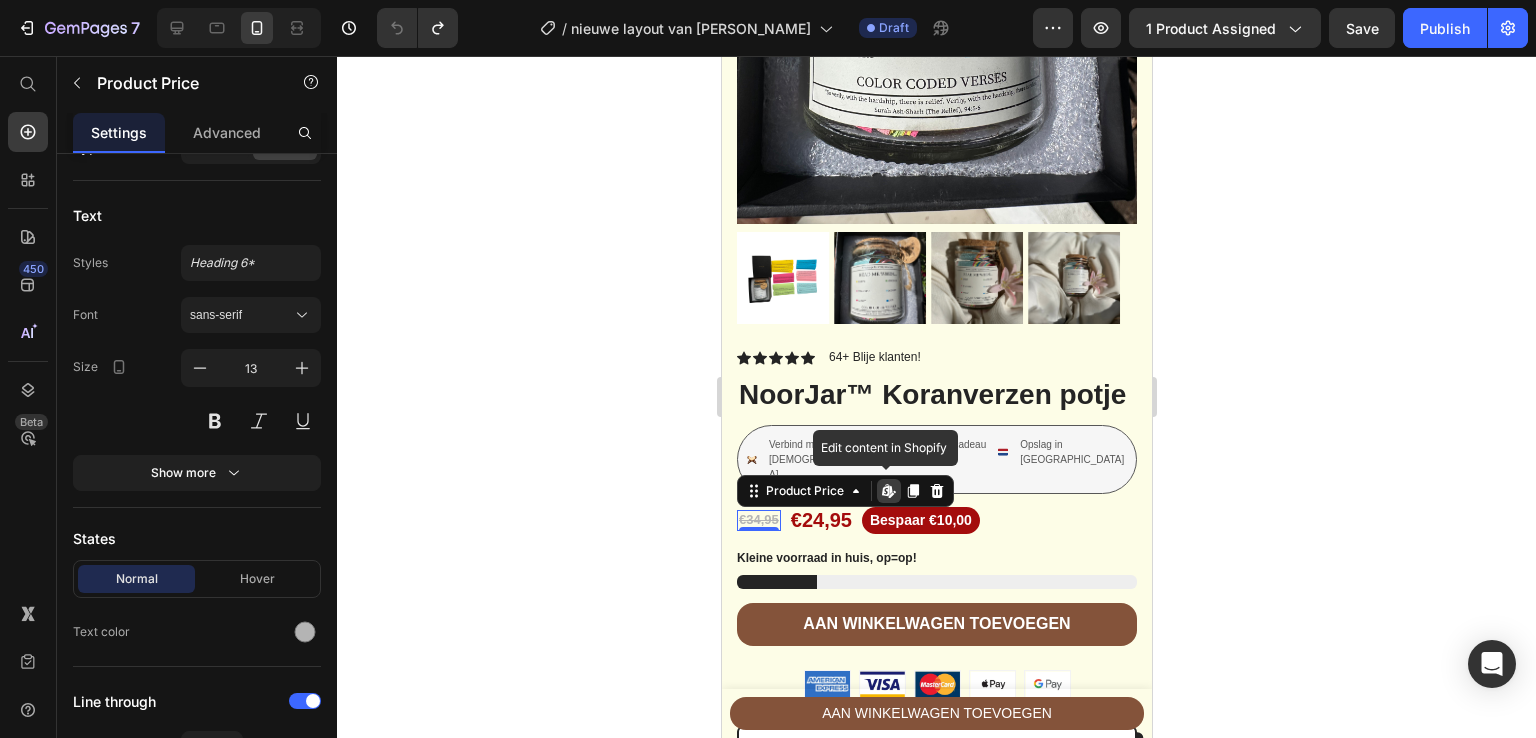 click 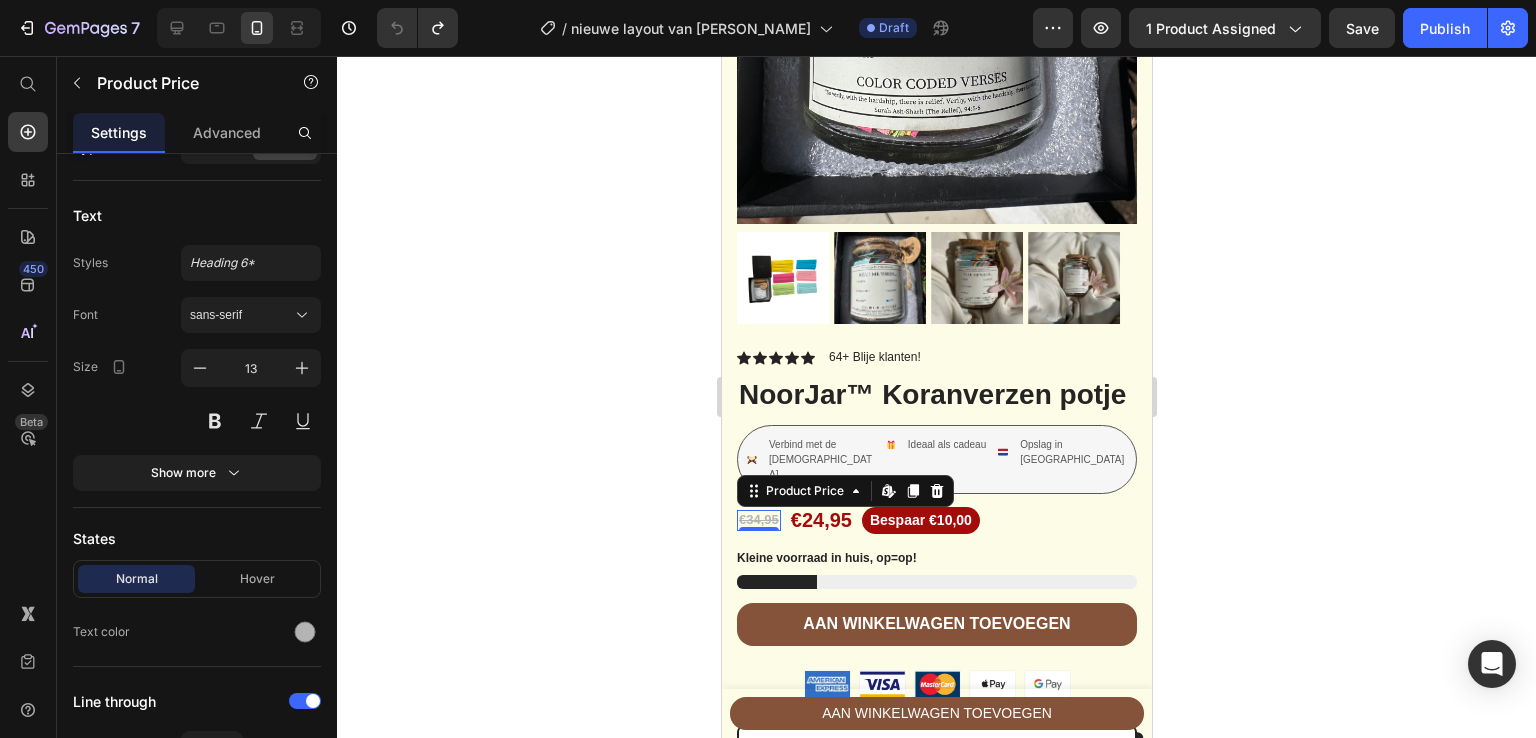 click 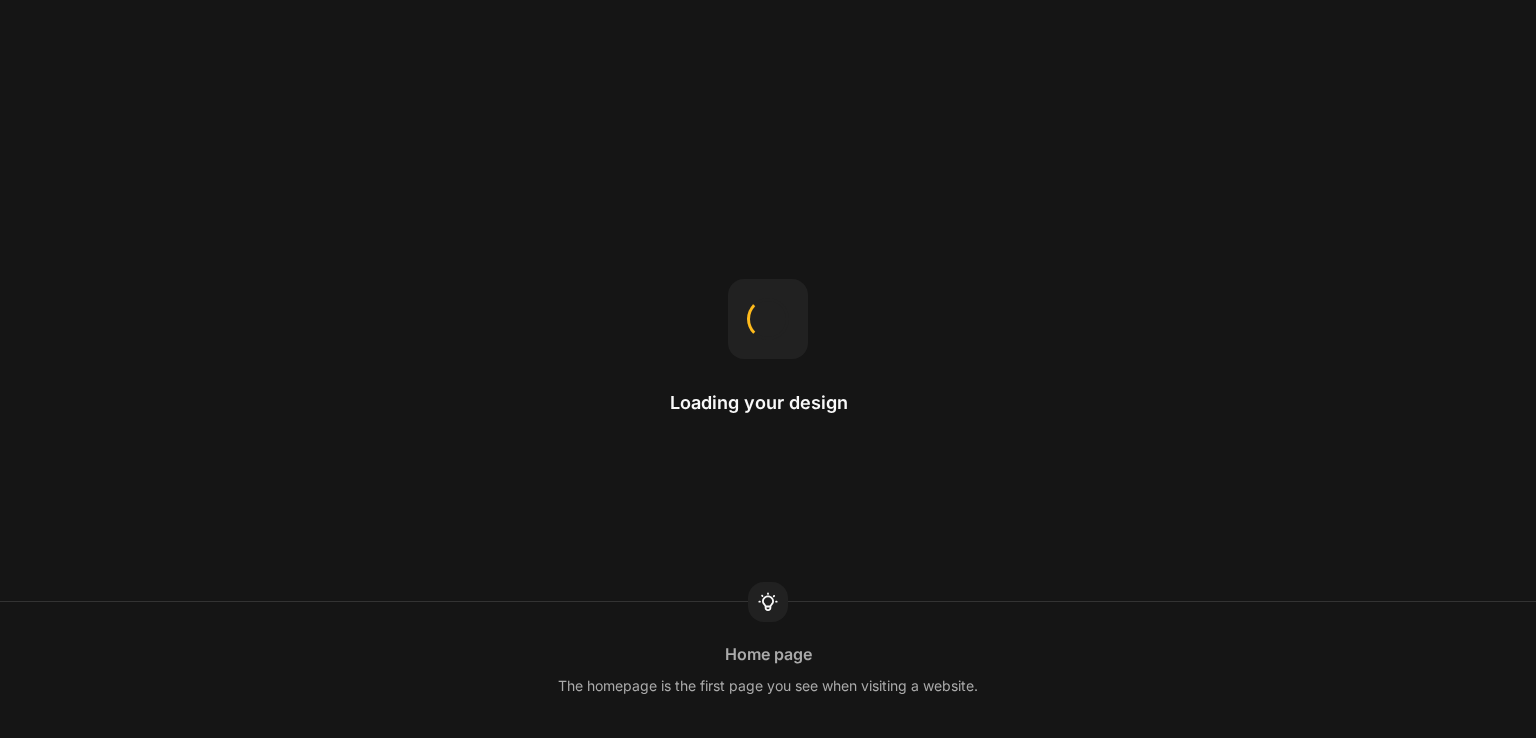 scroll, scrollTop: 0, scrollLeft: 0, axis: both 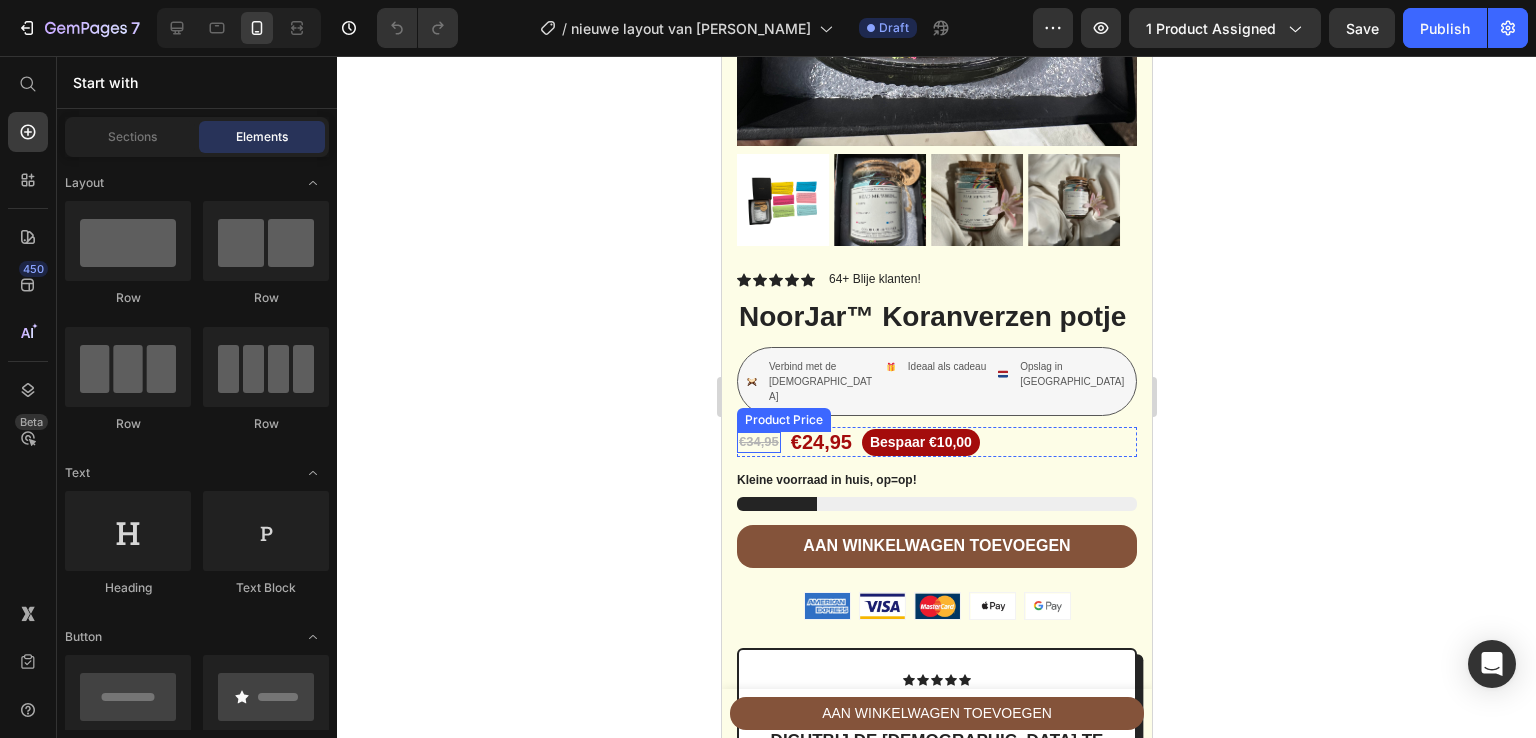 click on "€34,95" at bounding box center (758, 442) 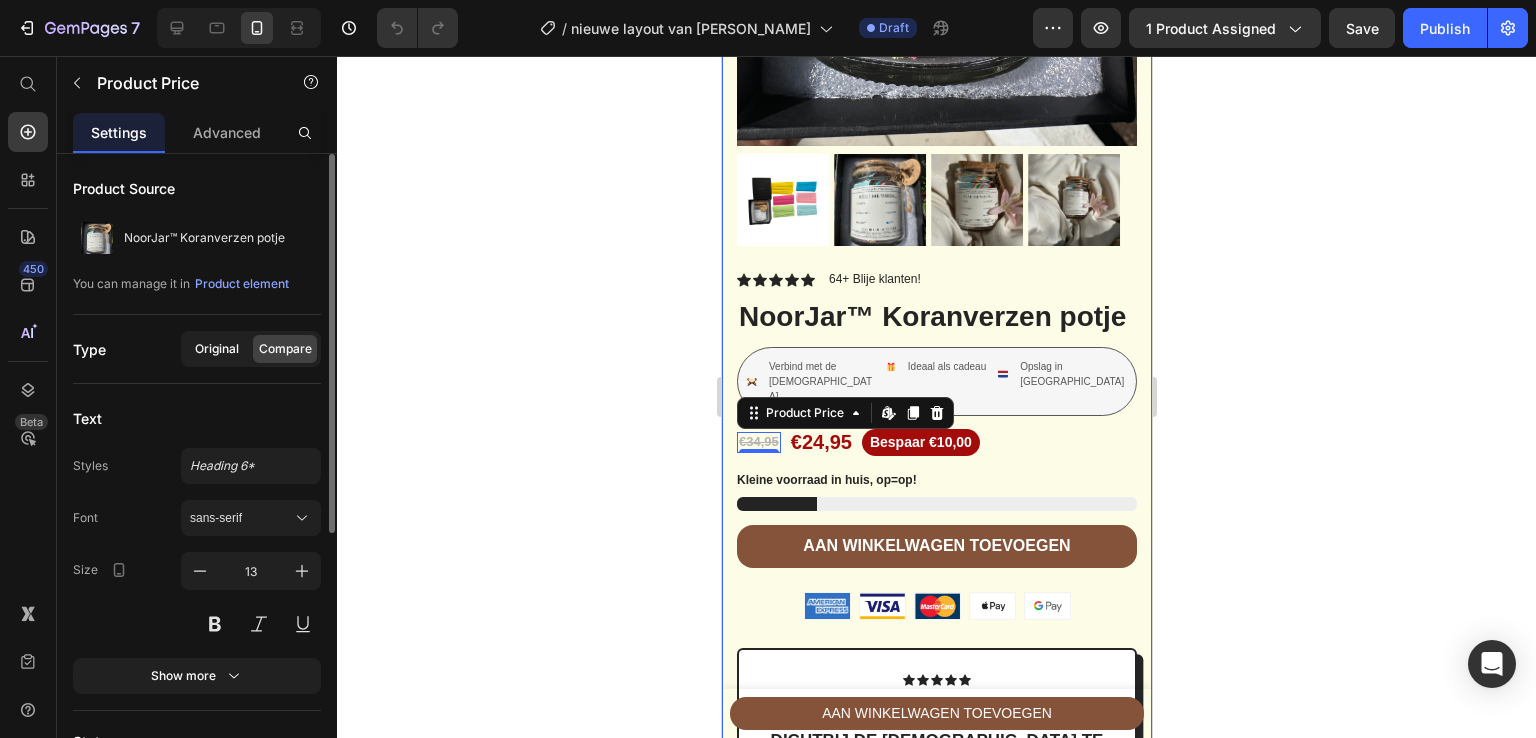 click on "Original" 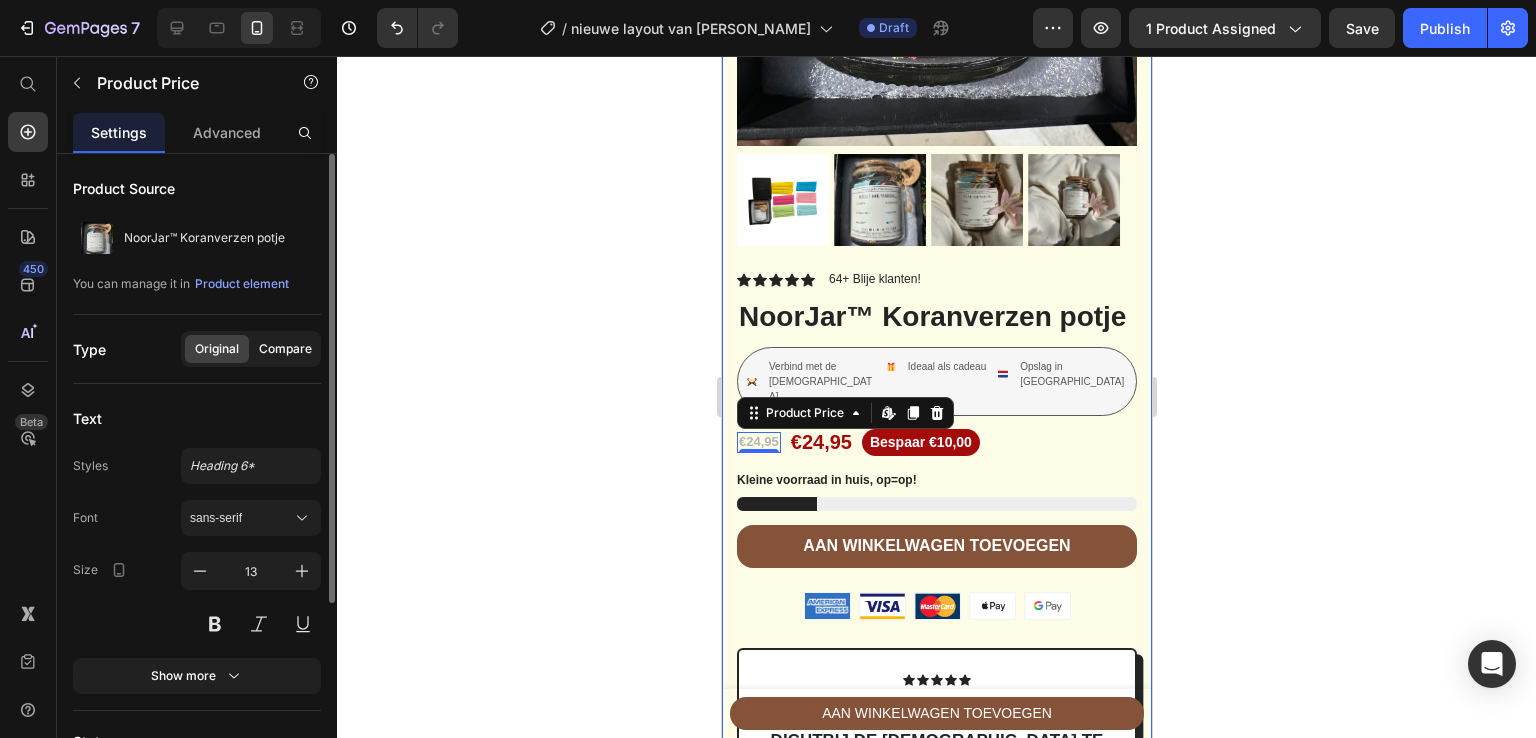click on "Compare" 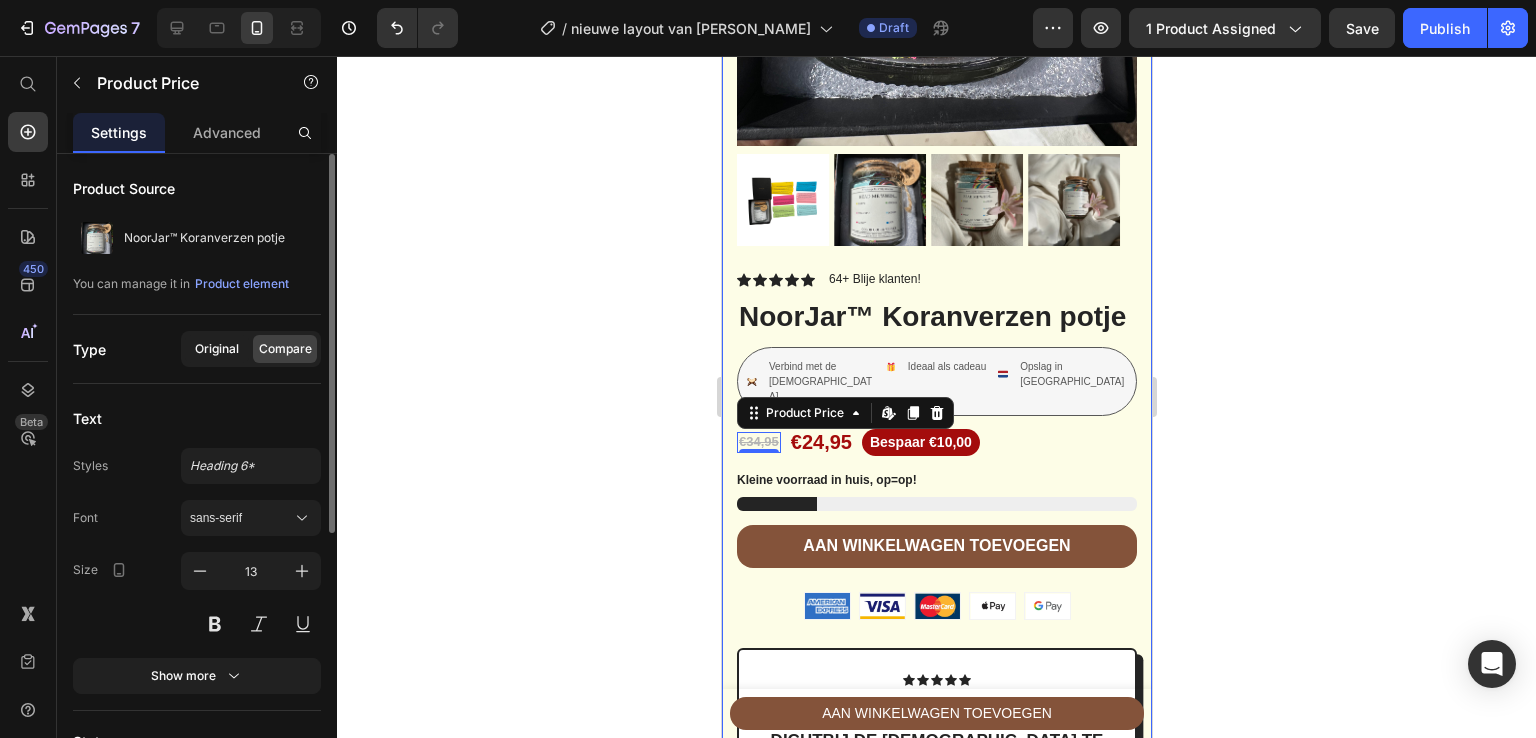 click on "Original" 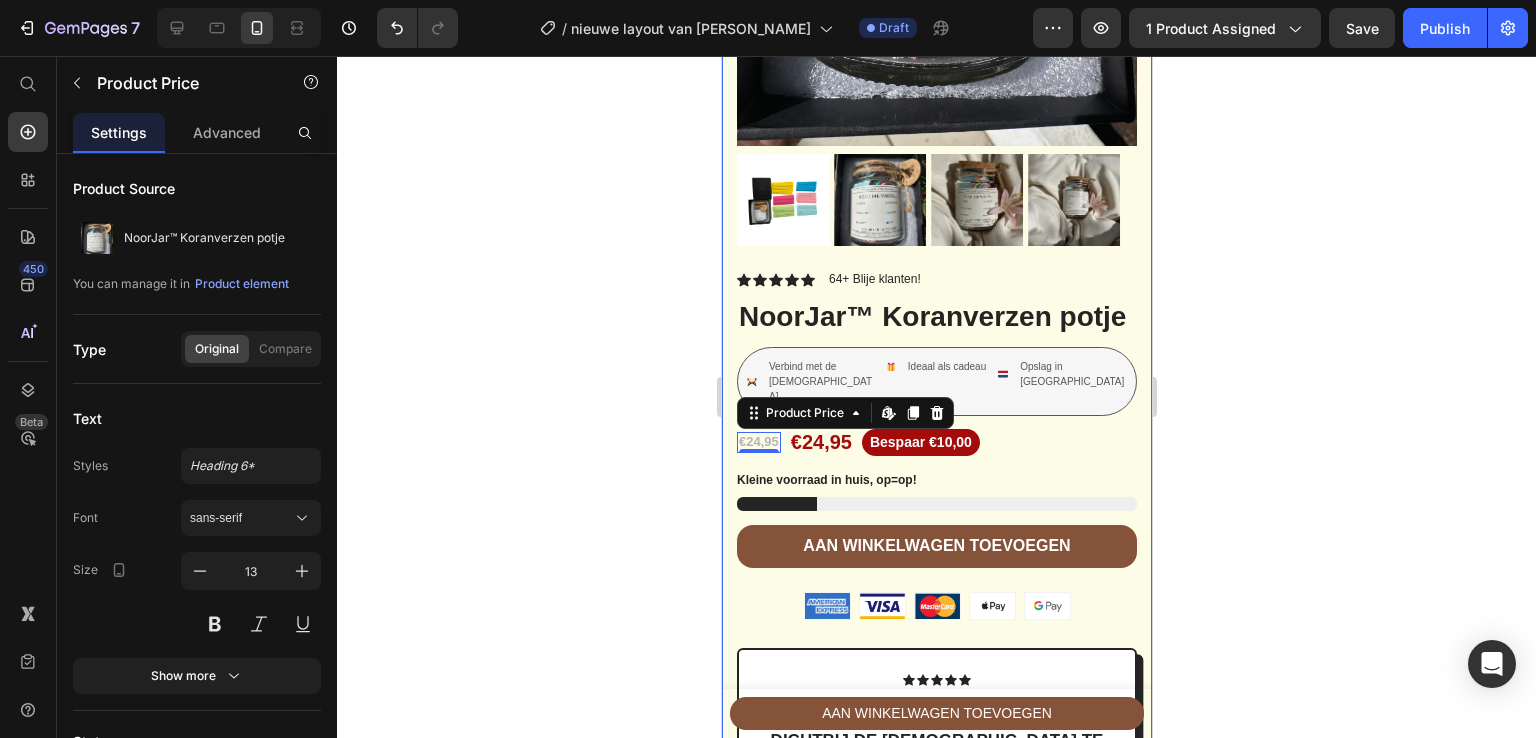 click 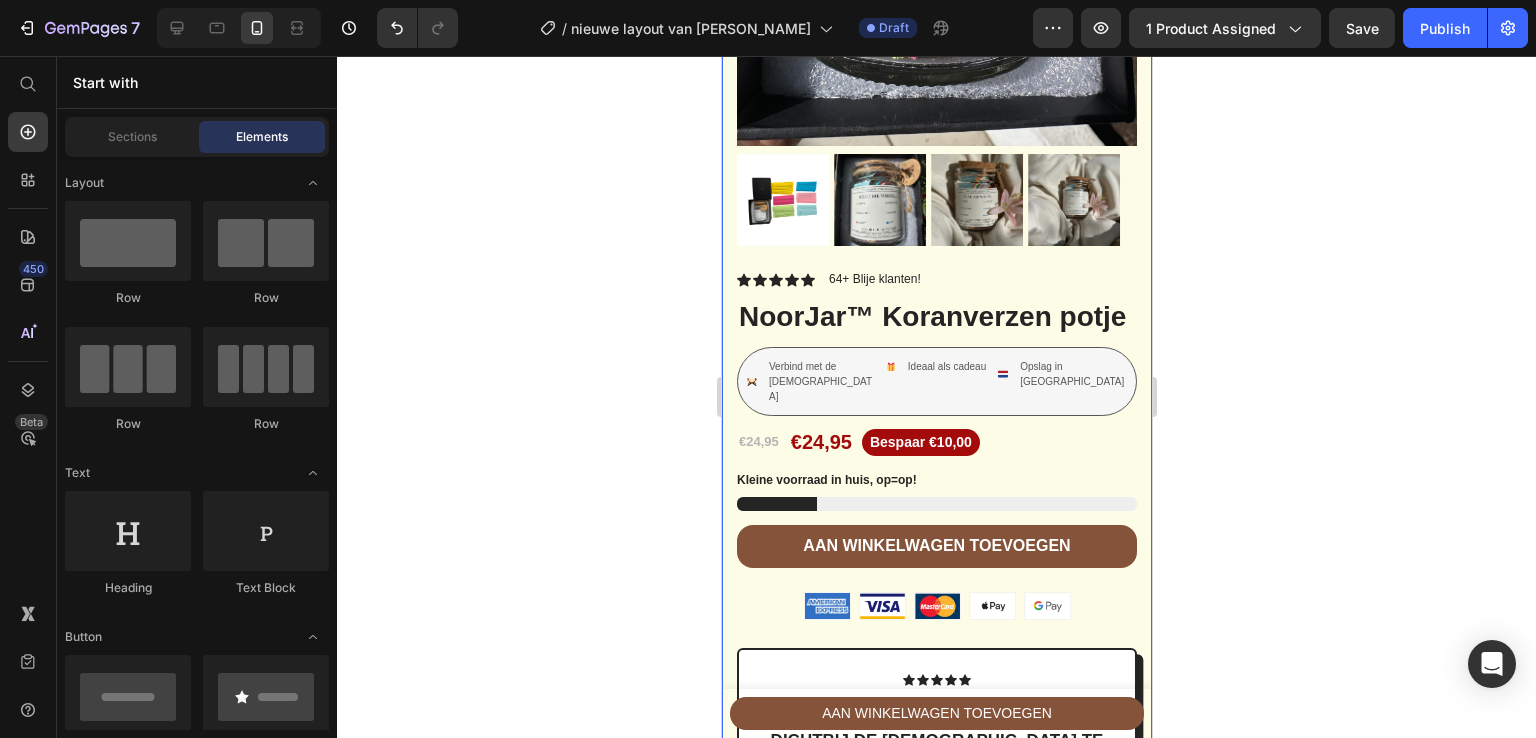 click 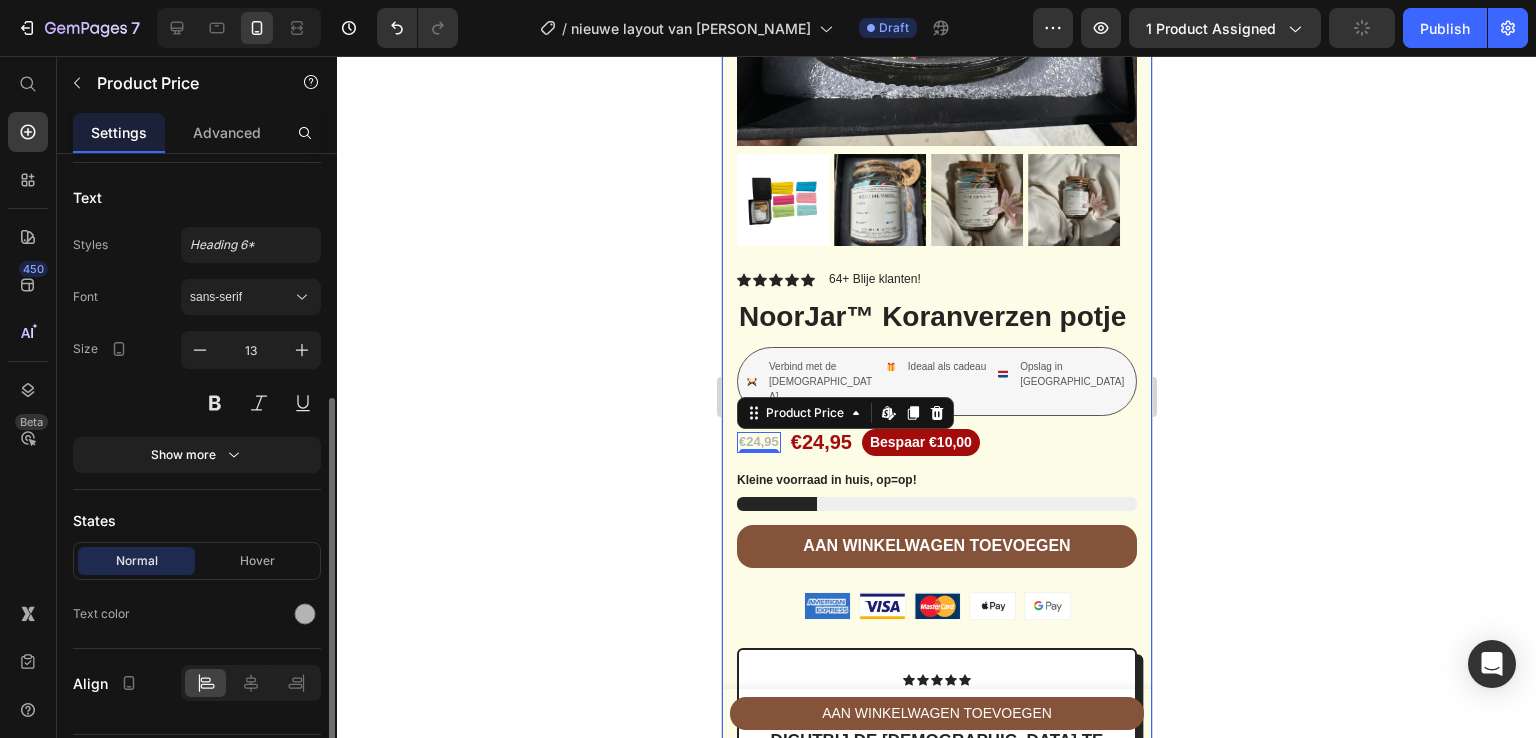 scroll, scrollTop: 273, scrollLeft: 0, axis: vertical 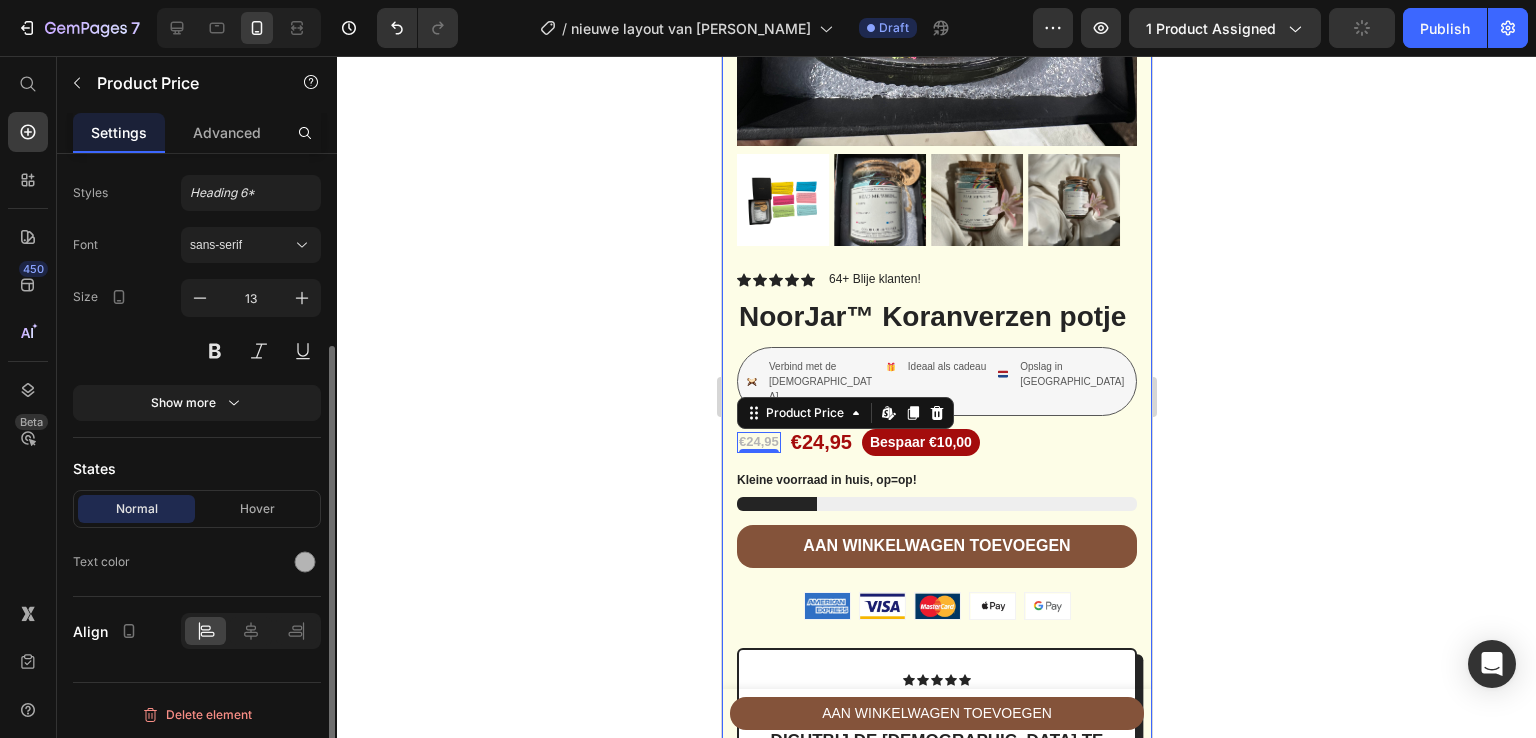 click on "Text Styles Heading 6* Font sans-serif Size 13 Show more" 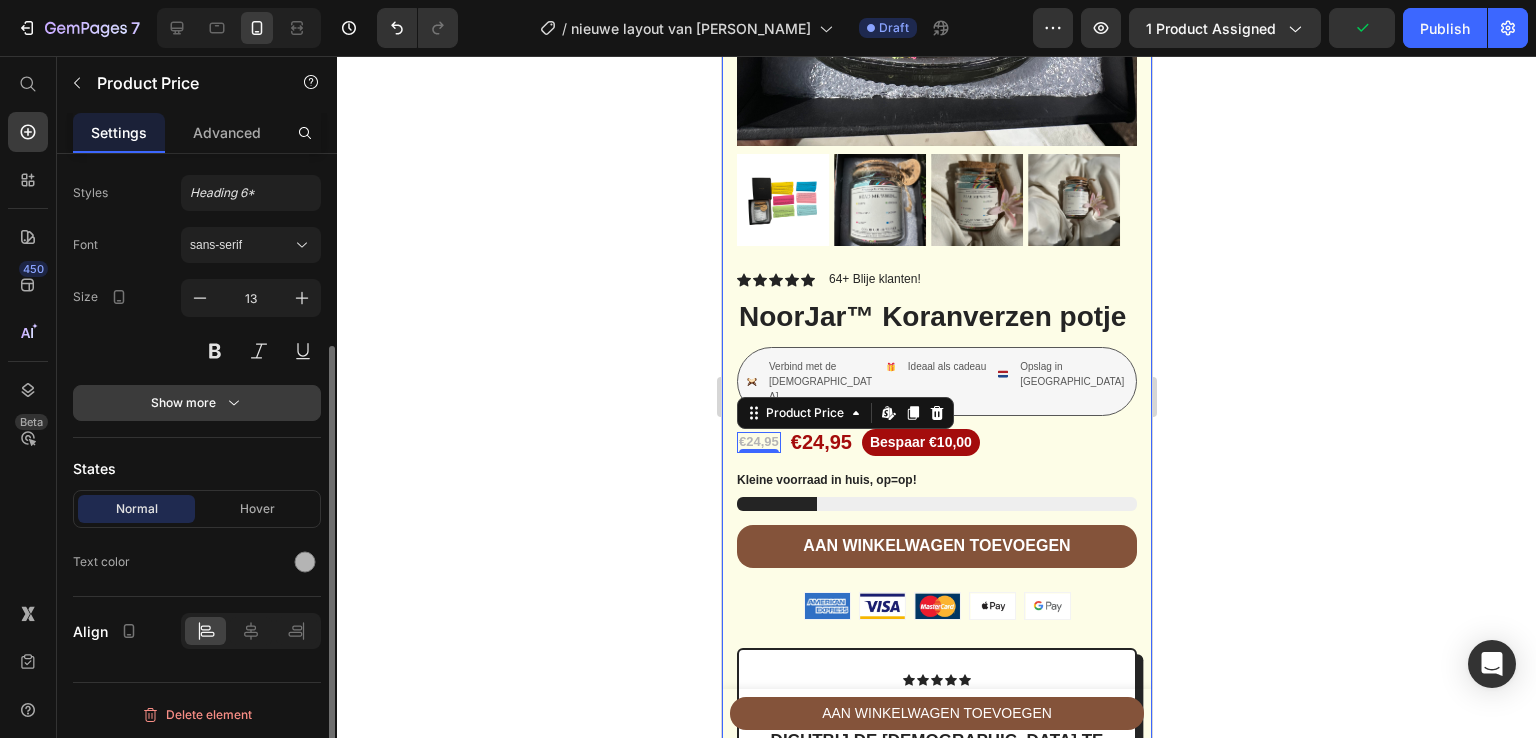 click on "Show more" at bounding box center (197, 403) 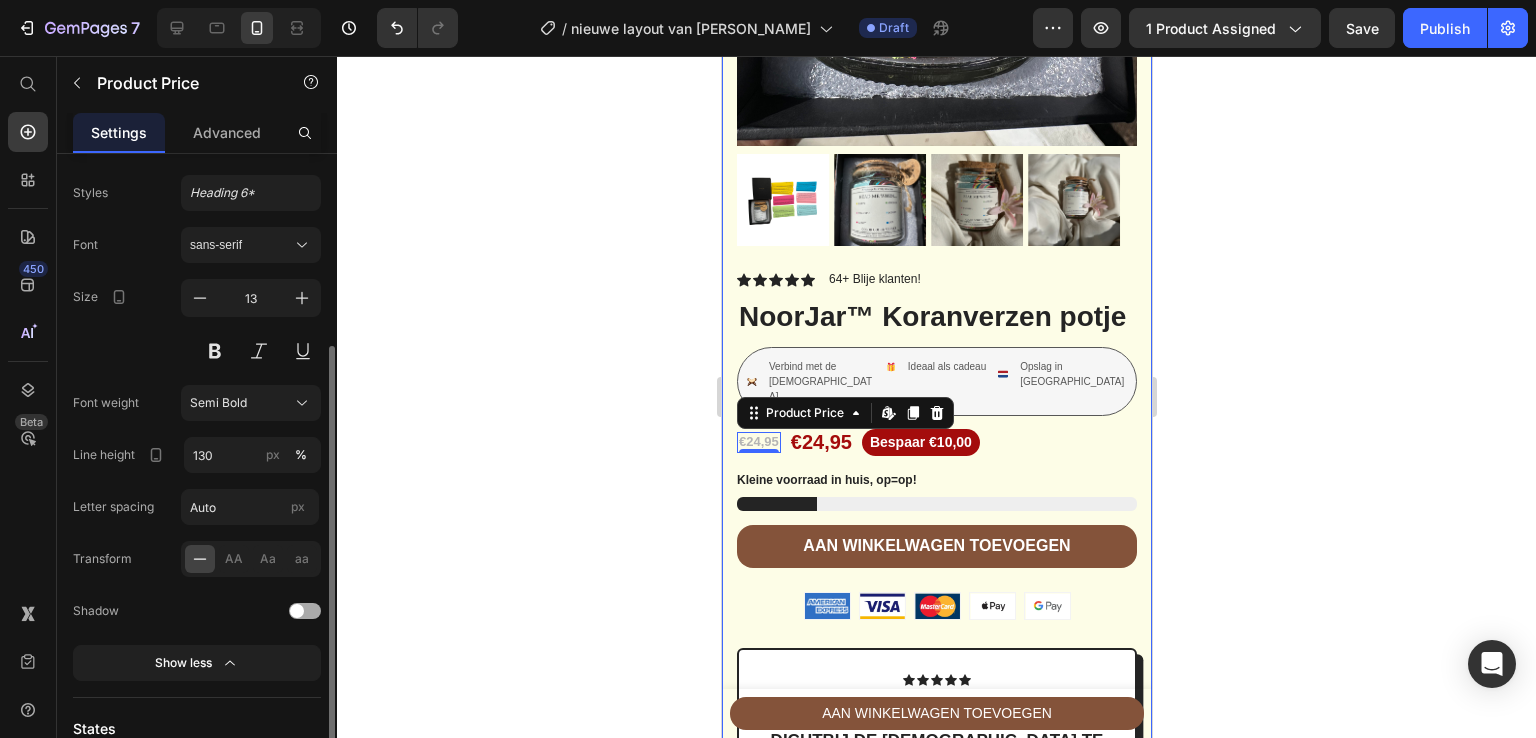 click at bounding box center [297, 611] 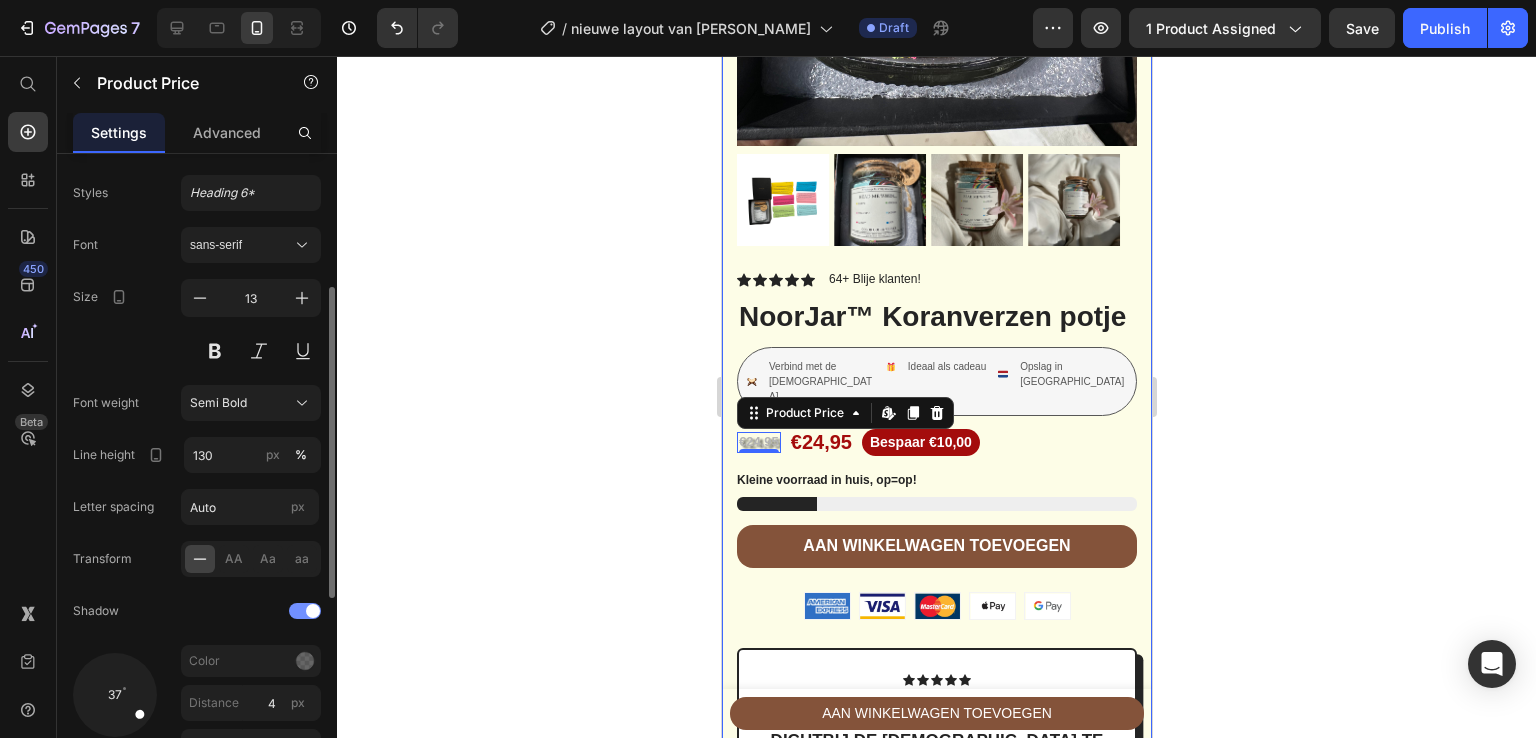 click at bounding box center (305, 611) 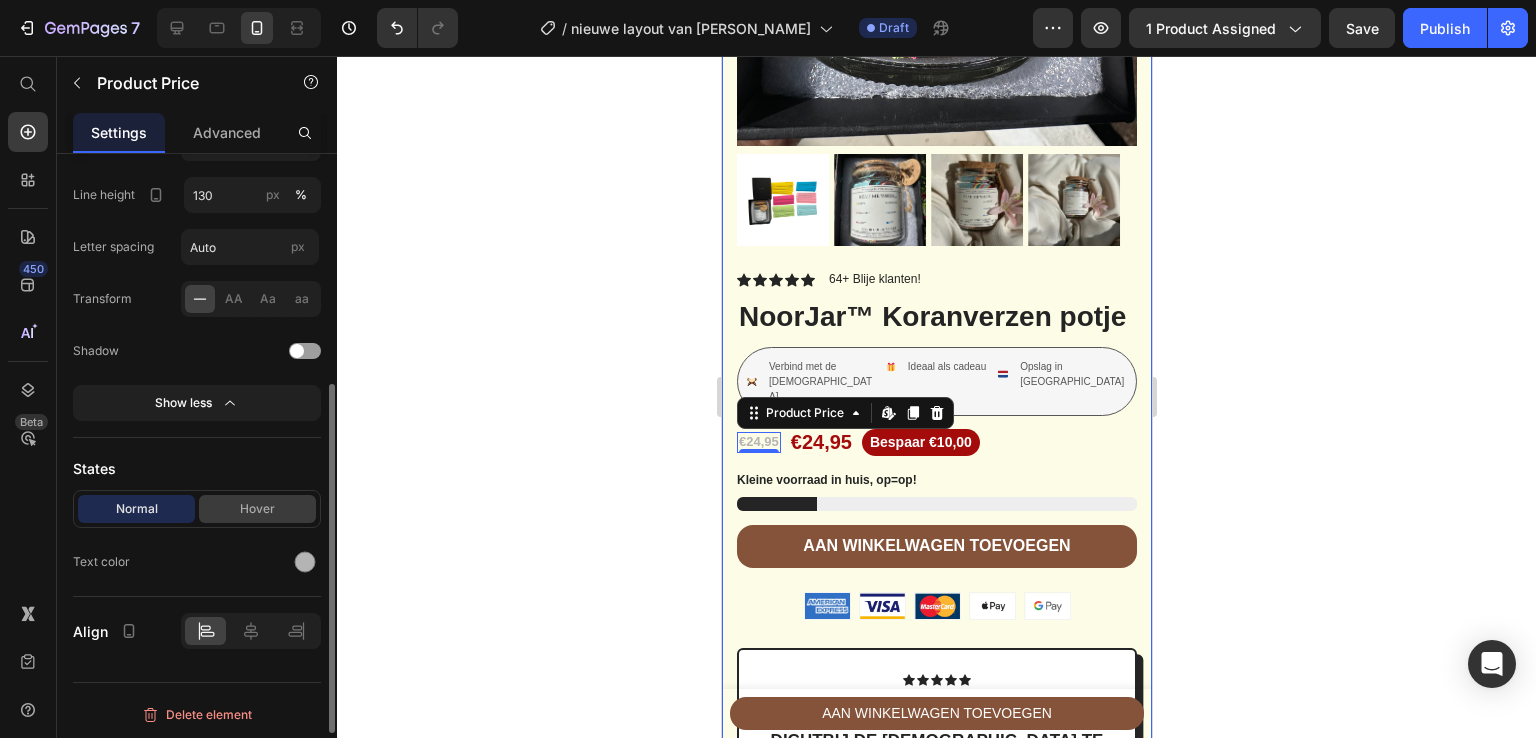 scroll, scrollTop: 0, scrollLeft: 0, axis: both 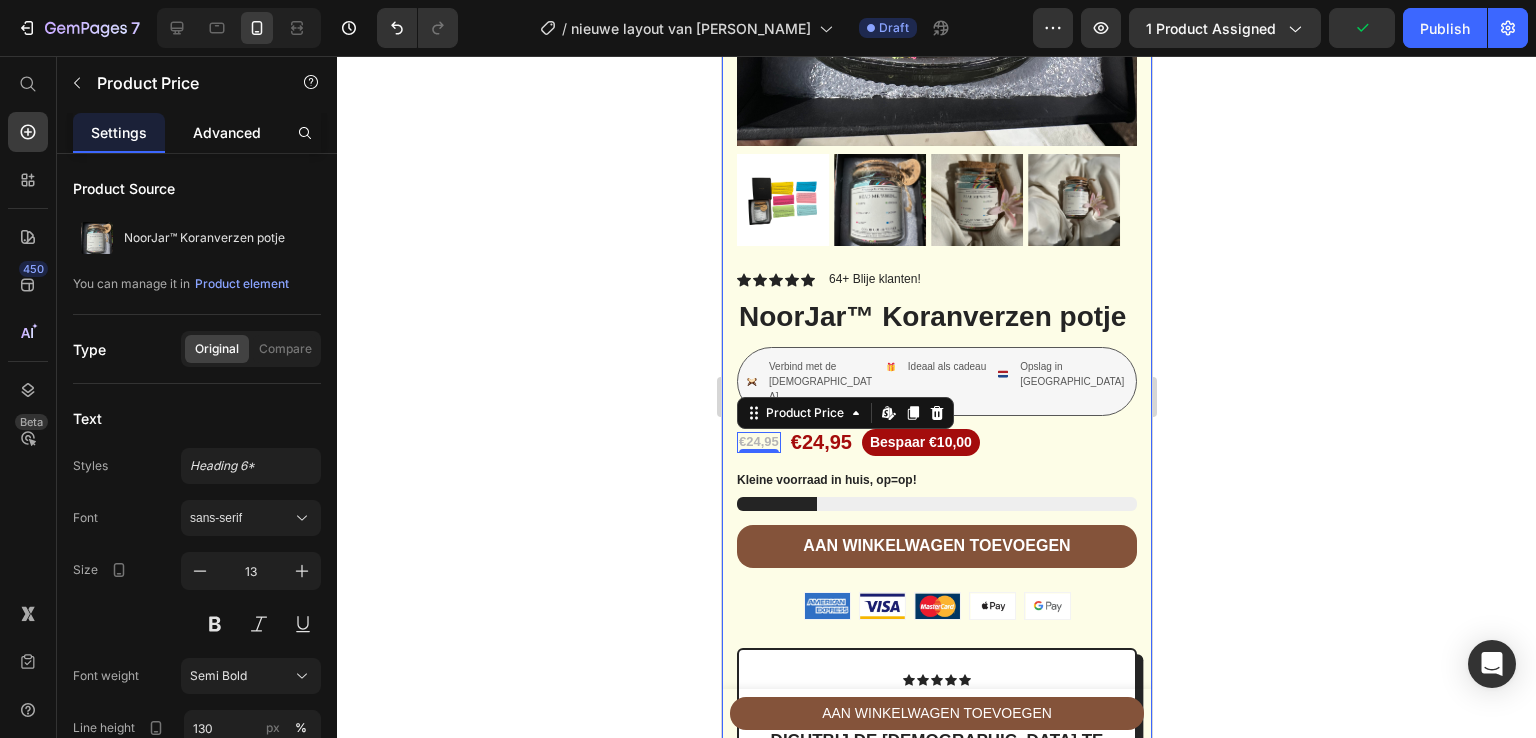 click on "Advanced" at bounding box center [227, 132] 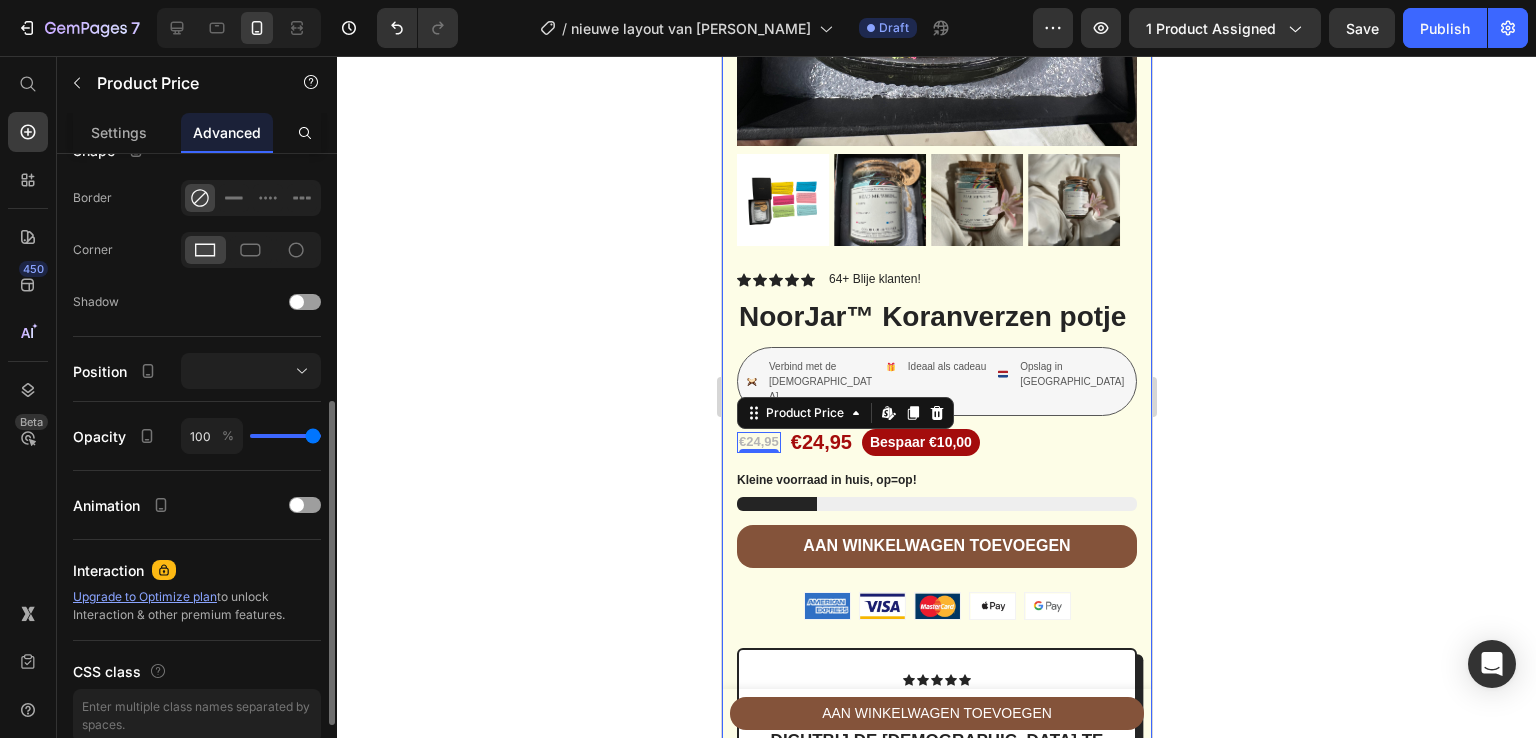 scroll, scrollTop: 538, scrollLeft: 0, axis: vertical 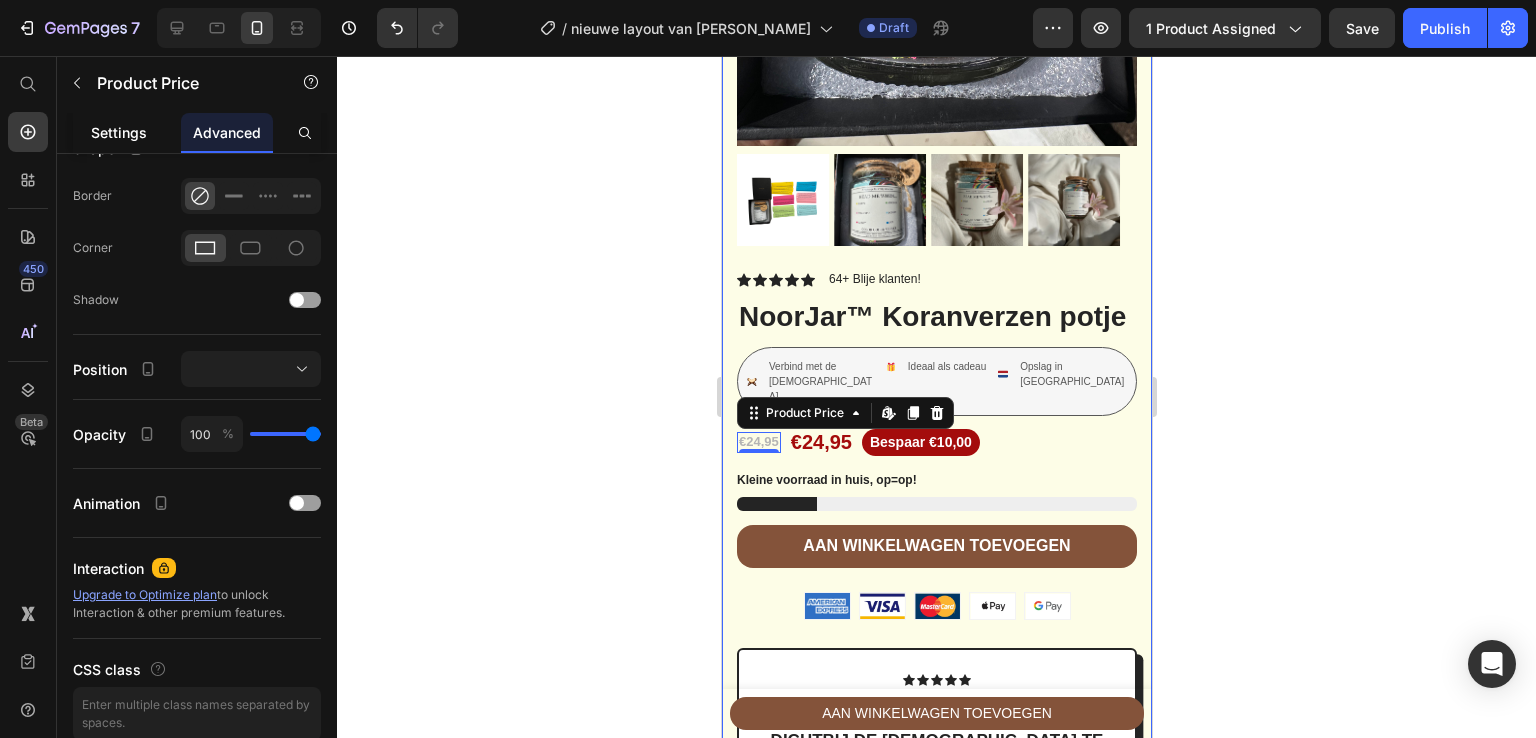 click on "Settings" 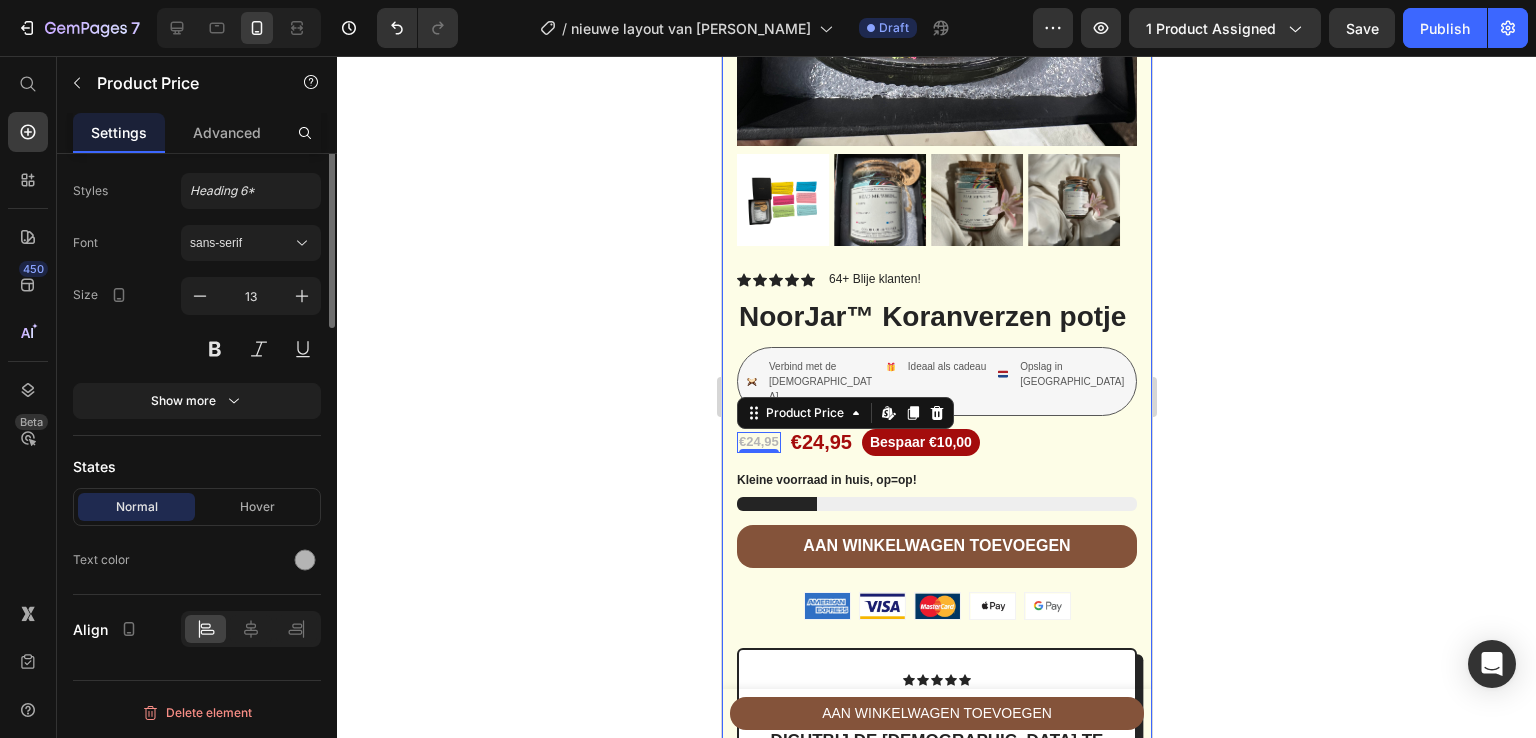 scroll, scrollTop: 0, scrollLeft: 0, axis: both 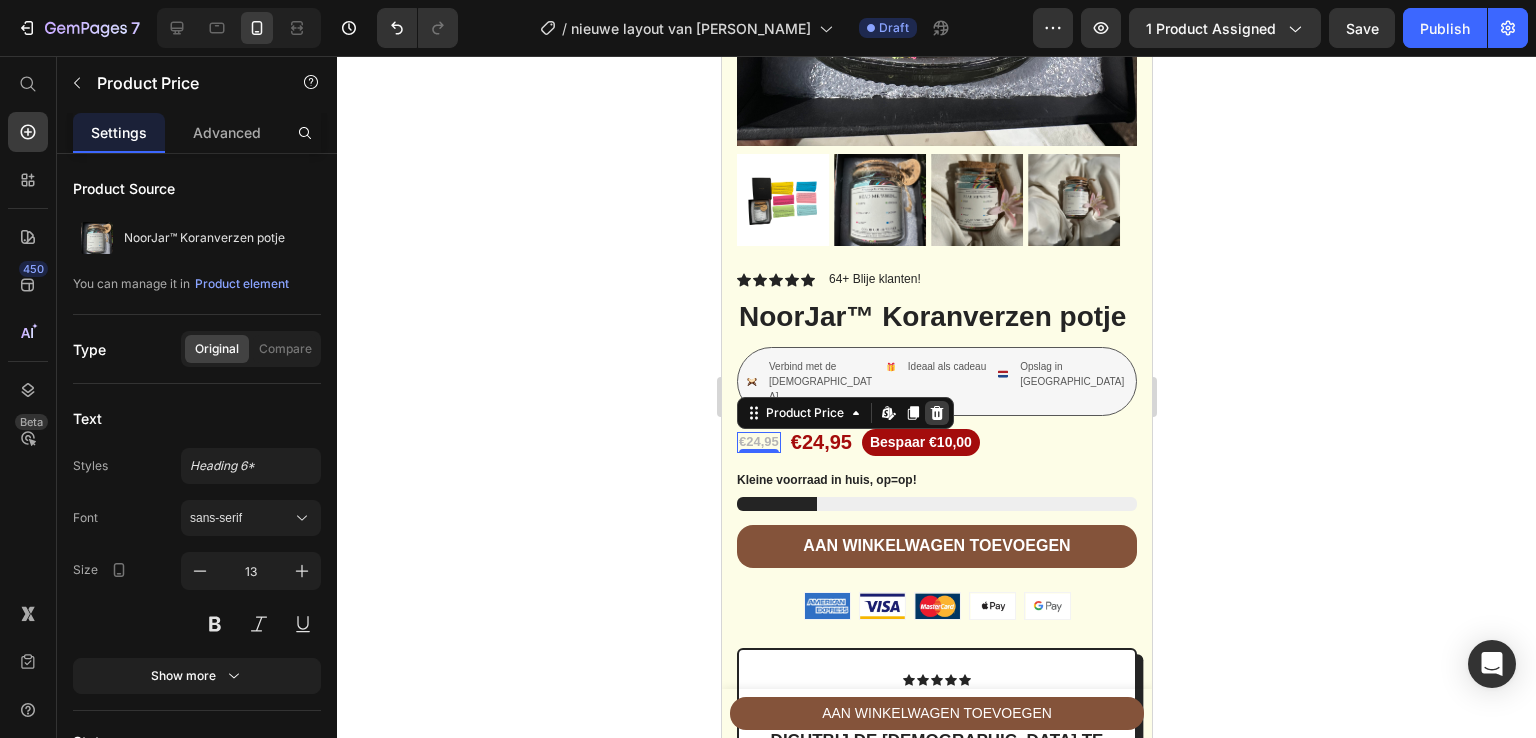 click 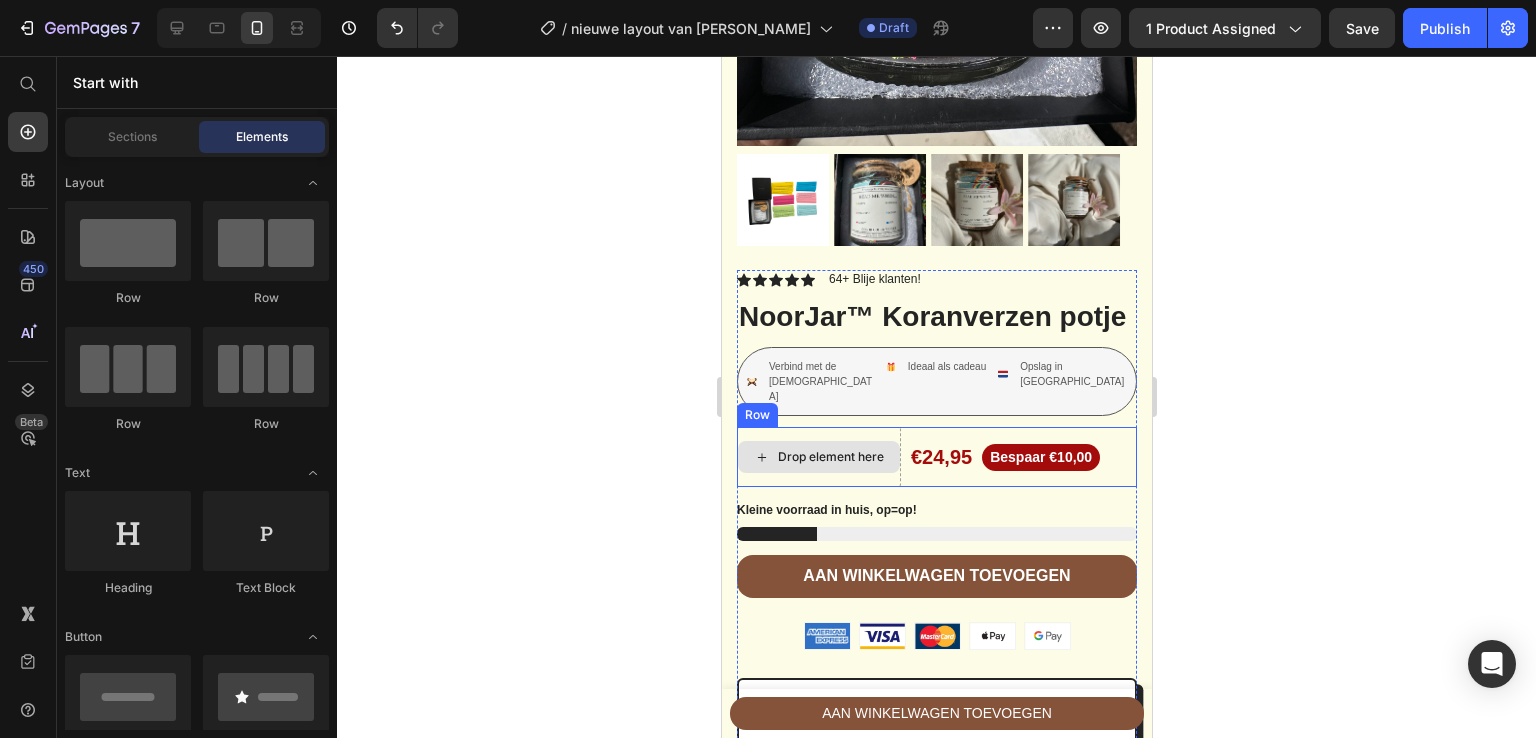 click on "Drop element here" at bounding box center [830, 457] 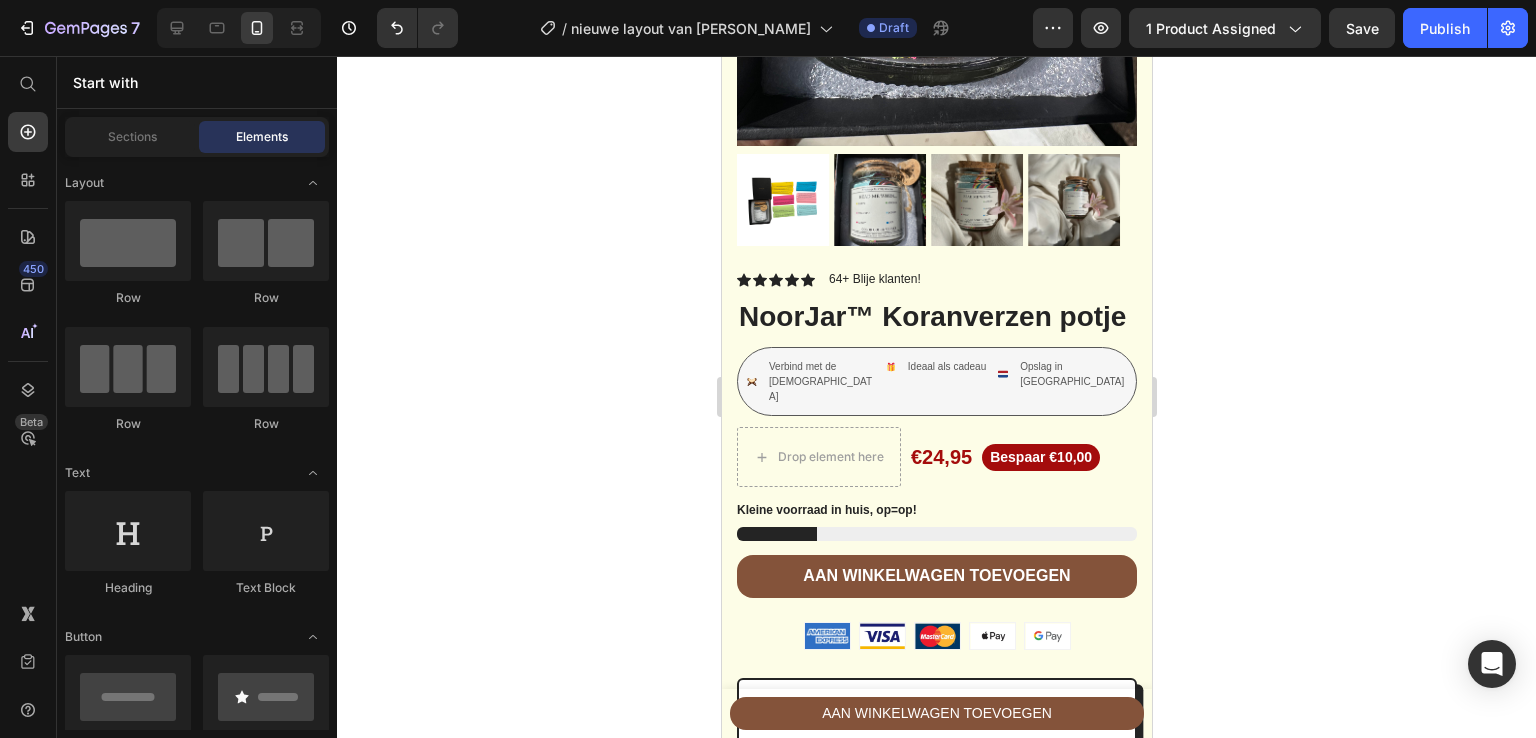 click 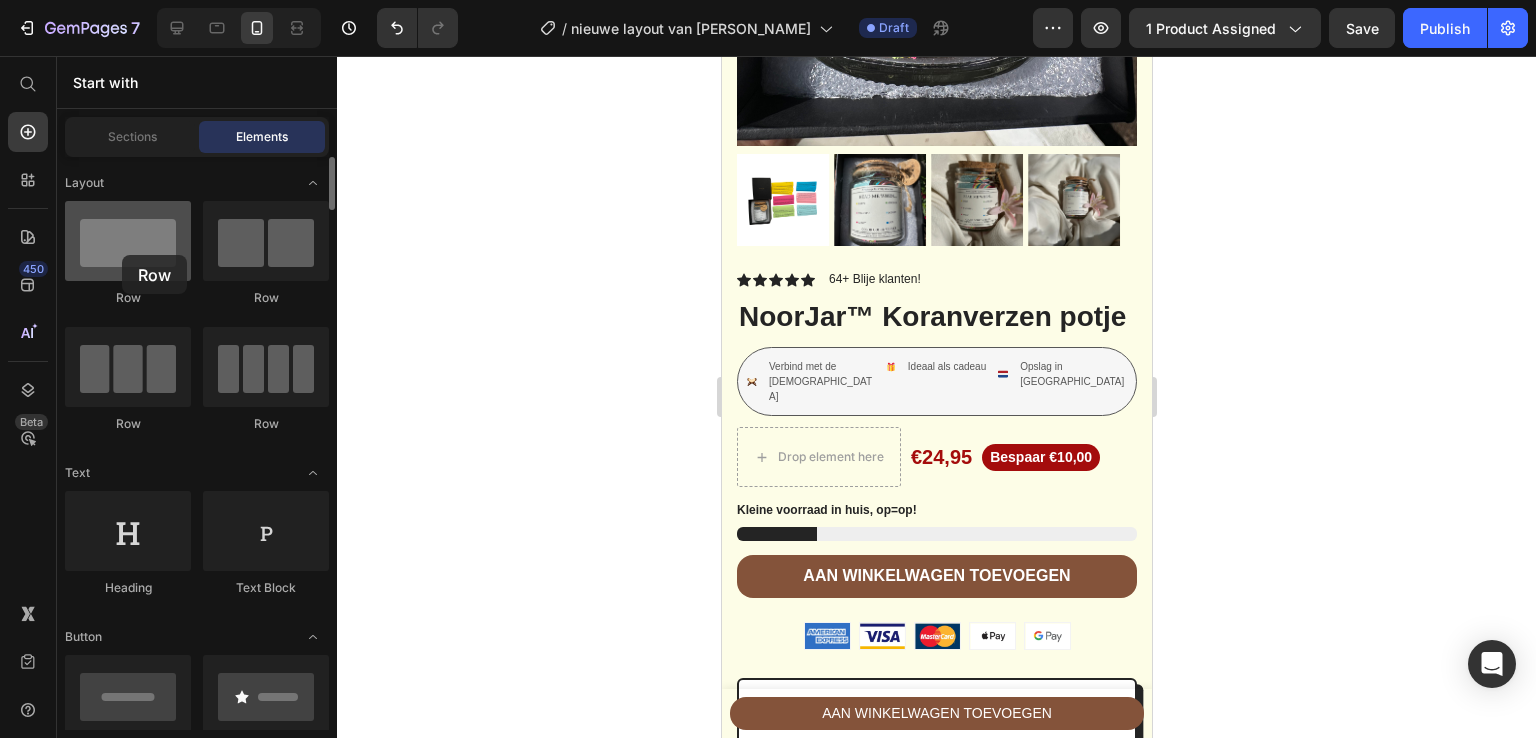 click at bounding box center [128, 241] 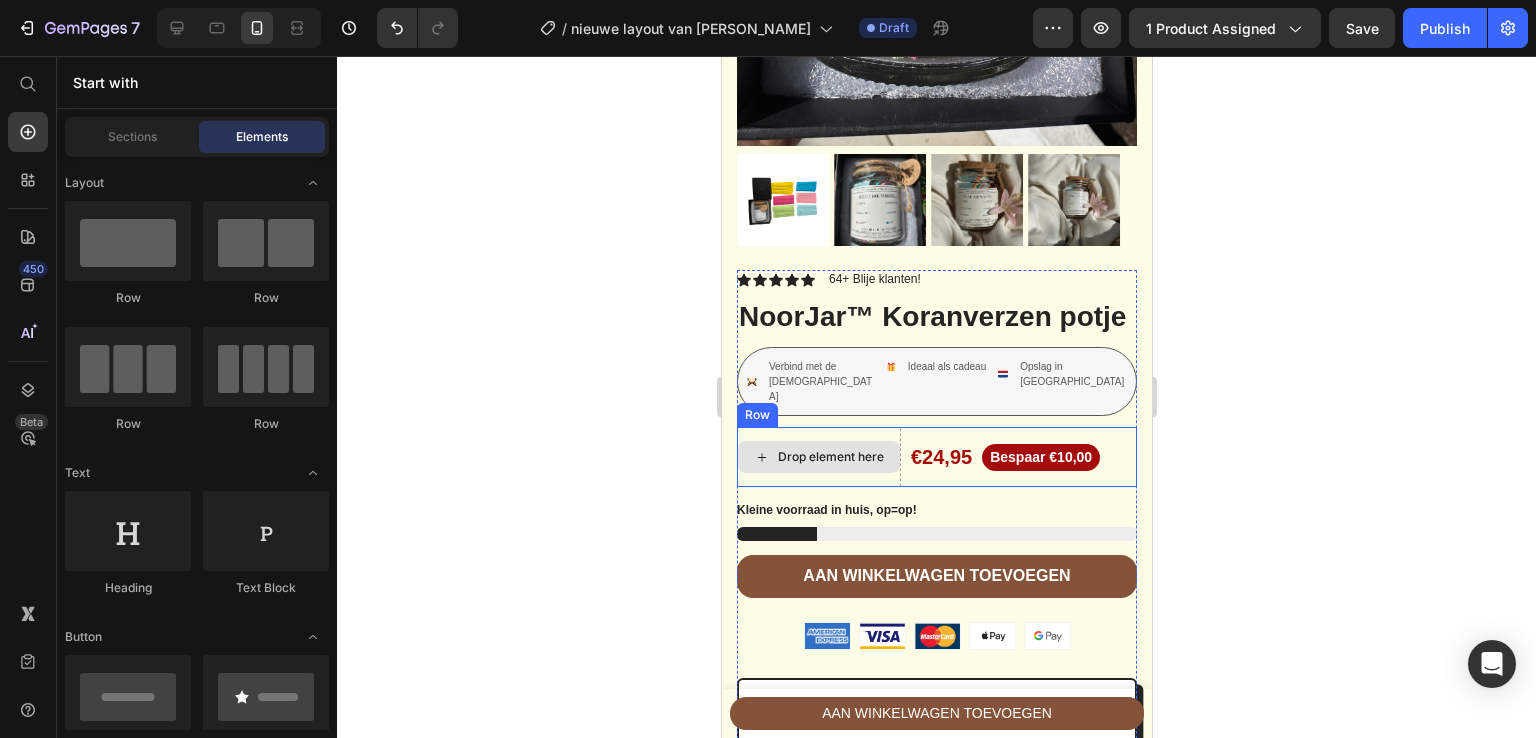 click on "Drop element here" at bounding box center (818, 457) 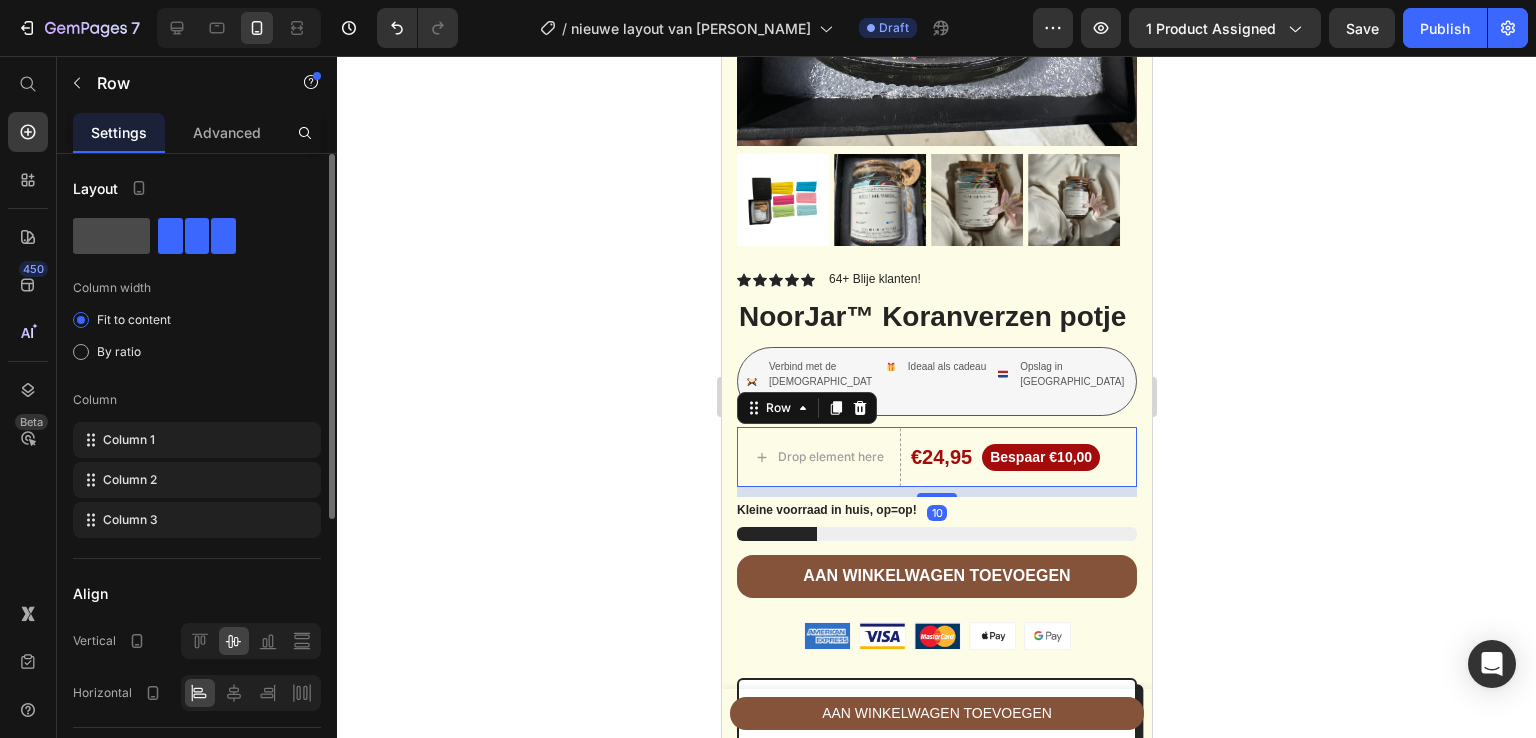 click 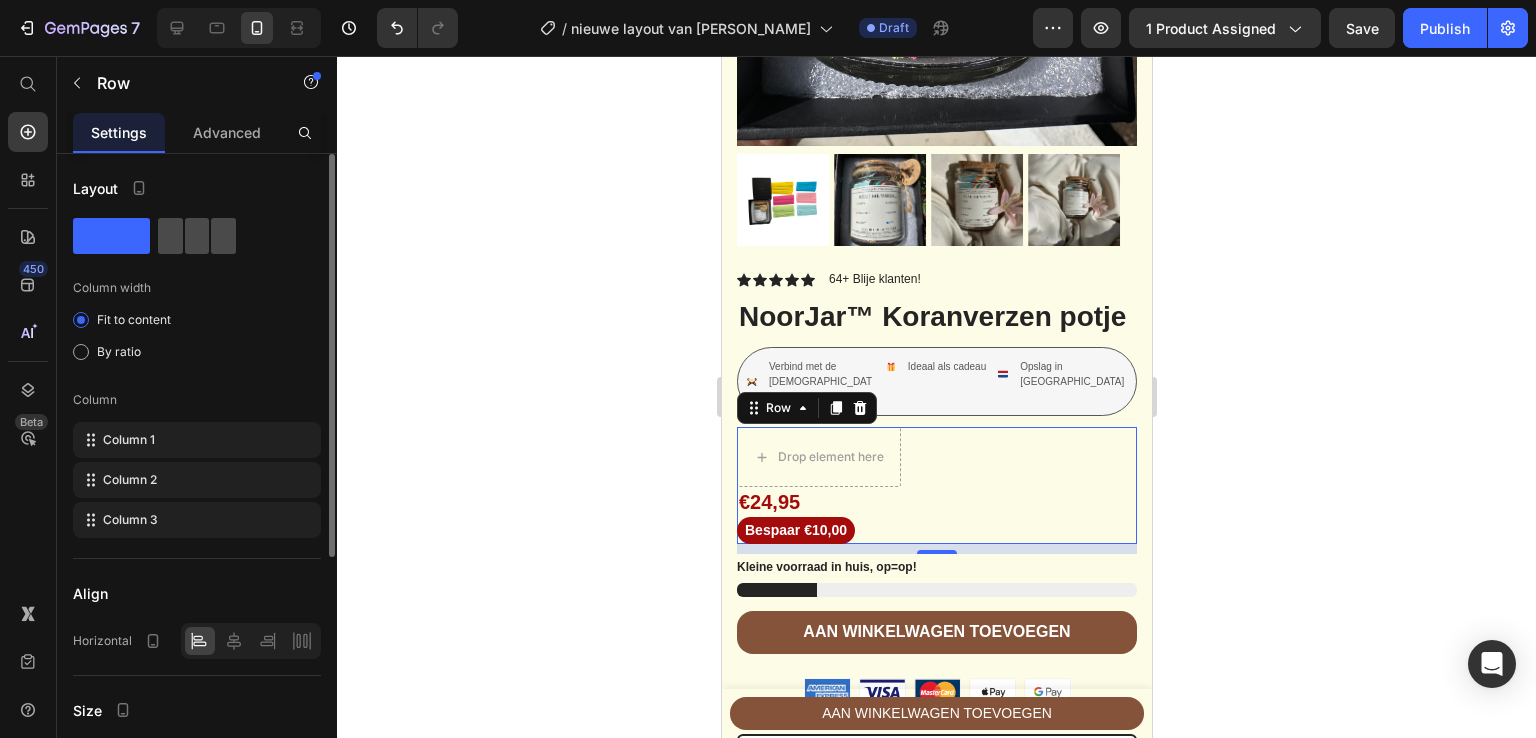 click 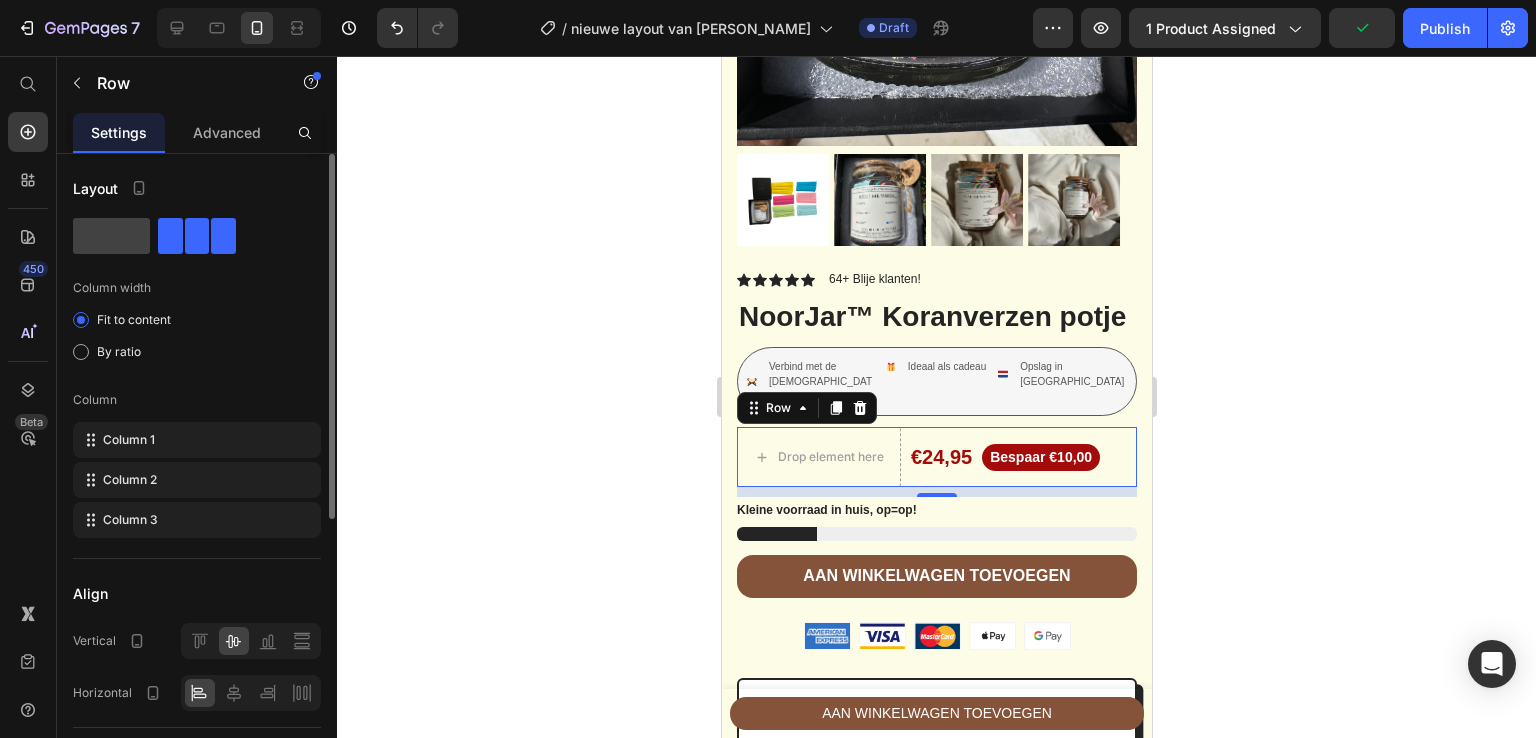 type 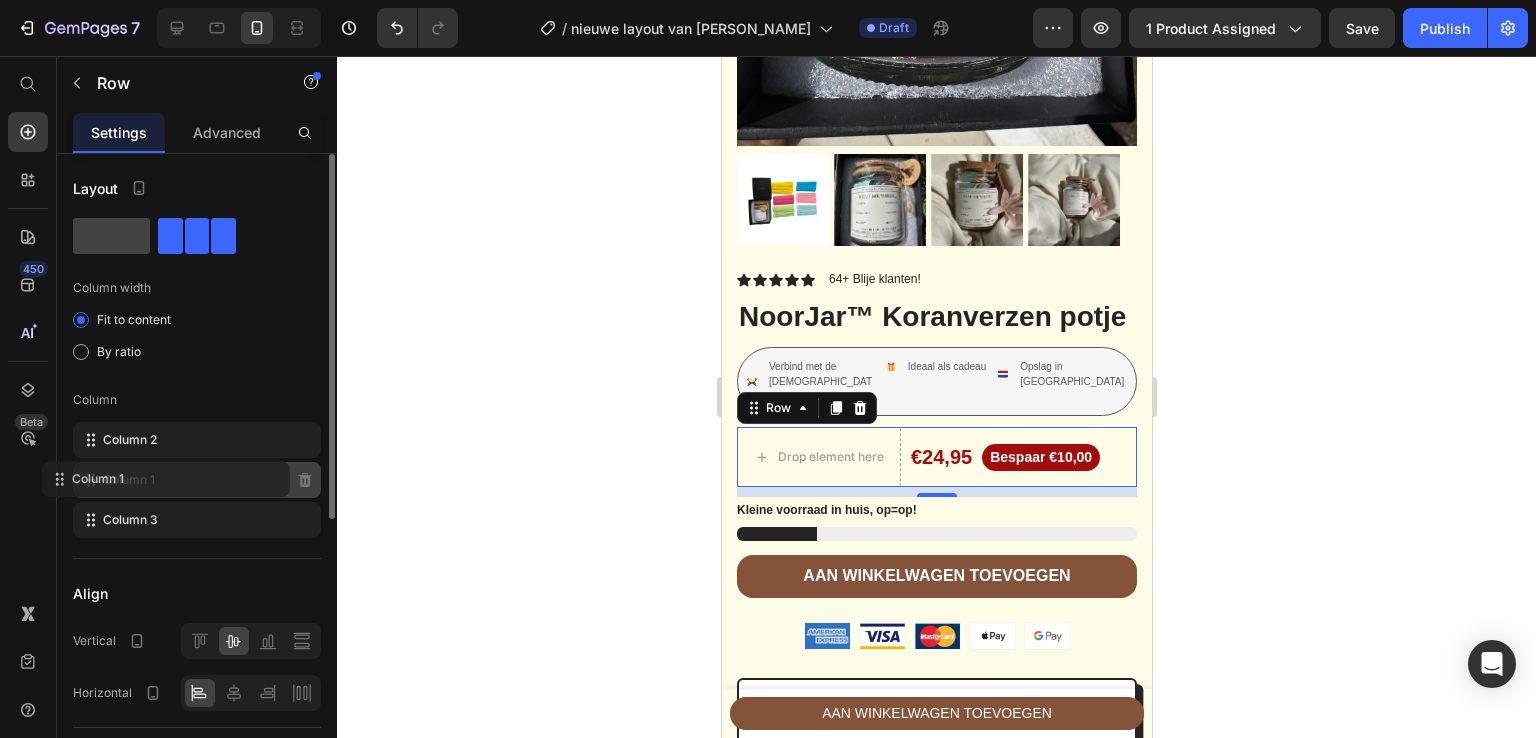 click on "Column 1" 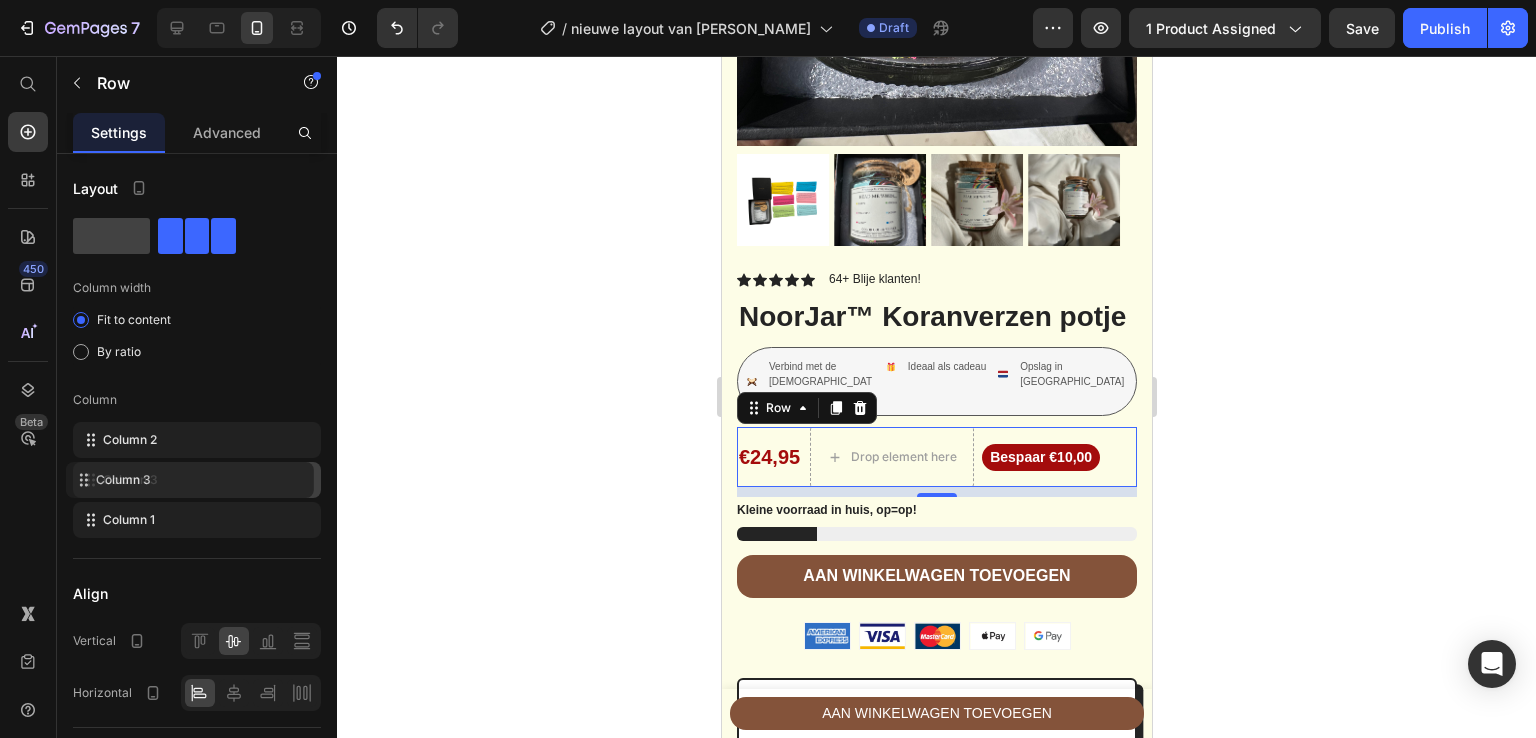 drag, startPoint x: 223, startPoint y: 523, endPoint x: 216, endPoint y: 479, distance: 44.553337 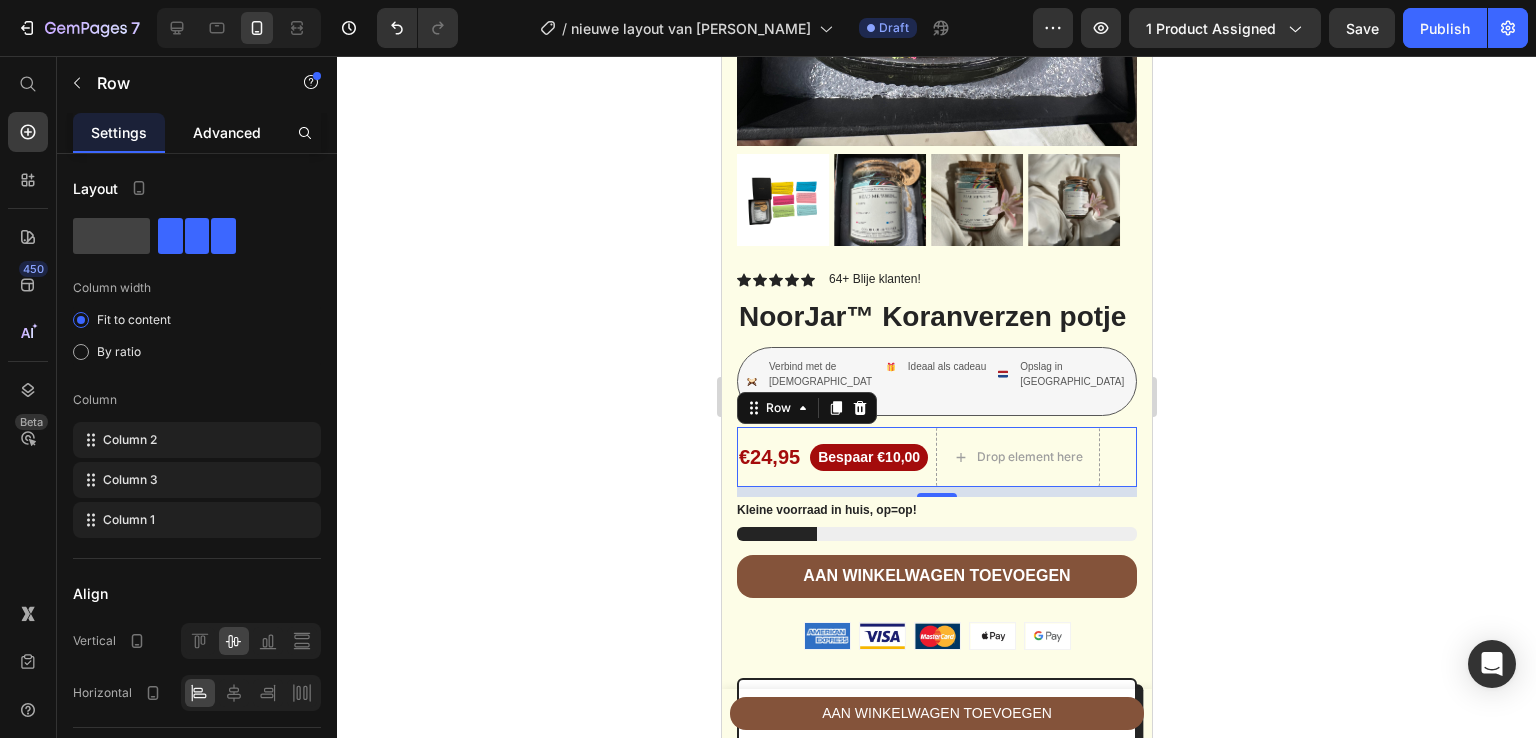 click on "Advanced" at bounding box center (227, 132) 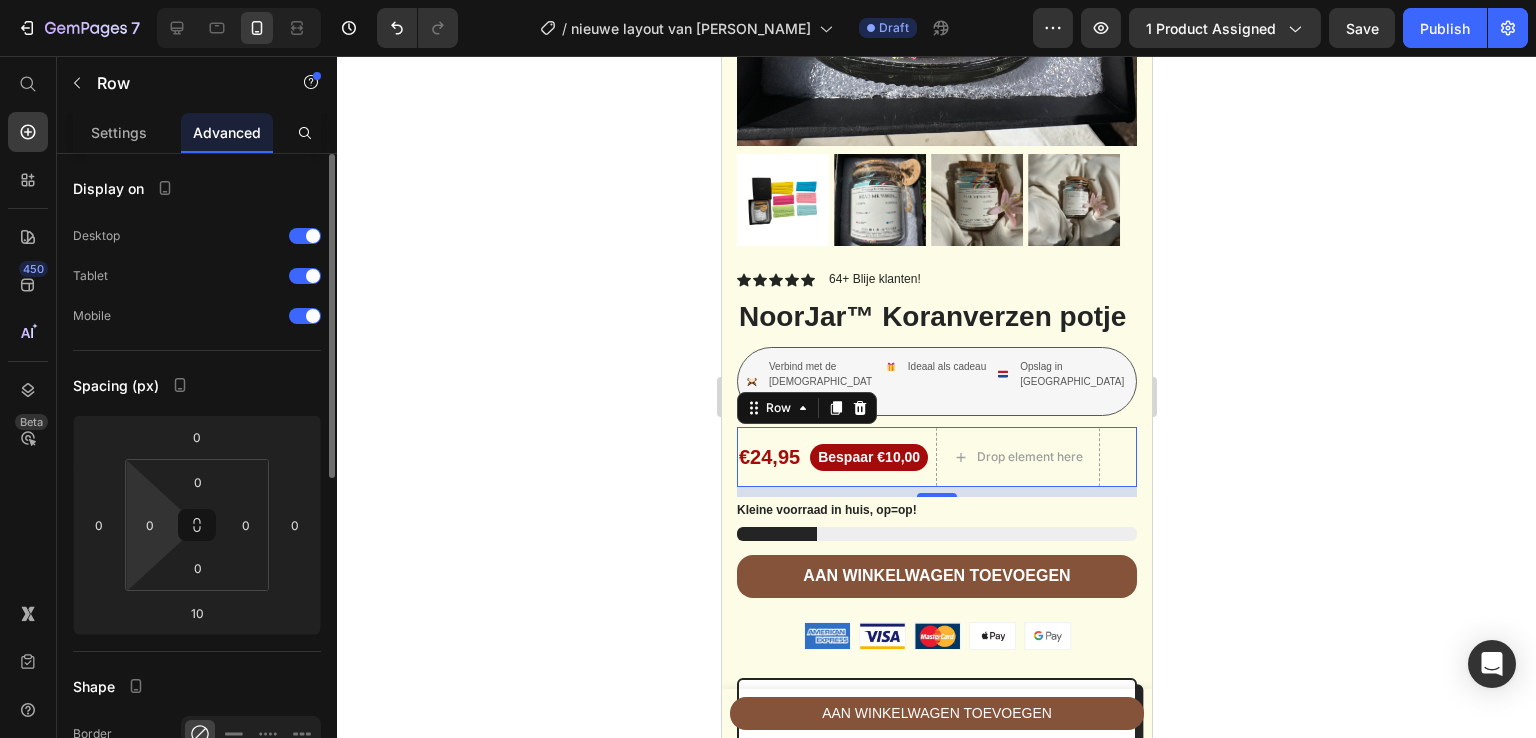 click on "7  Version history  /  nieuwe layout van [PERSON_NAME] product Draft Preview 1 product assigned  Save   Publish  450 Beta Start with Sections Elements Hero Section Product Detail Brands Trusted Badges Guarantee Product Breakdown How to use Testimonials Compare Bundle FAQs Social Proof Brand Story Product List Collection Blog List Contact Sticky Add to Cart Custom Footer Browse Library 450 Layout
Row
Row
Row
Row Text
Heading
Text Block Button
Button
Button
Sticky Back to top Media" at bounding box center (768, 0) 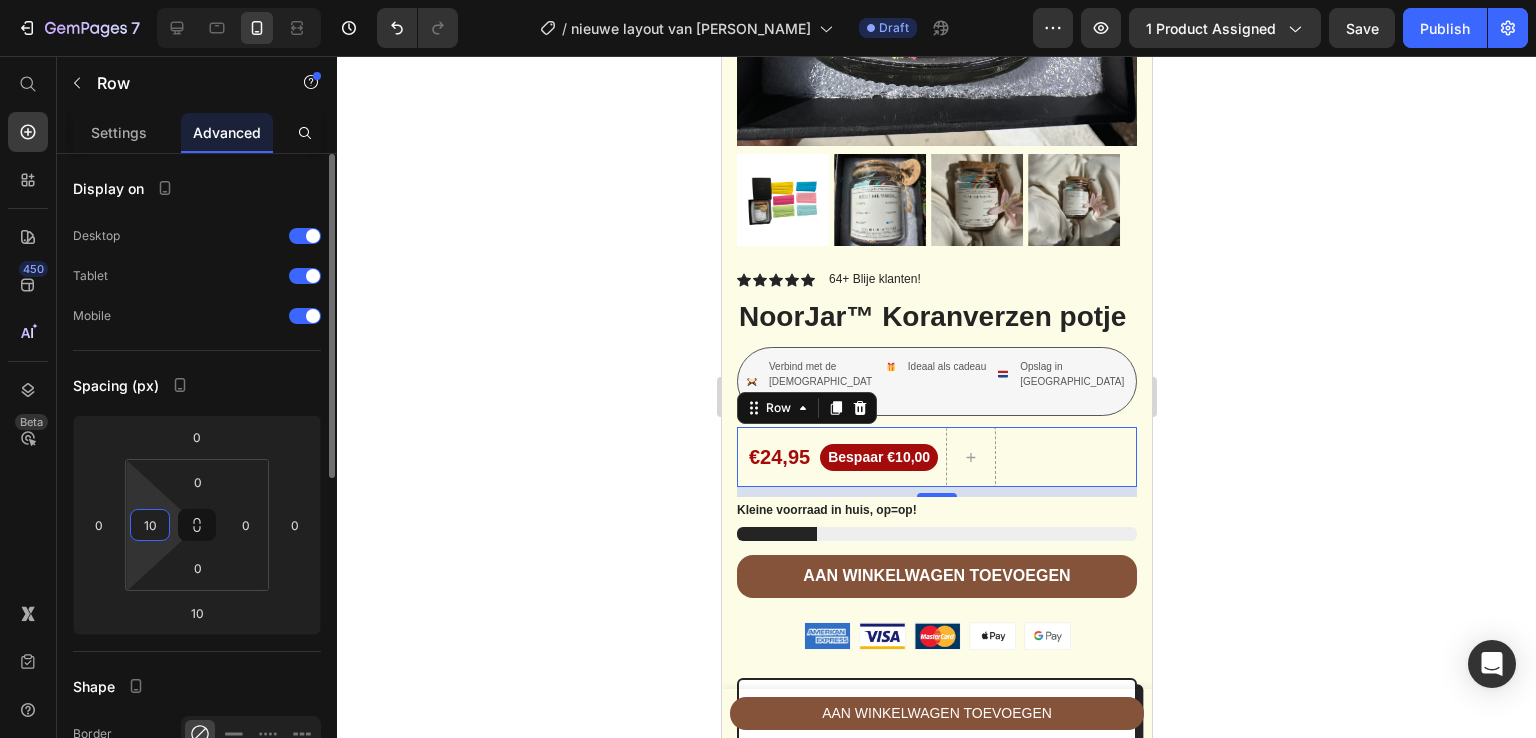 type on "1" 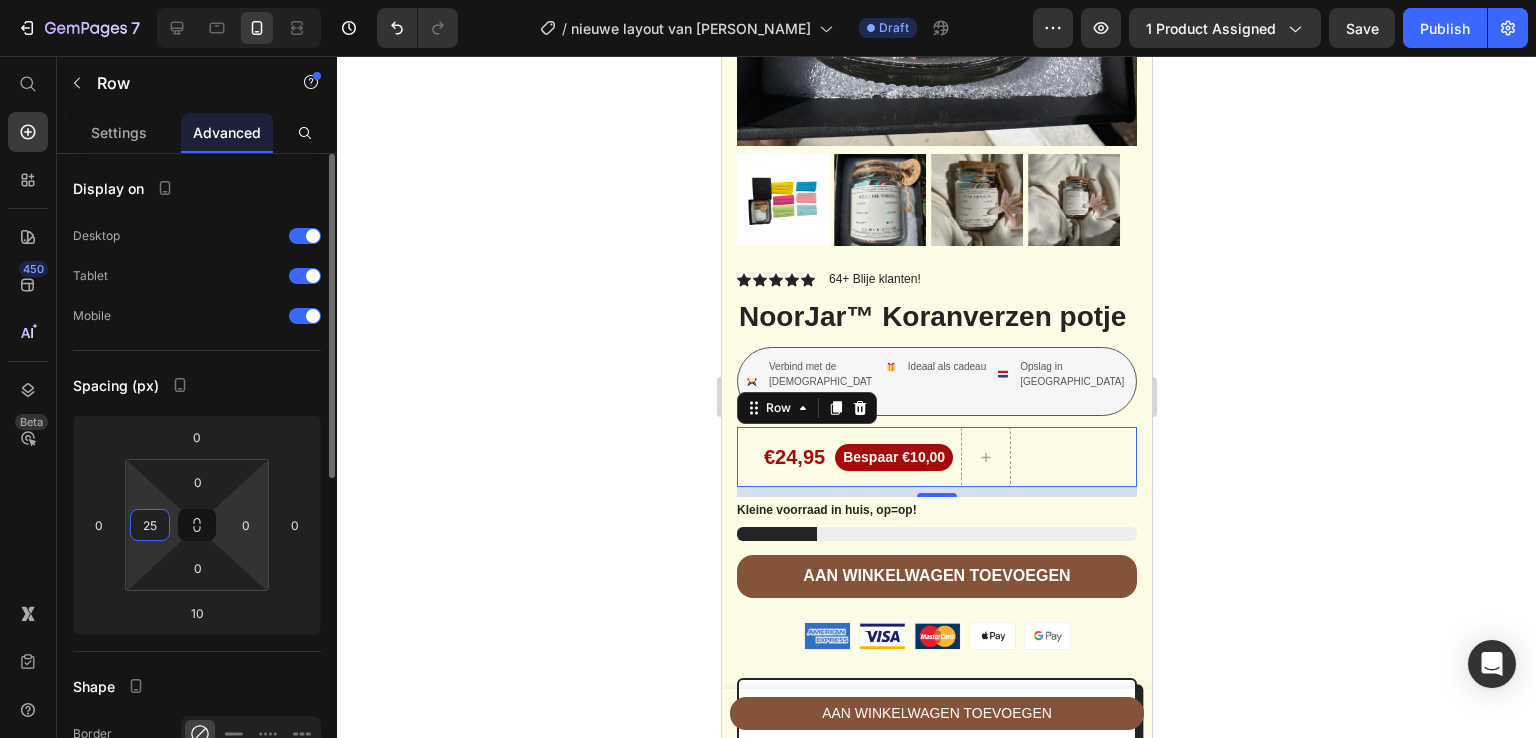 type on "2" 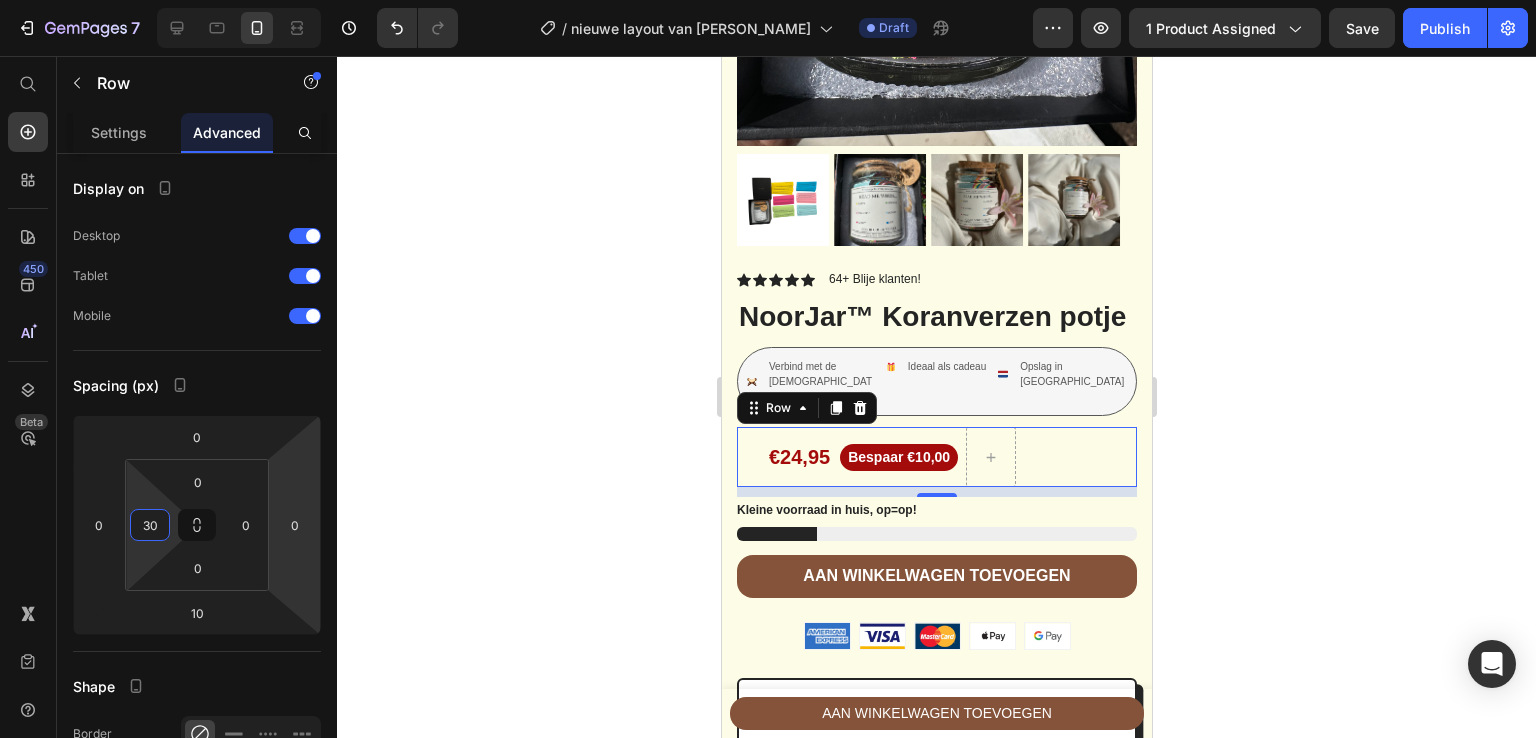 type on "30" 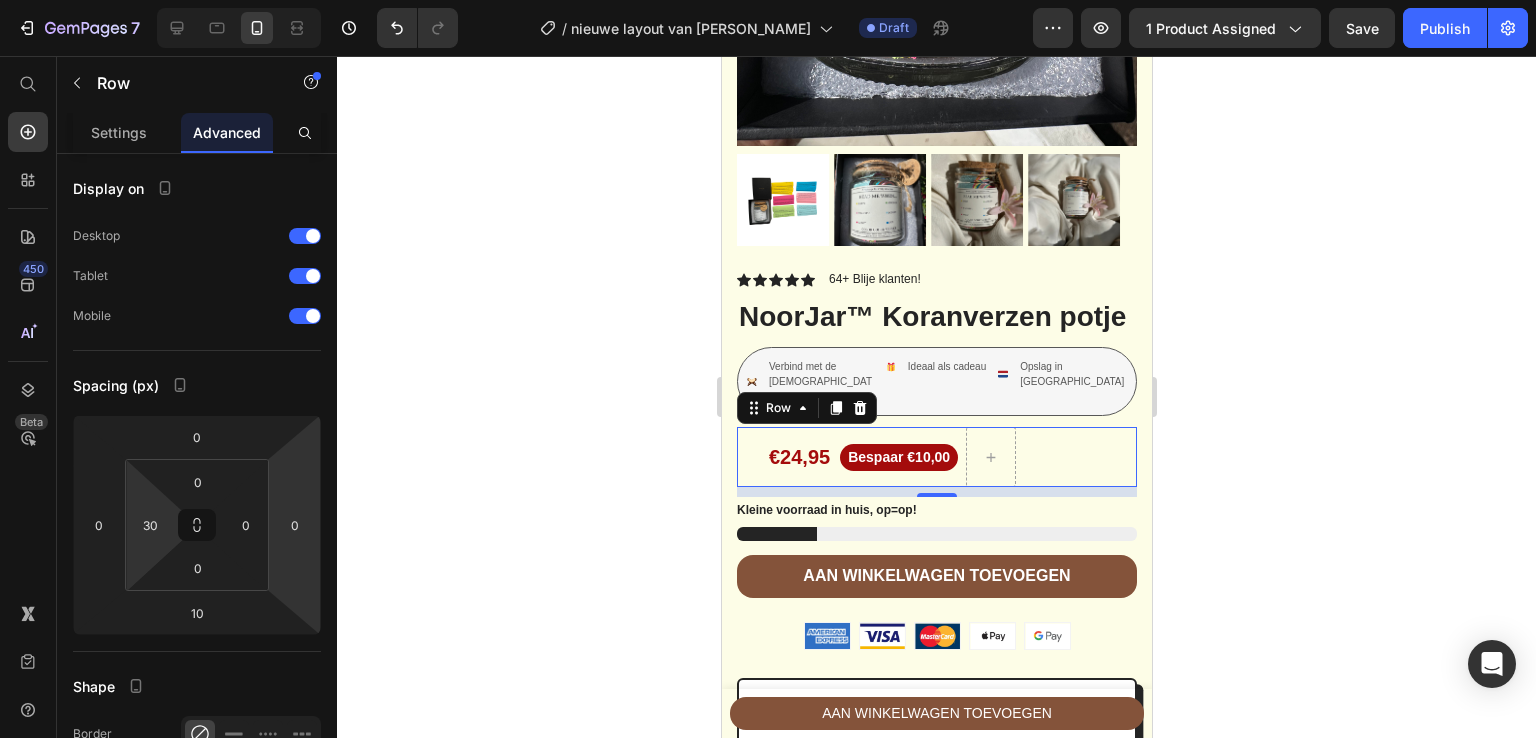 click 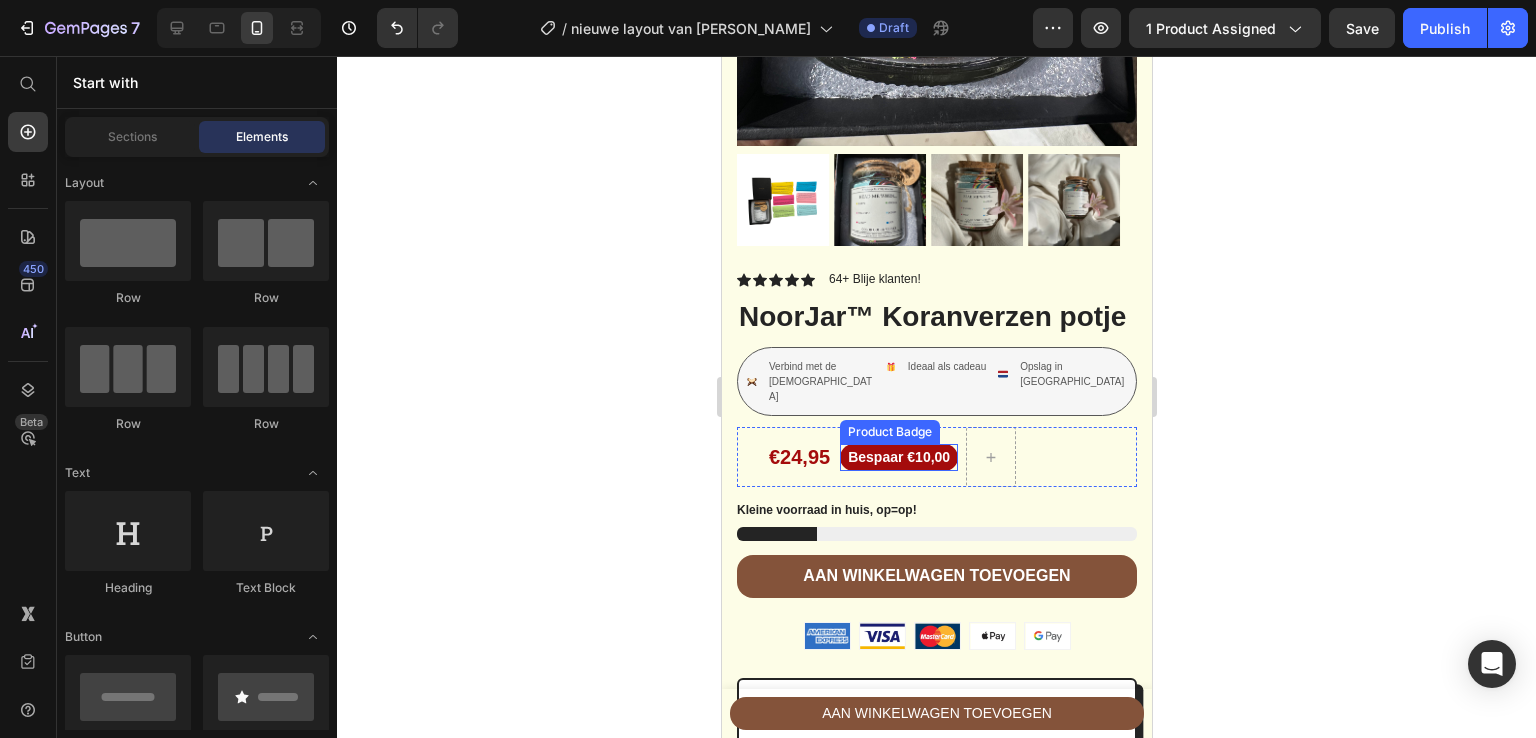 click on "Bespaar €10,00" at bounding box center [898, 457] 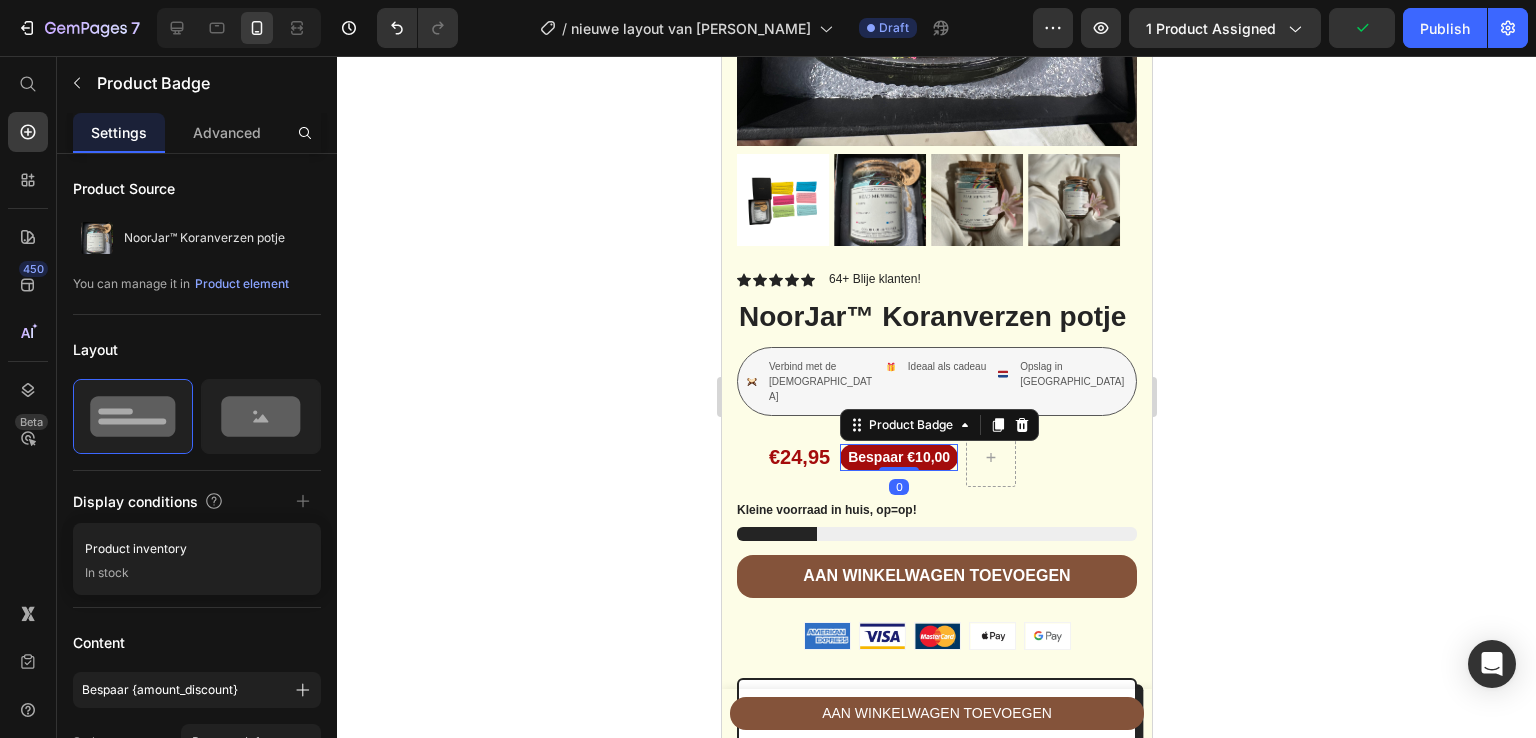 click on "Bespaar €10,00" at bounding box center [898, 457] 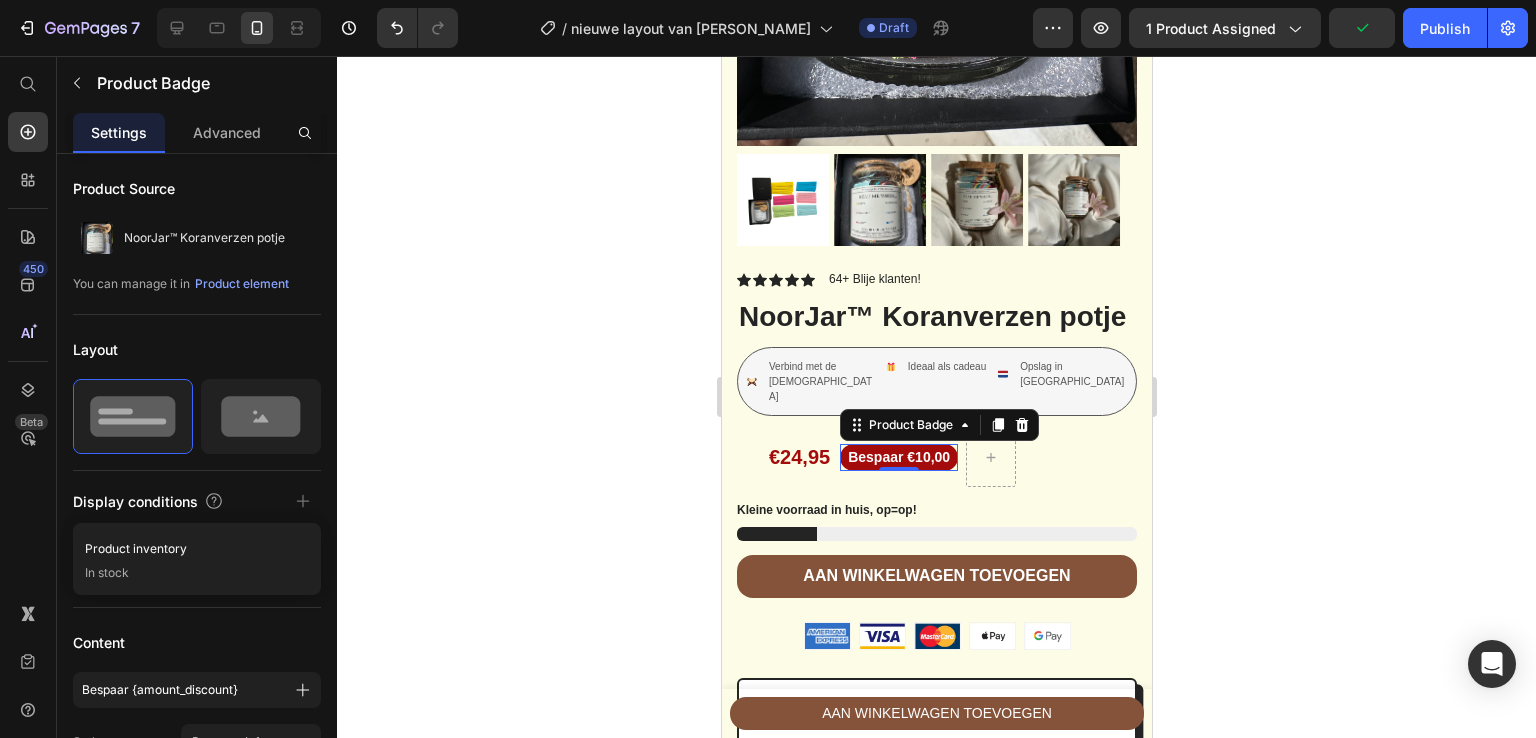 click on "Bespaar €10,00" at bounding box center (898, 457) 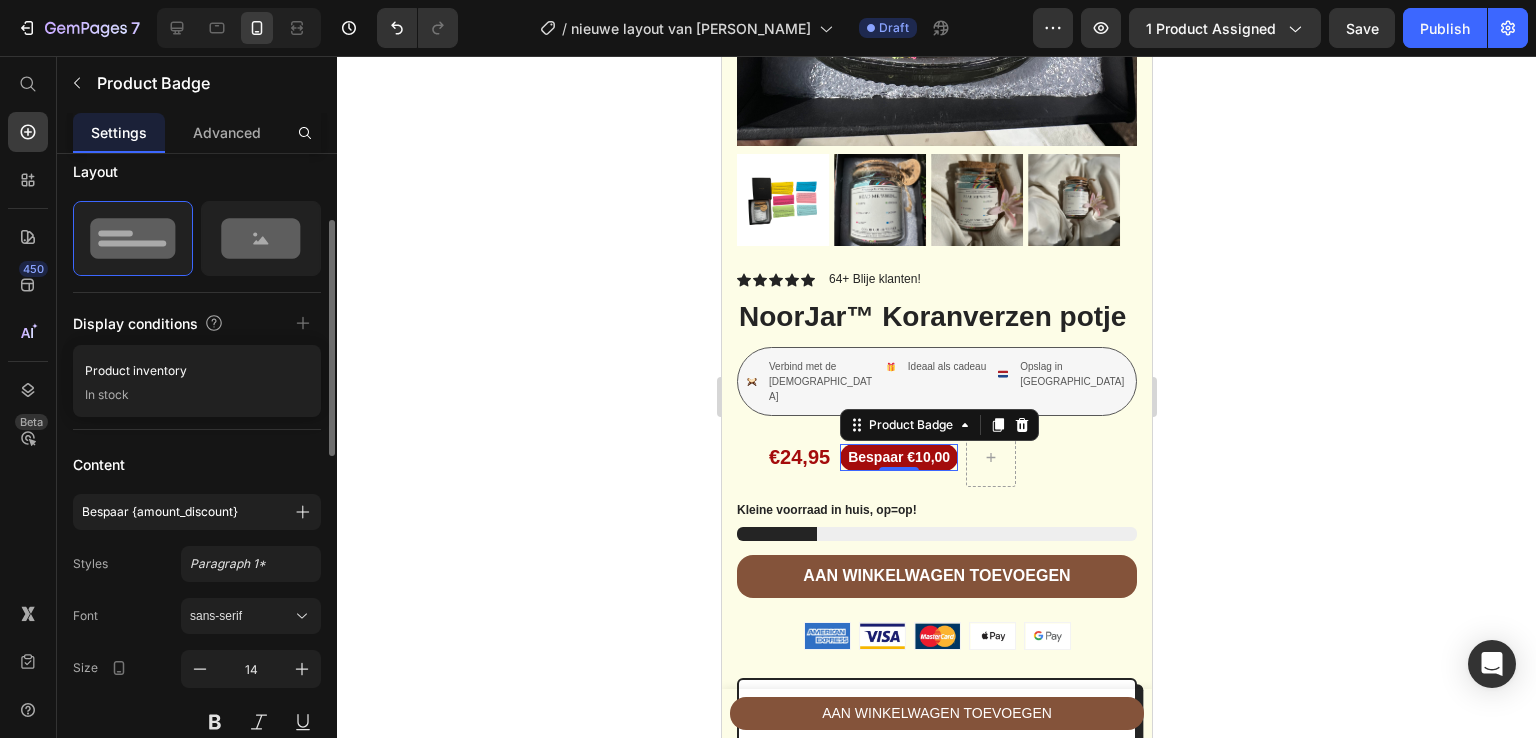 scroll, scrollTop: 179, scrollLeft: 0, axis: vertical 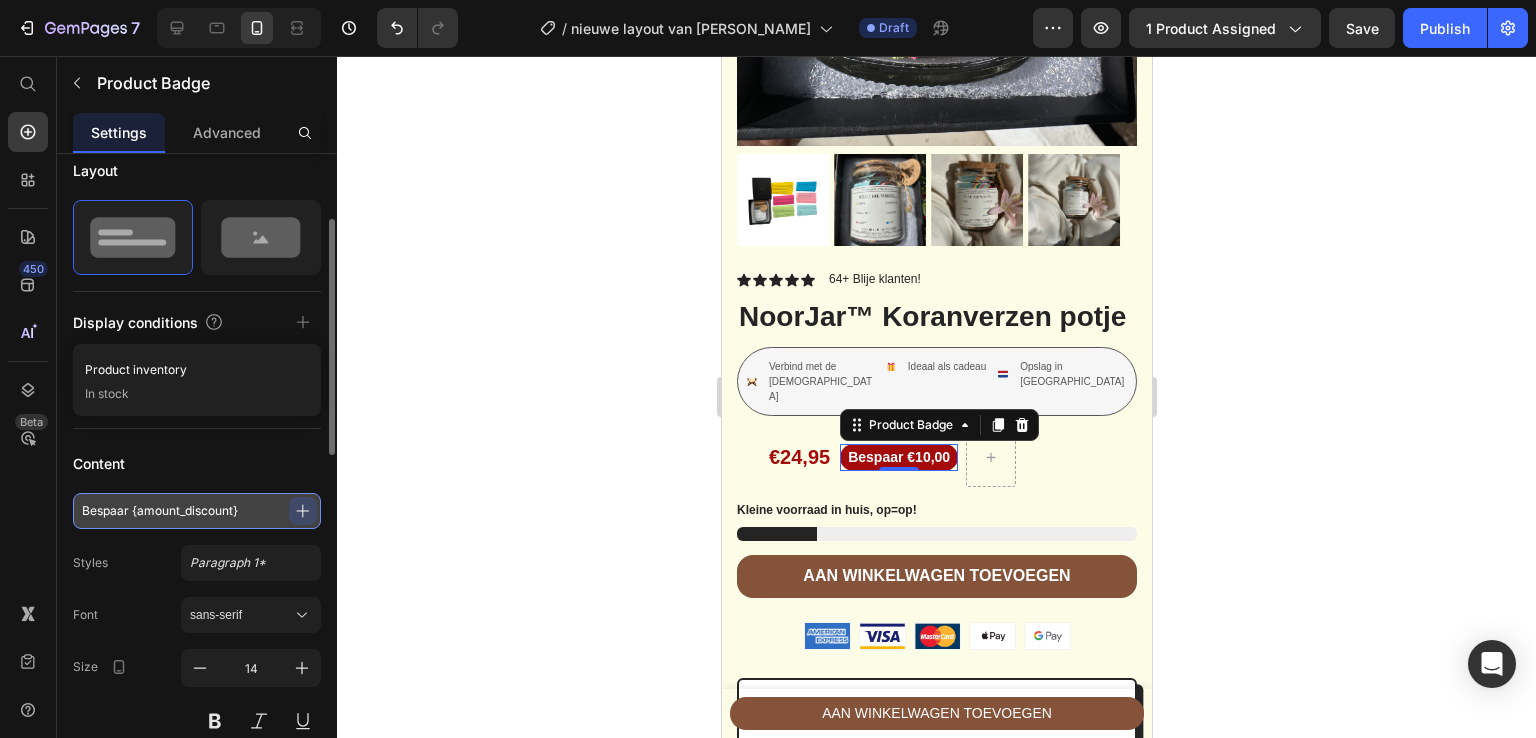 click on "Bespaar {amount_discount}" at bounding box center [197, 511] 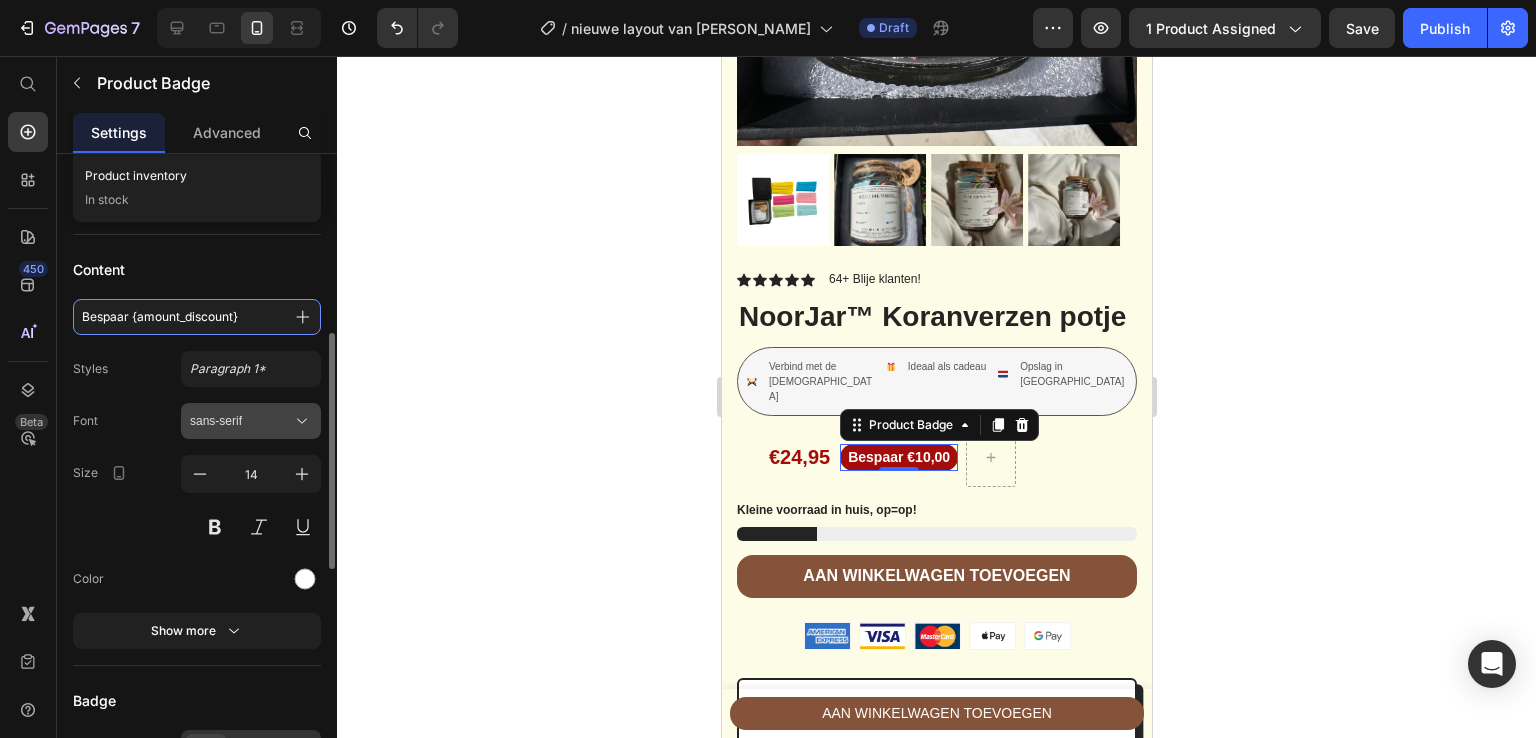 scroll, scrollTop: 365, scrollLeft: 0, axis: vertical 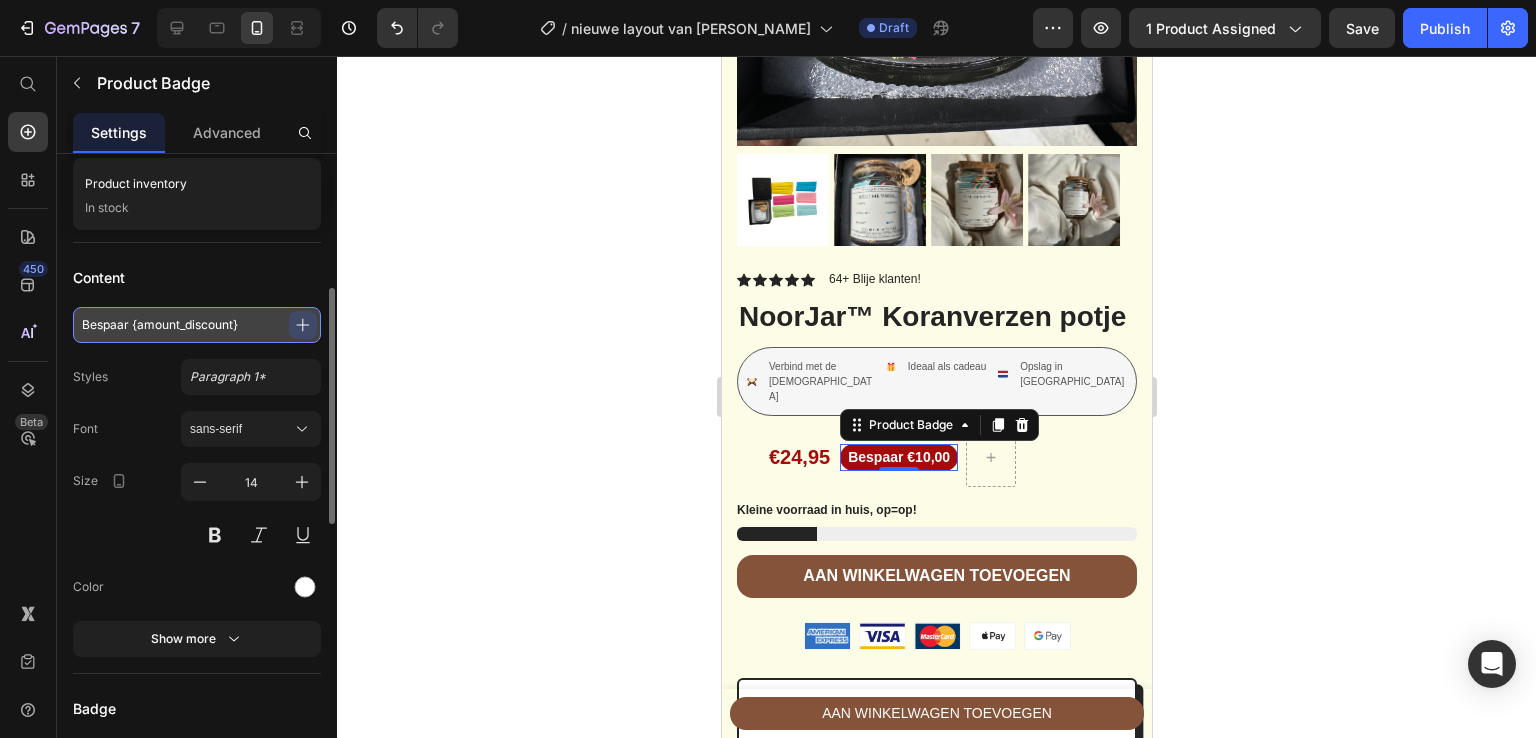 click on "Bespaar {amount_discount}" at bounding box center (197, 325) 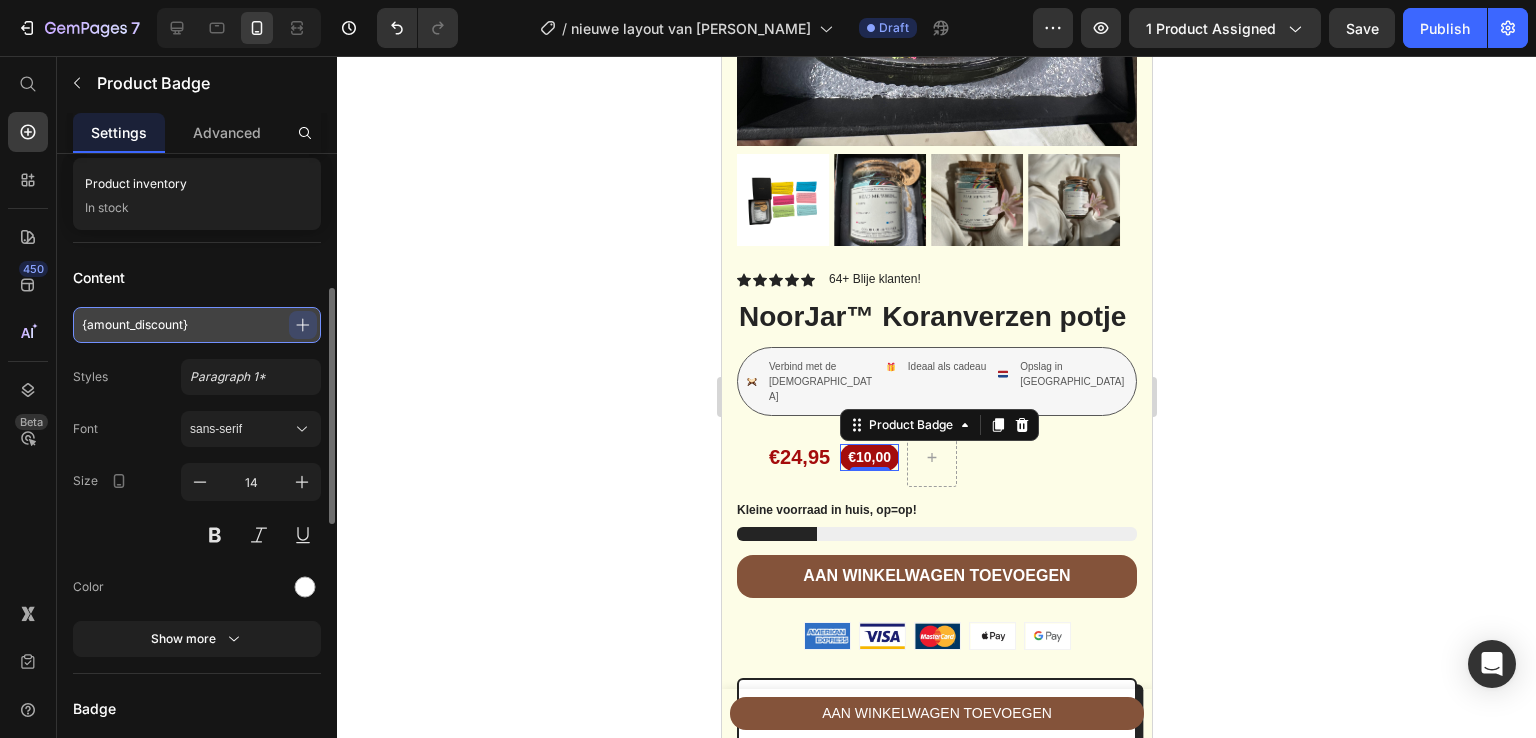 click on "{amount_discount}" at bounding box center (197, 325) 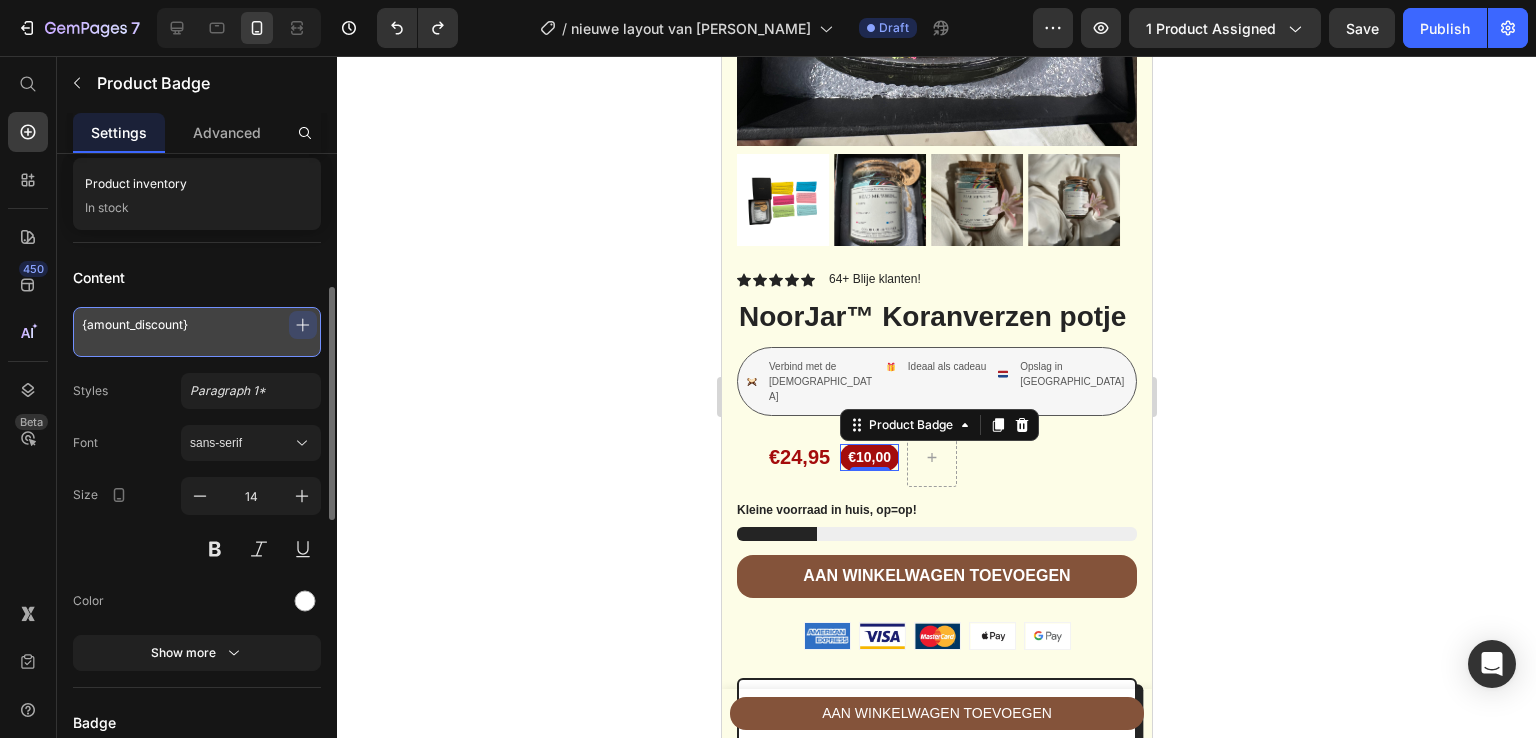 type on "Bespaar {amount_discount}" 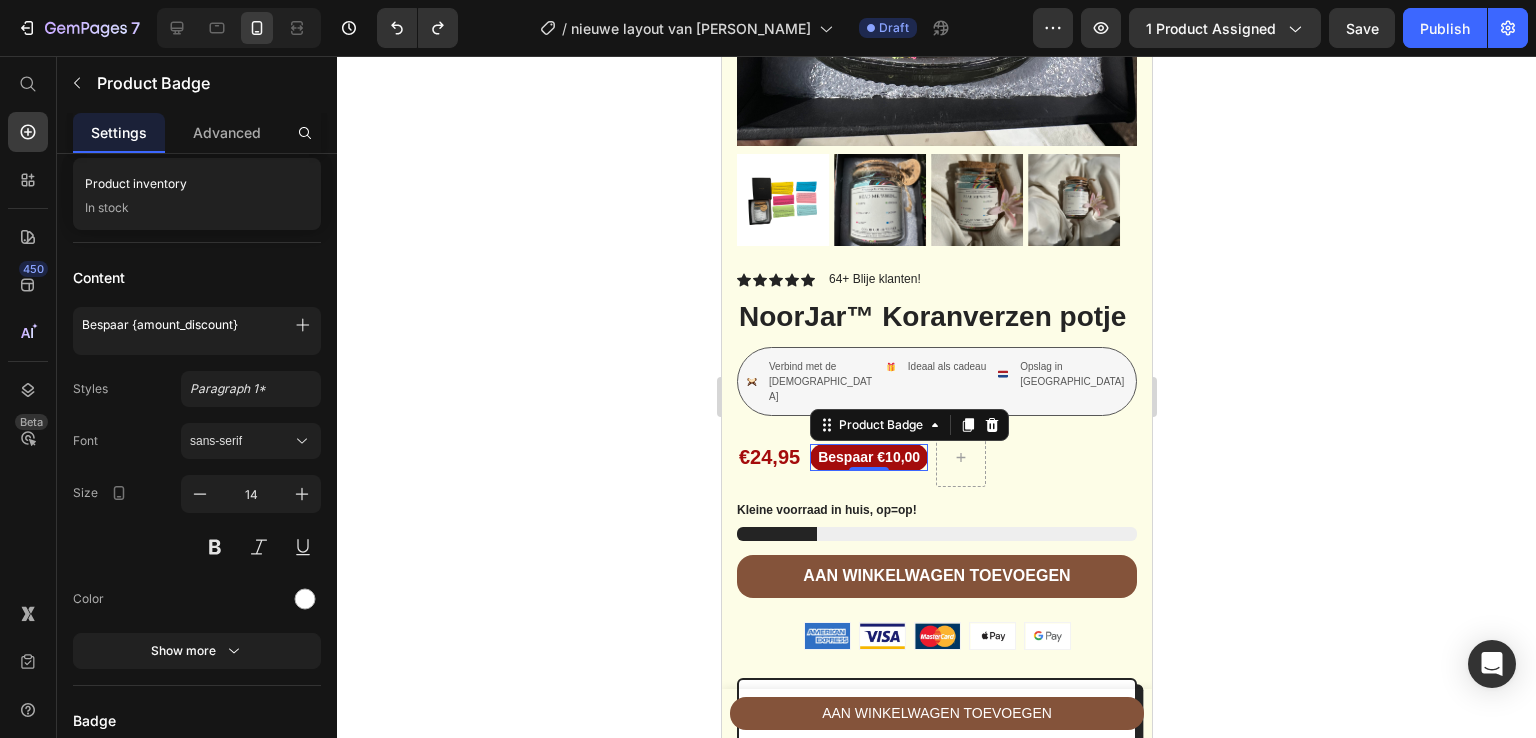 click 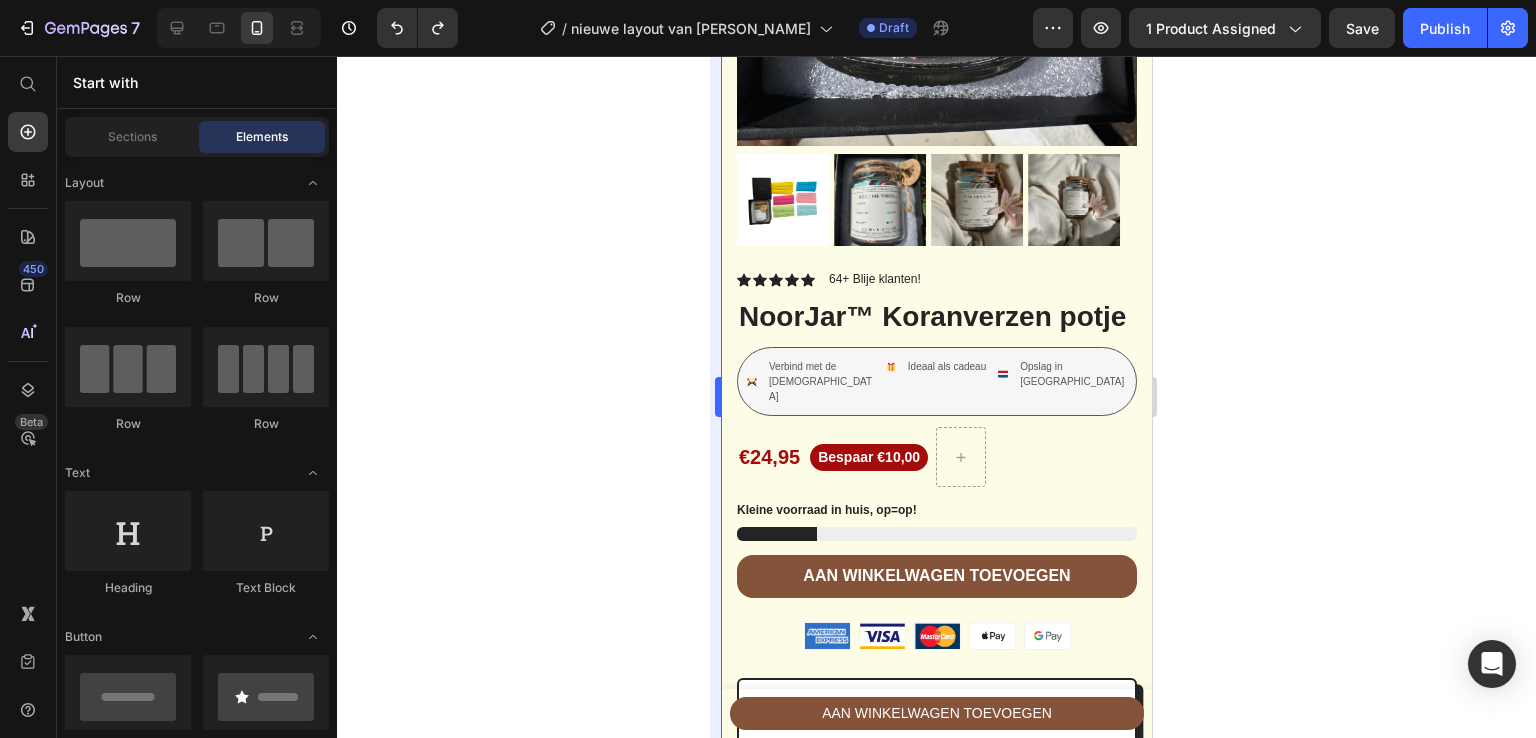 drag, startPoint x: 438, startPoint y: 390, endPoint x: 715, endPoint y: 470, distance: 288.321 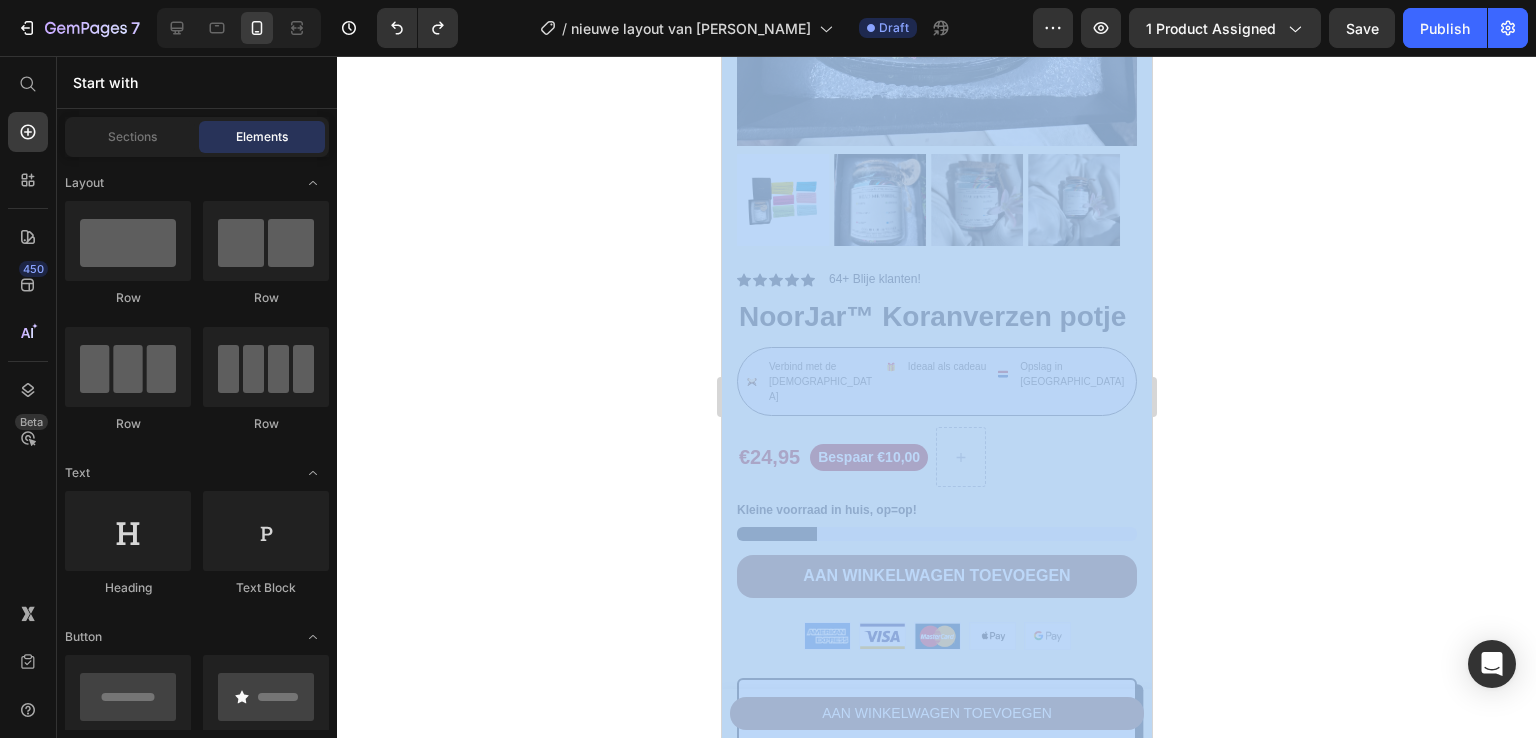 click 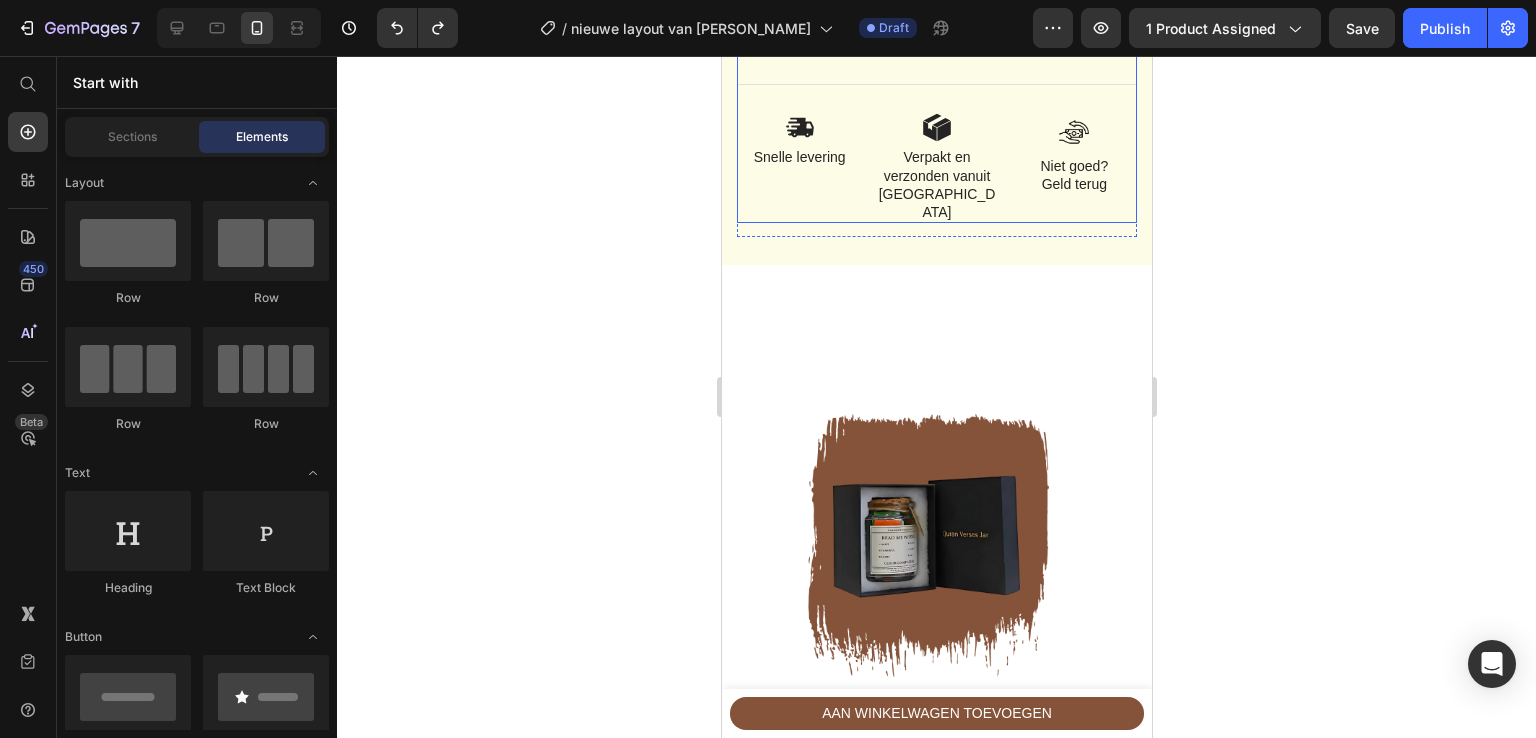 scroll, scrollTop: 2012, scrollLeft: 0, axis: vertical 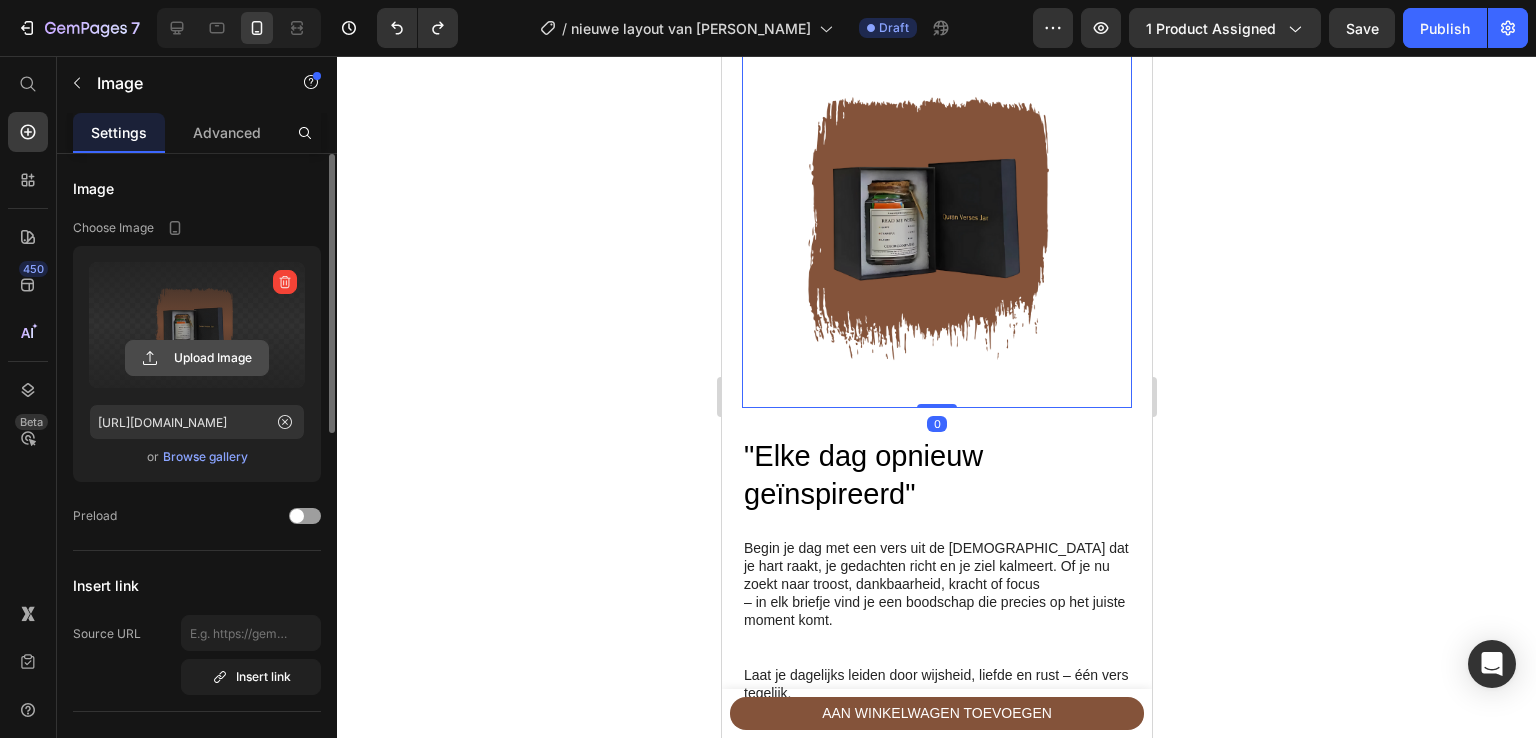 click 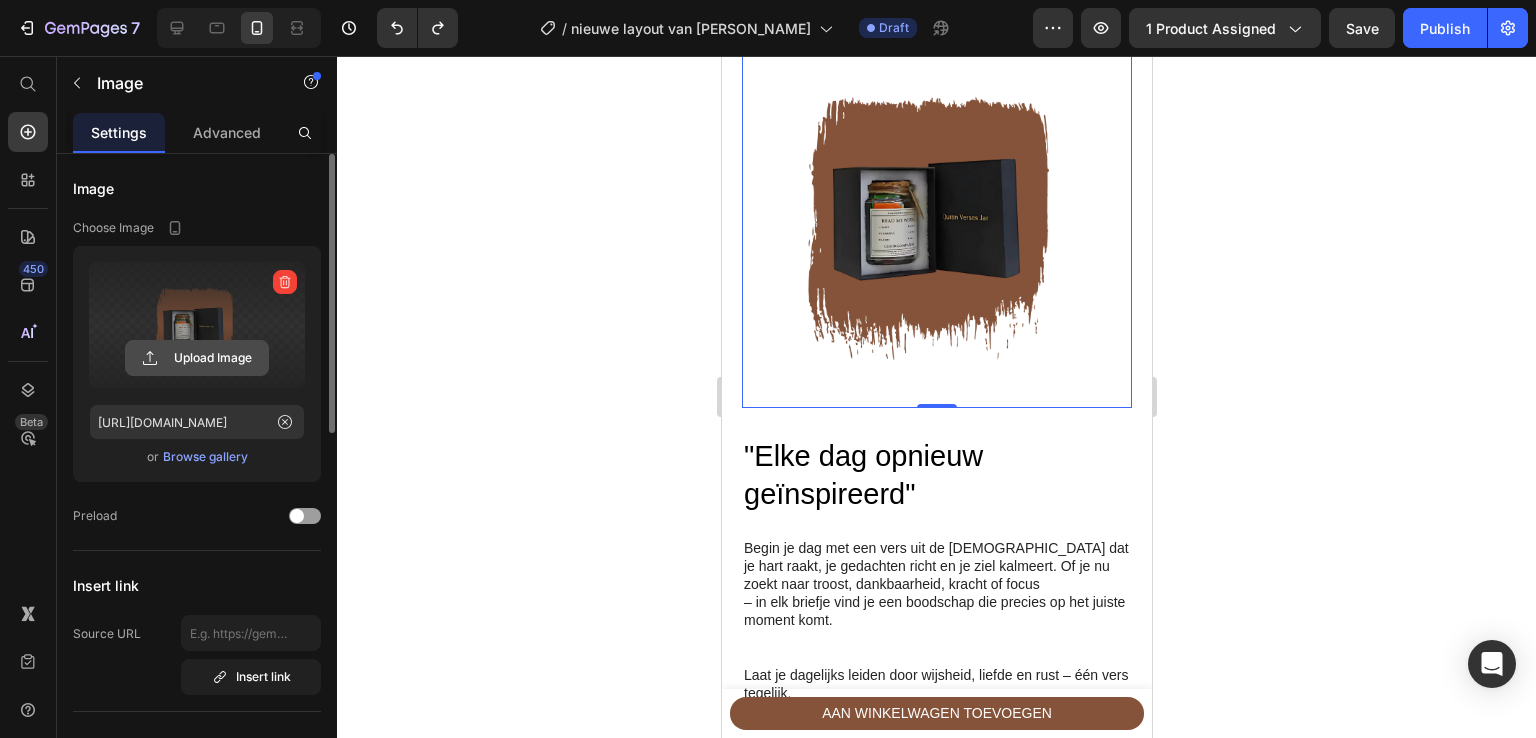 click at bounding box center (936, 639) 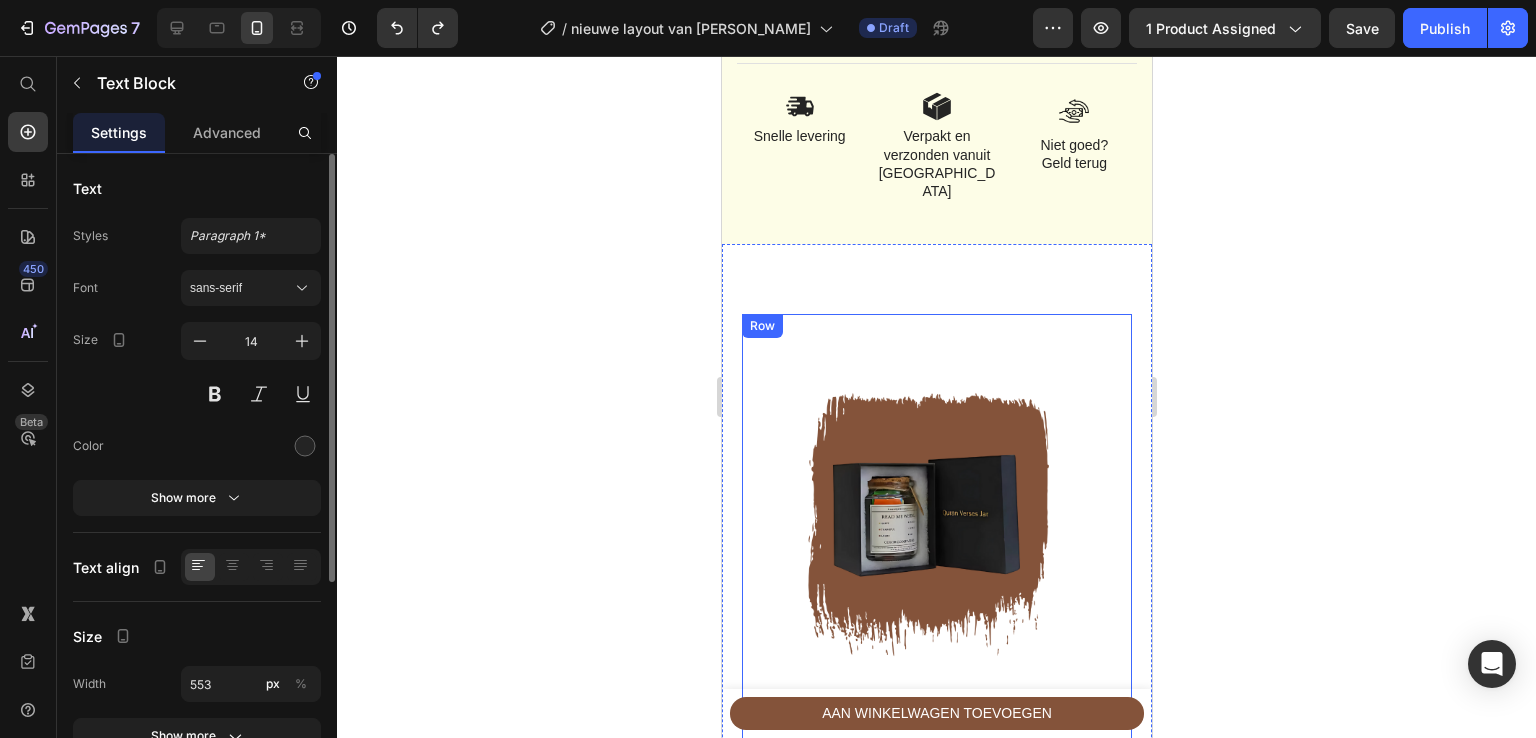 scroll, scrollTop: 1648, scrollLeft: 0, axis: vertical 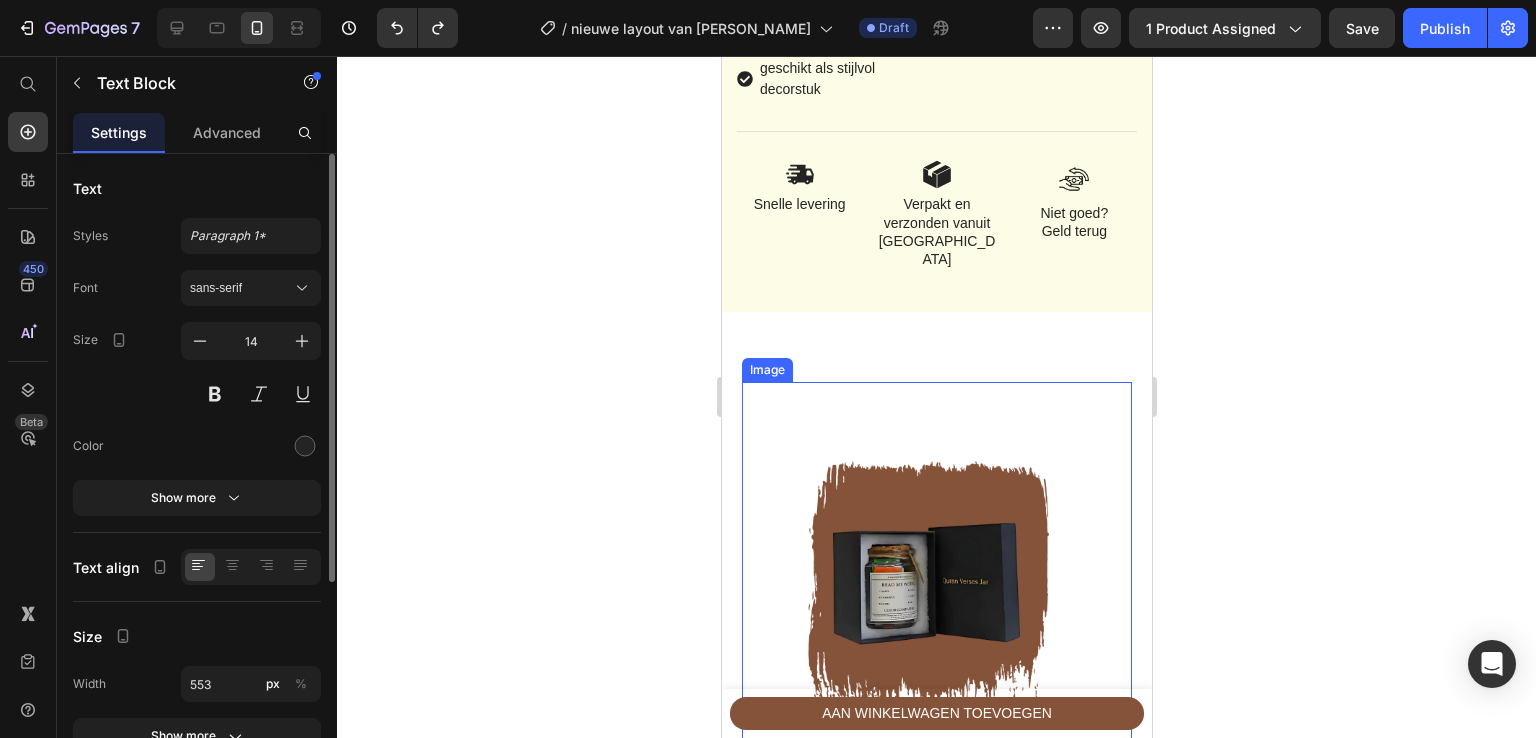 click at bounding box center [936, 577] 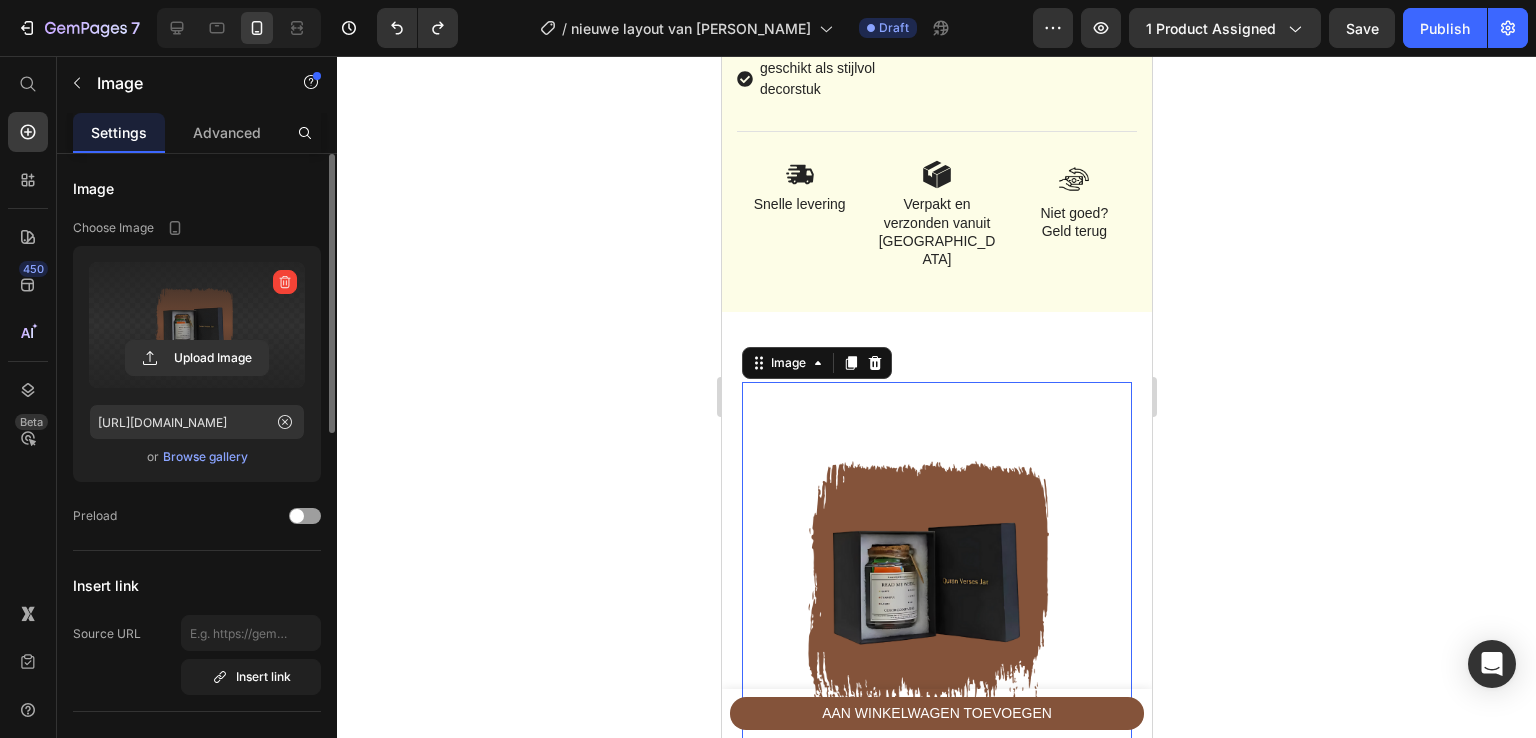 click at bounding box center [197, 325] 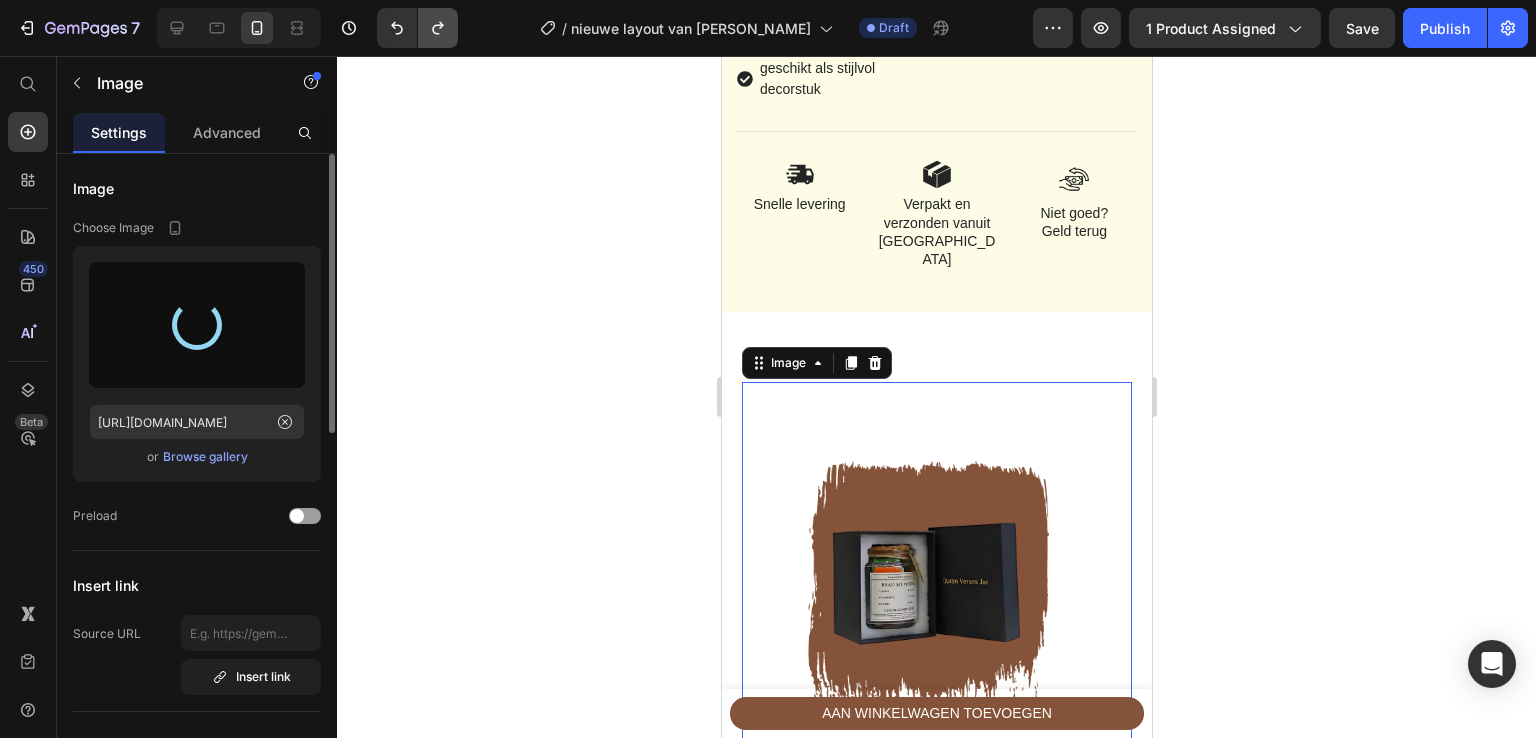 type on "[URL][DOMAIN_NAME]" 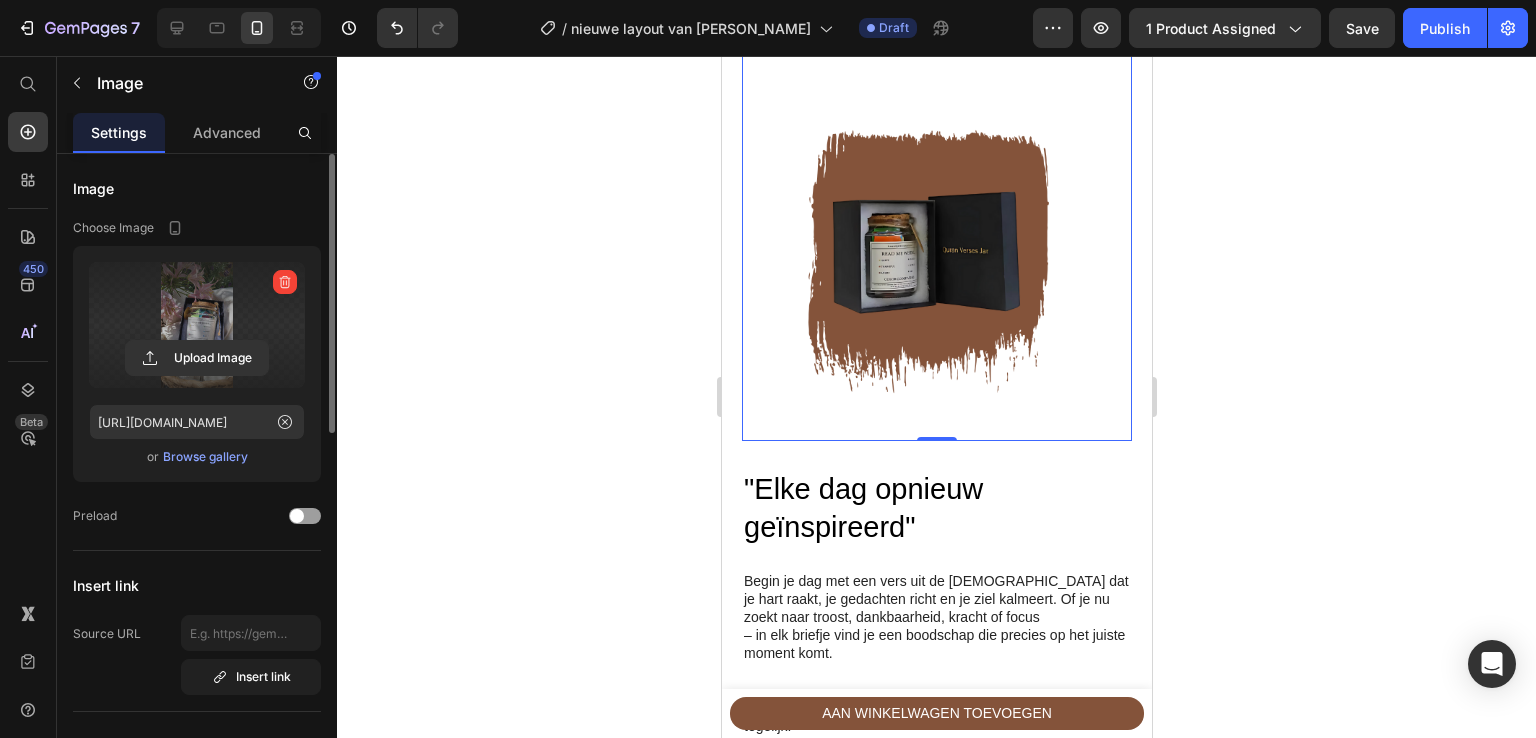 scroll, scrollTop: 1802, scrollLeft: 0, axis: vertical 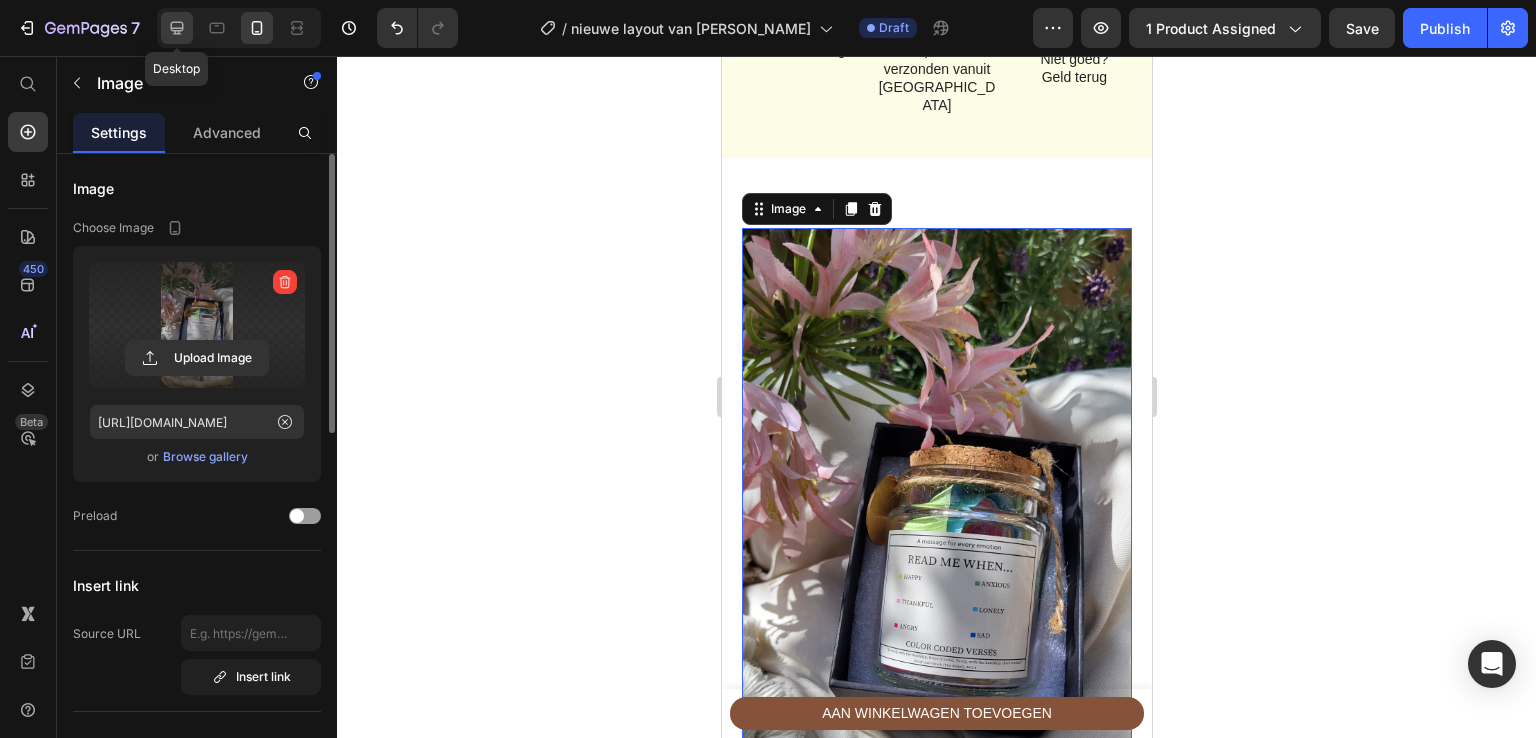 click 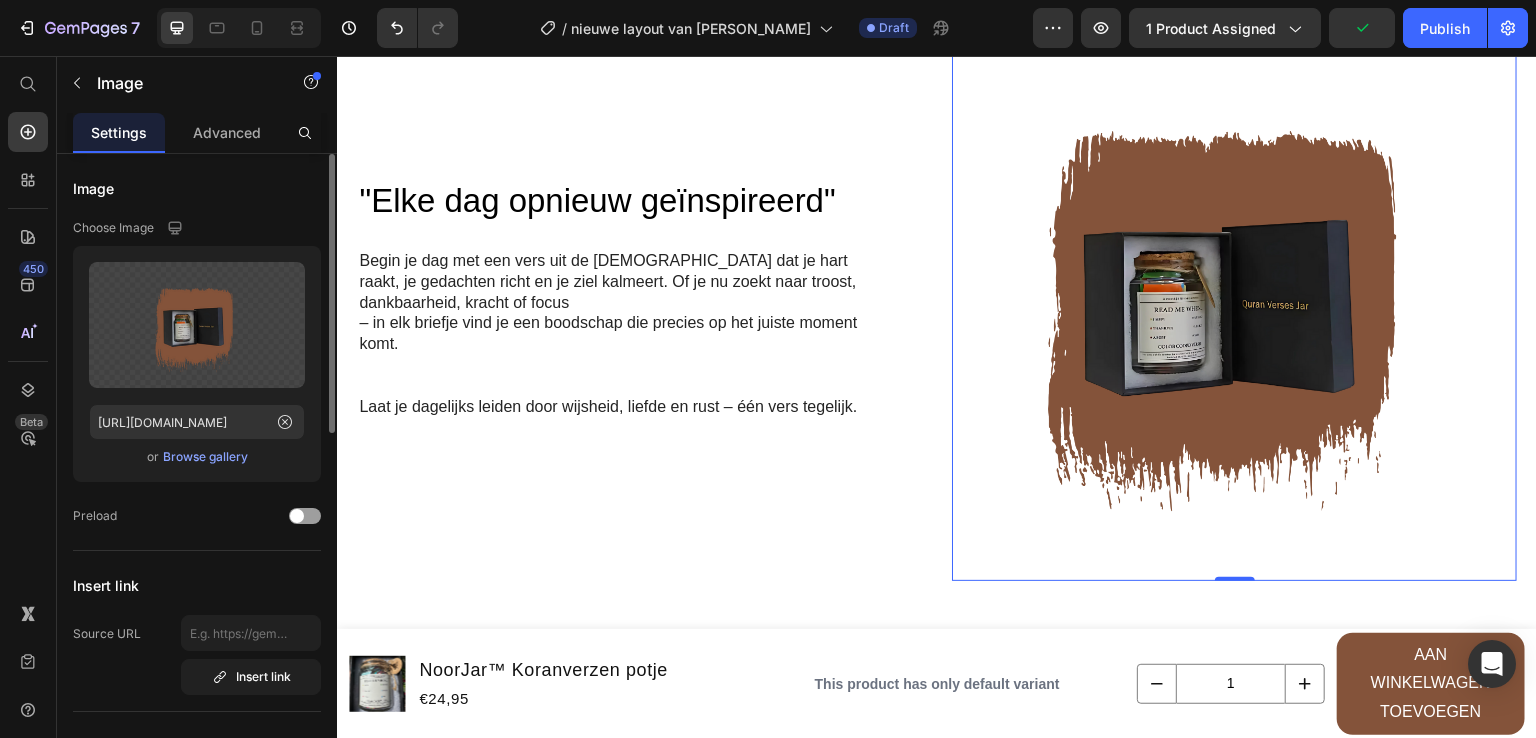 scroll, scrollTop: 1569, scrollLeft: 0, axis: vertical 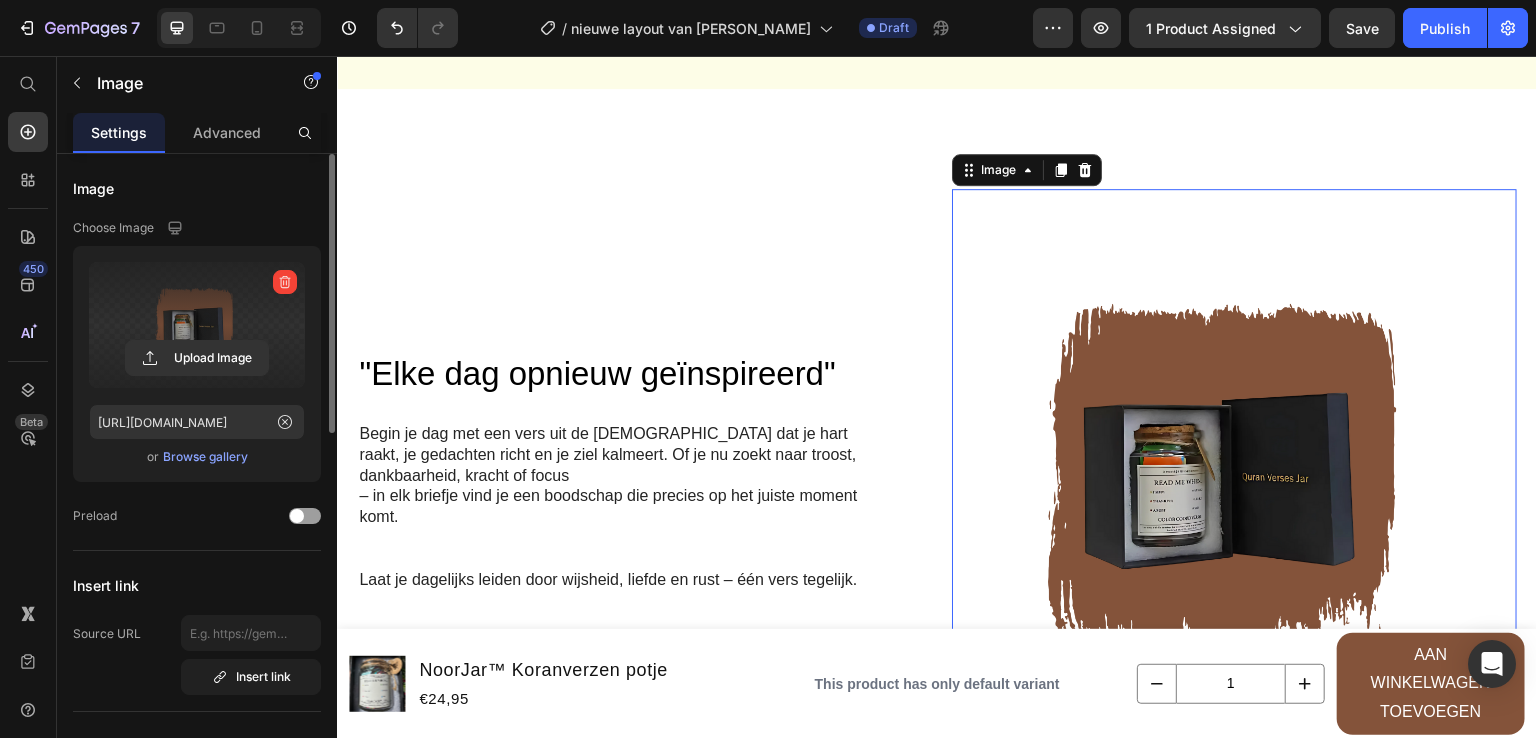 click at bounding box center (197, 325) 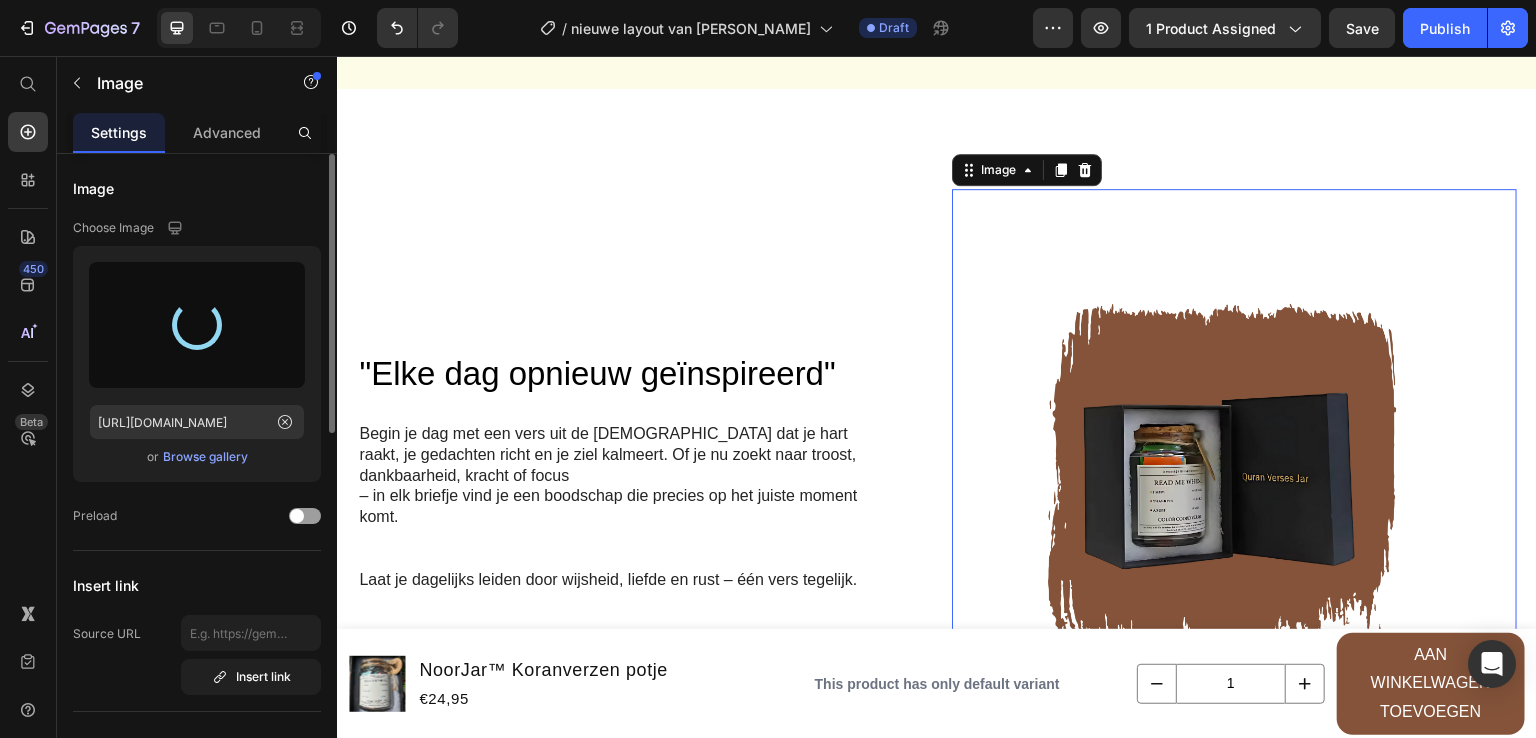 type on "[URL][DOMAIN_NAME]" 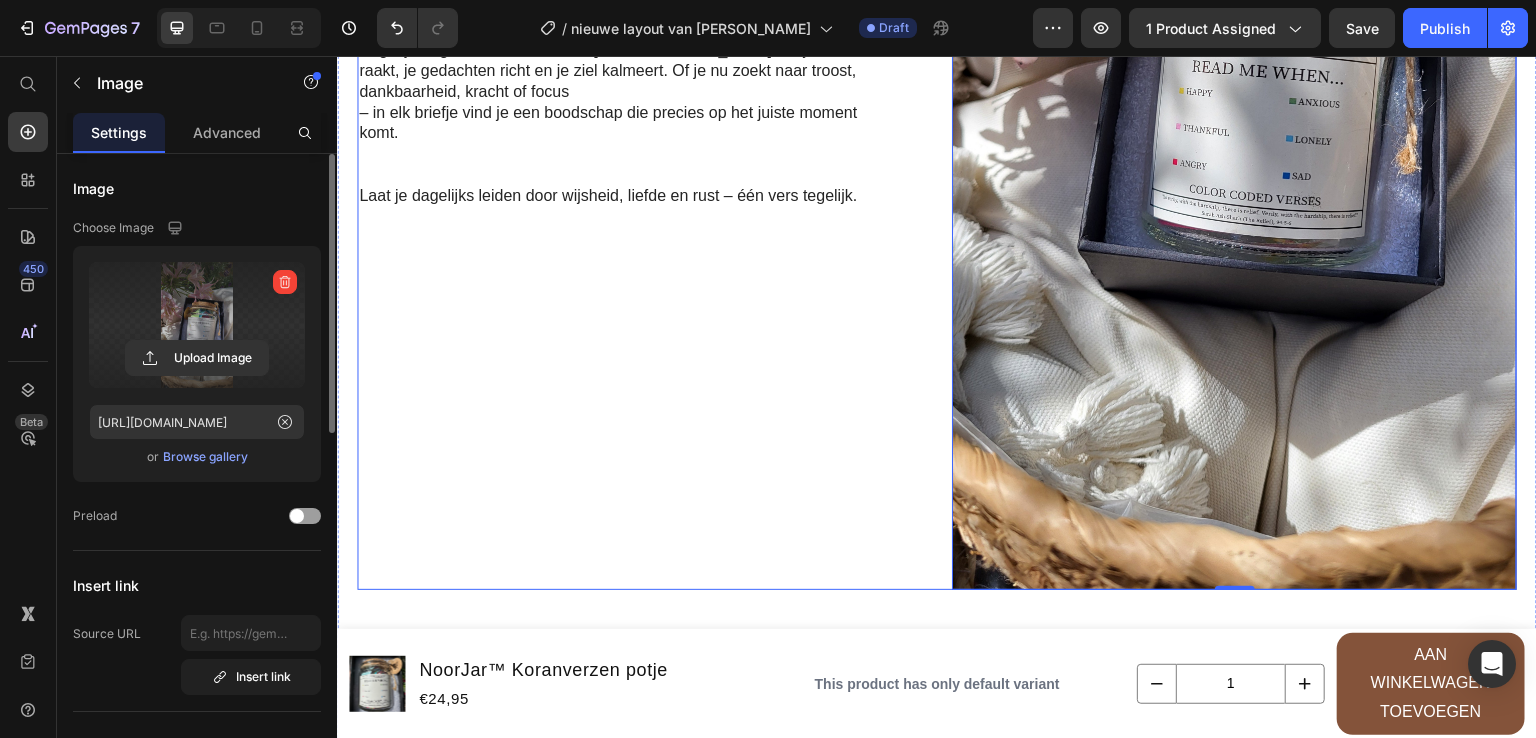 scroll, scrollTop: 2004, scrollLeft: 0, axis: vertical 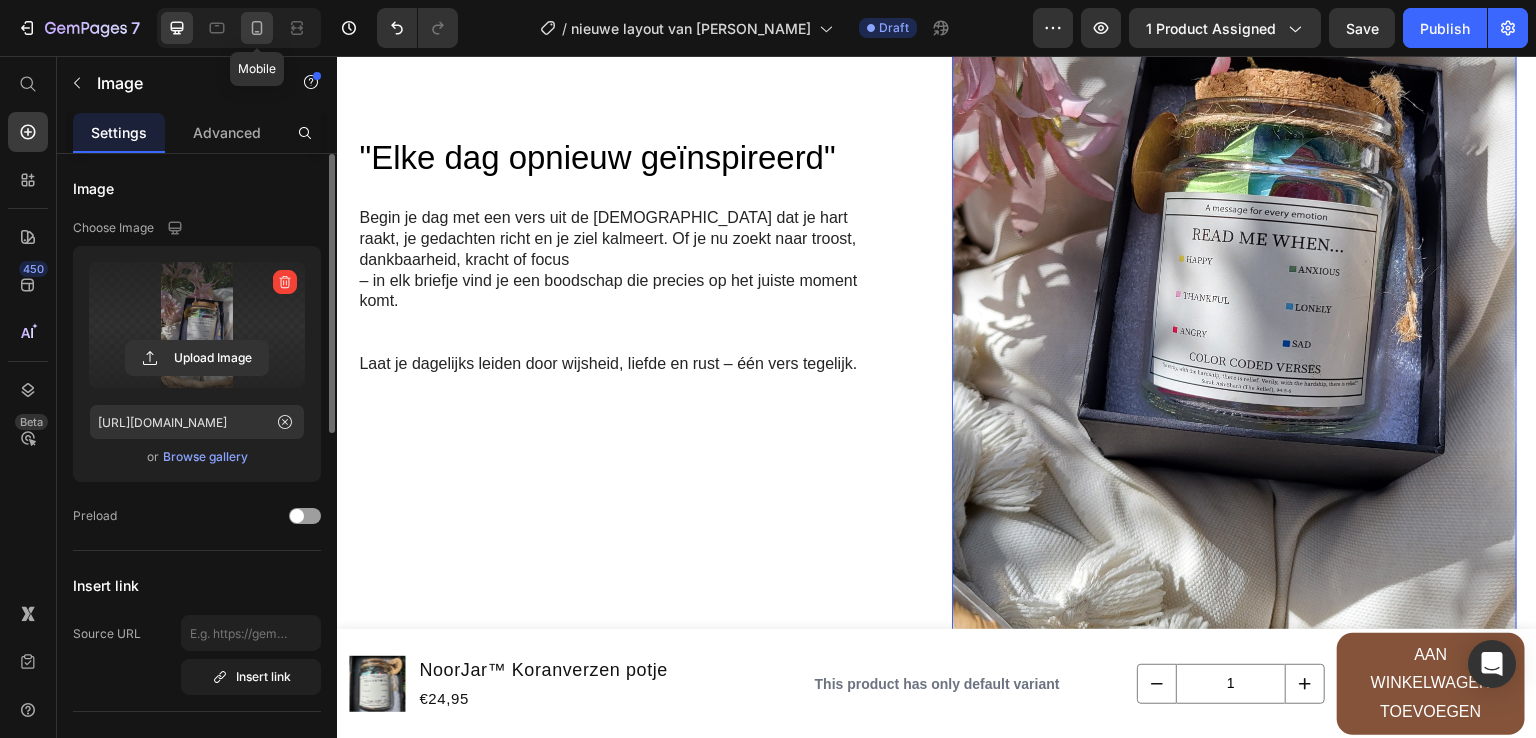 click 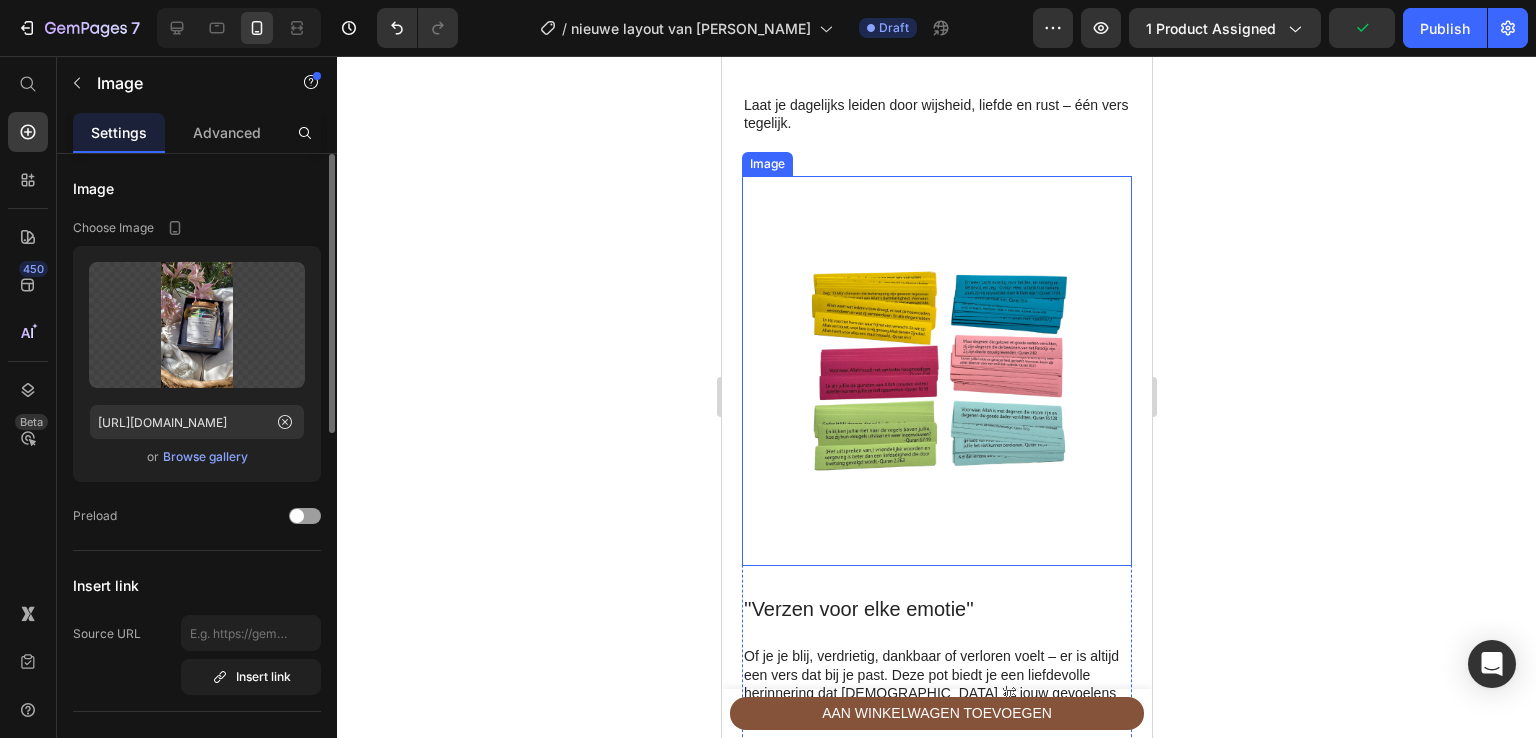 scroll, scrollTop: 2824, scrollLeft: 0, axis: vertical 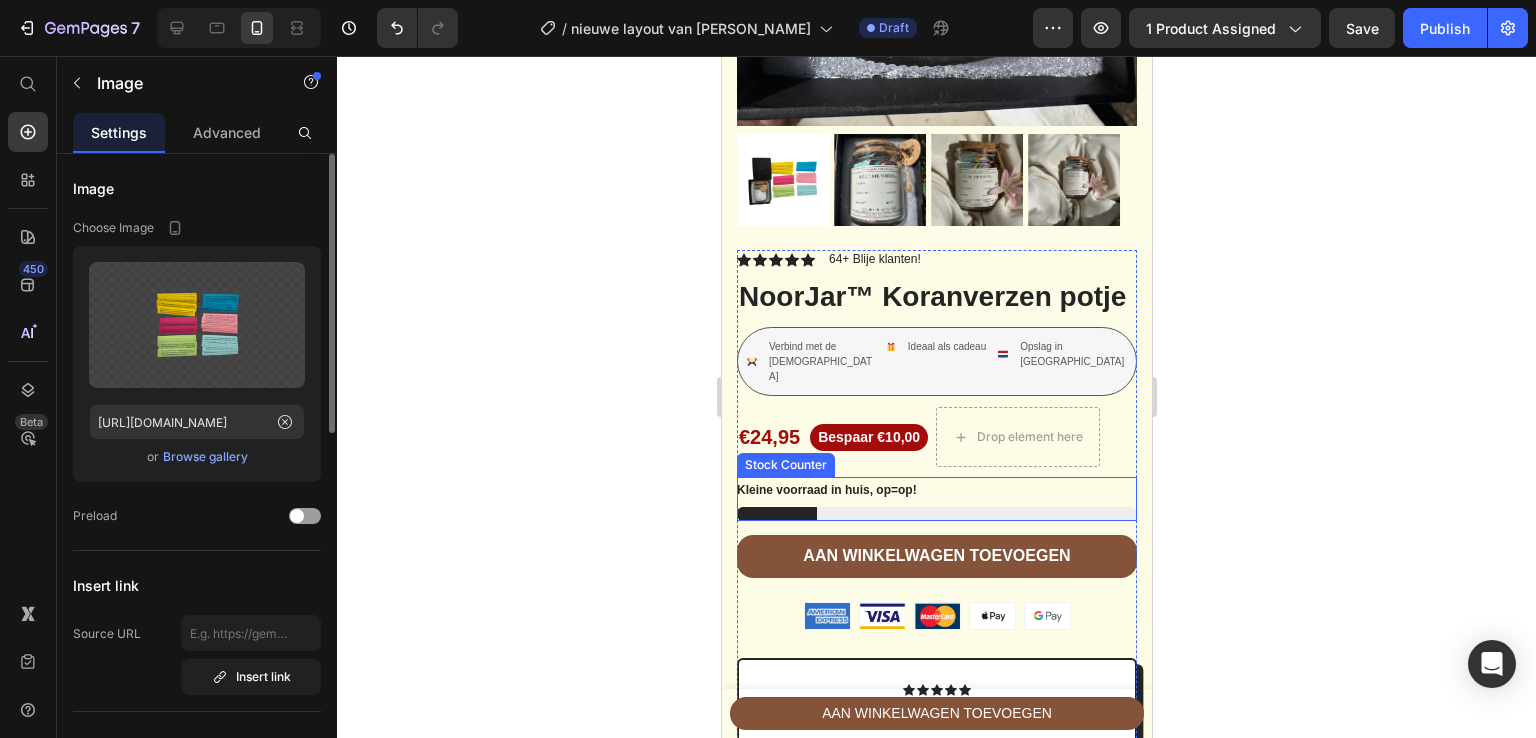 click on "Kleine voorraad in huis, op=op!" at bounding box center [826, 491] 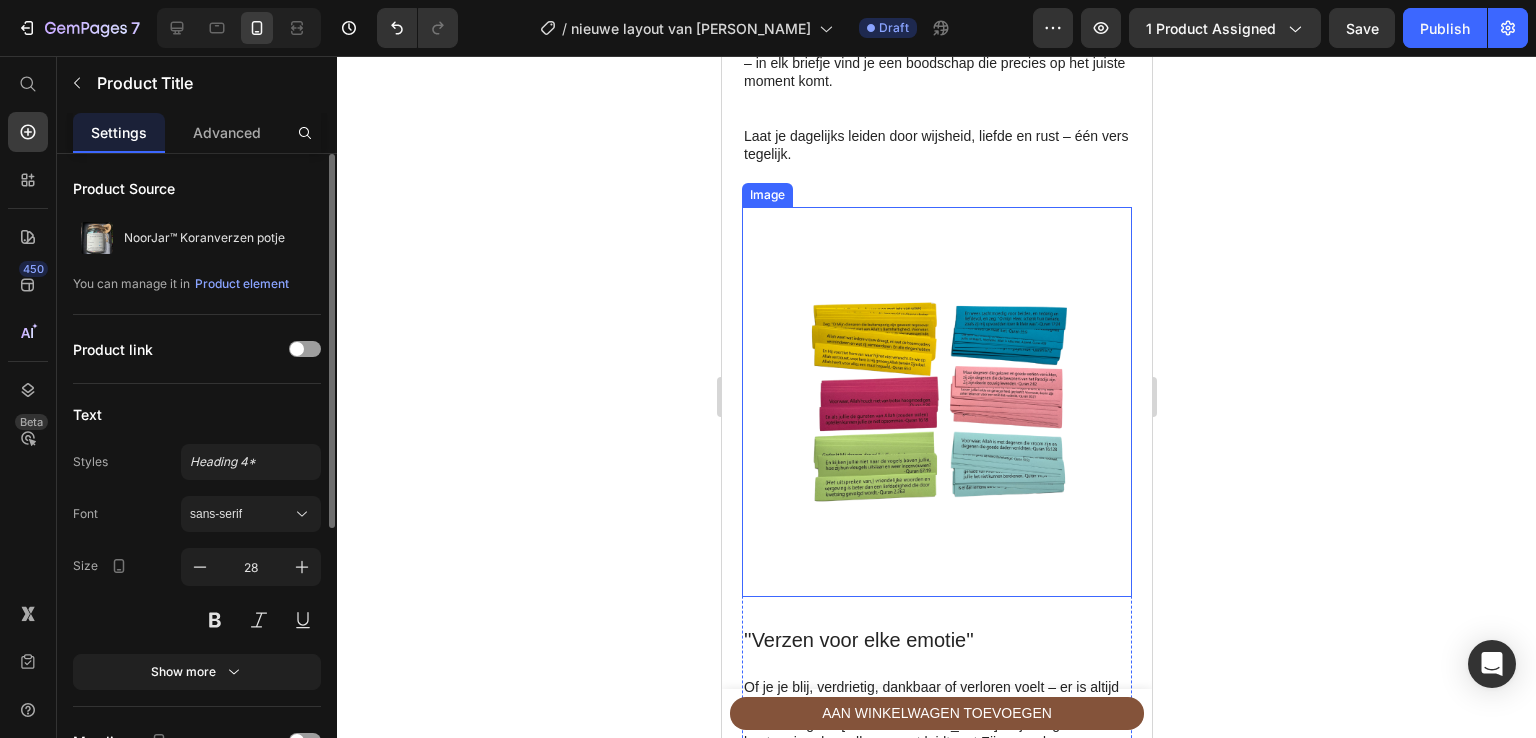 scroll, scrollTop: 2789, scrollLeft: 0, axis: vertical 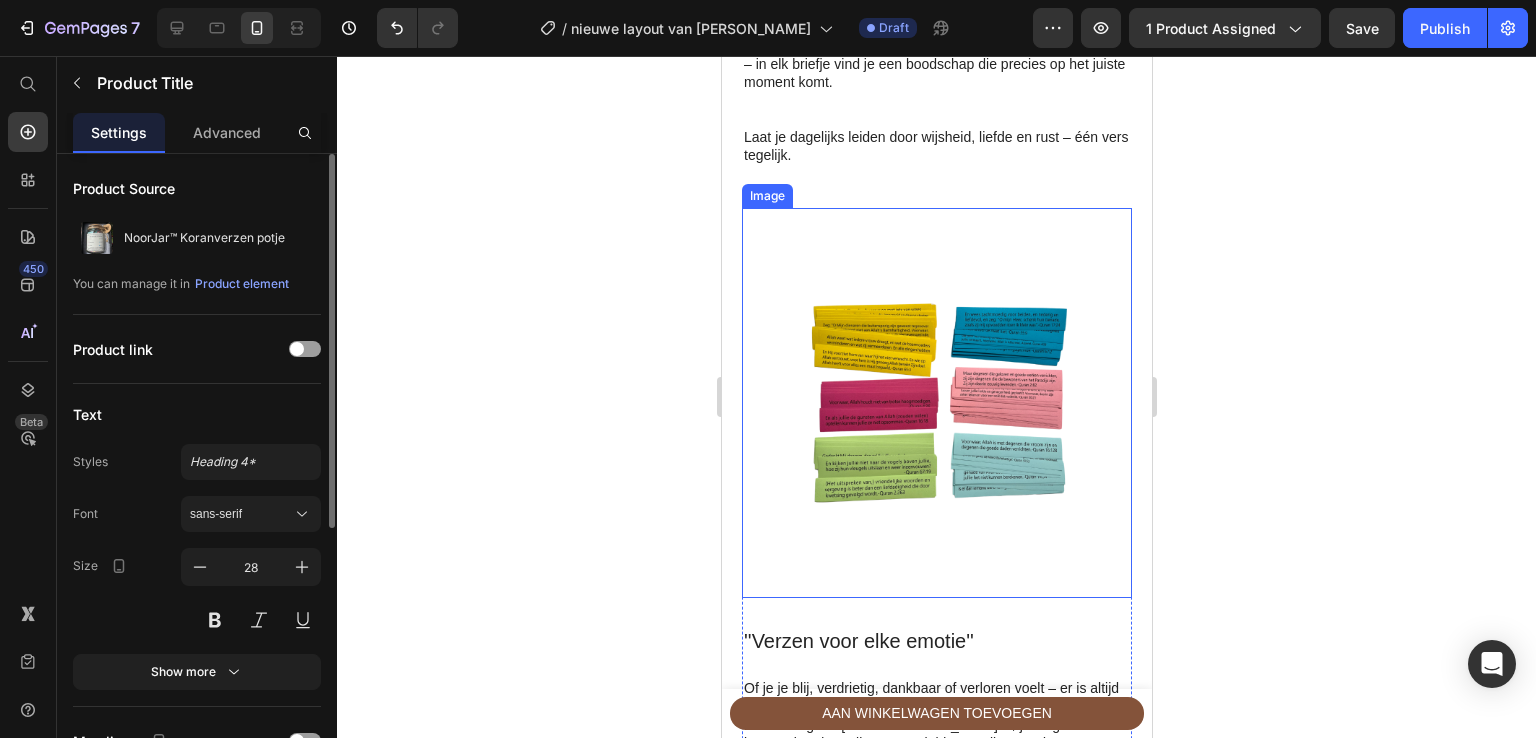 click at bounding box center [936, 403] 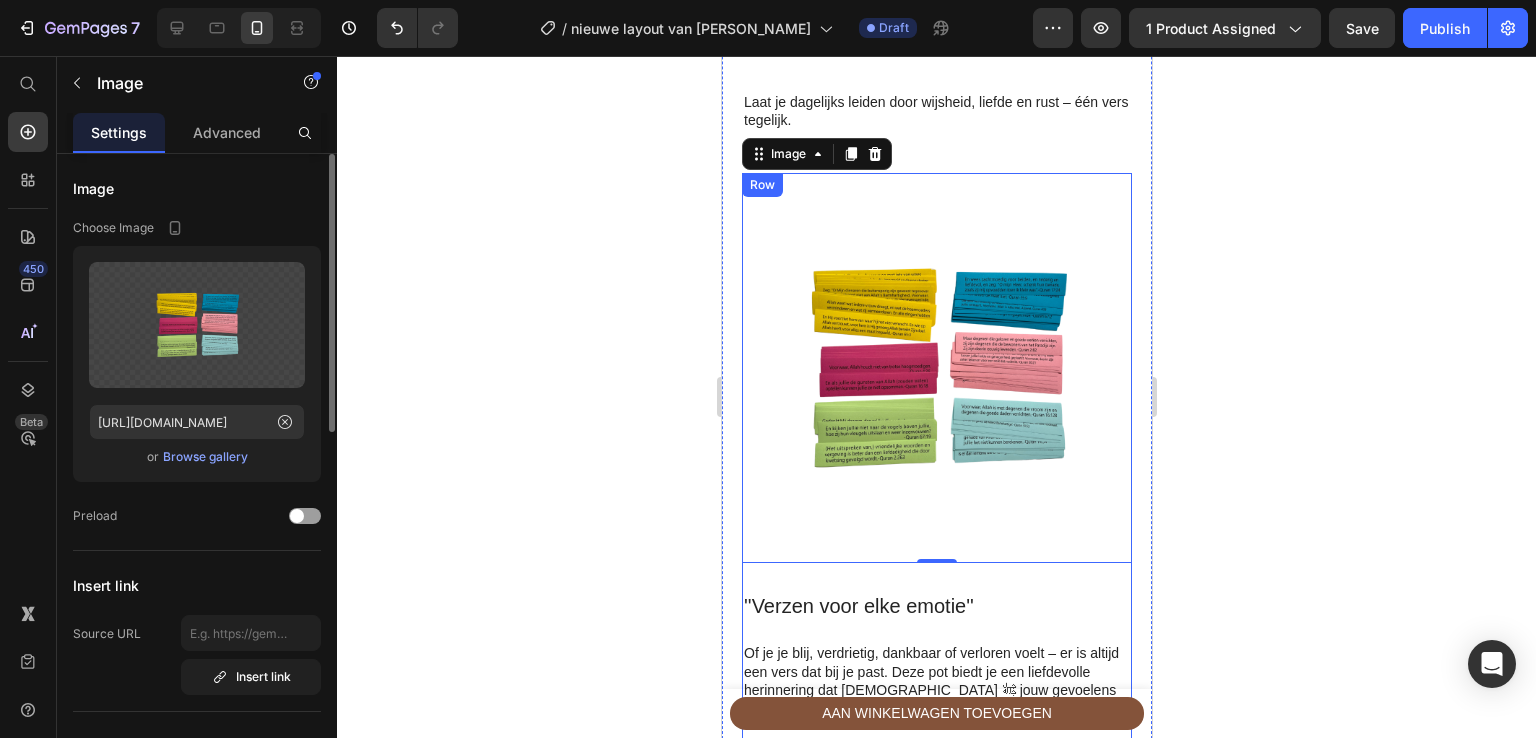 scroll, scrollTop: 2778, scrollLeft: 0, axis: vertical 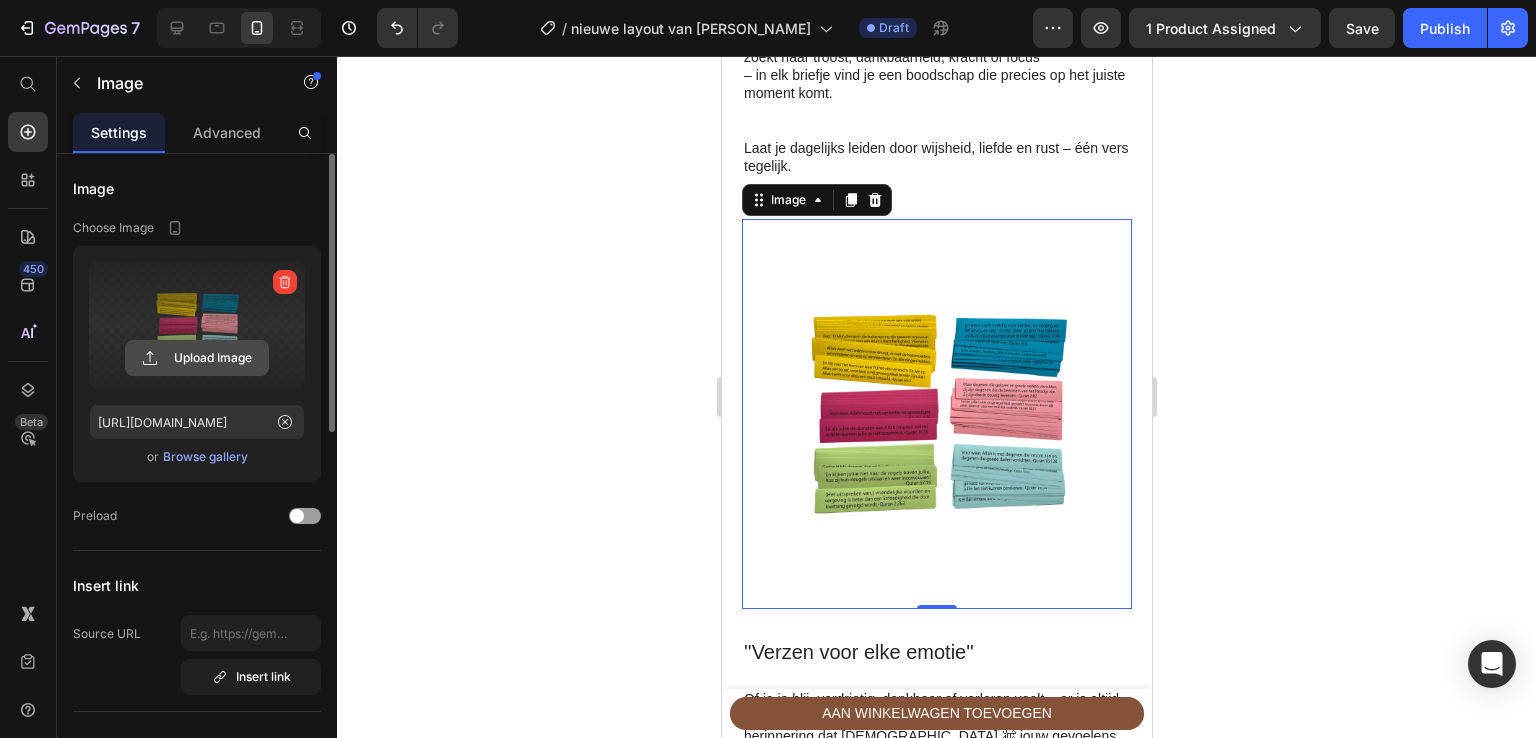 click 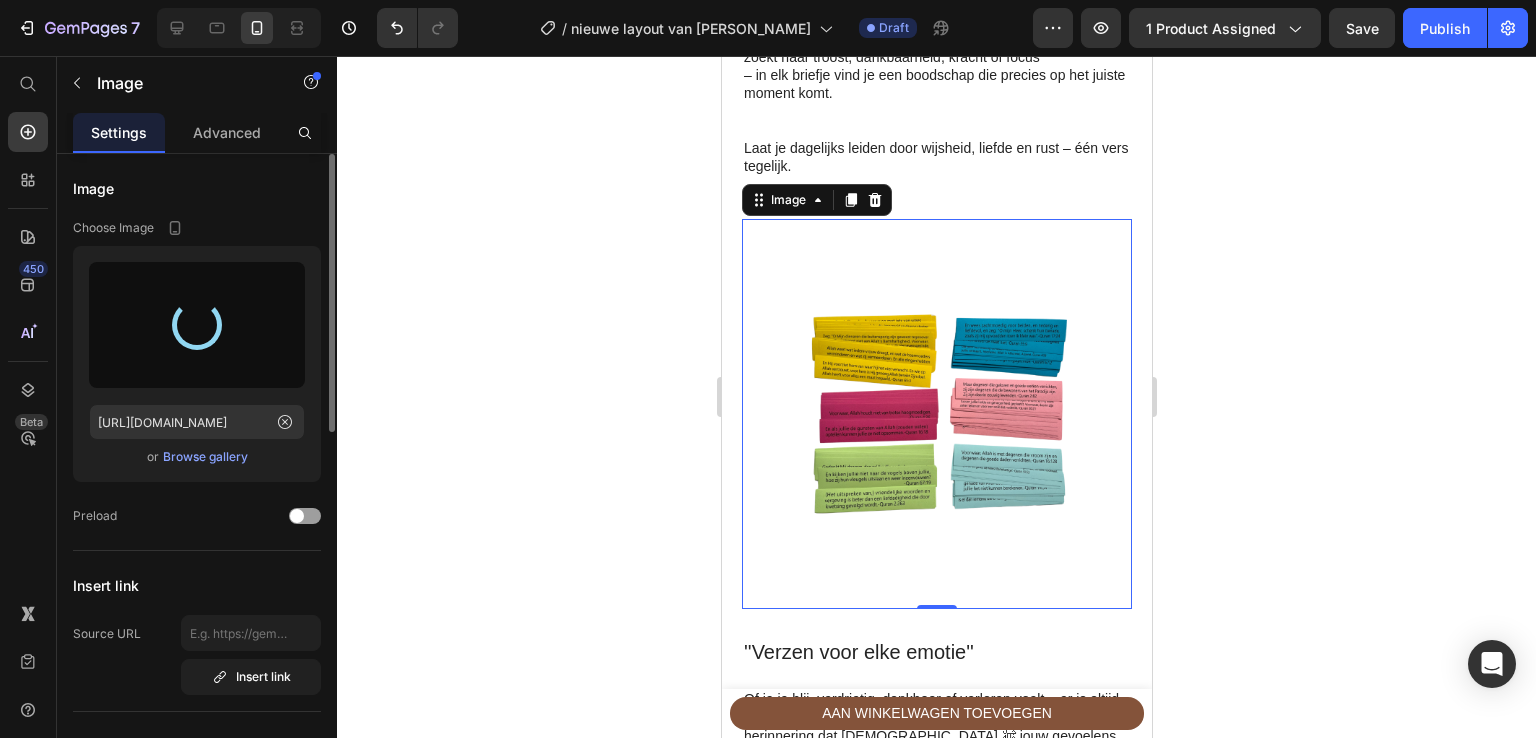 type on "[URL][DOMAIN_NAME]" 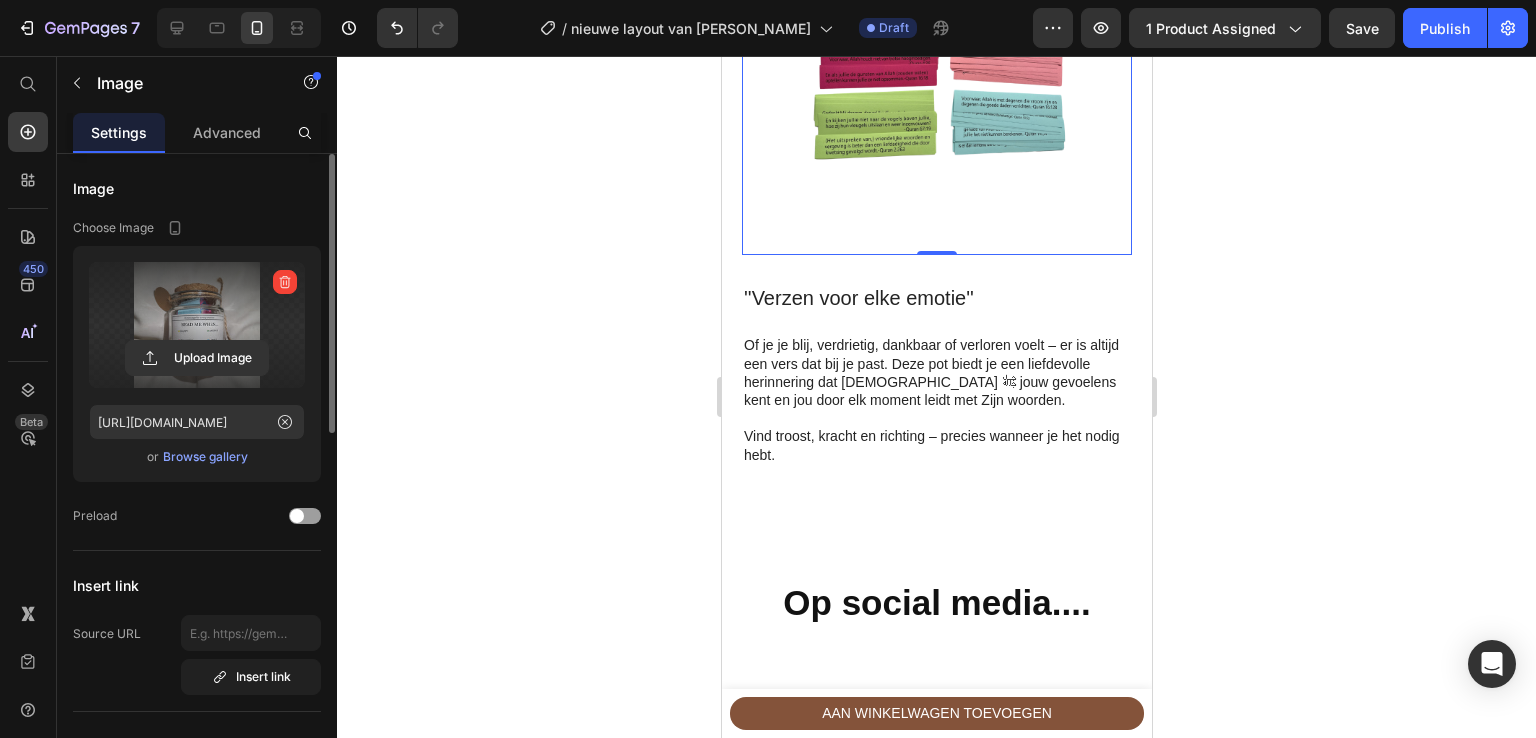 scroll, scrollTop: 3132, scrollLeft: 0, axis: vertical 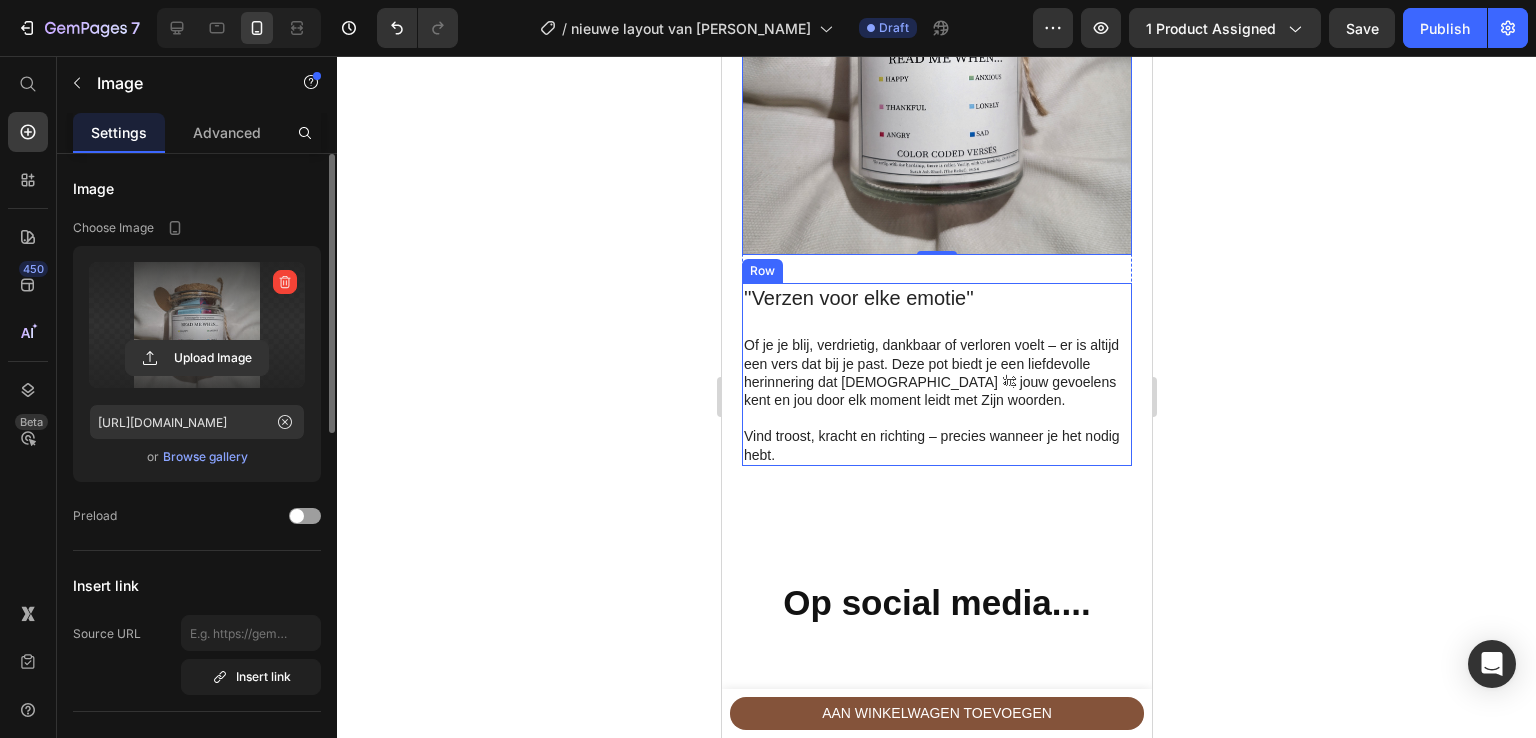 click on "''Verzen voor elke emotie''" at bounding box center (936, 298) 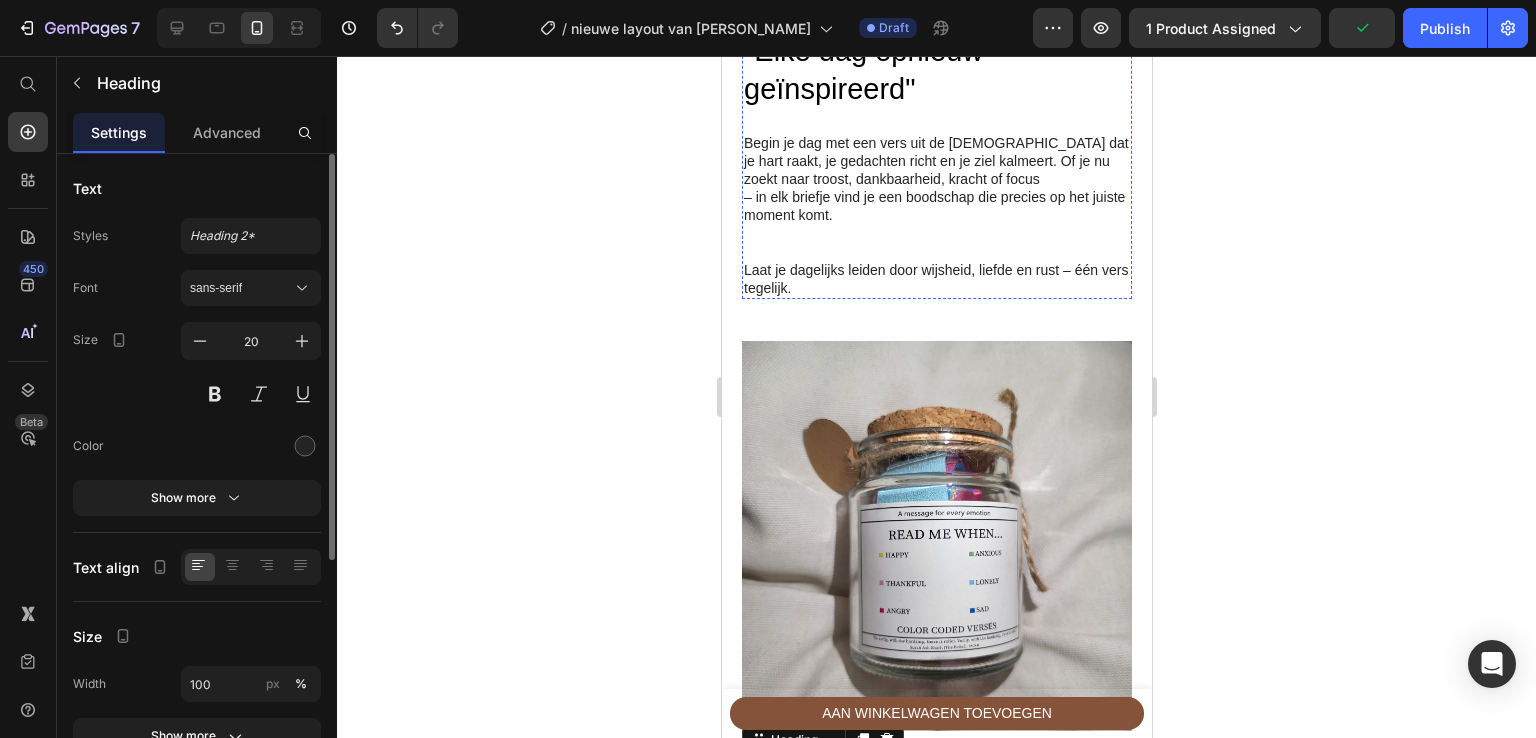 scroll, scrollTop: 2722, scrollLeft: 0, axis: vertical 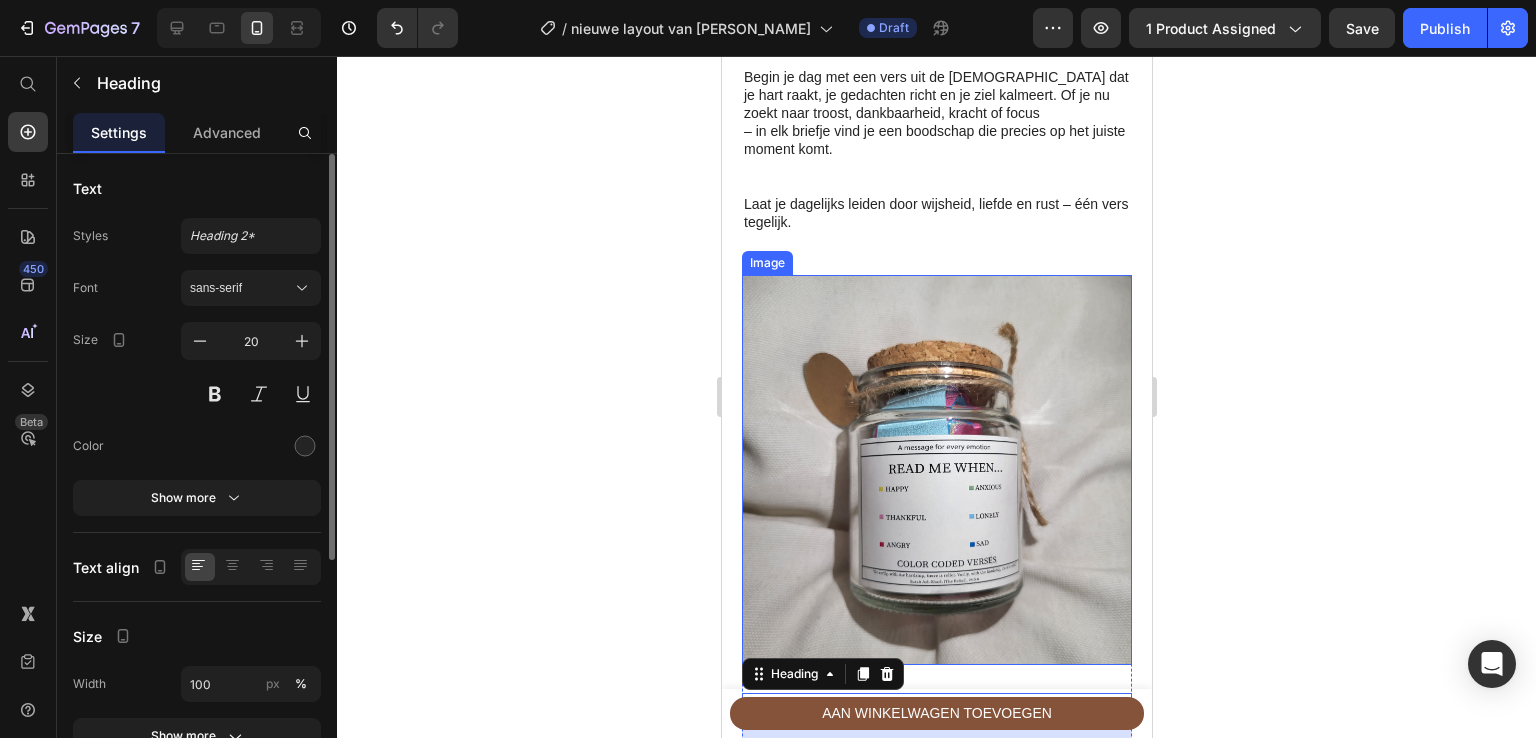click at bounding box center (936, 470) 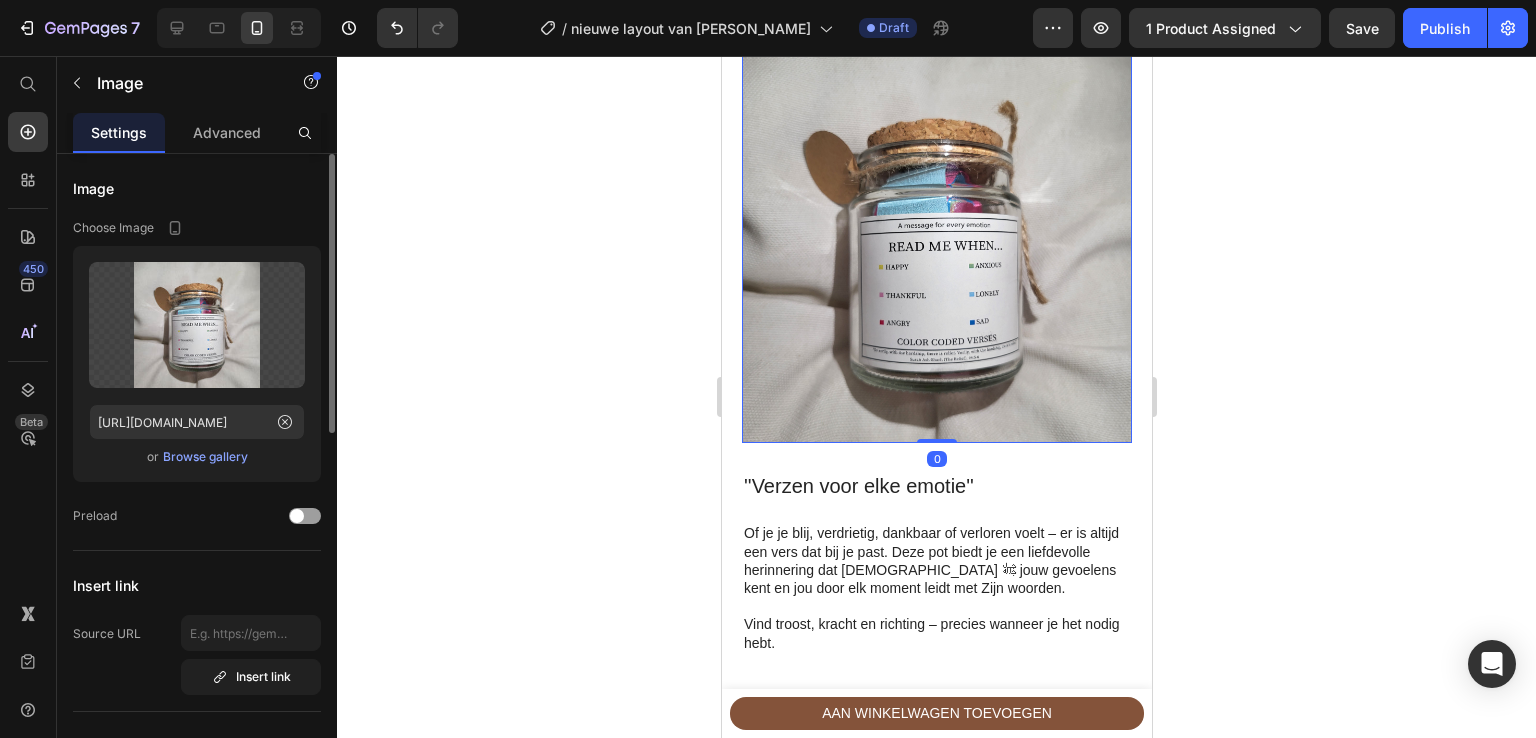 scroll, scrollTop: 2948, scrollLeft: 0, axis: vertical 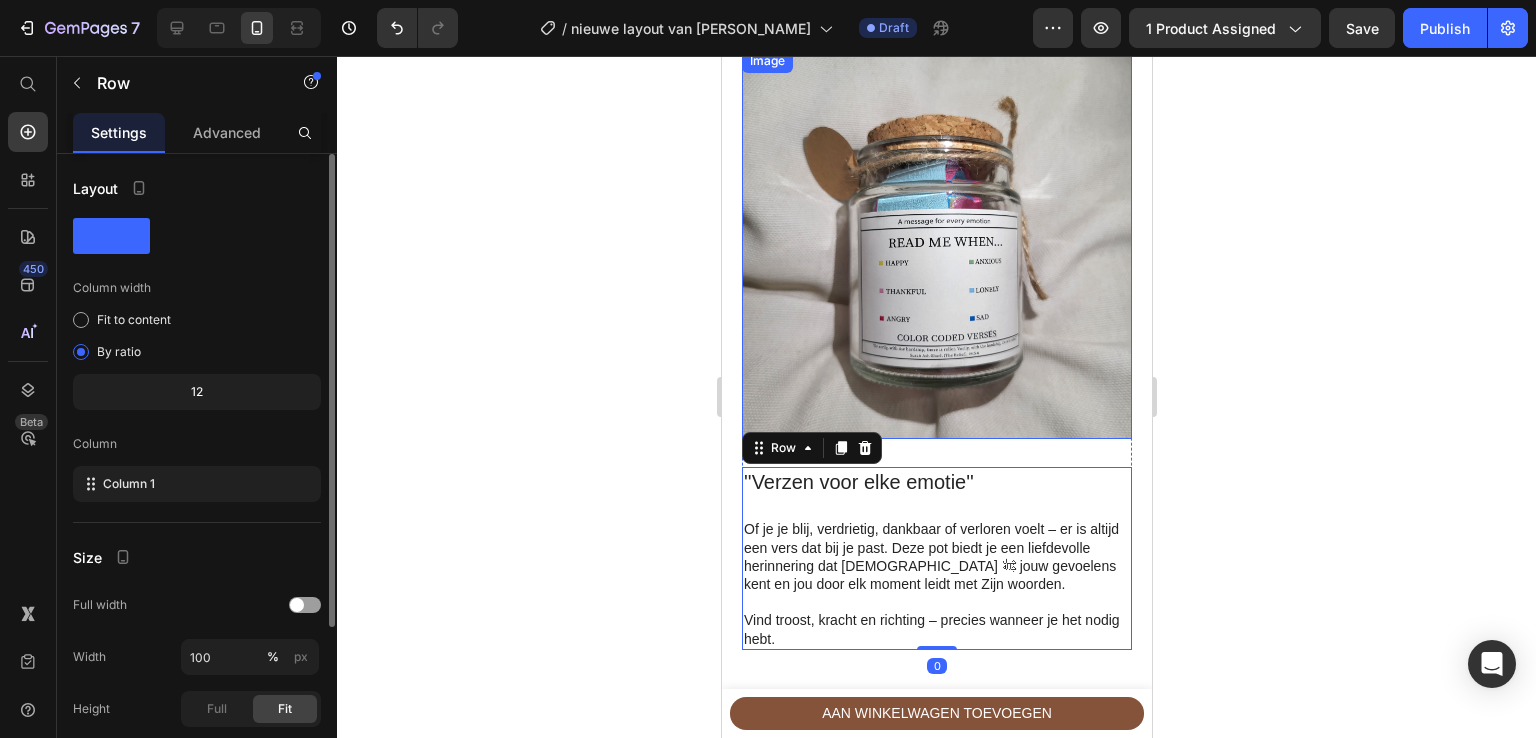 click at bounding box center [936, 244] 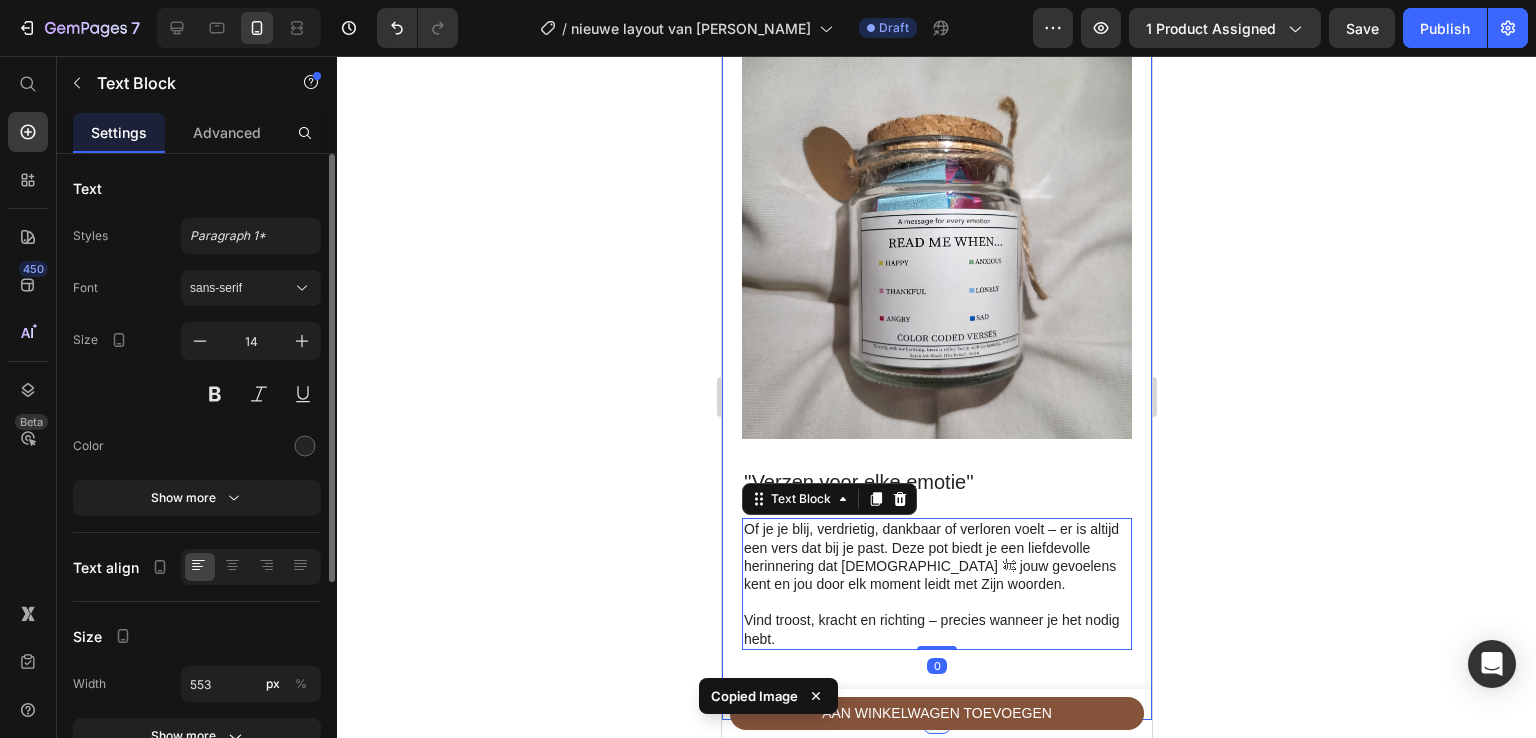 click at bounding box center (936, 720) 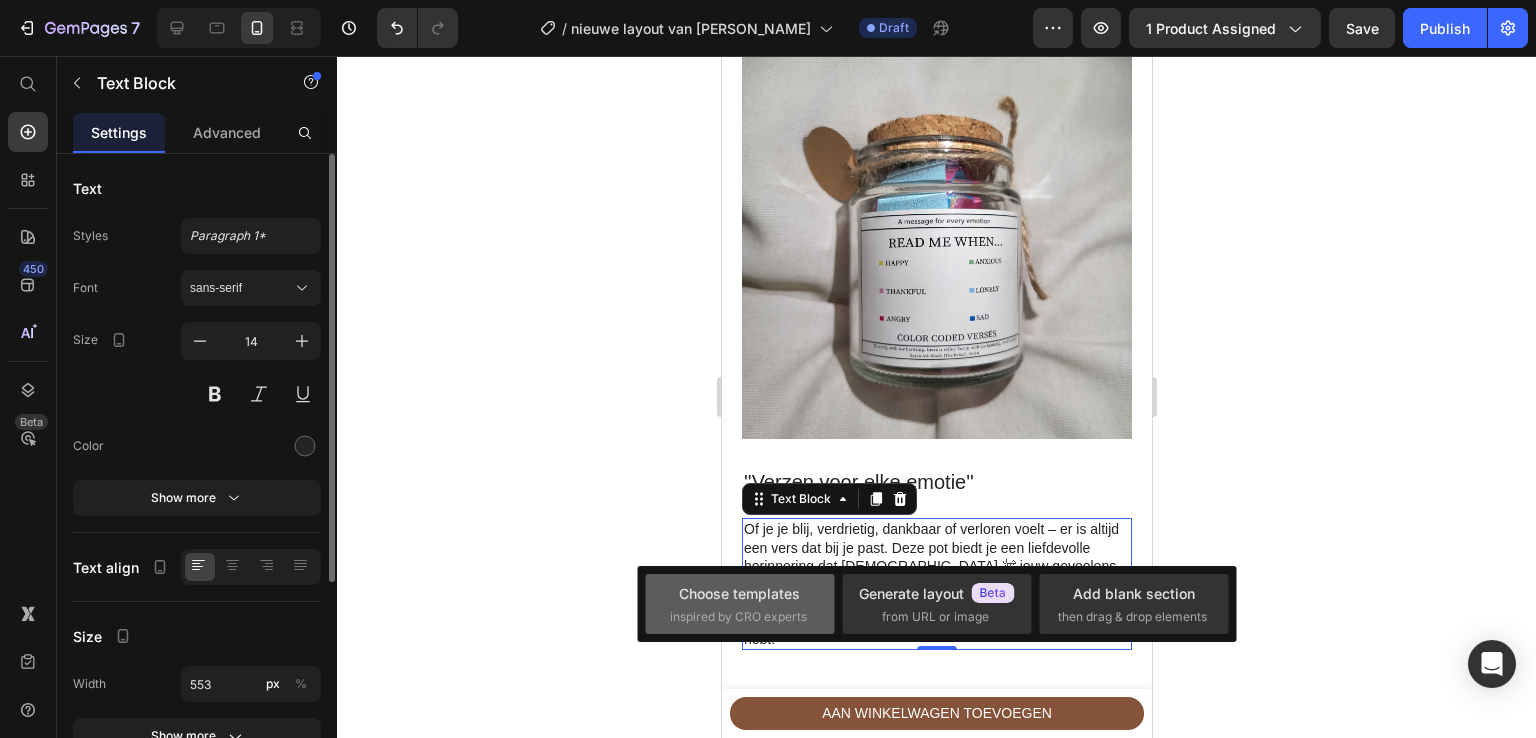 click on "inspired by CRO experts" at bounding box center [738, 617] 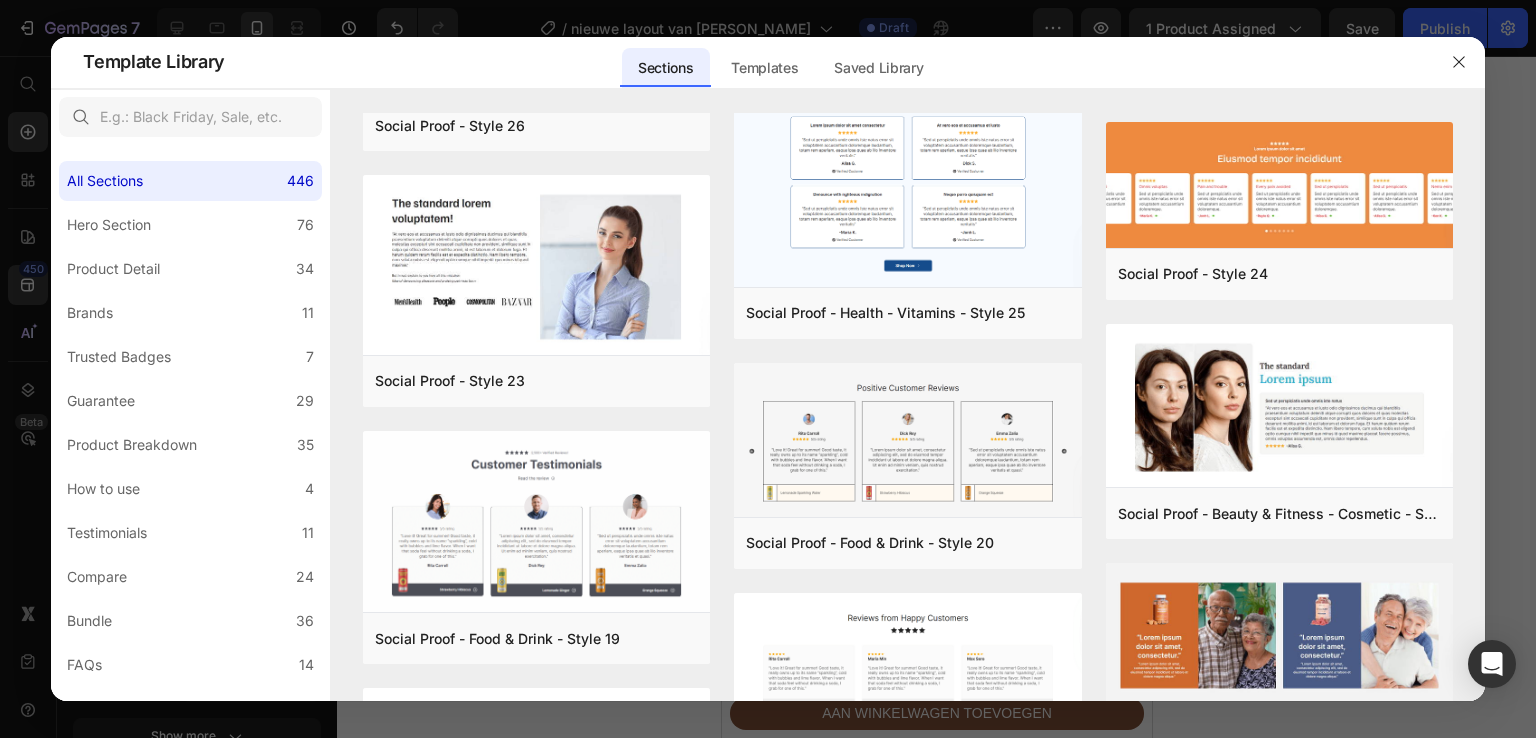 scroll, scrollTop: 13901, scrollLeft: 0, axis: vertical 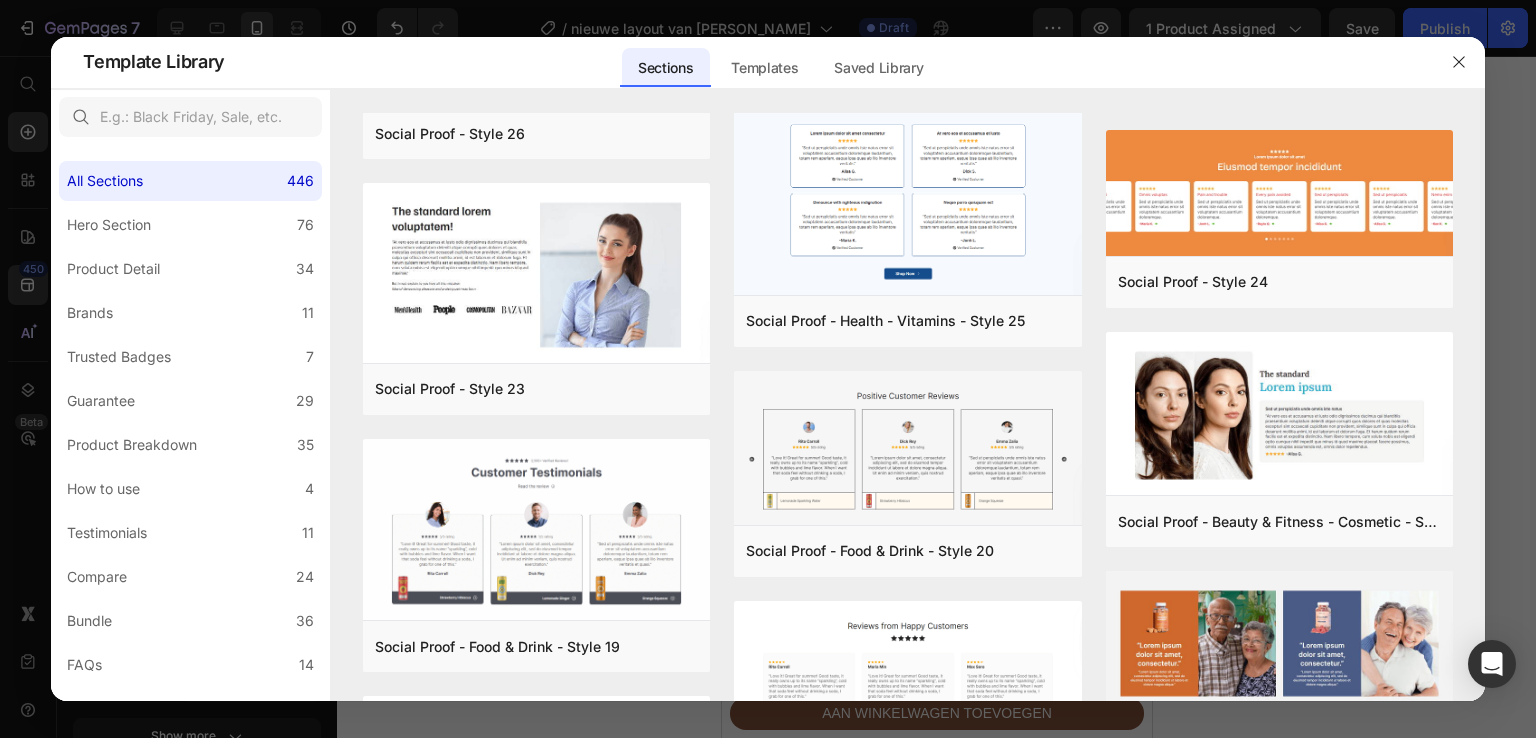 click on "Add to page" at bounding box center [0, 0] 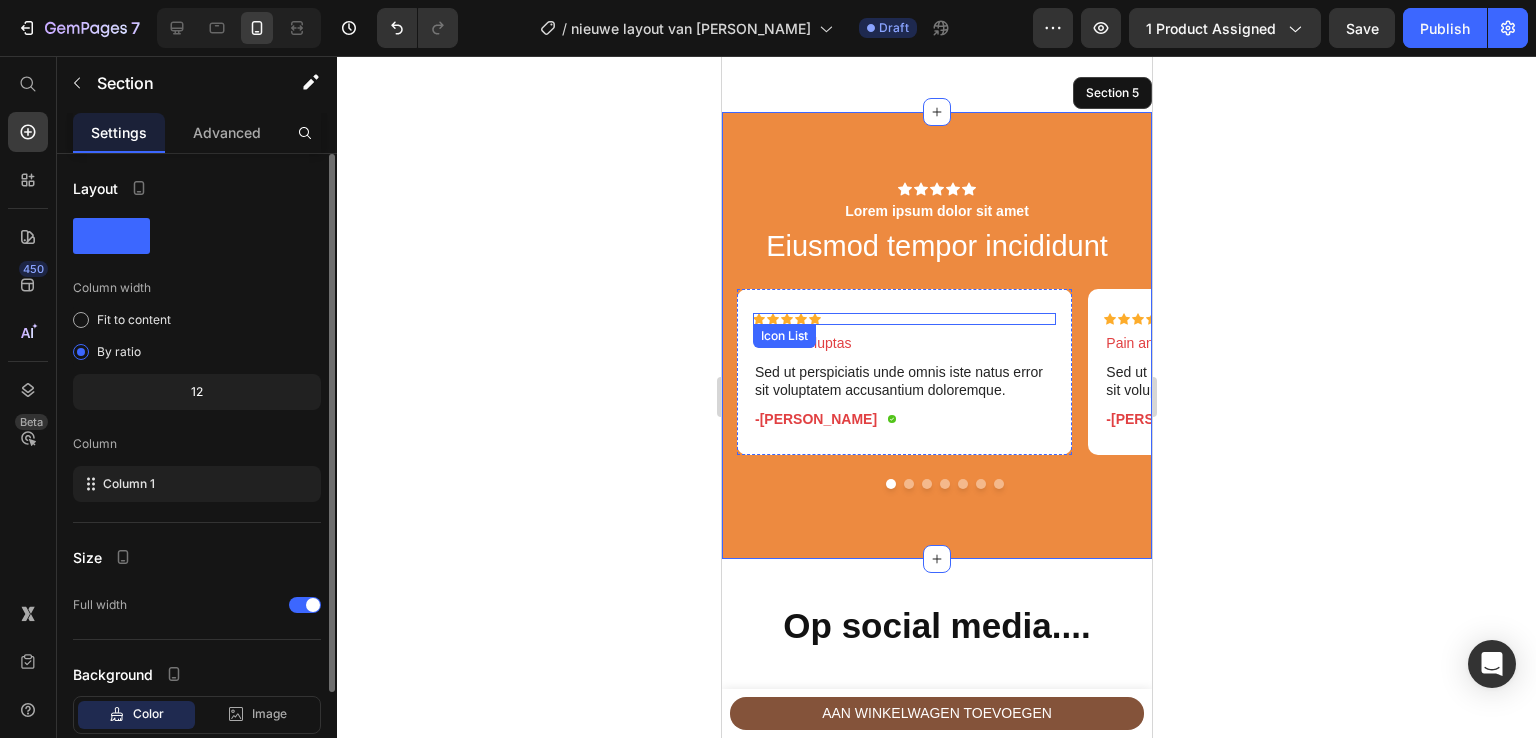 scroll, scrollTop: 3566, scrollLeft: 0, axis: vertical 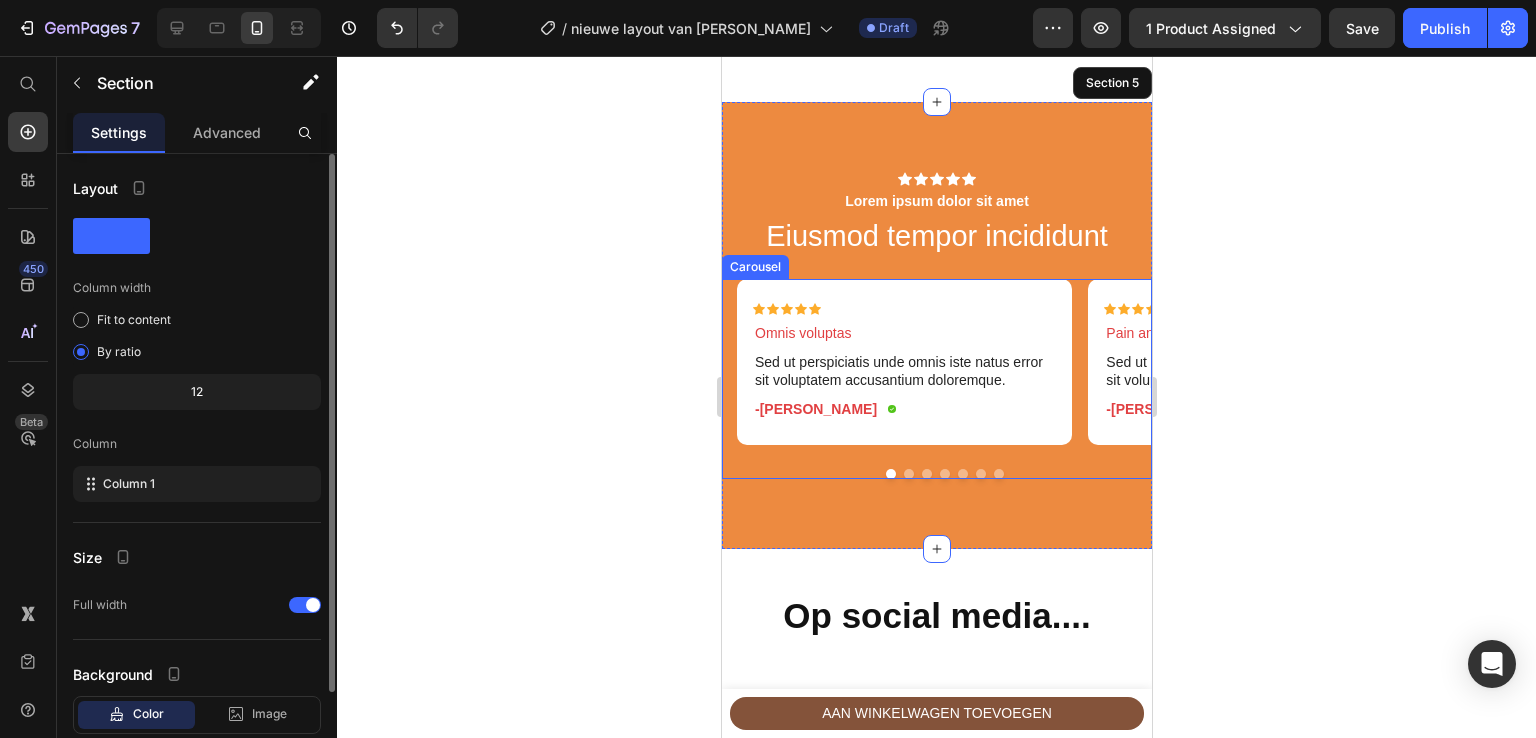 click at bounding box center (908, 474) 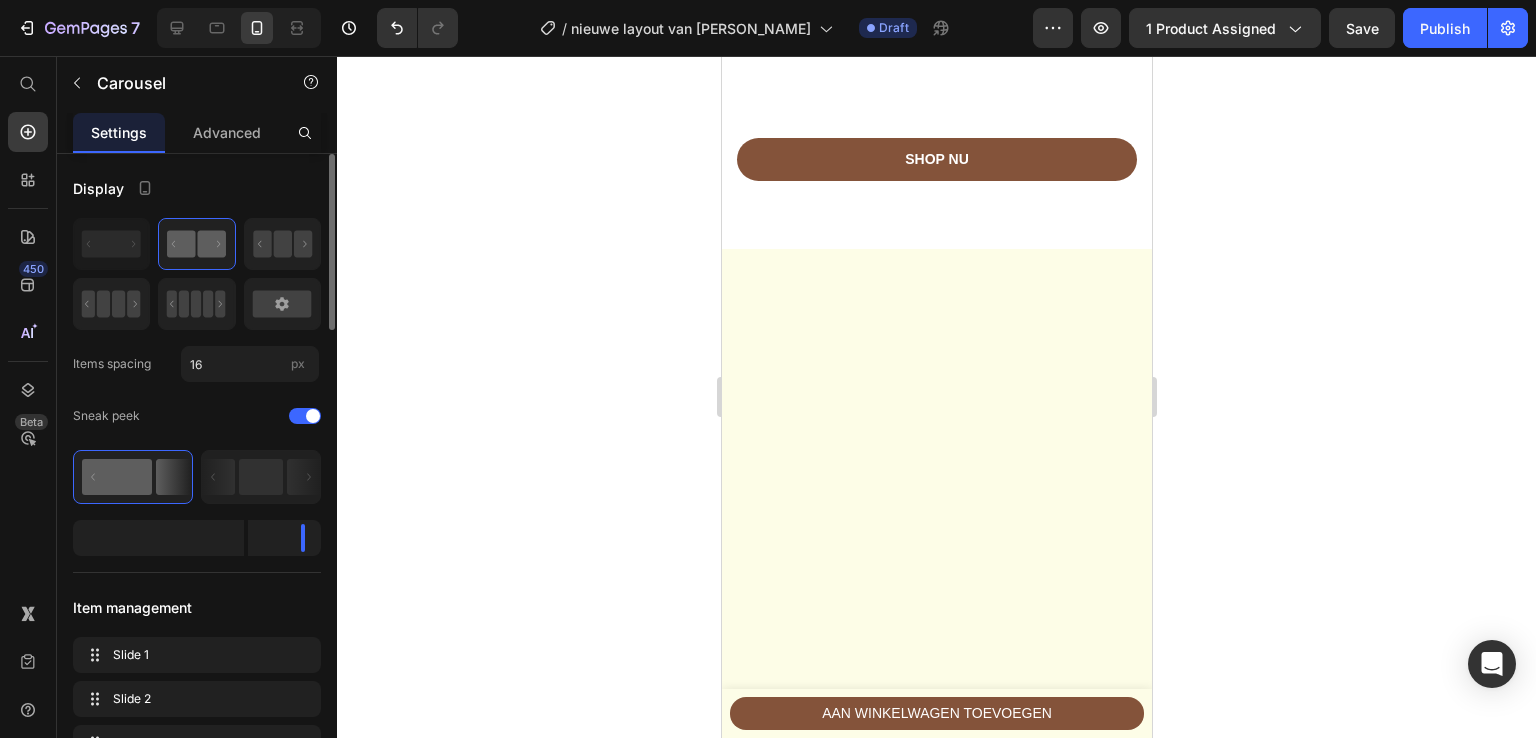 scroll, scrollTop: 5717, scrollLeft: 0, axis: vertical 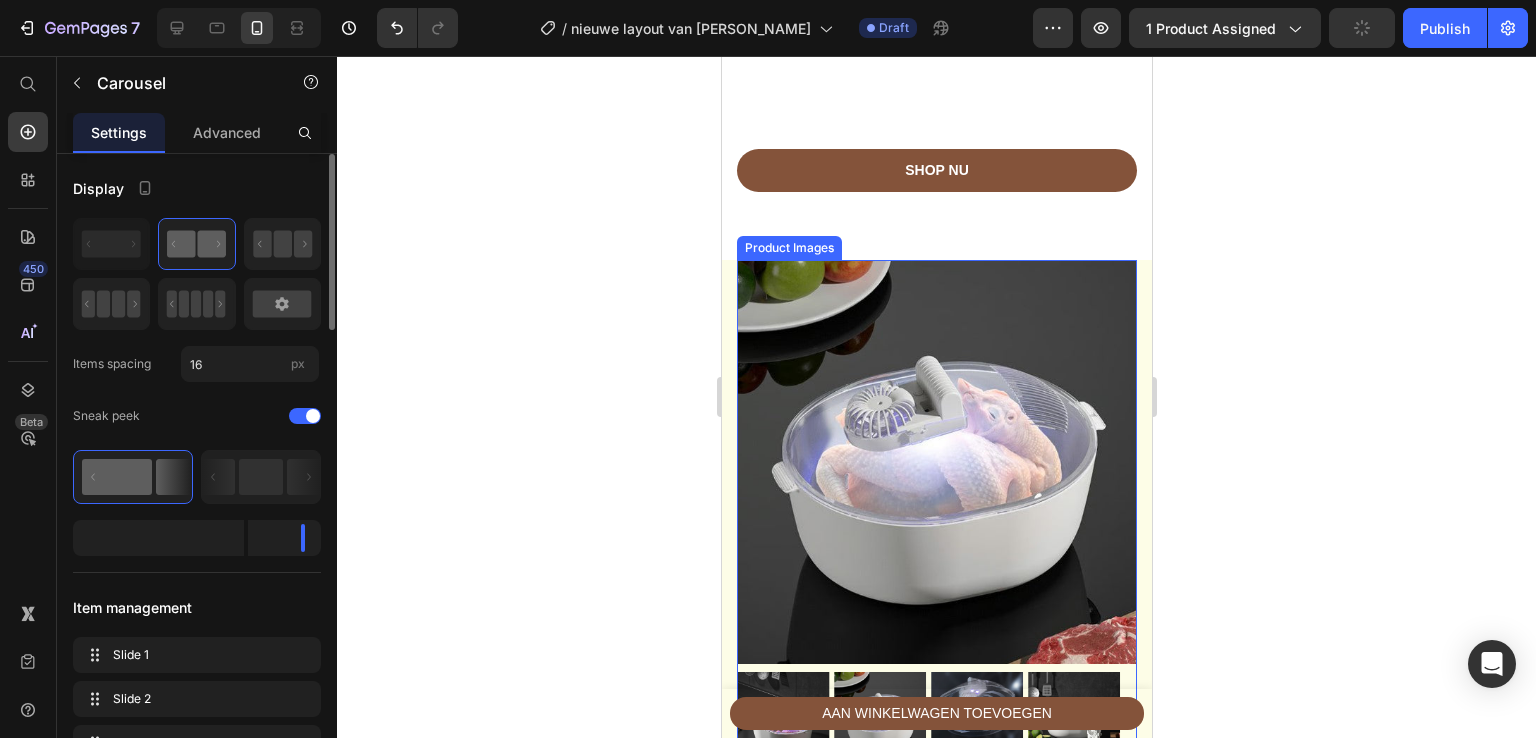 click at bounding box center (936, 461) 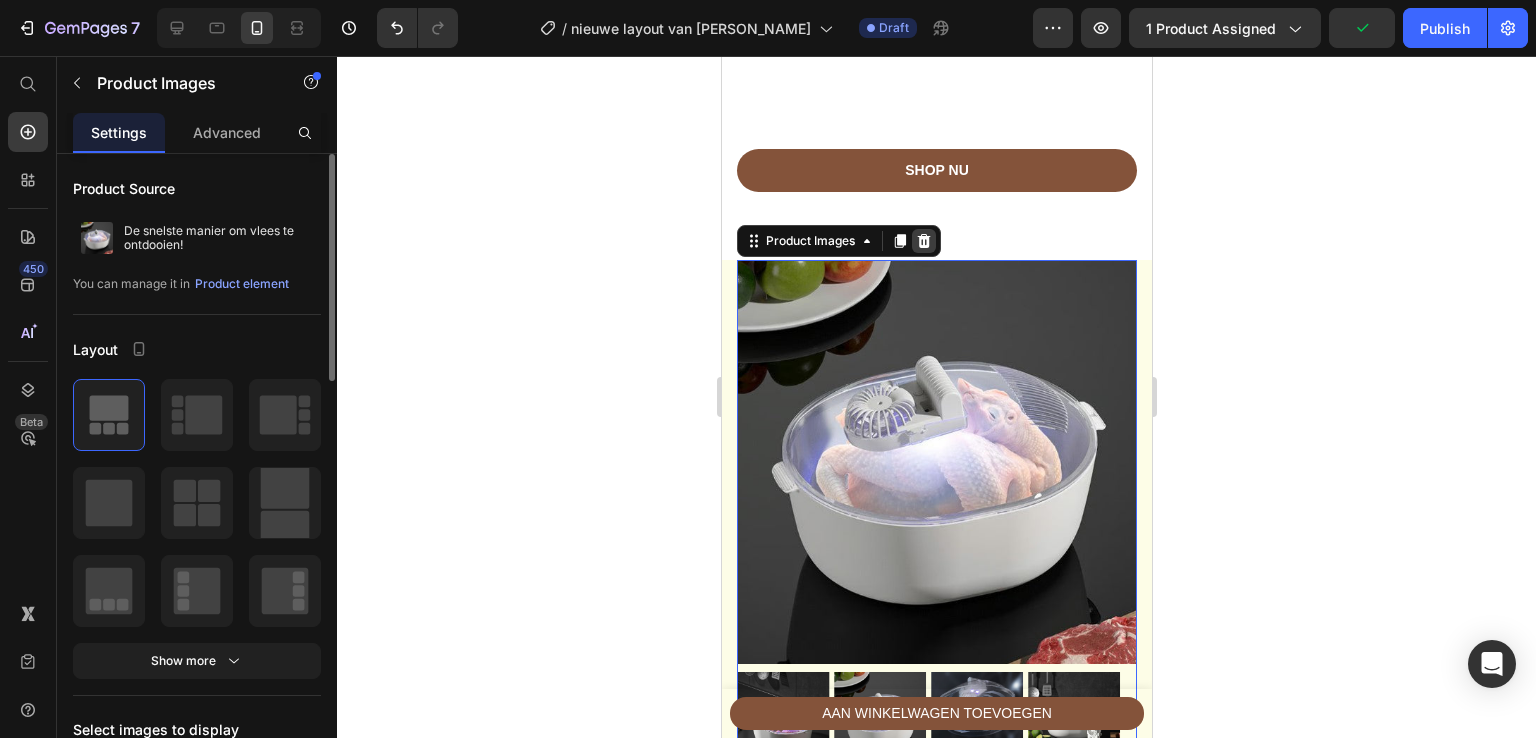 click 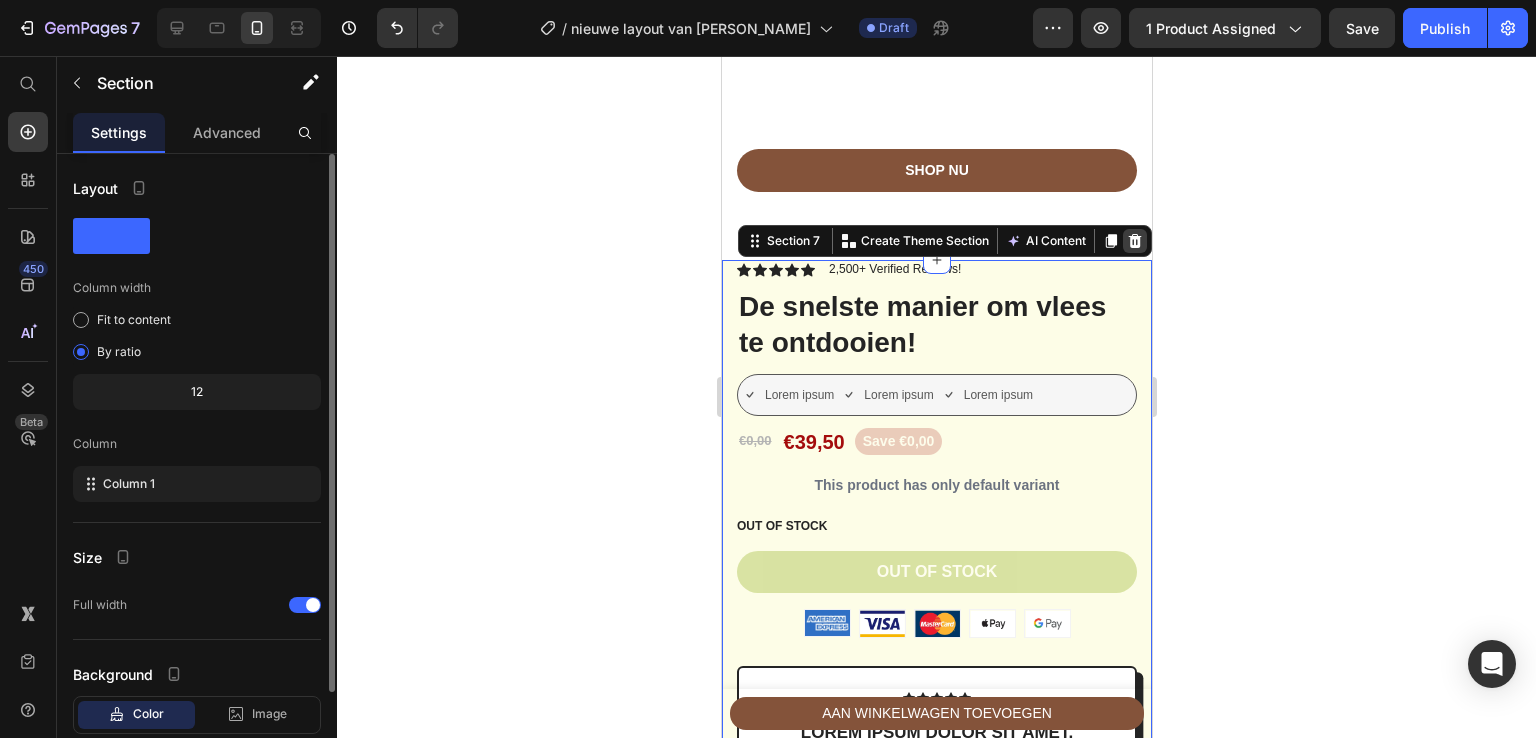 click 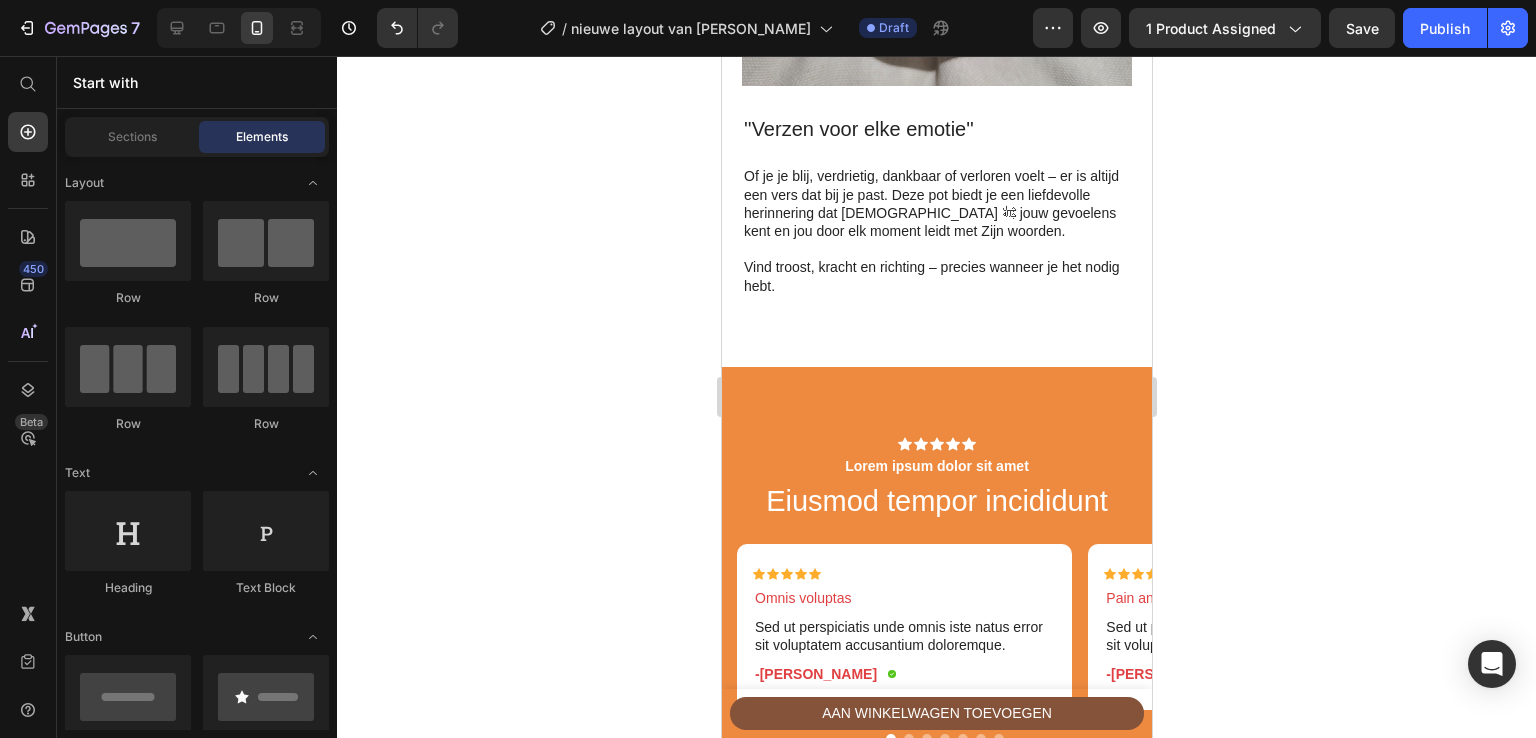 scroll, scrollTop: 3276, scrollLeft: 0, axis: vertical 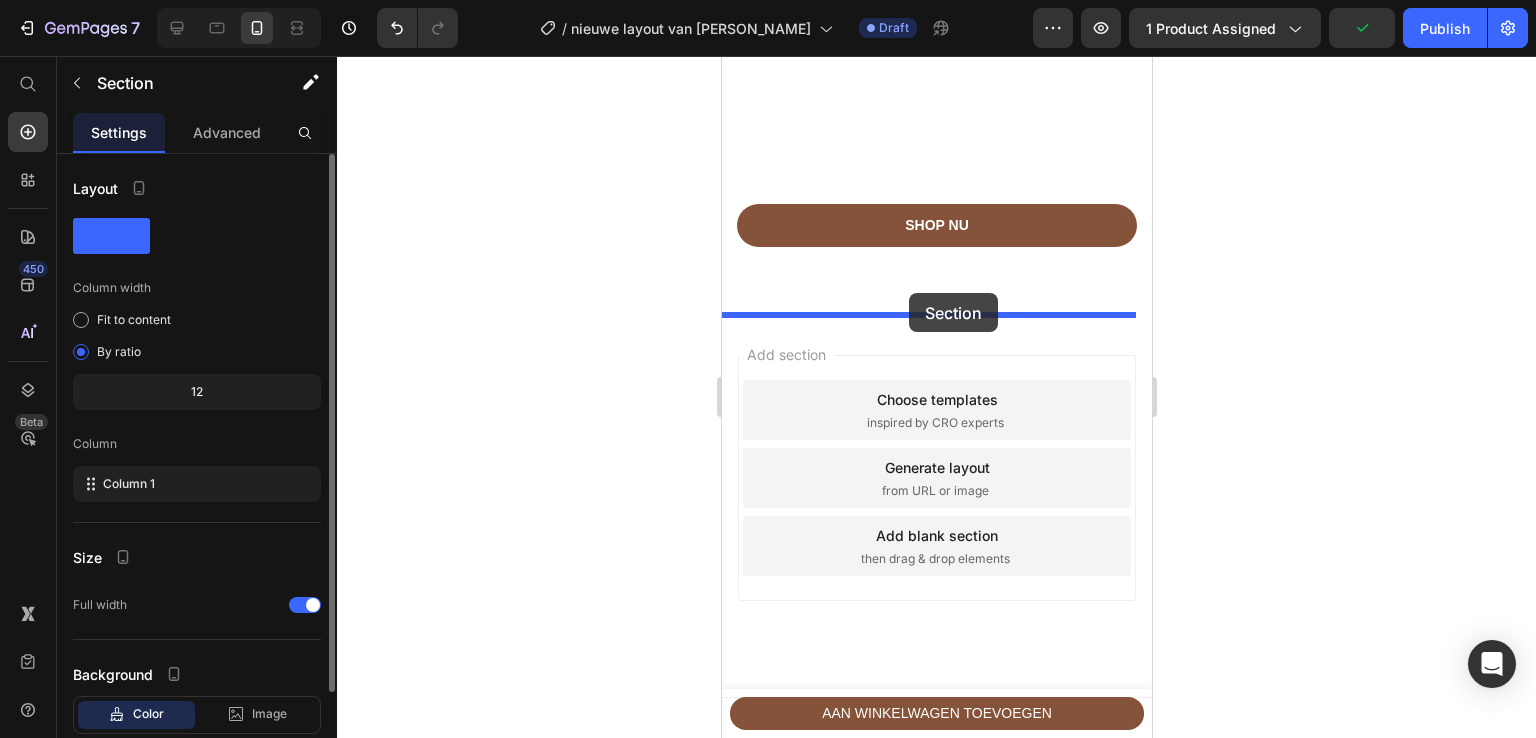 drag, startPoint x: 959, startPoint y: 369, endPoint x: 908, endPoint y: 293, distance: 91.525955 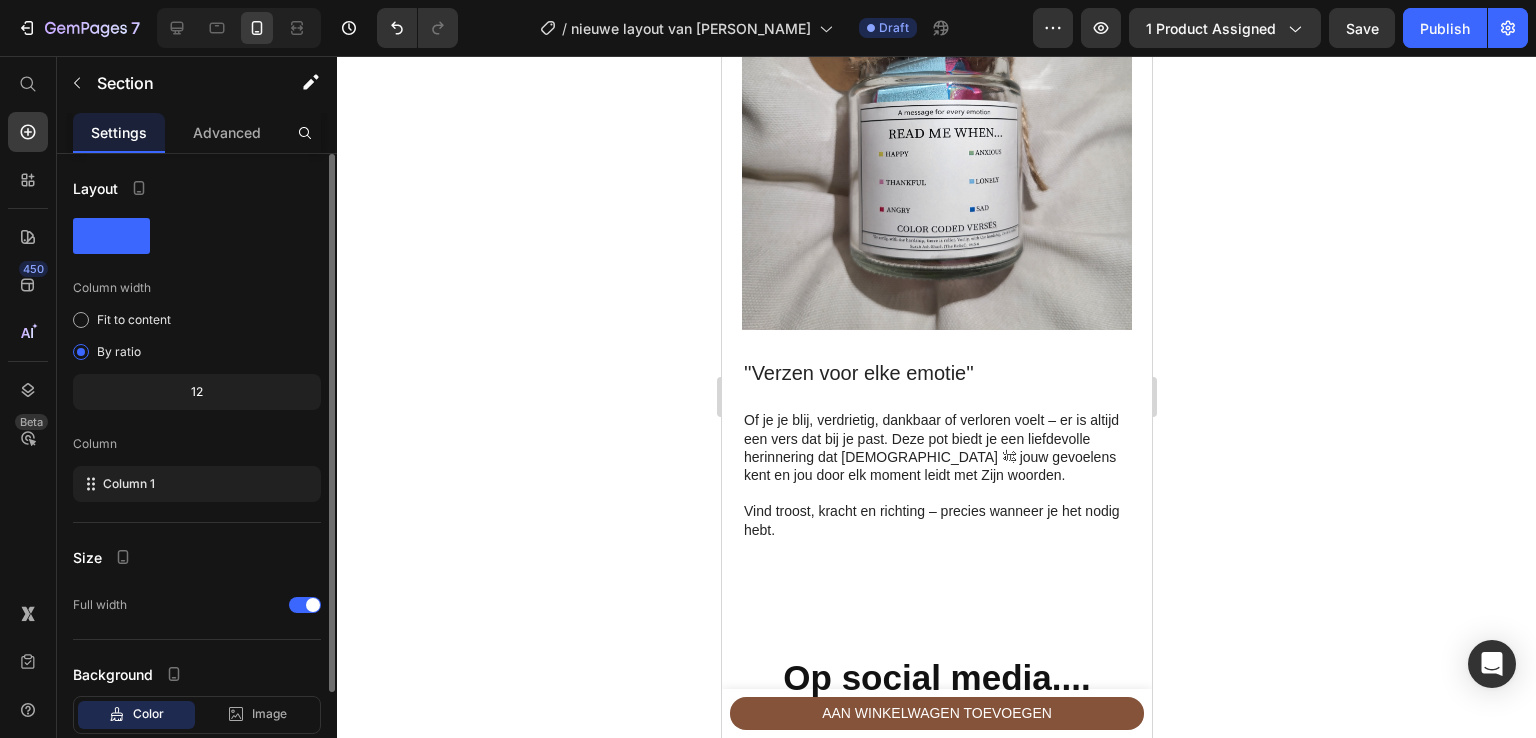 scroll, scrollTop: 2988, scrollLeft: 0, axis: vertical 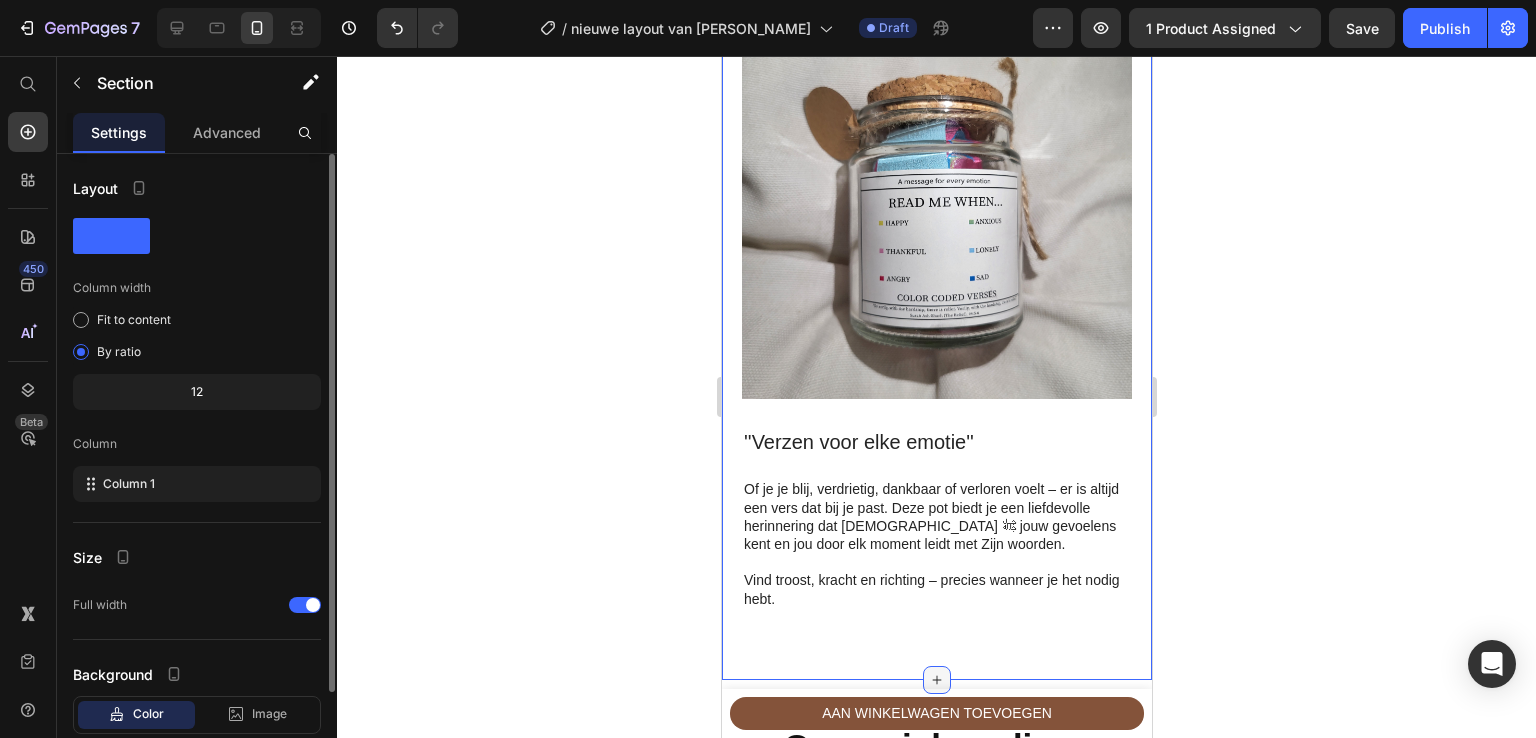 click 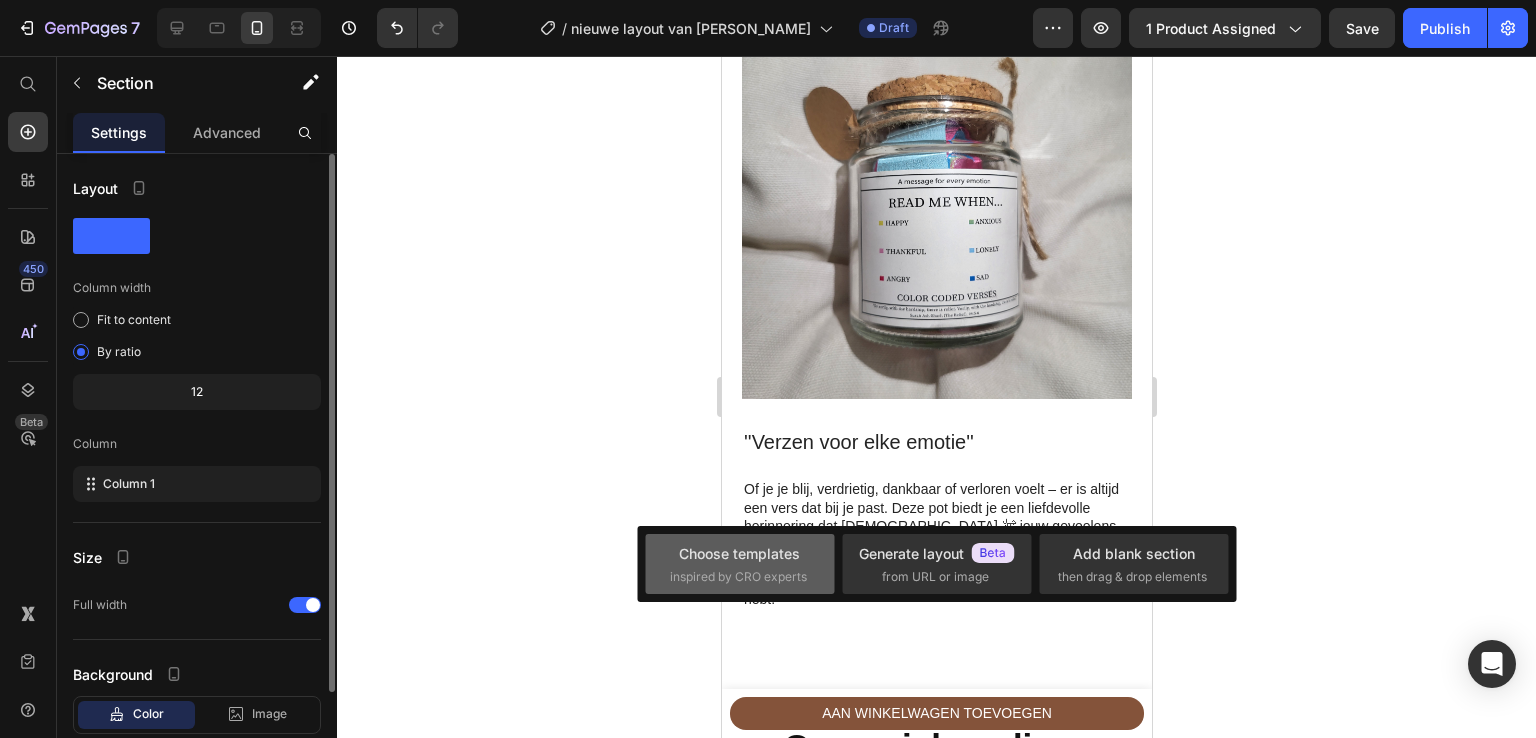 click on "inspired by CRO experts" at bounding box center (738, 577) 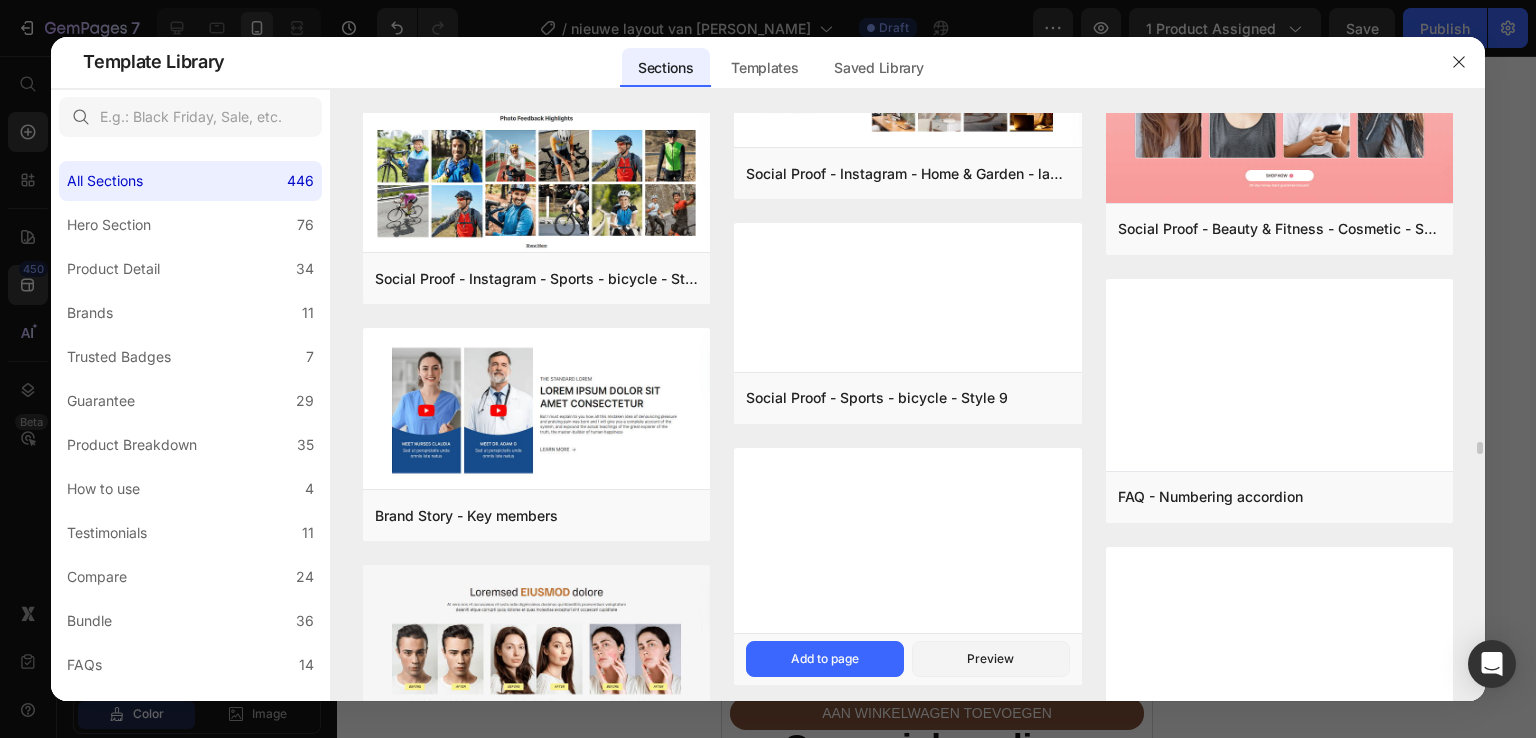 scroll, scrollTop: 14700, scrollLeft: 0, axis: vertical 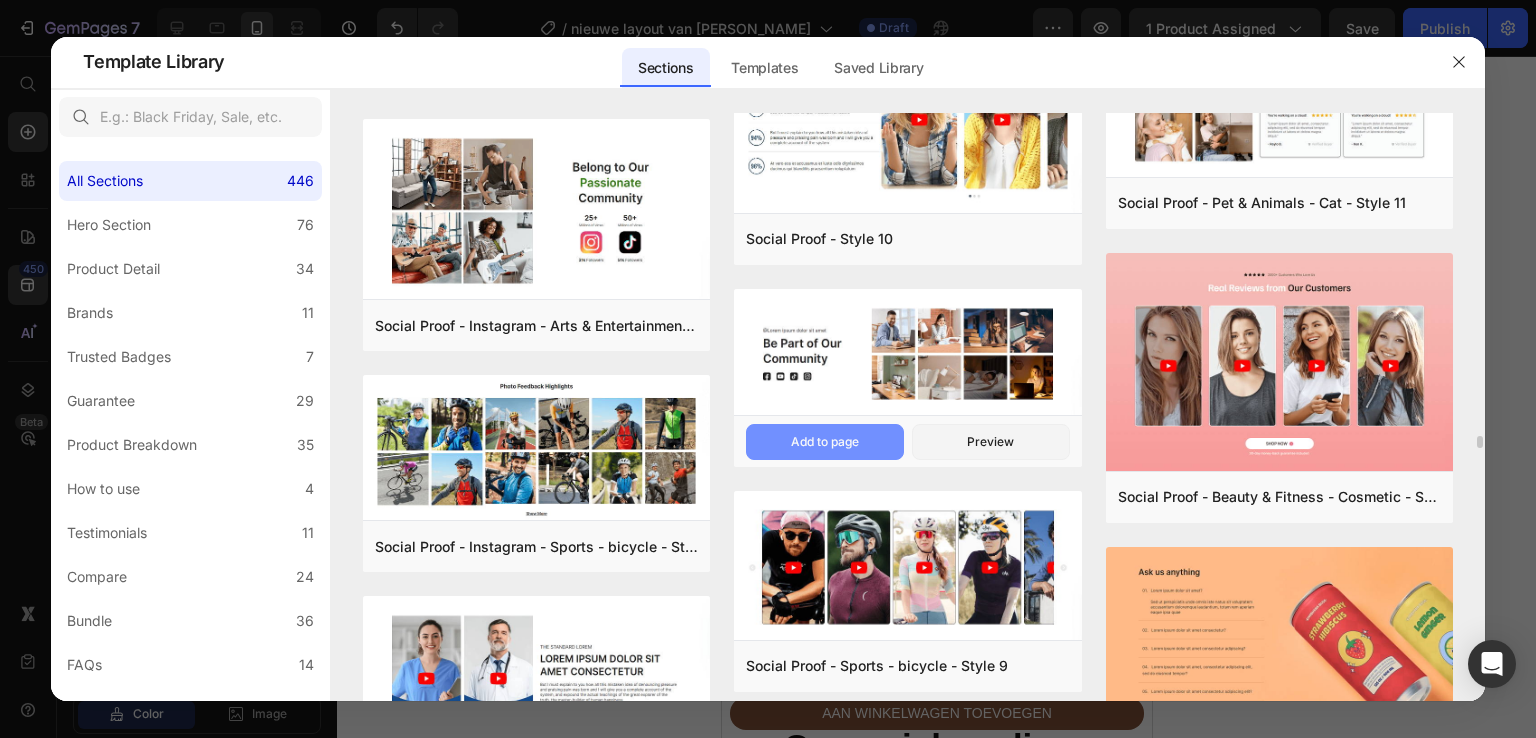 click on "Add to page" at bounding box center [825, 442] 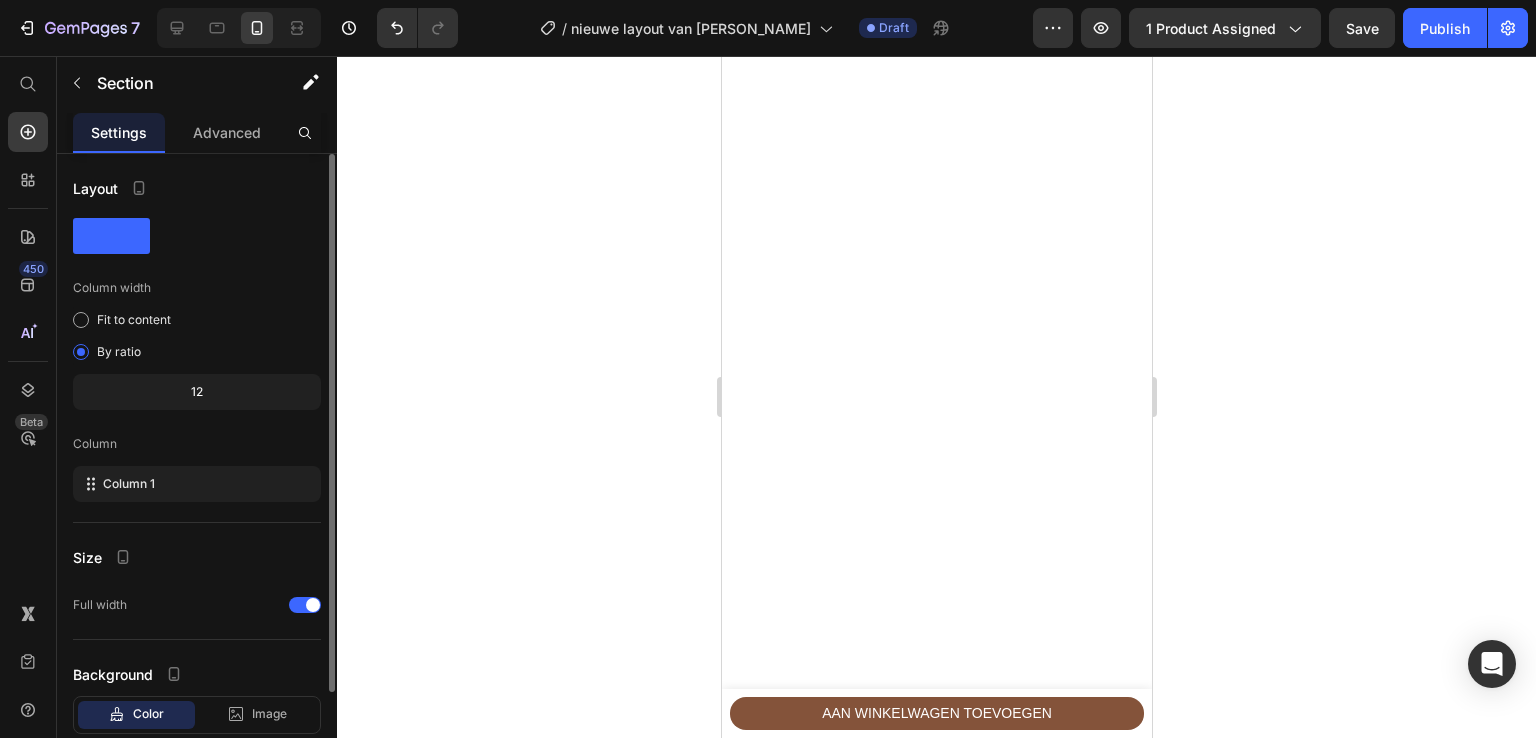 scroll, scrollTop: 3816, scrollLeft: 0, axis: vertical 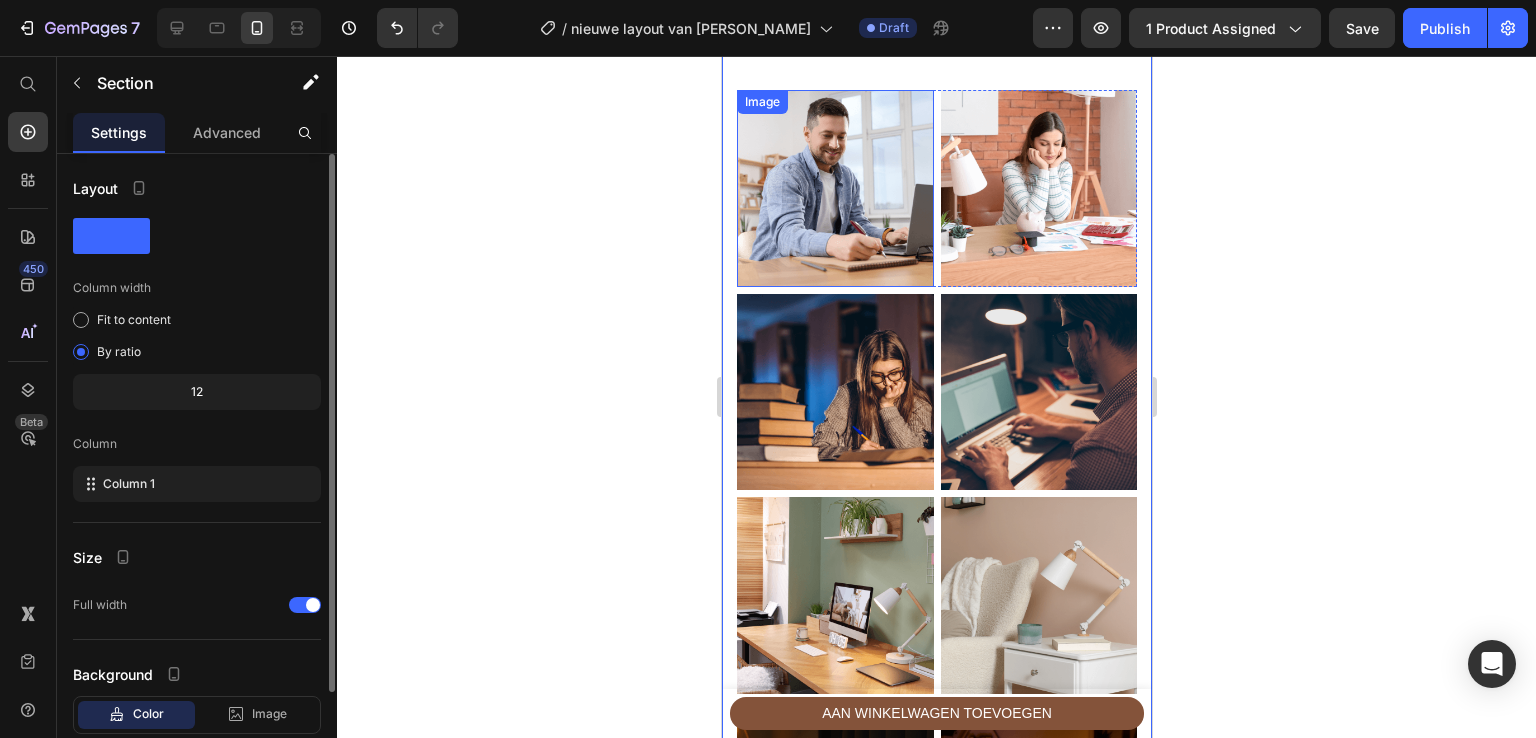 click at bounding box center [834, 188] 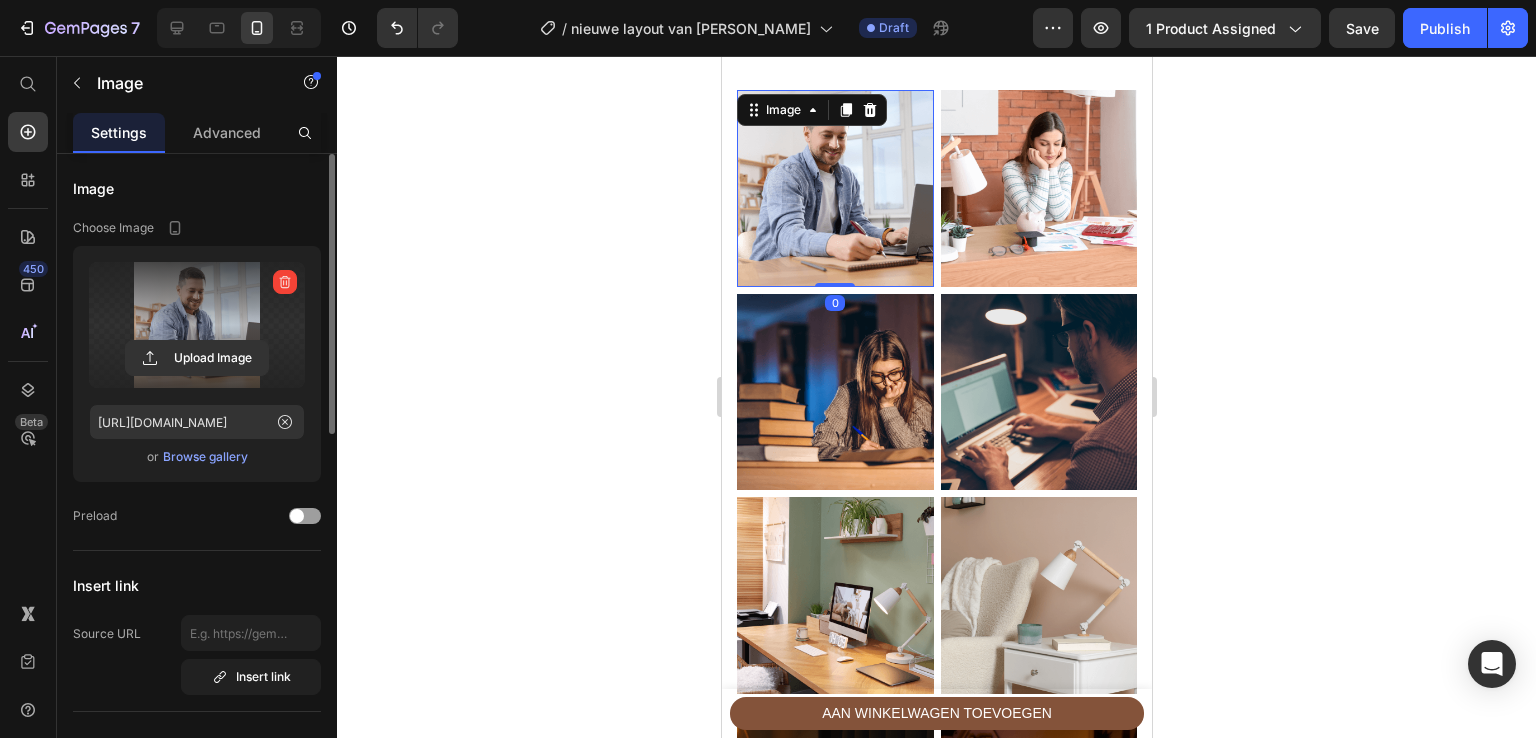 click at bounding box center [197, 325] 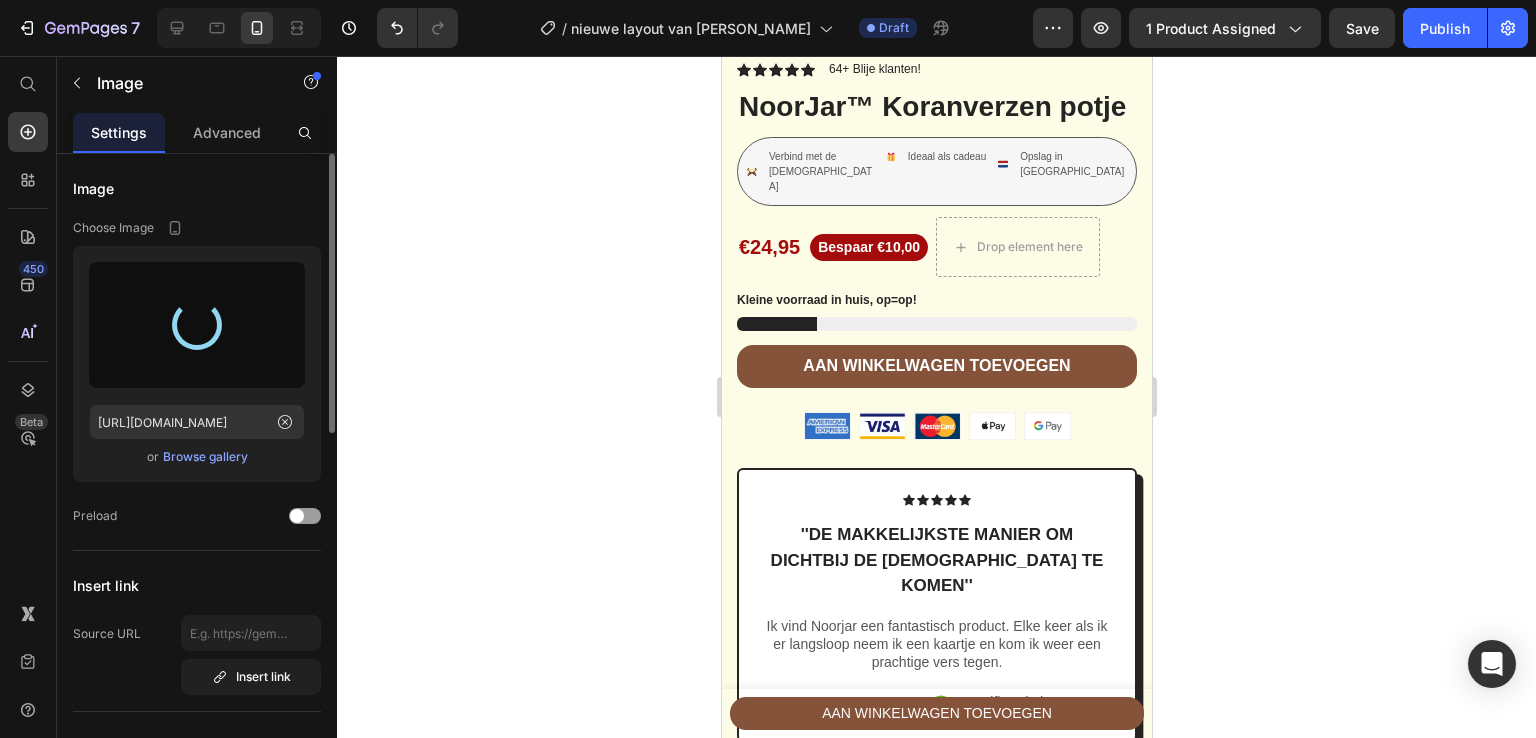 scroll, scrollTop: 0, scrollLeft: 0, axis: both 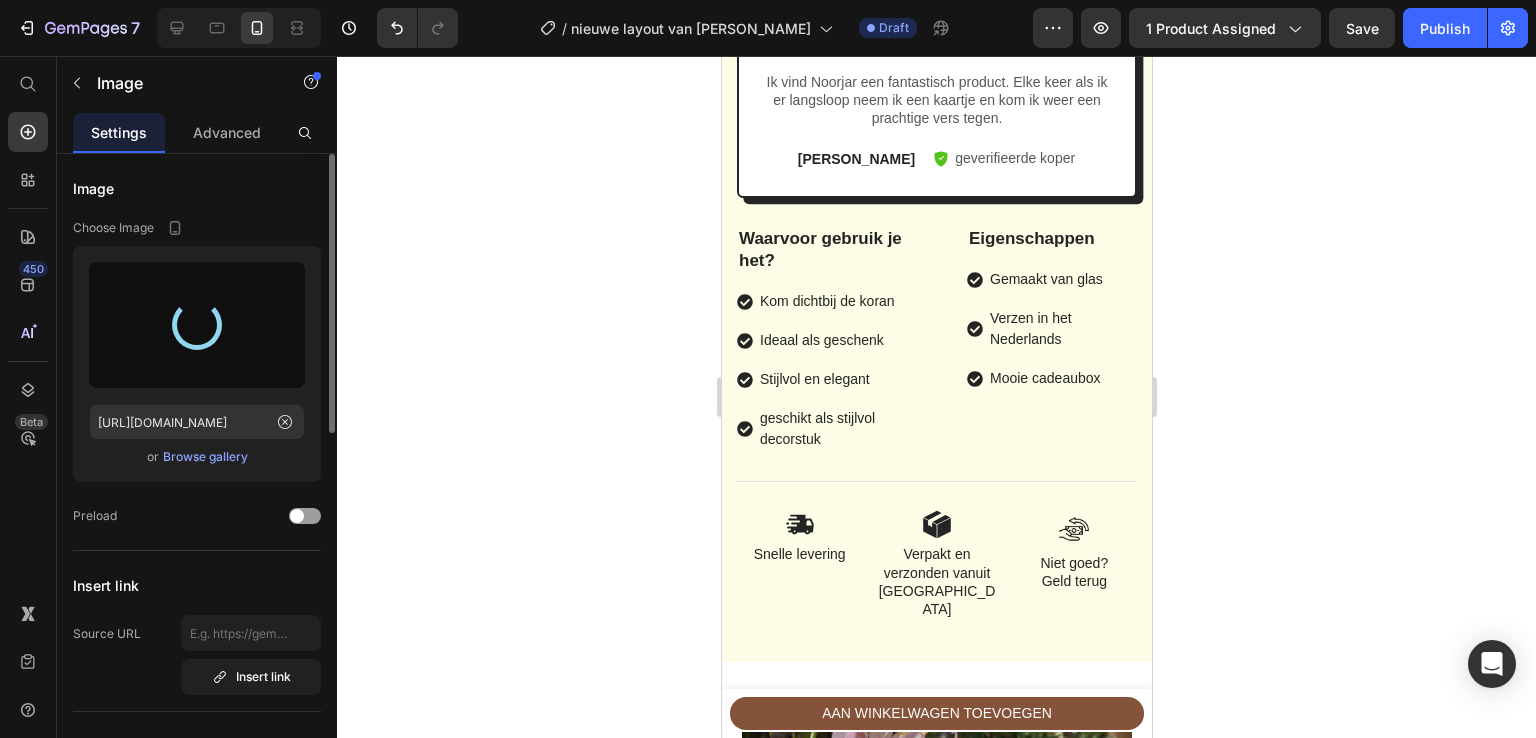 type on "[URL][DOMAIN_NAME]" 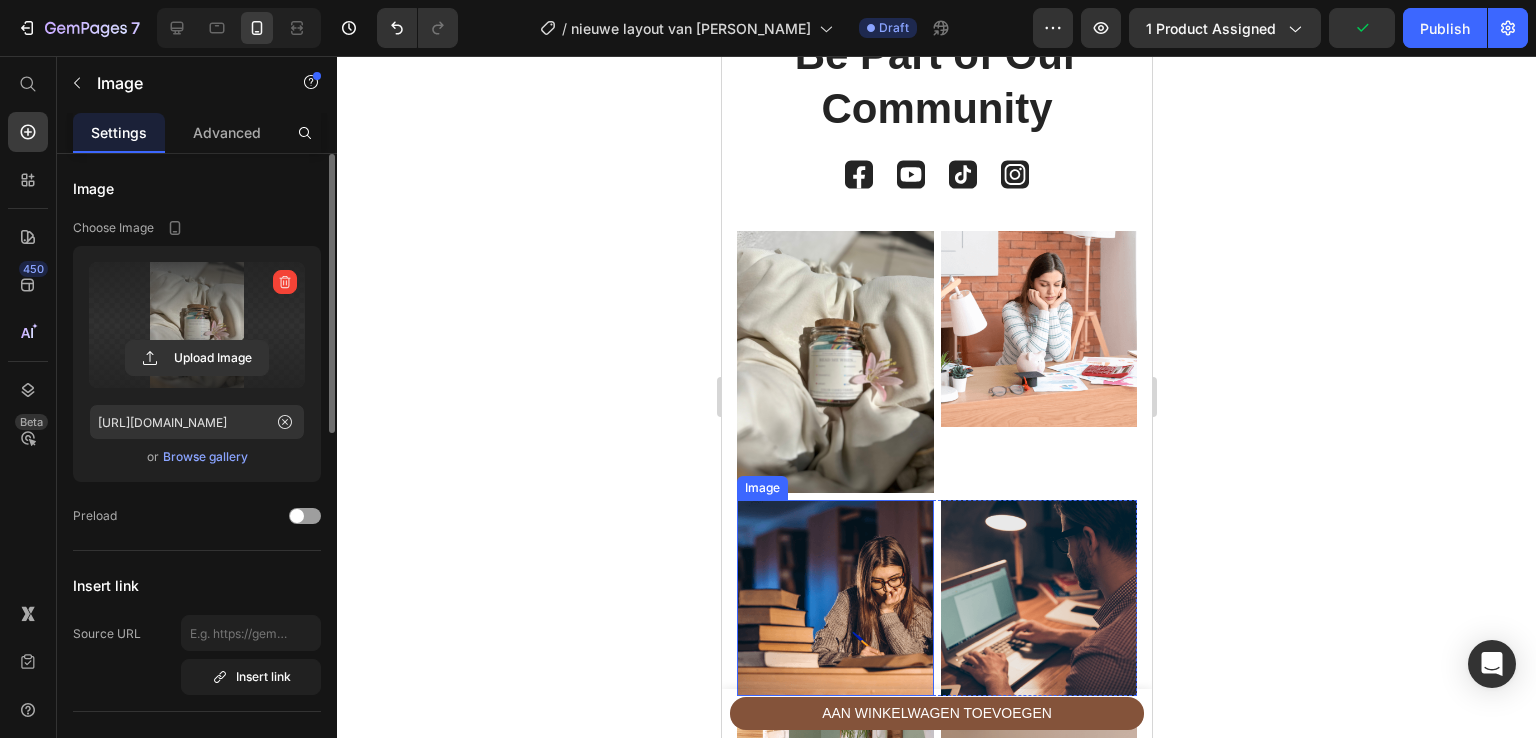 scroll, scrollTop: 3703, scrollLeft: 0, axis: vertical 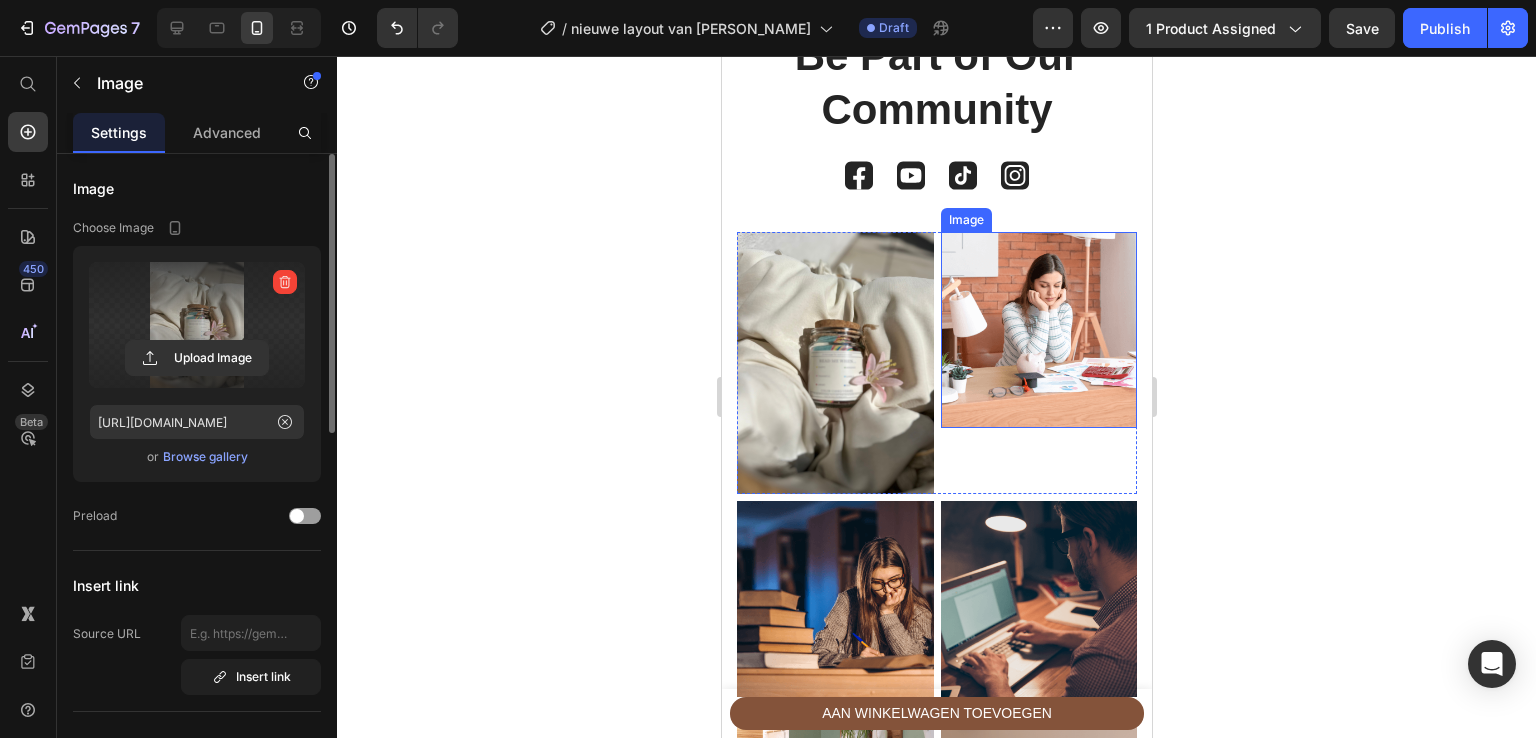 click at bounding box center (1038, 330) 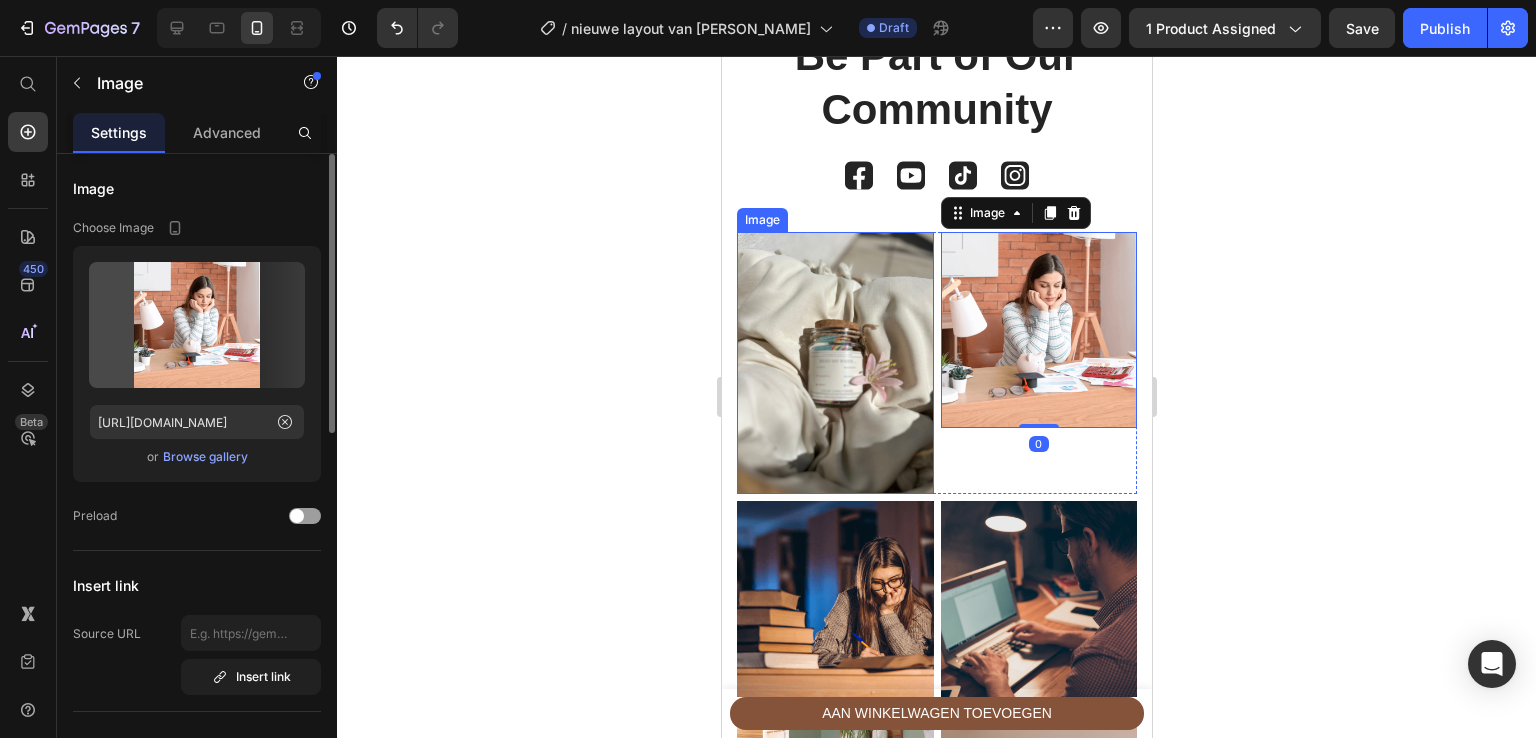 click at bounding box center (834, 363) 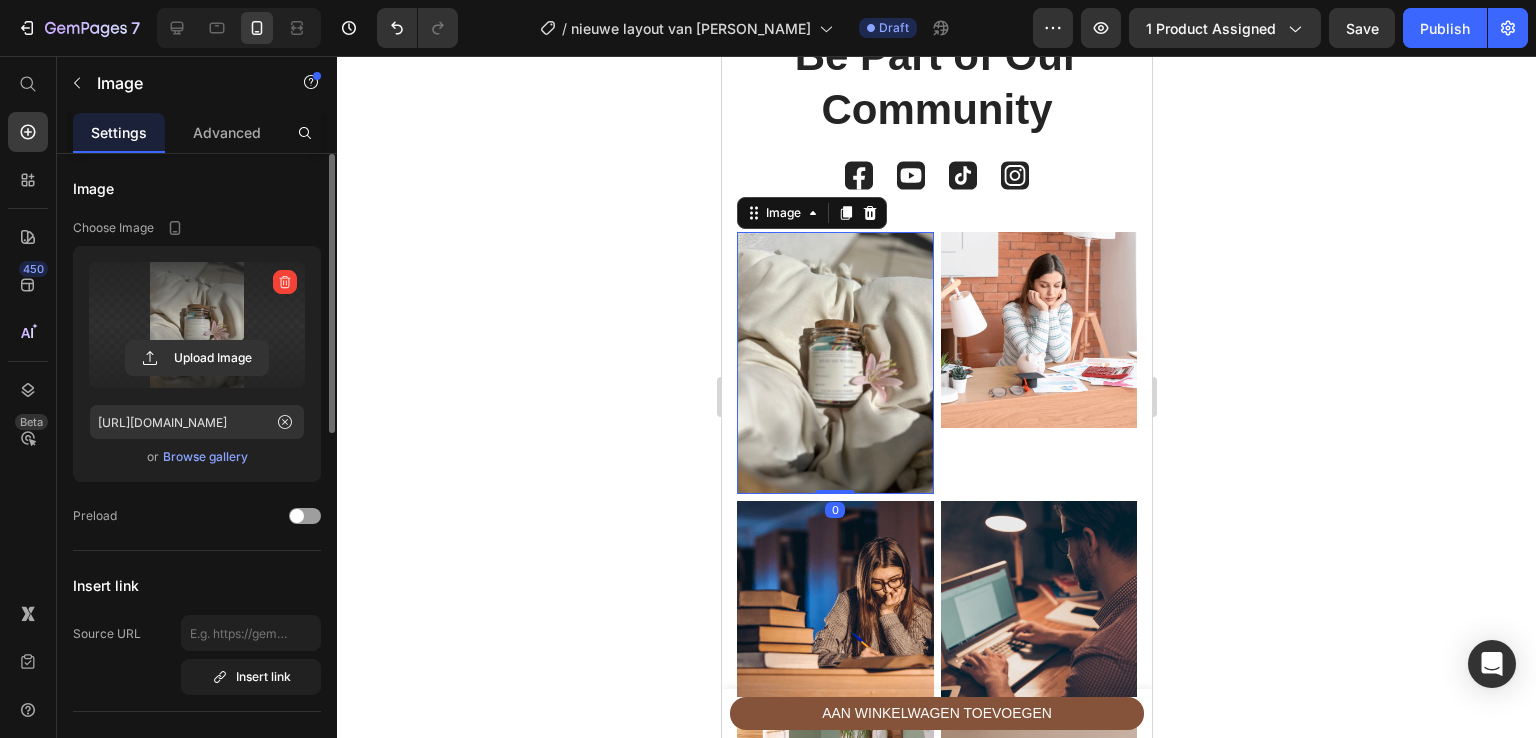 click at bounding box center [197, 325] 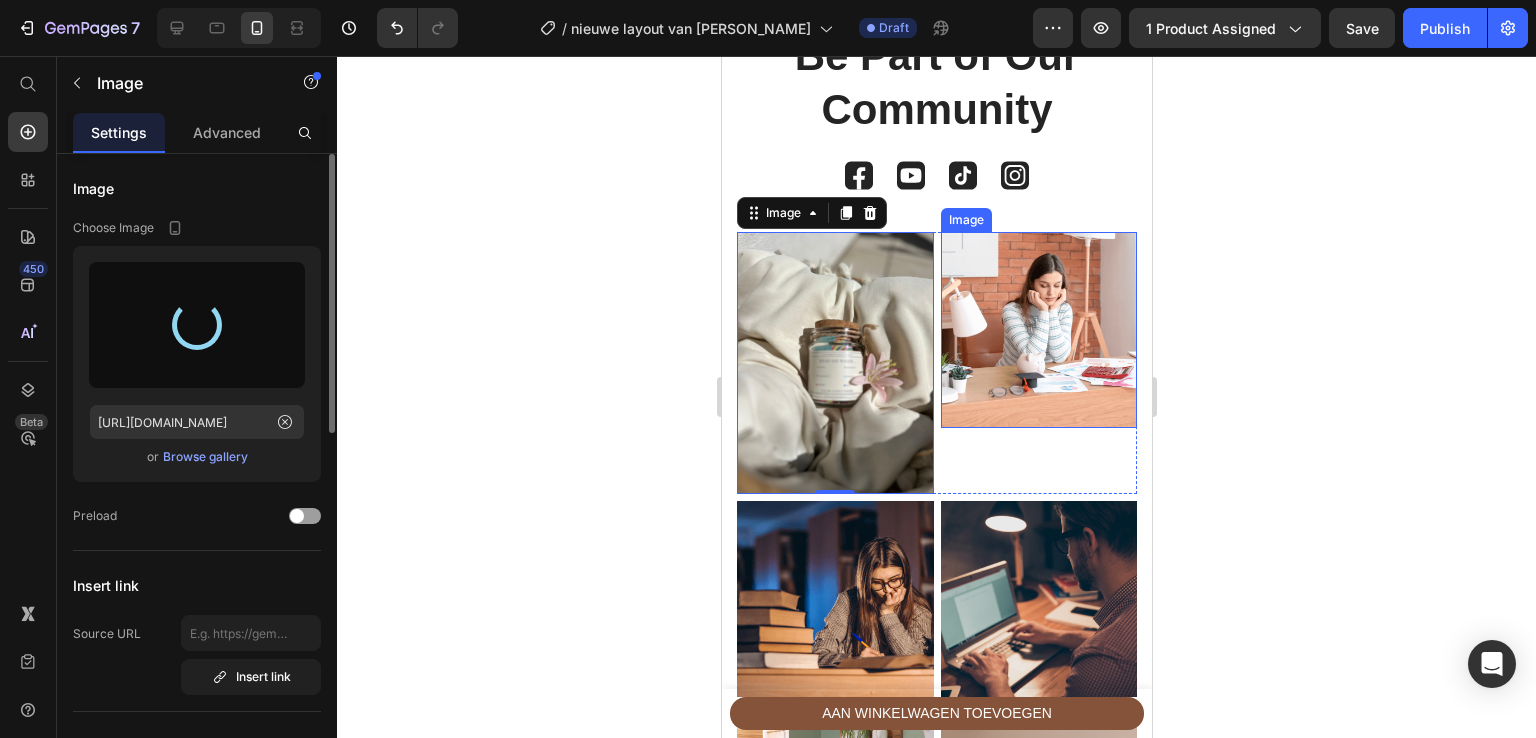 click at bounding box center (1038, 330) 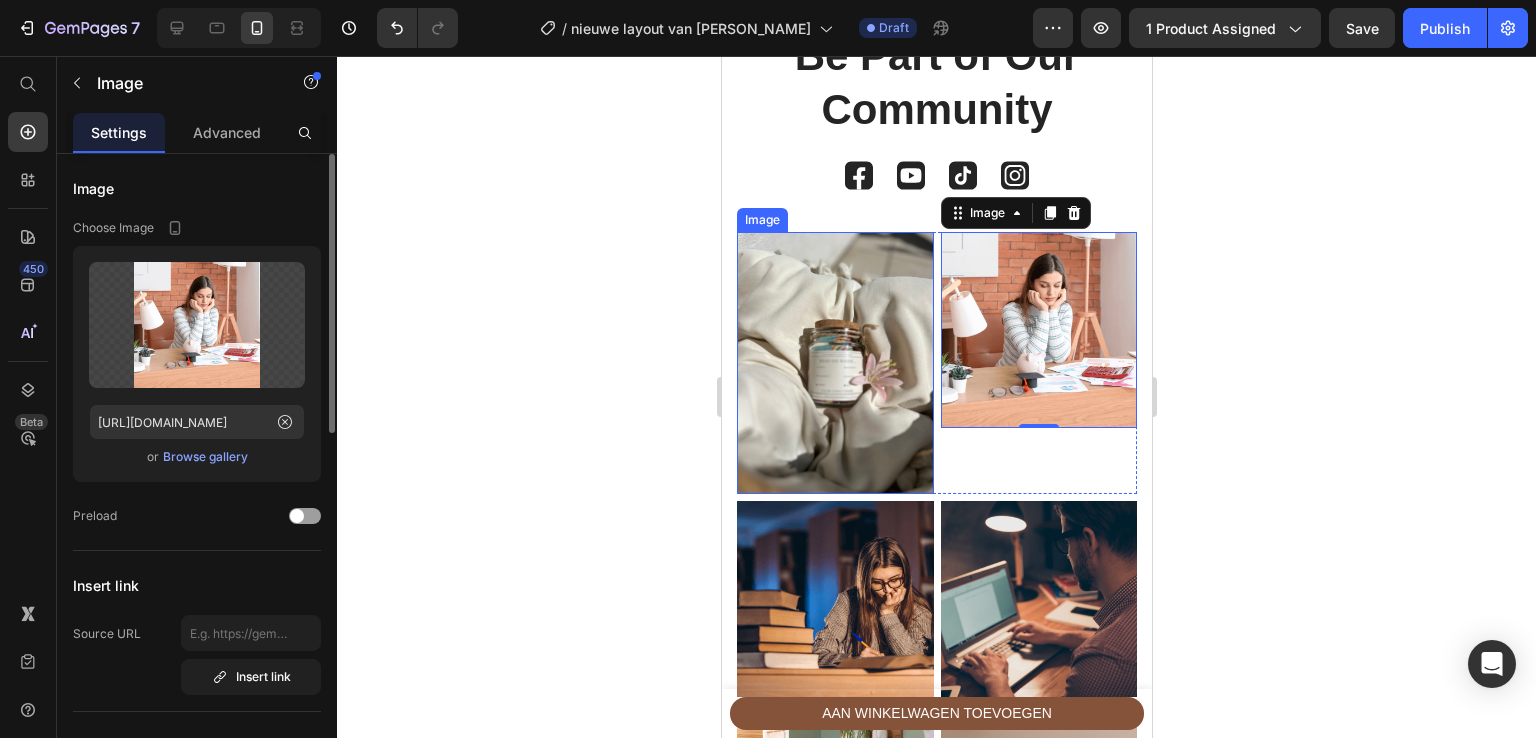 click at bounding box center (834, 363) 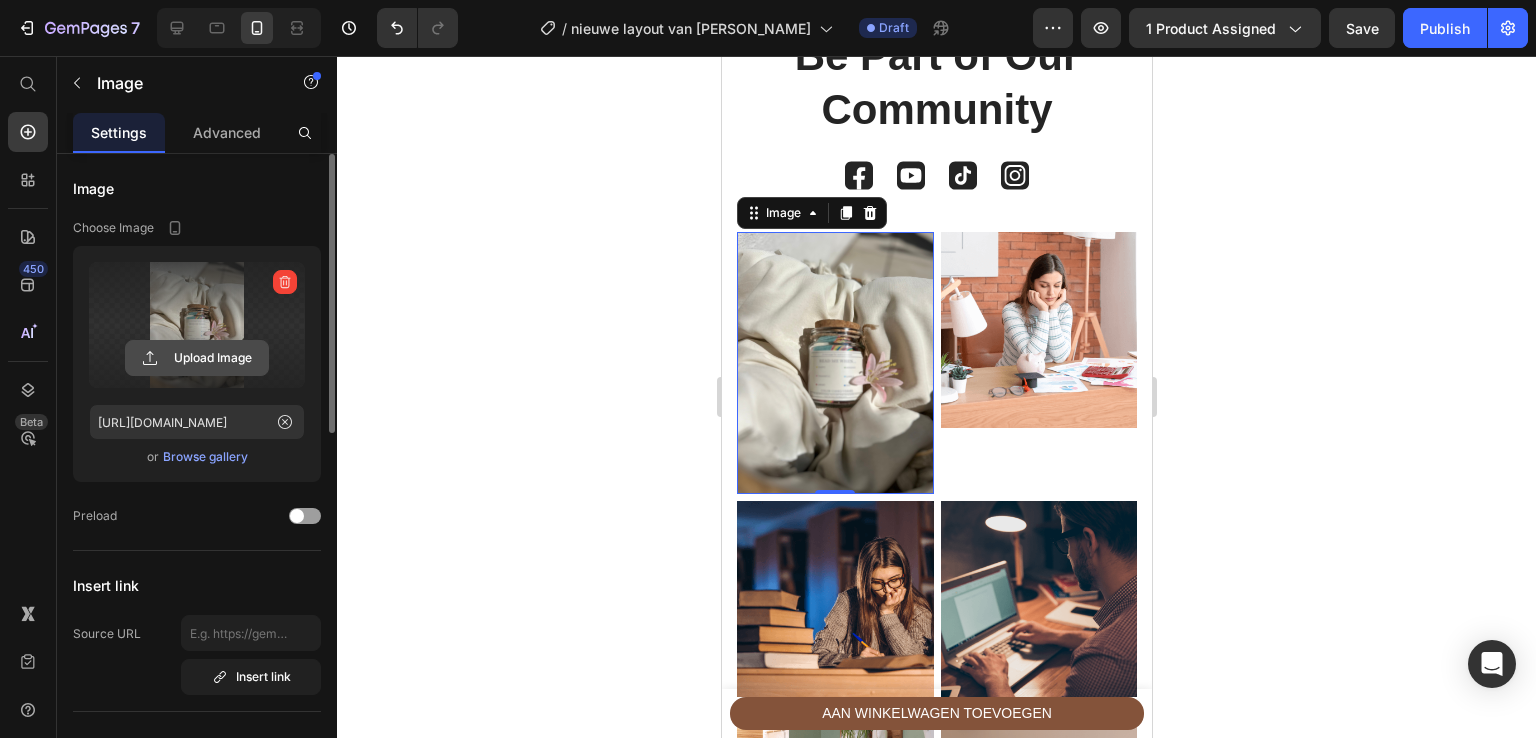 click 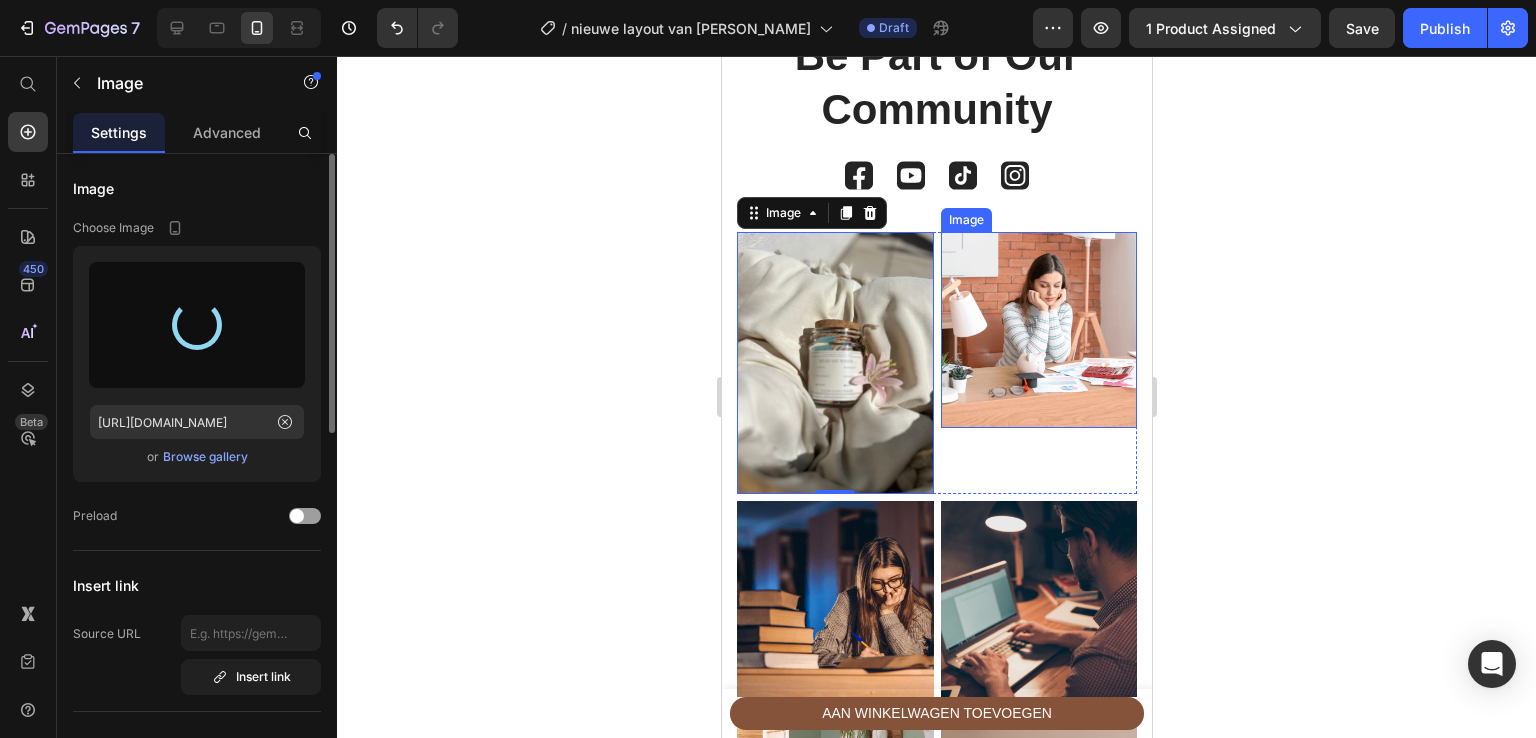 type on "[URL][DOMAIN_NAME]" 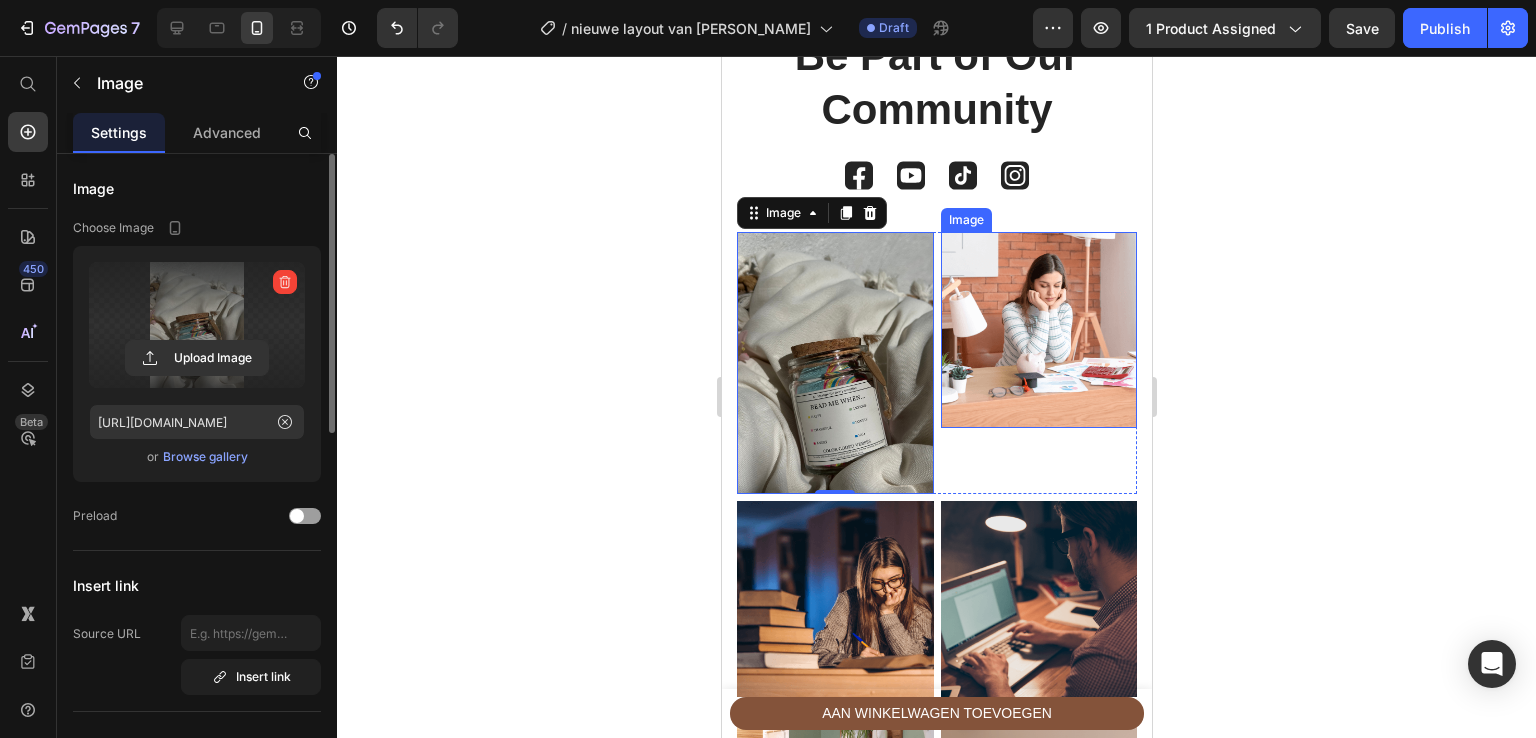 click at bounding box center [1038, 330] 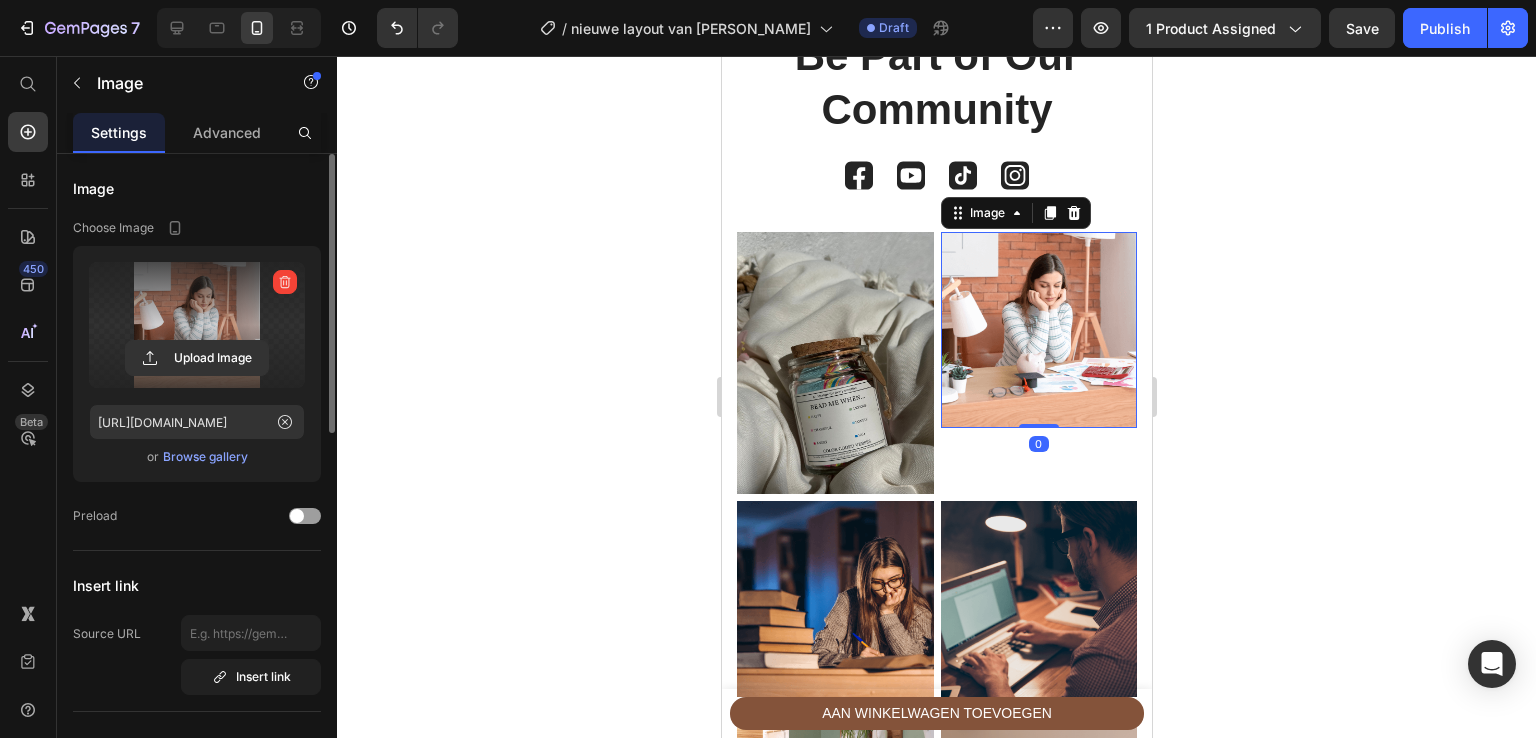 click at bounding box center (197, 325) 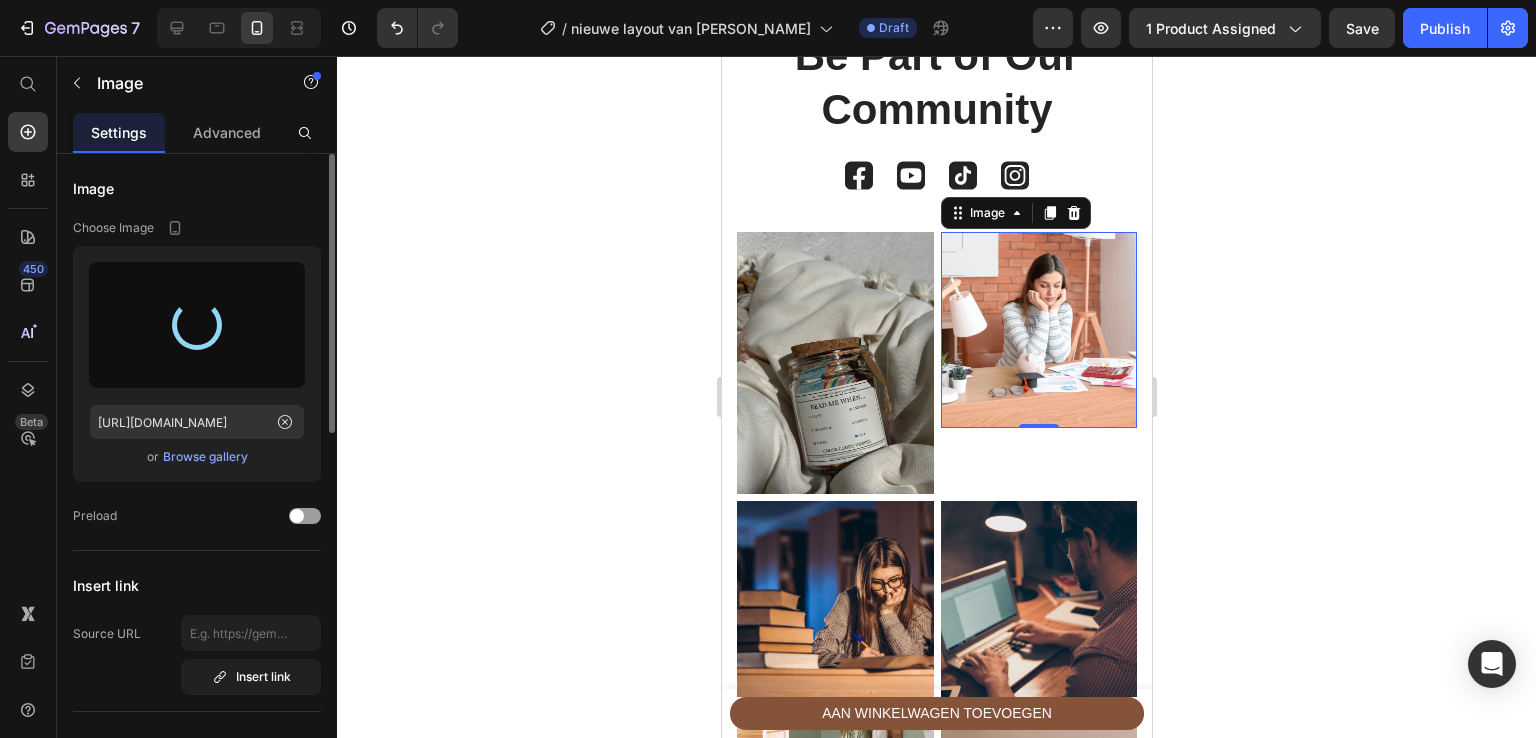 type on "[URL][DOMAIN_NAME]" 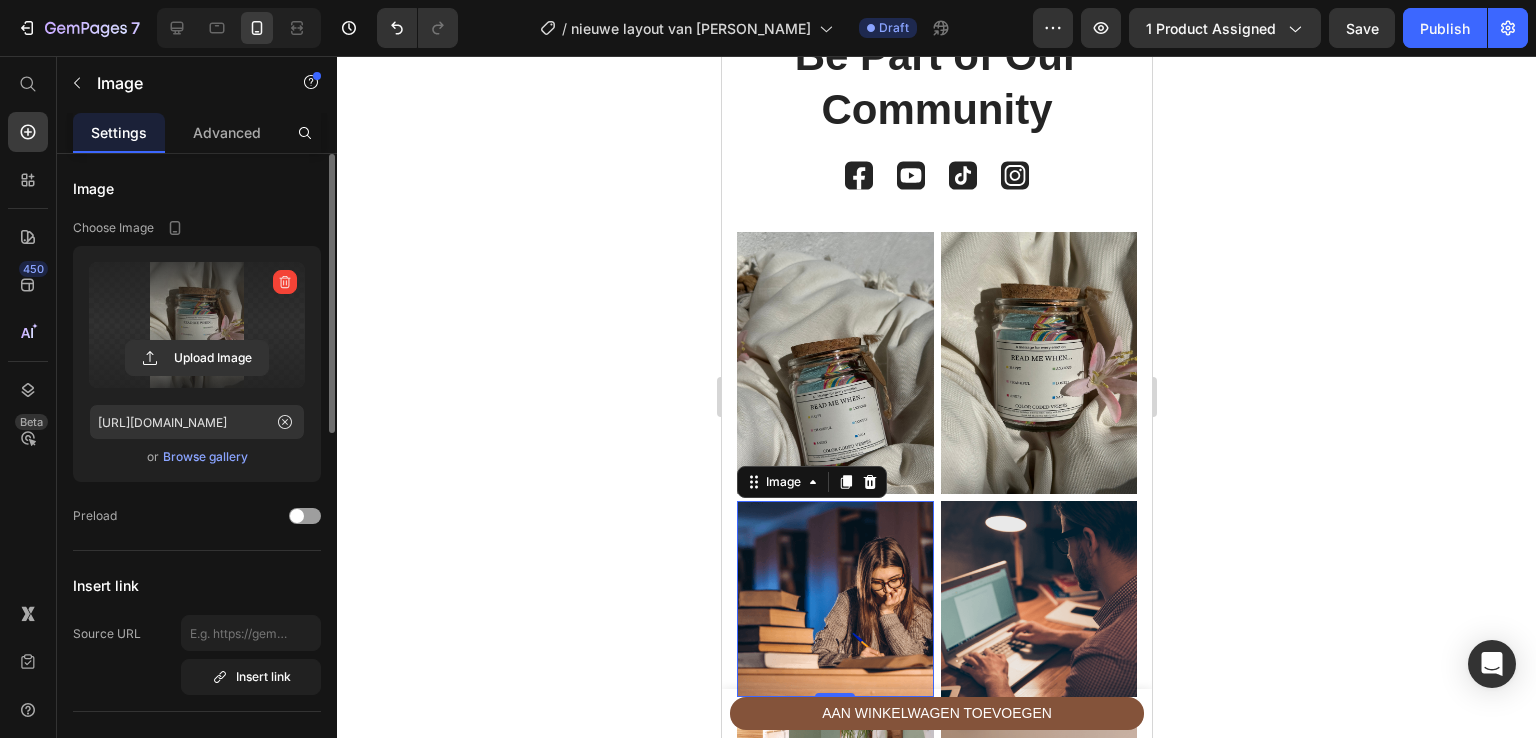 click at bounding box center [834, 599] 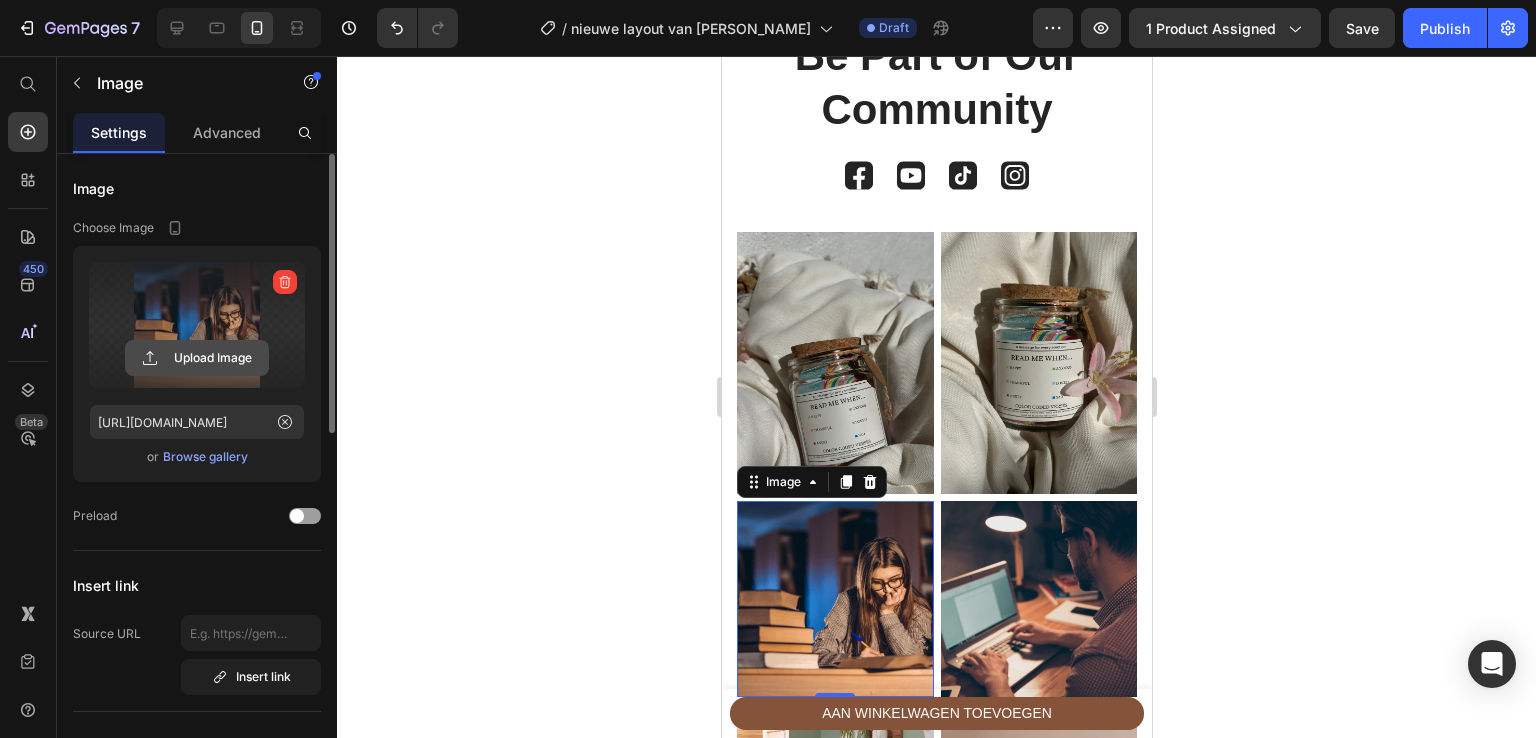 click 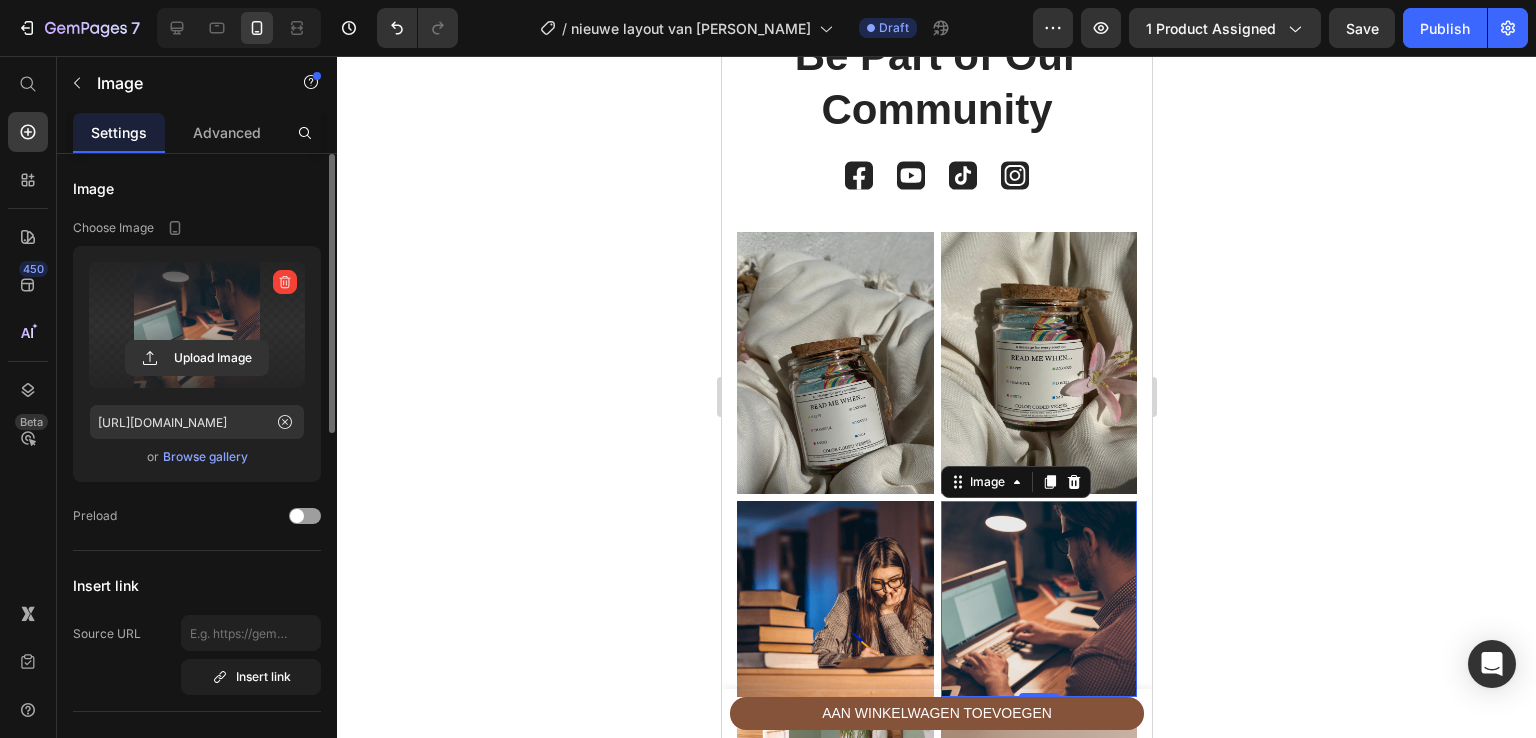 click at bounding box center [197, 325] 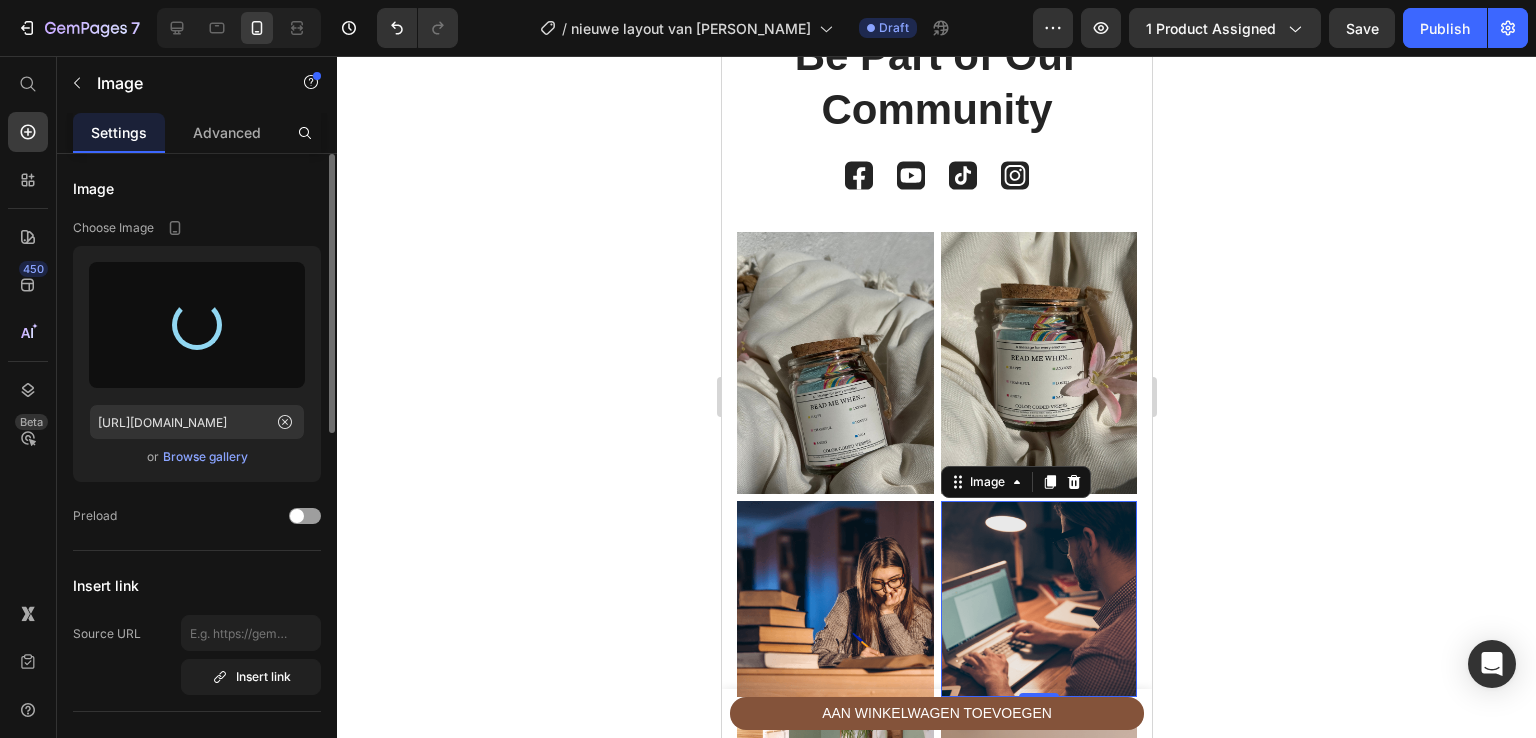 type on "[URL][DOMAIN_NAME]" 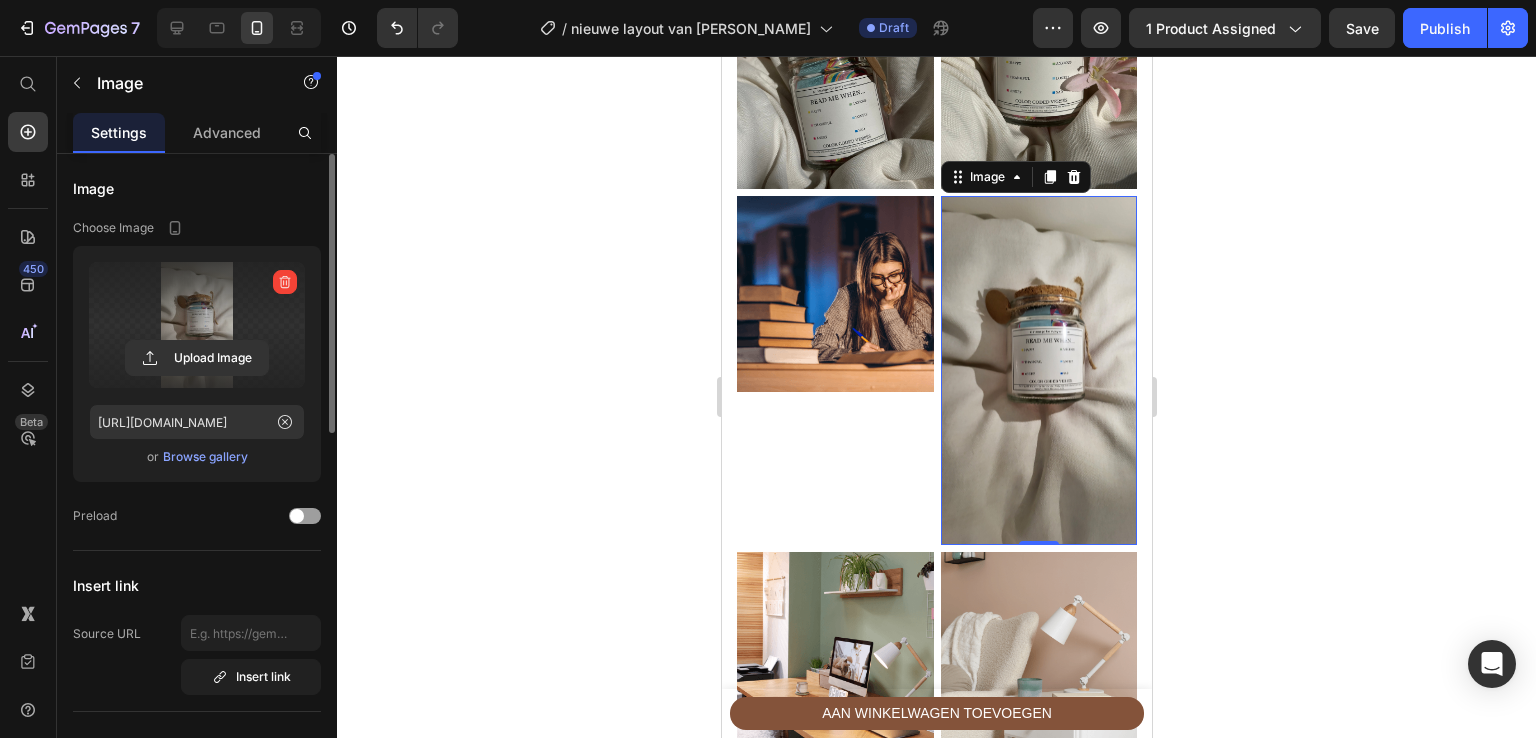 scroll, scrollTop: 4010, scrollLeft: 0, axis: vertical 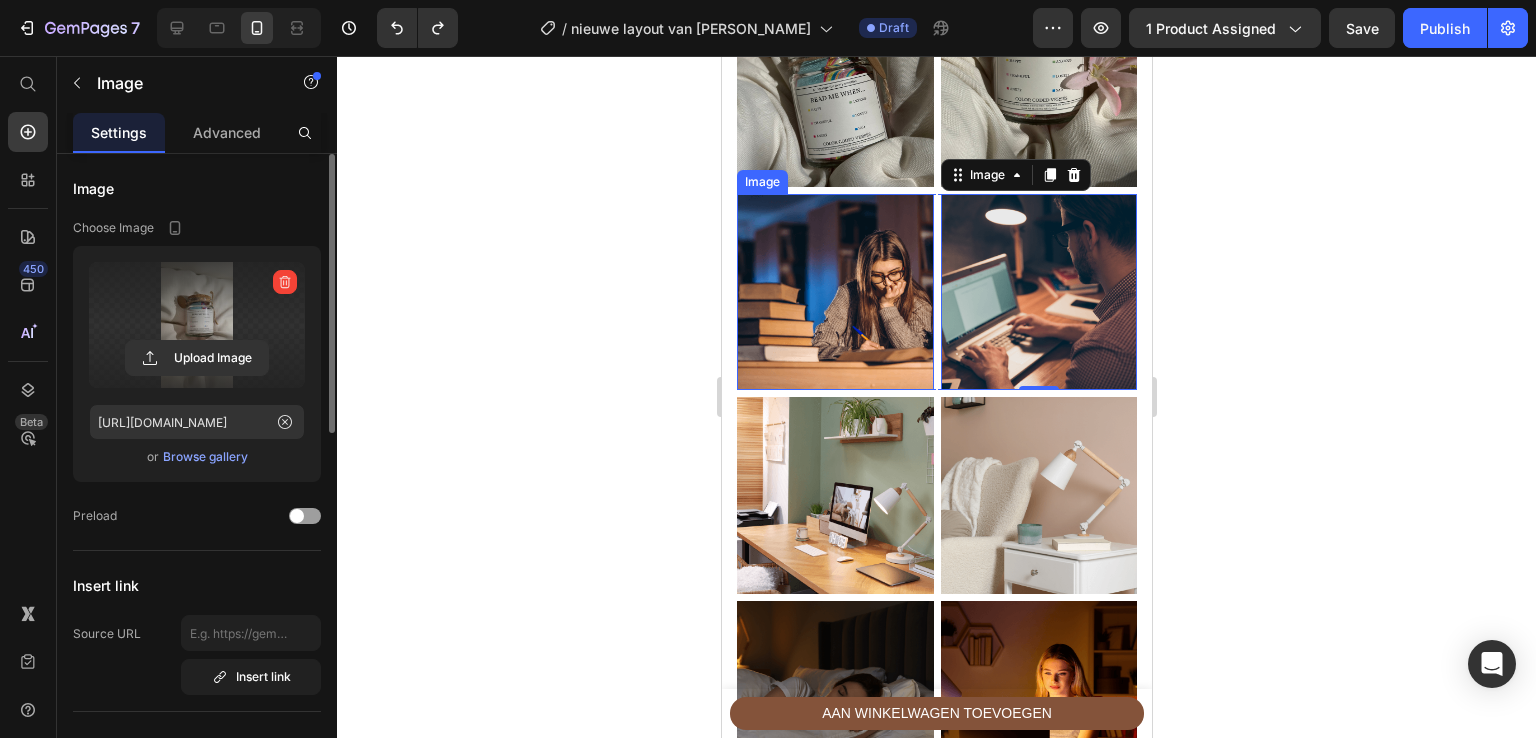 click at bounding box center (834, 292) 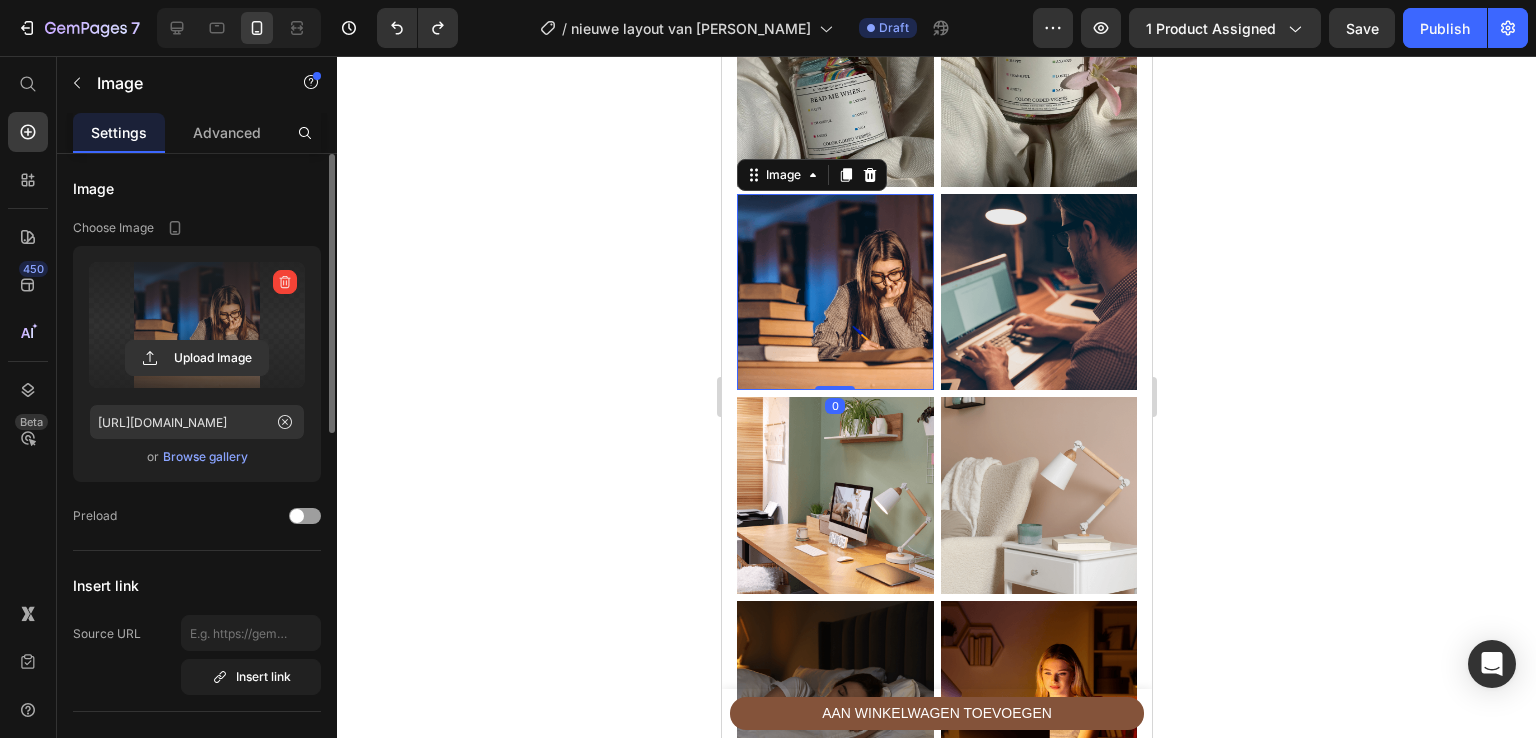 click at bounding box center [197, 325] 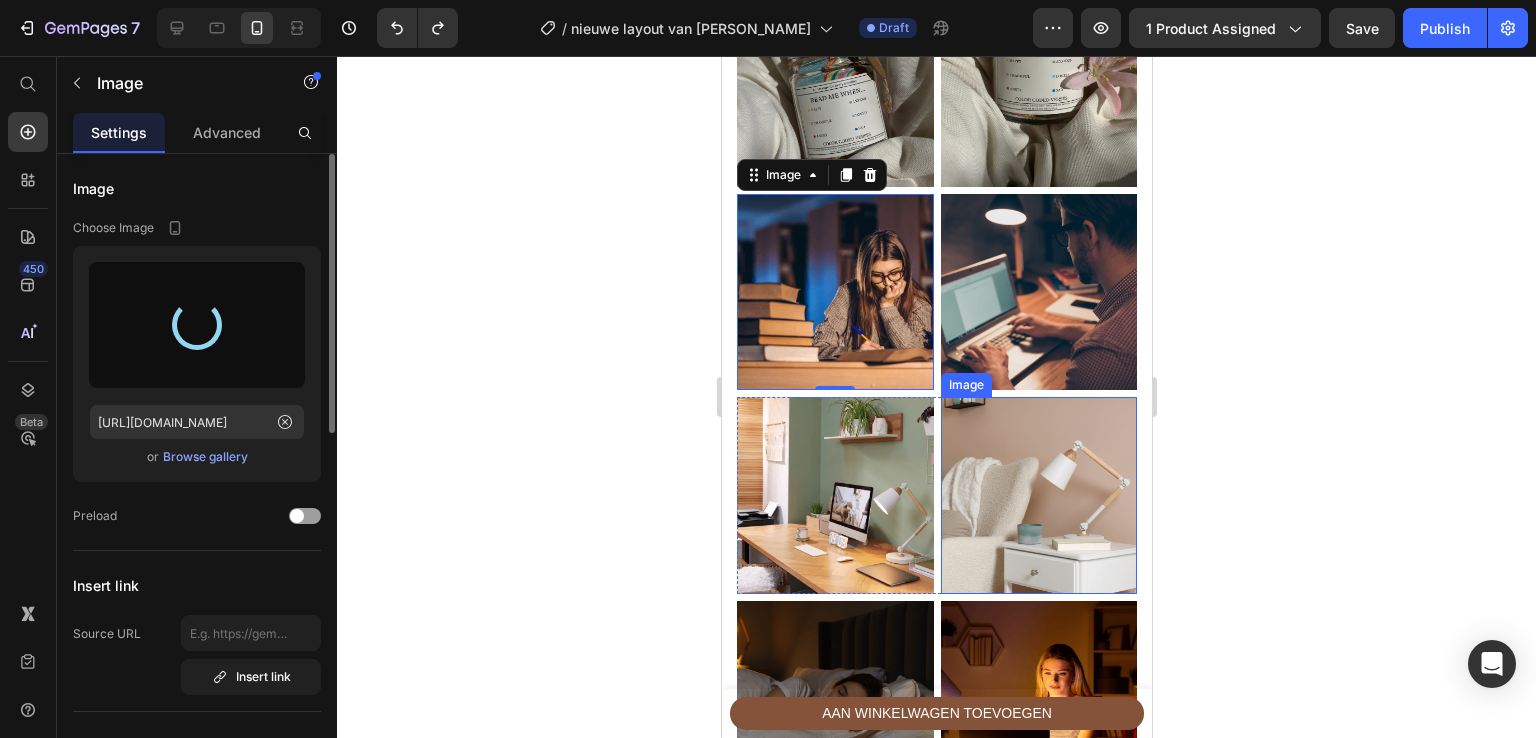 type on "[URL][DOMAIN_NAME]" 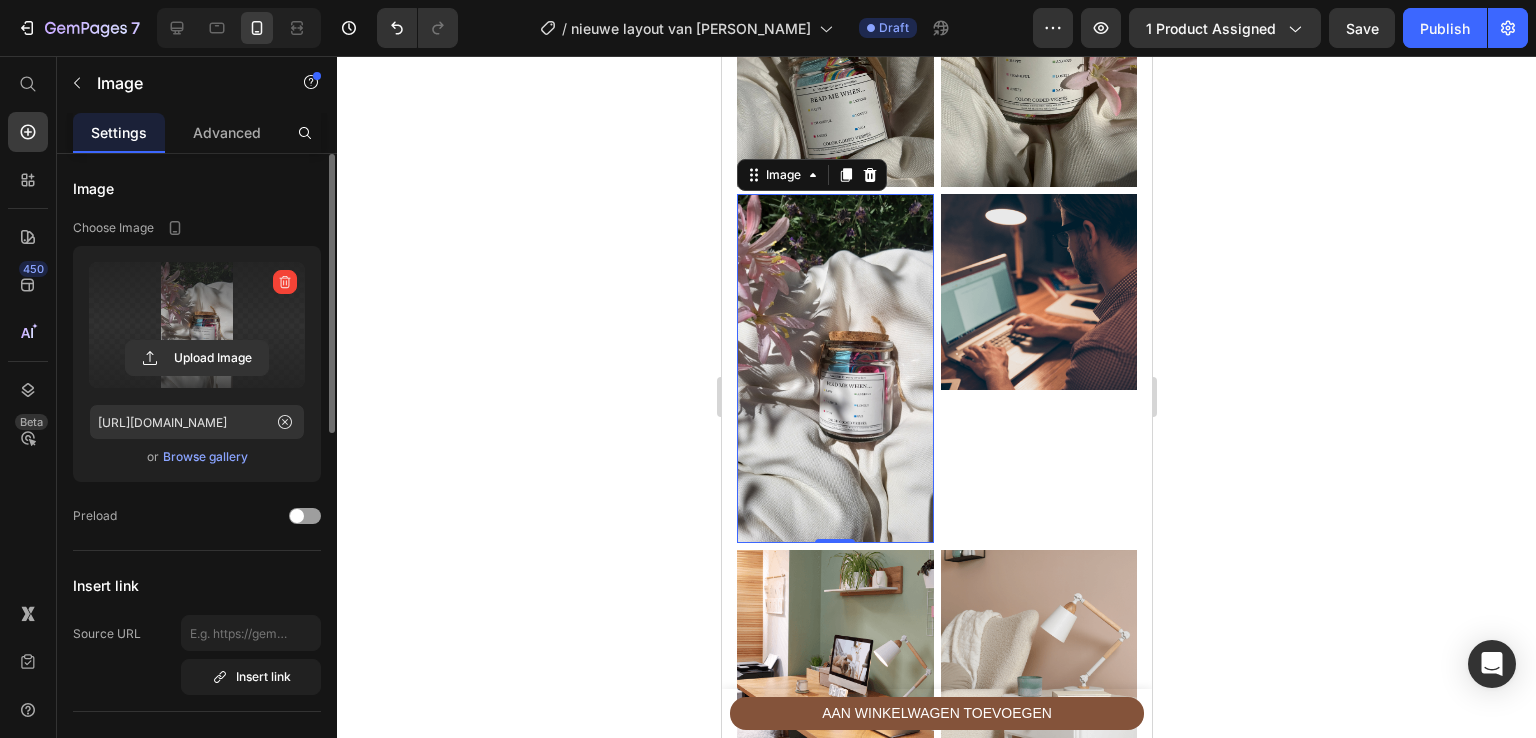 click at bounding box center [834, 368] 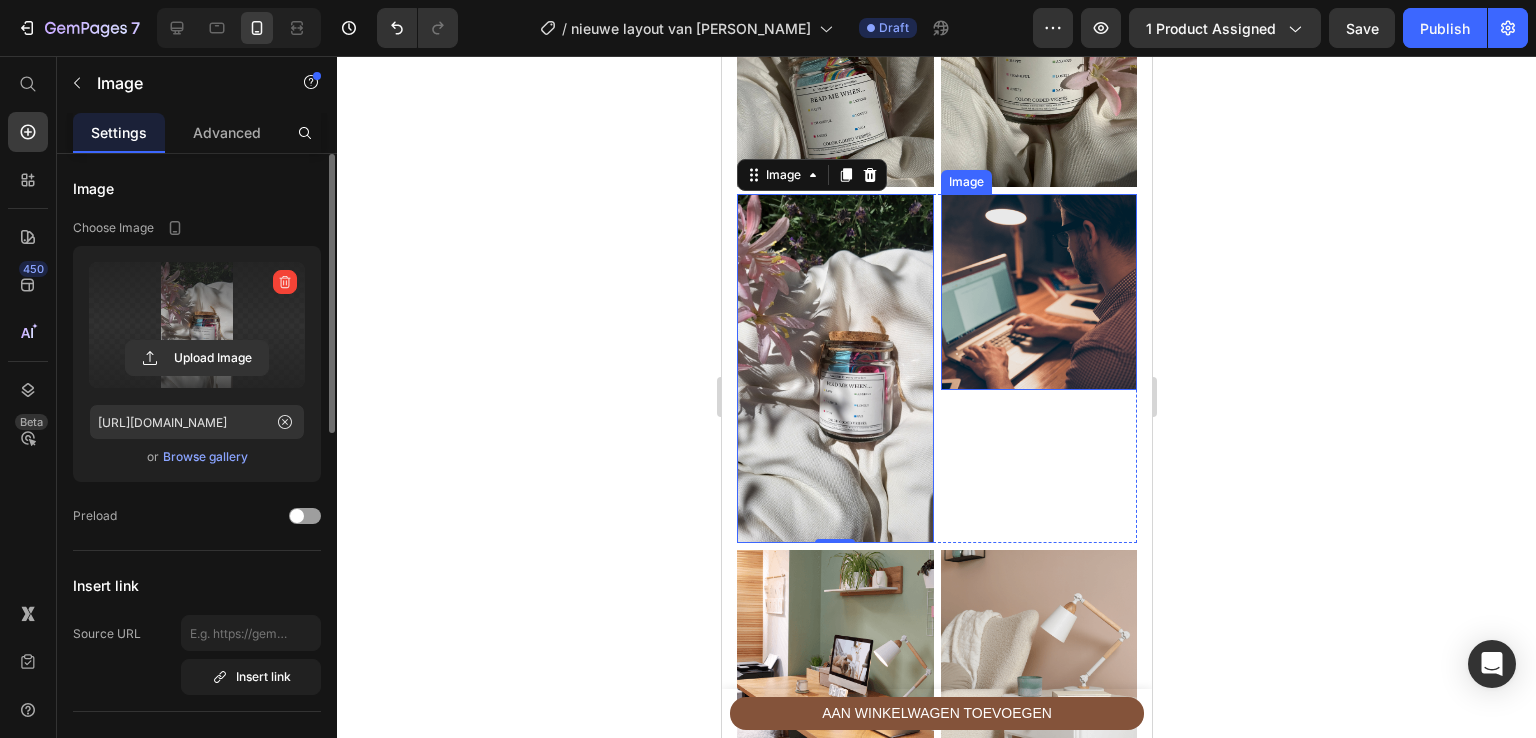 click at bounding box center (1038, 292) 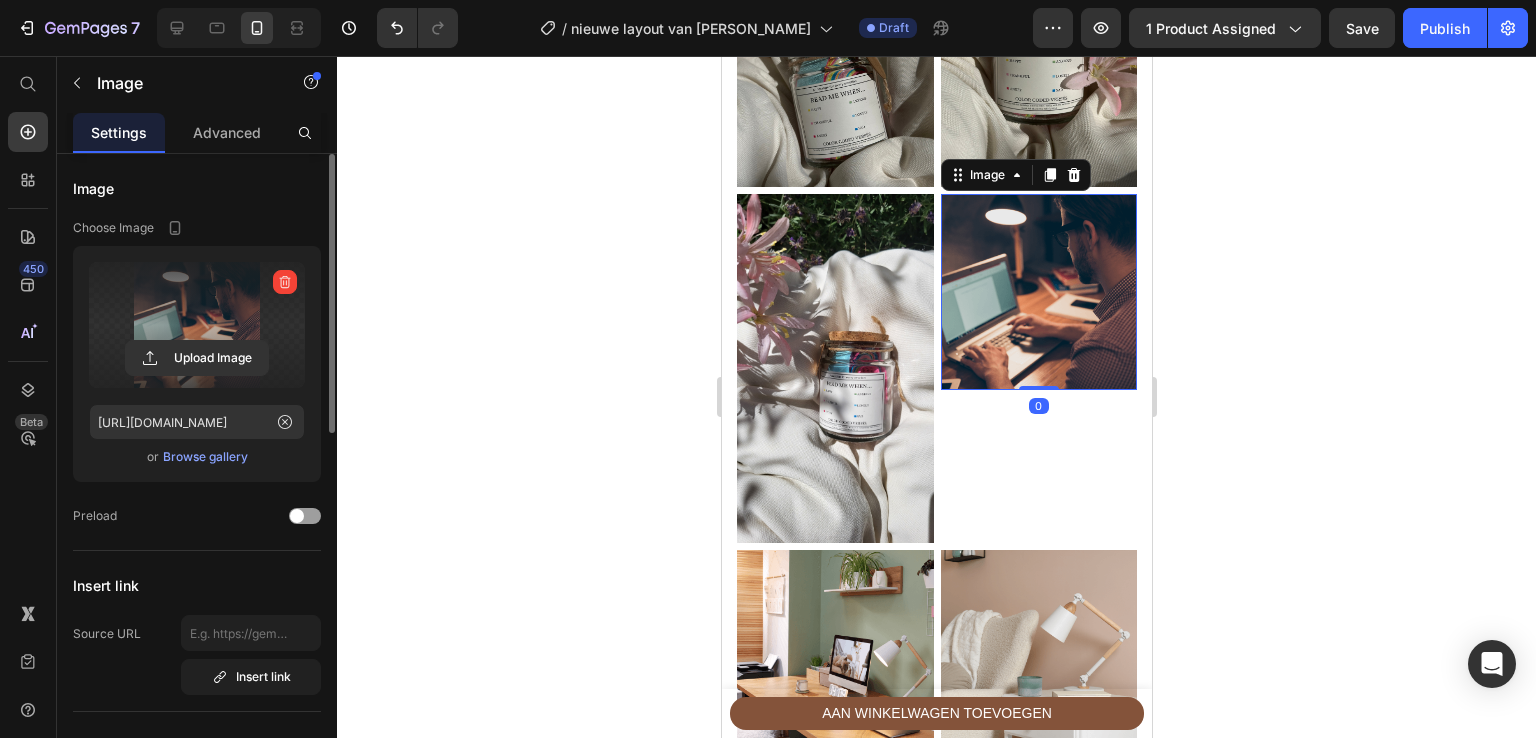 click at bounding box center [197, 325] 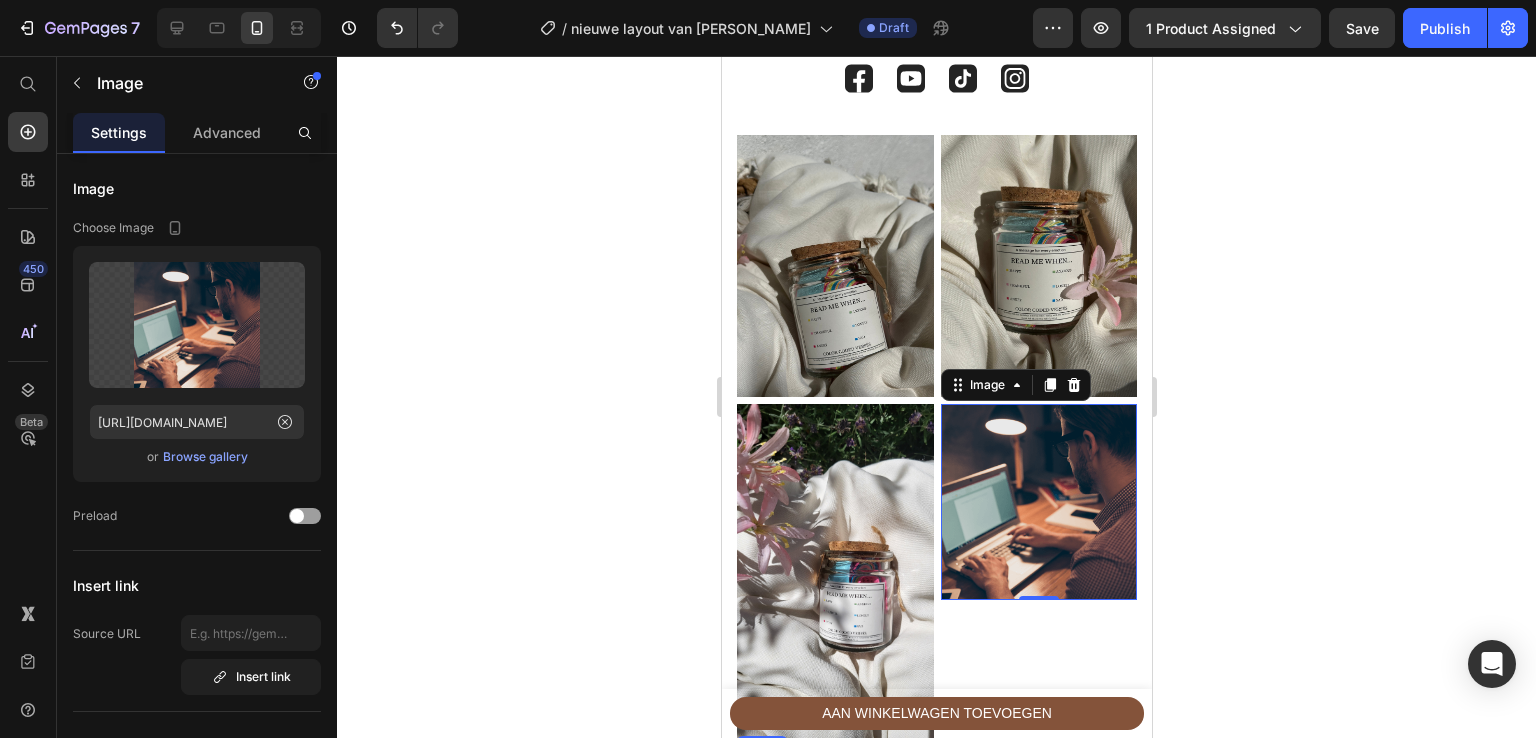 scroll, scrollTop: 3800, scrollLeft: 0, axis: vertical 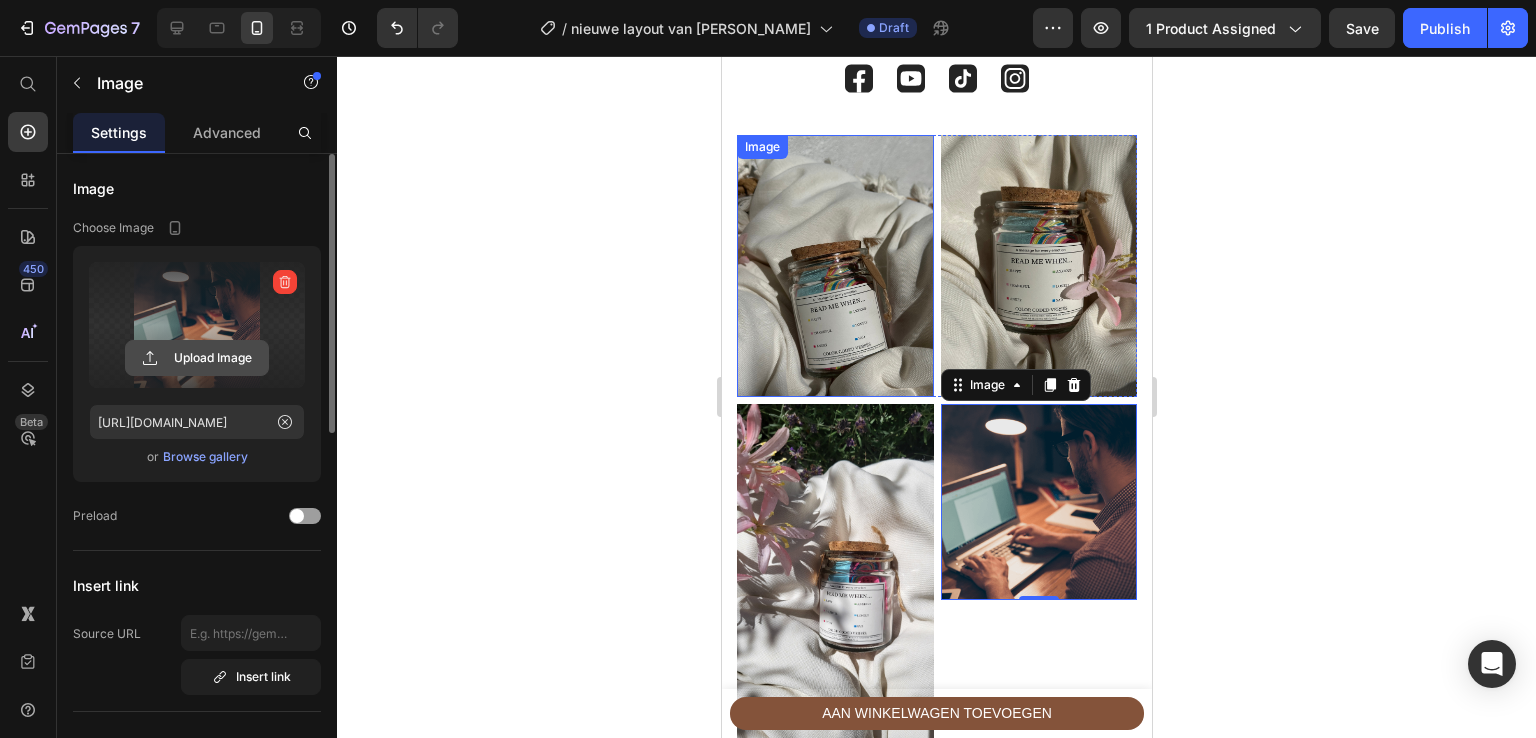 click 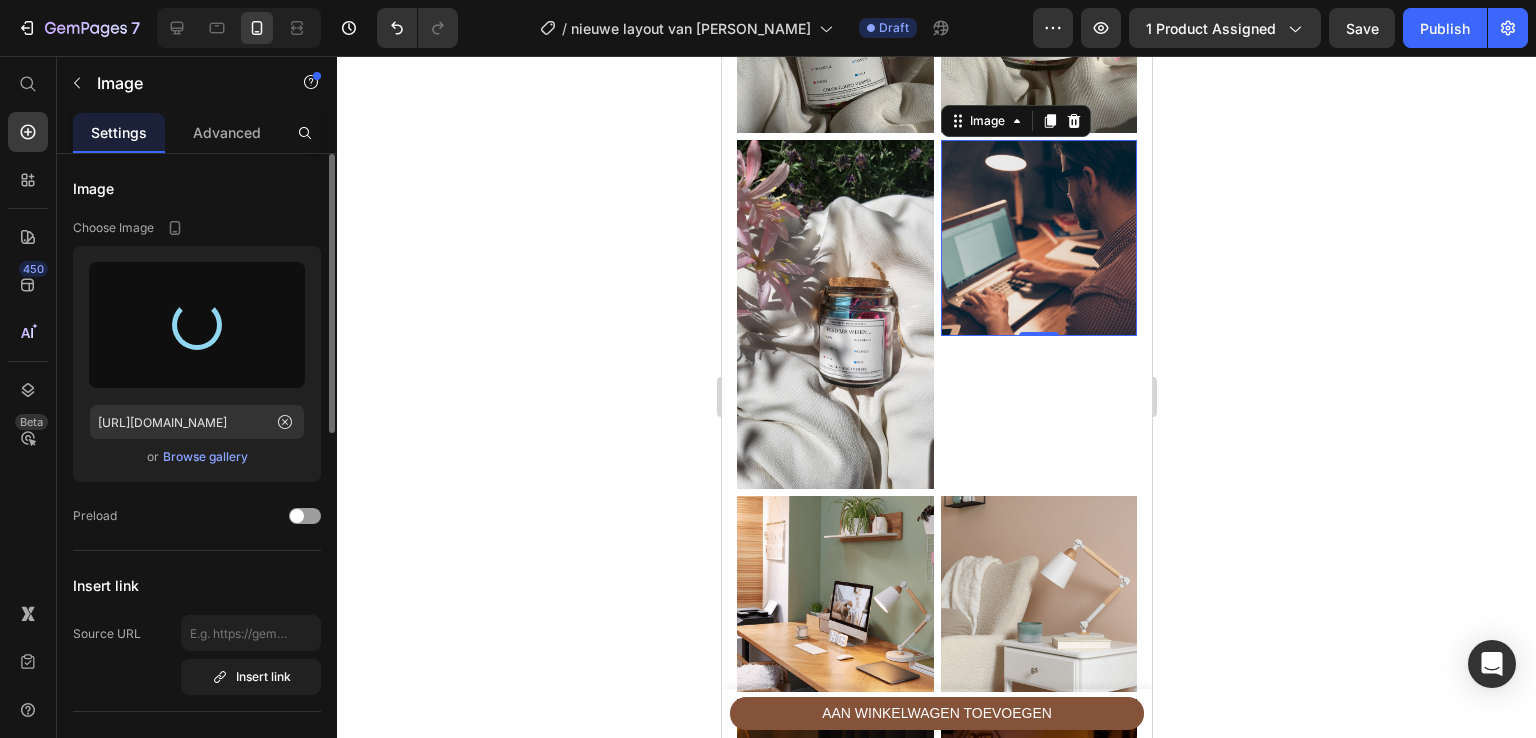 scroll, scrollTop: 4038, scrollLeft: 0, axis: vertical 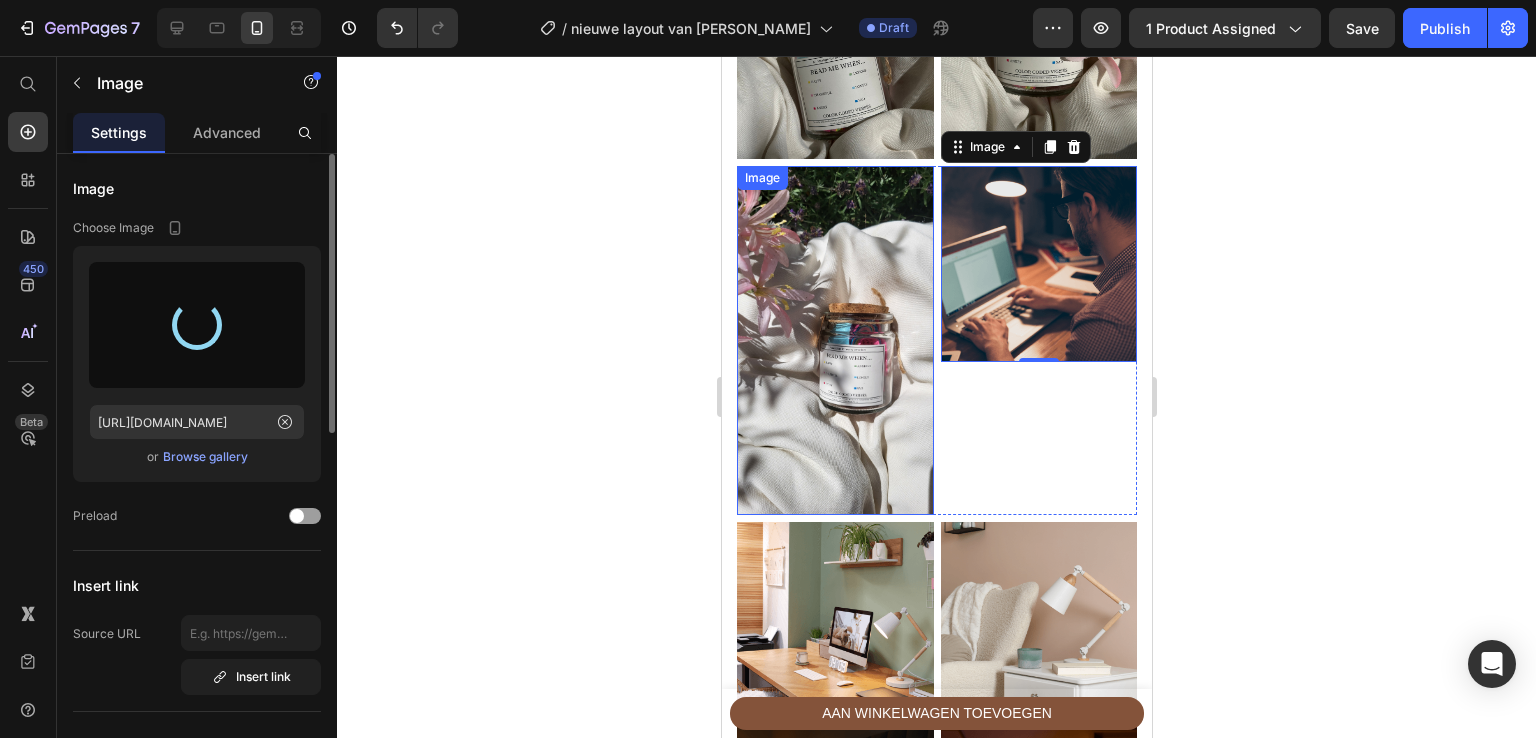 type on "[URL][DOMAIN_NAME]" 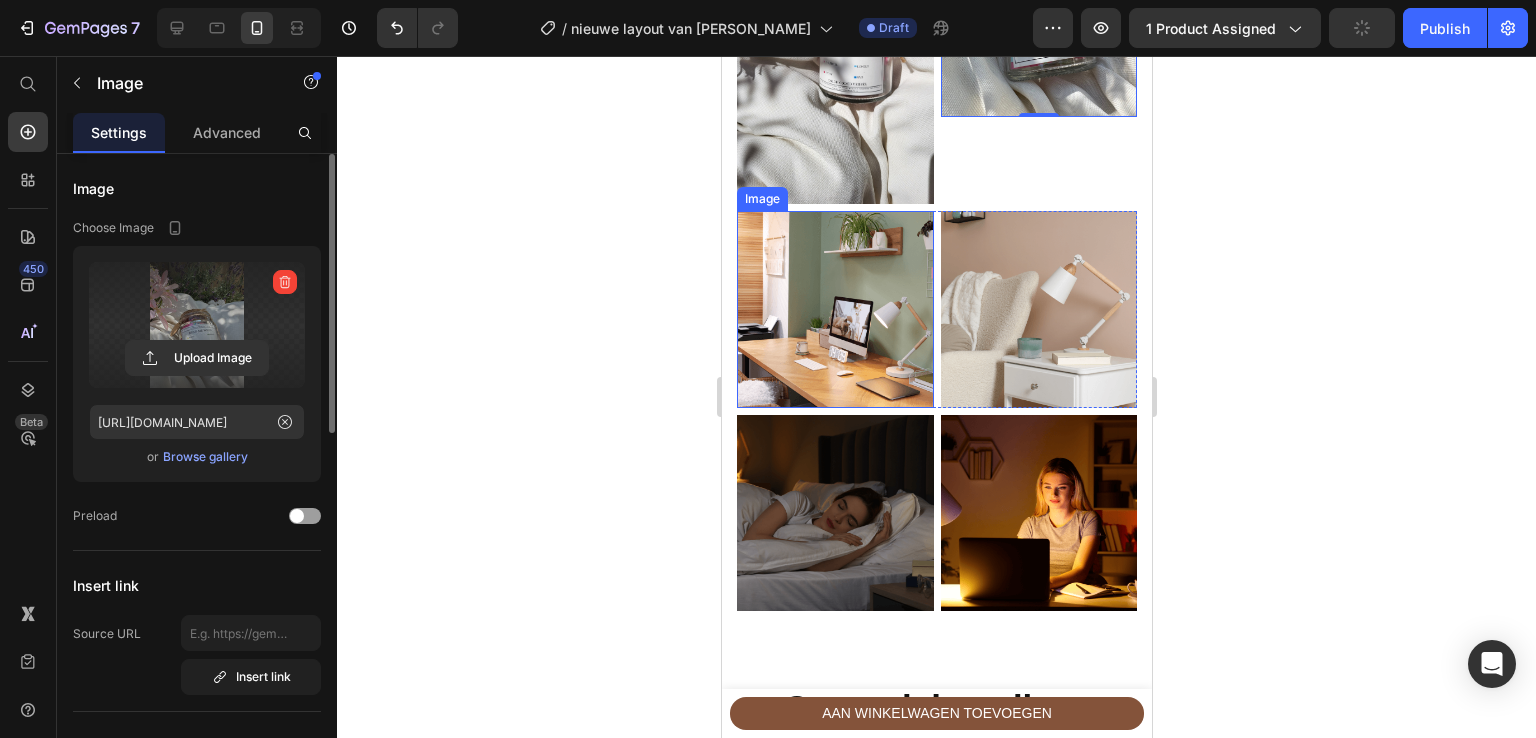scroll, scrollTop: 4351, scrollLeft: 0, axis: vertical 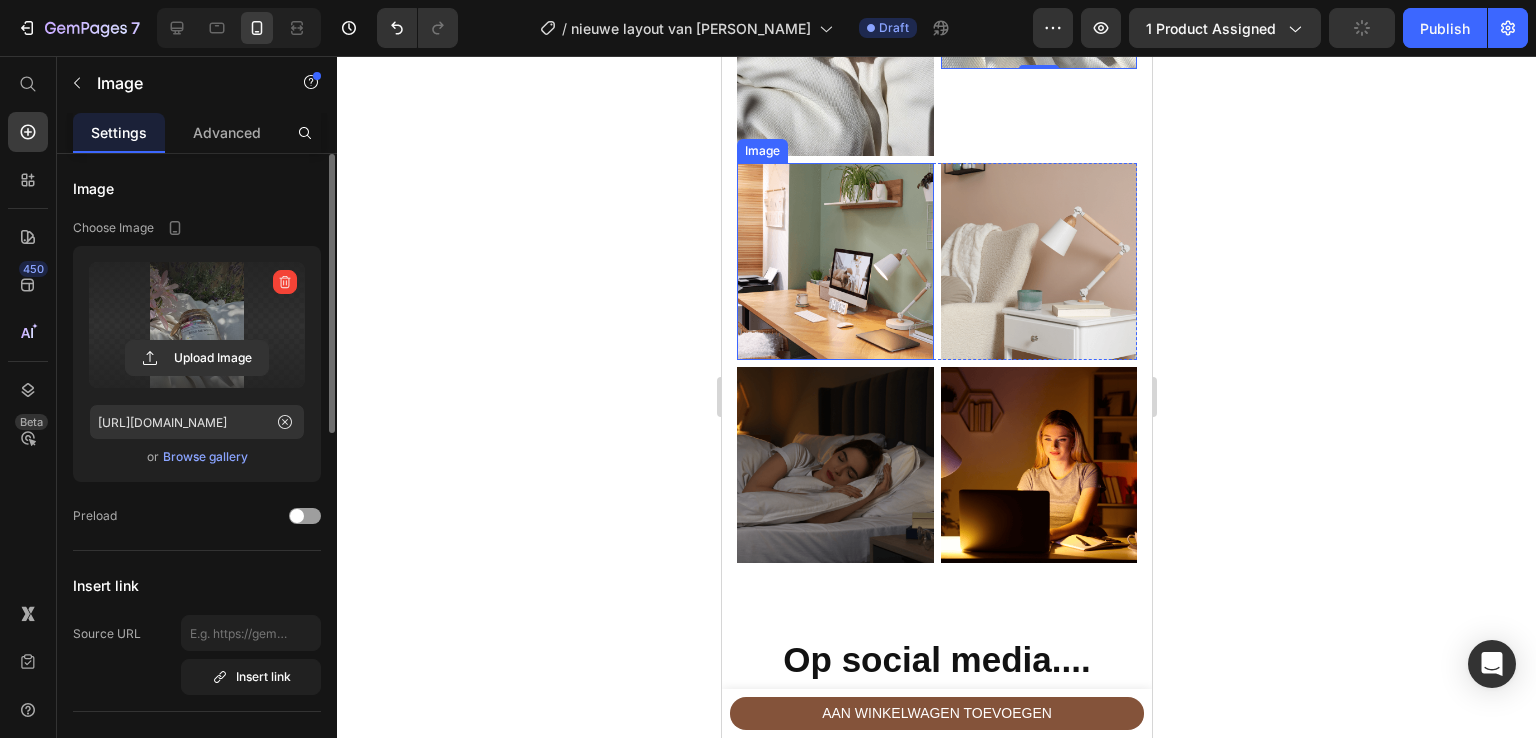click at bounding box center (834, 261) 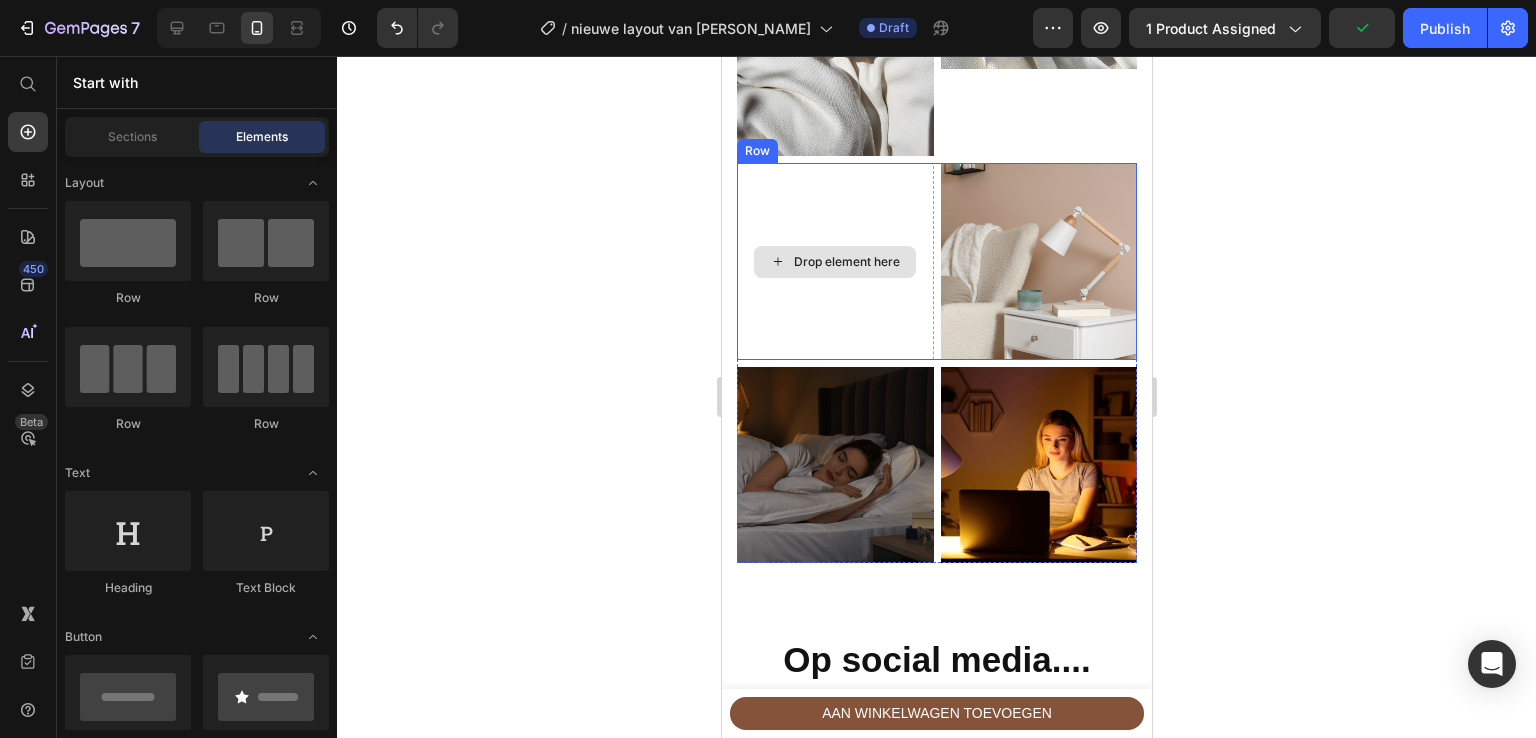 click on "Drop element here" at bounding box center (834, 261) 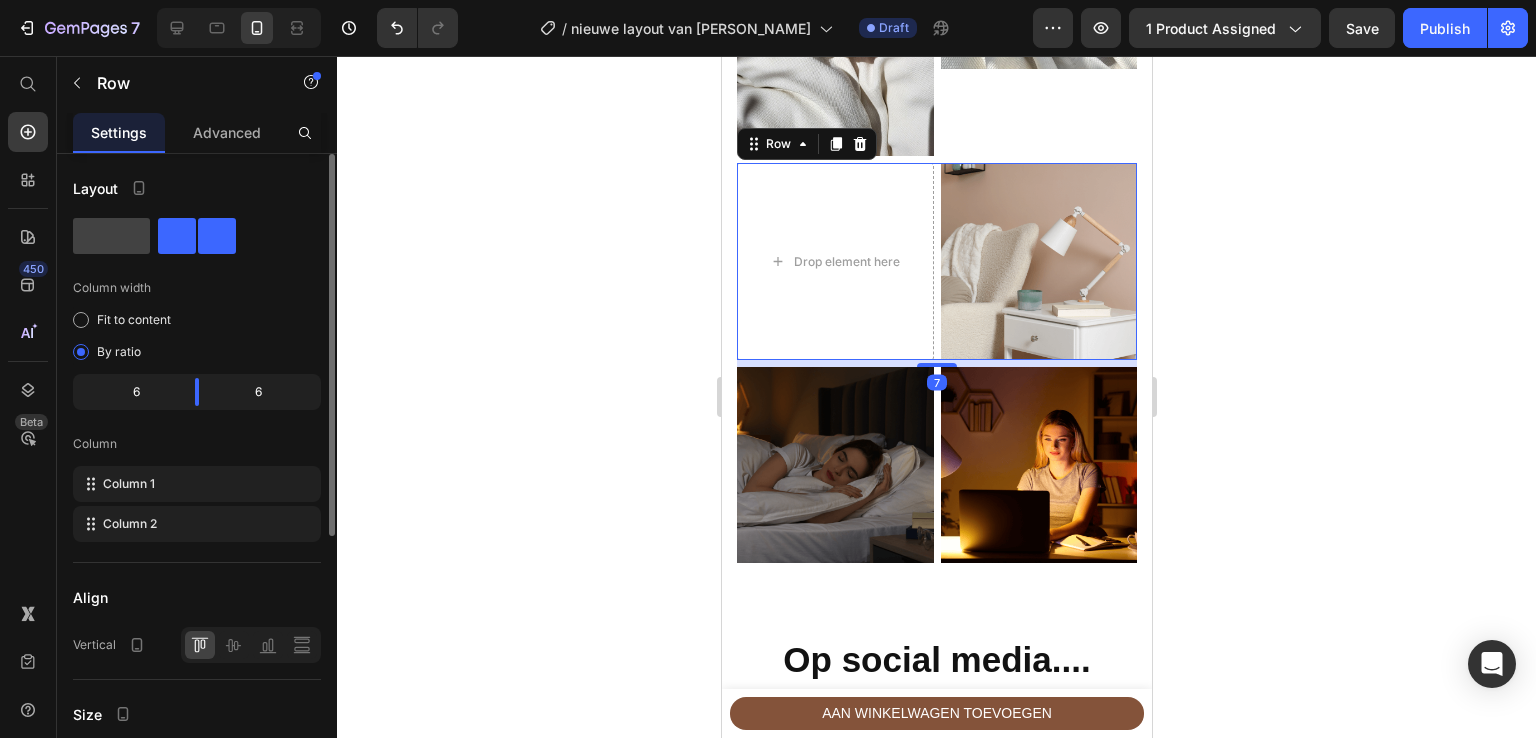 click on "Row" at bounding box center [806, 144] 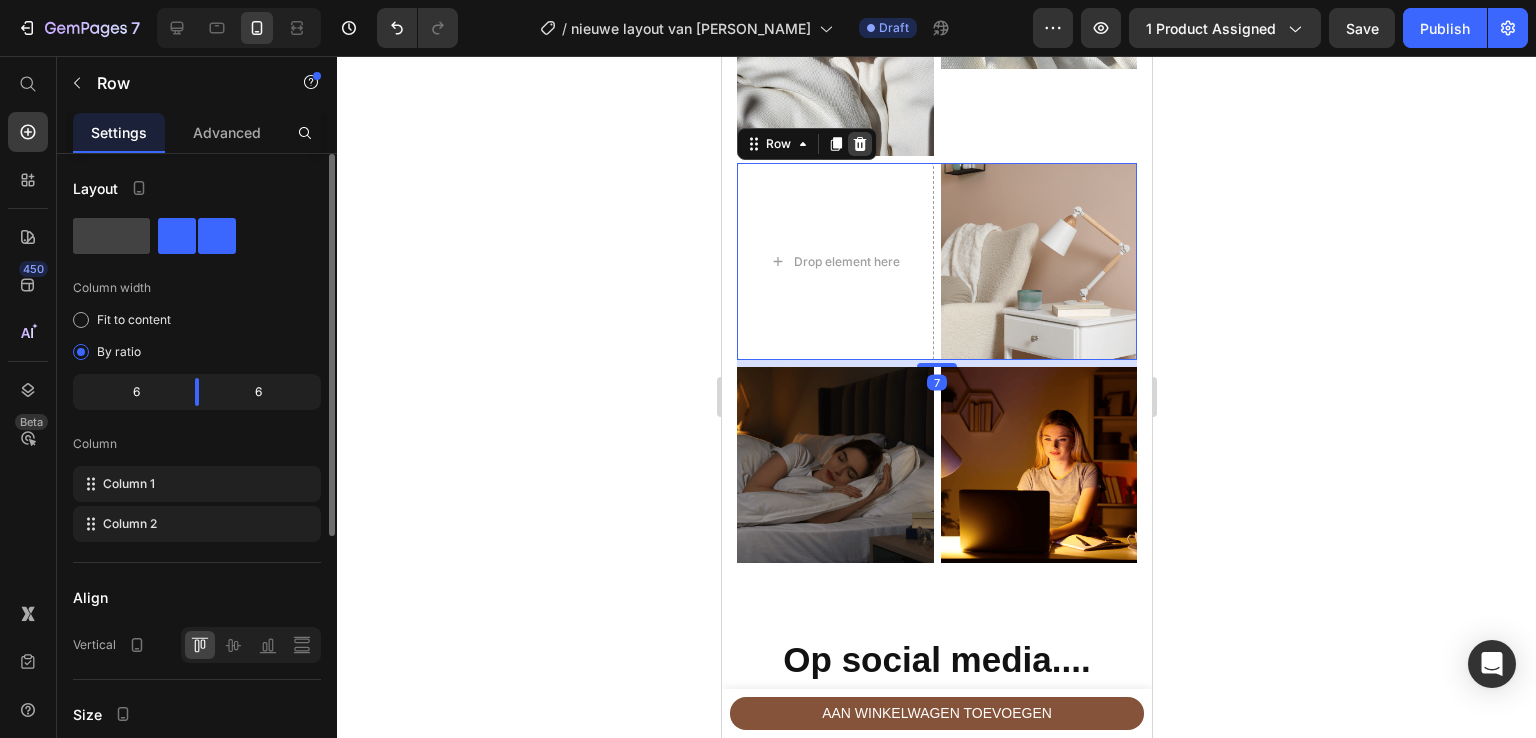 click 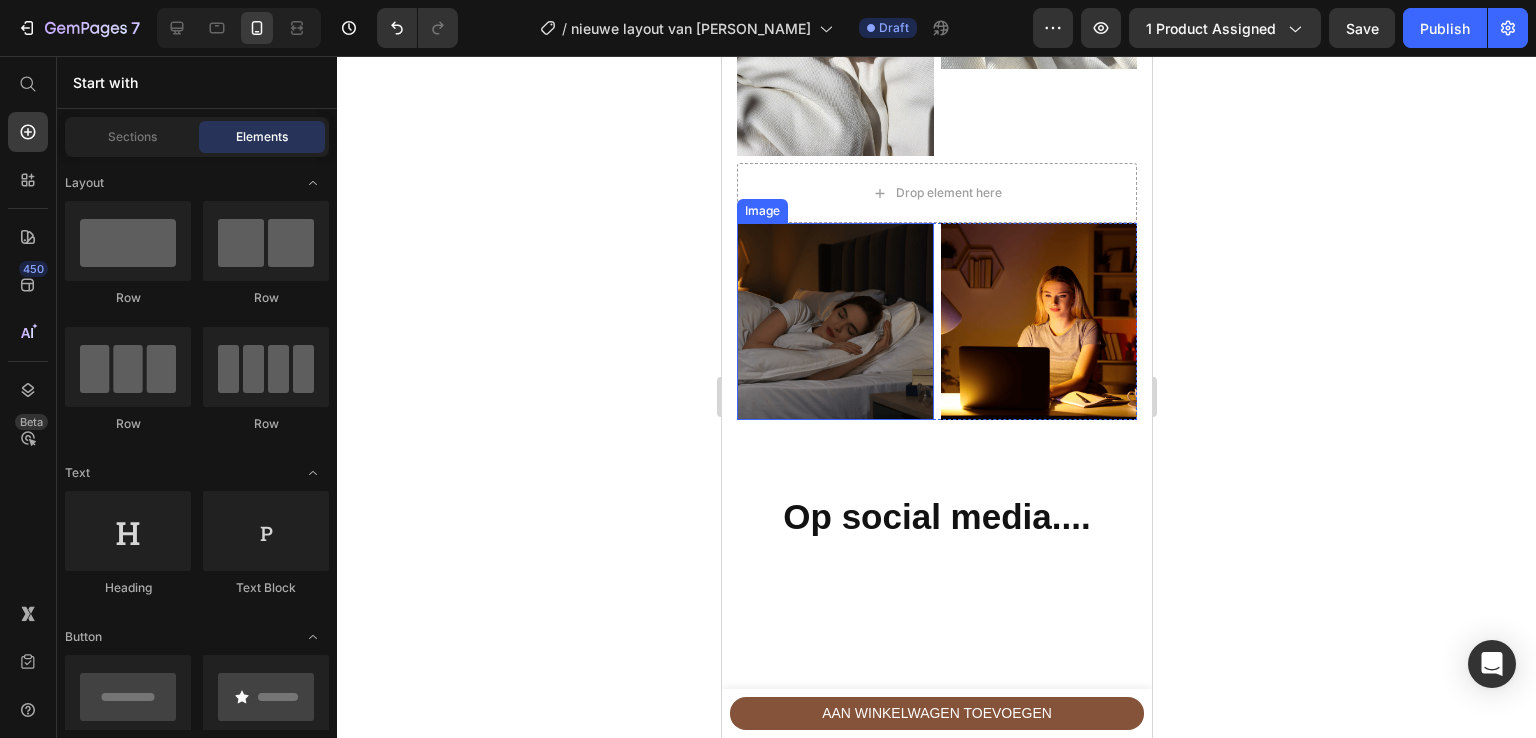 click at bounding box center (834, 321) 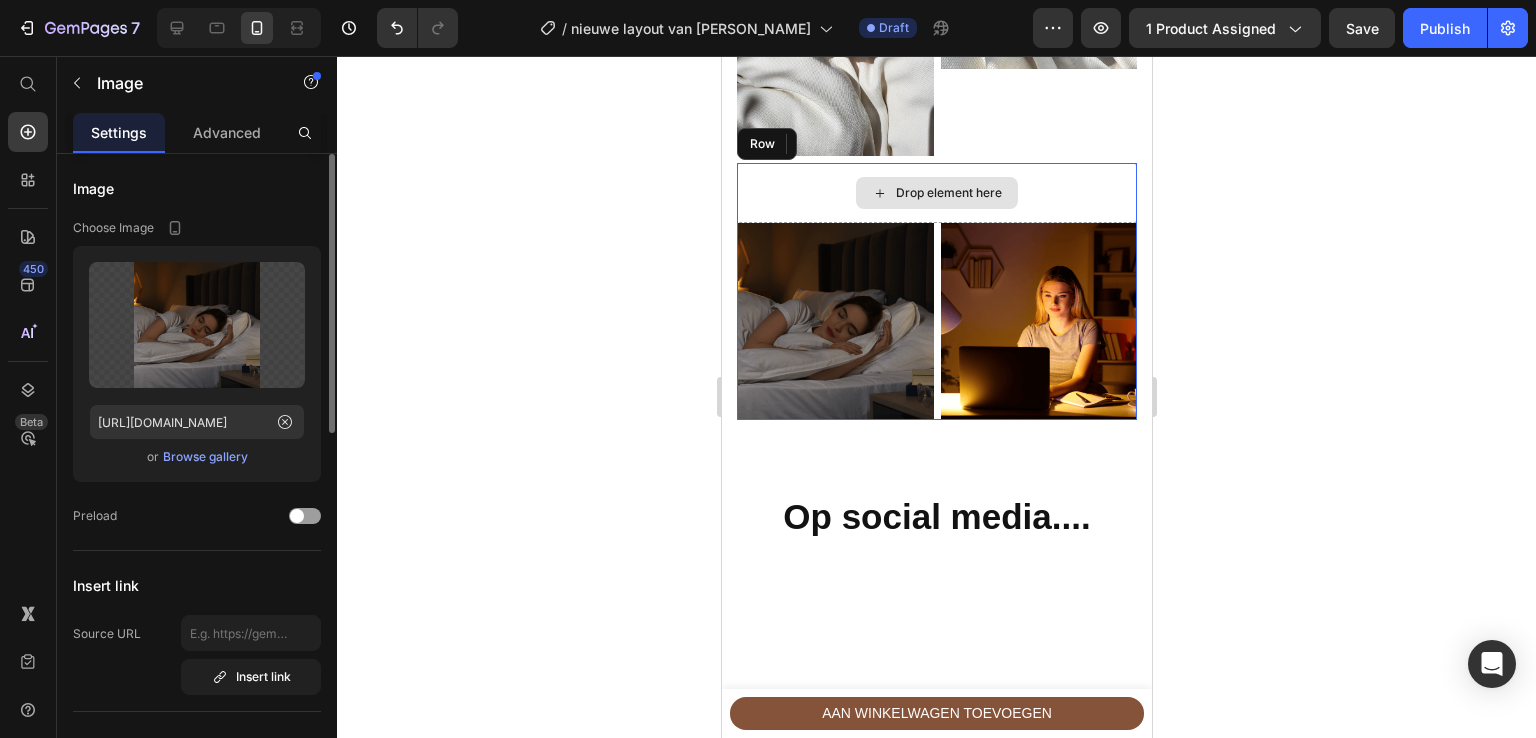 click on "Drop element here" at bounding box center (936, 193) 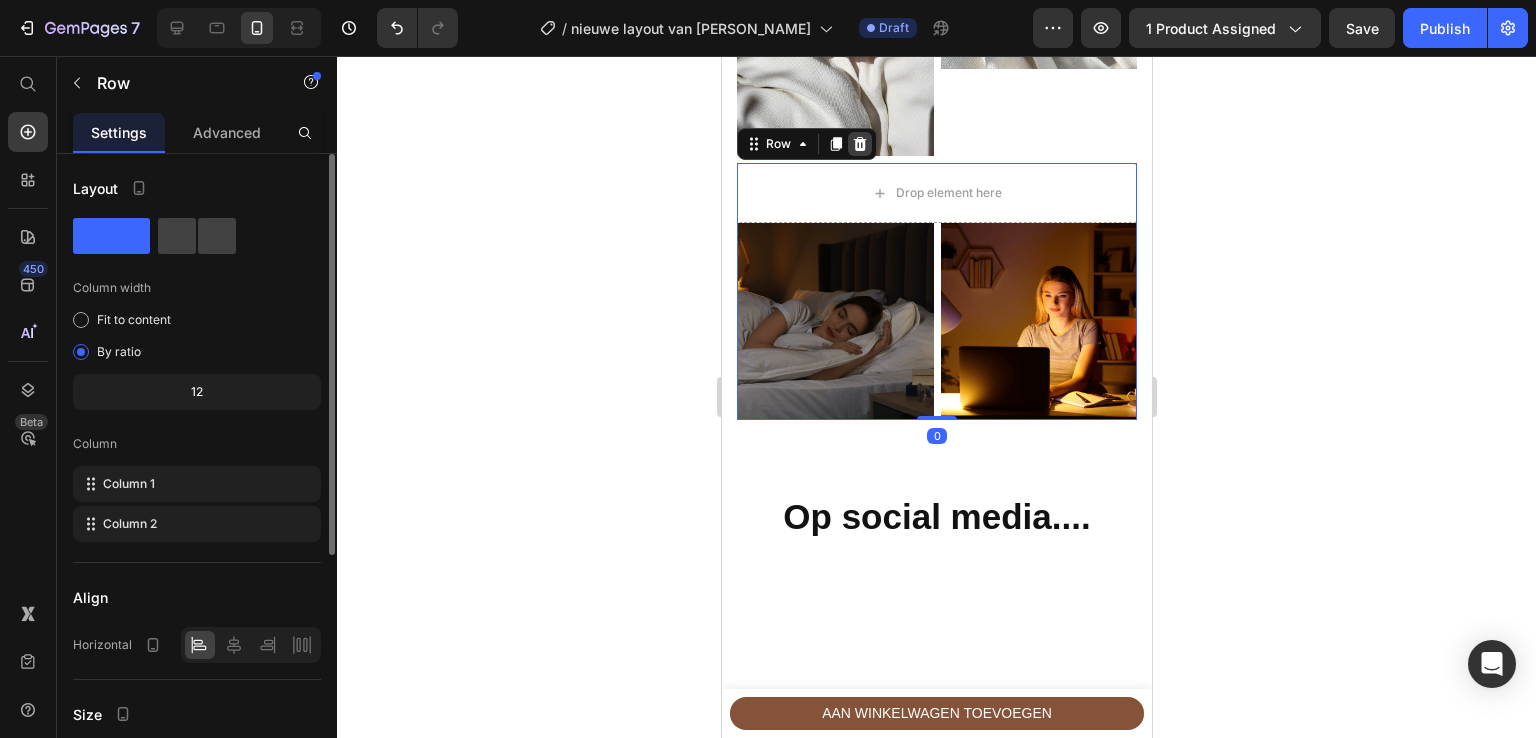 click 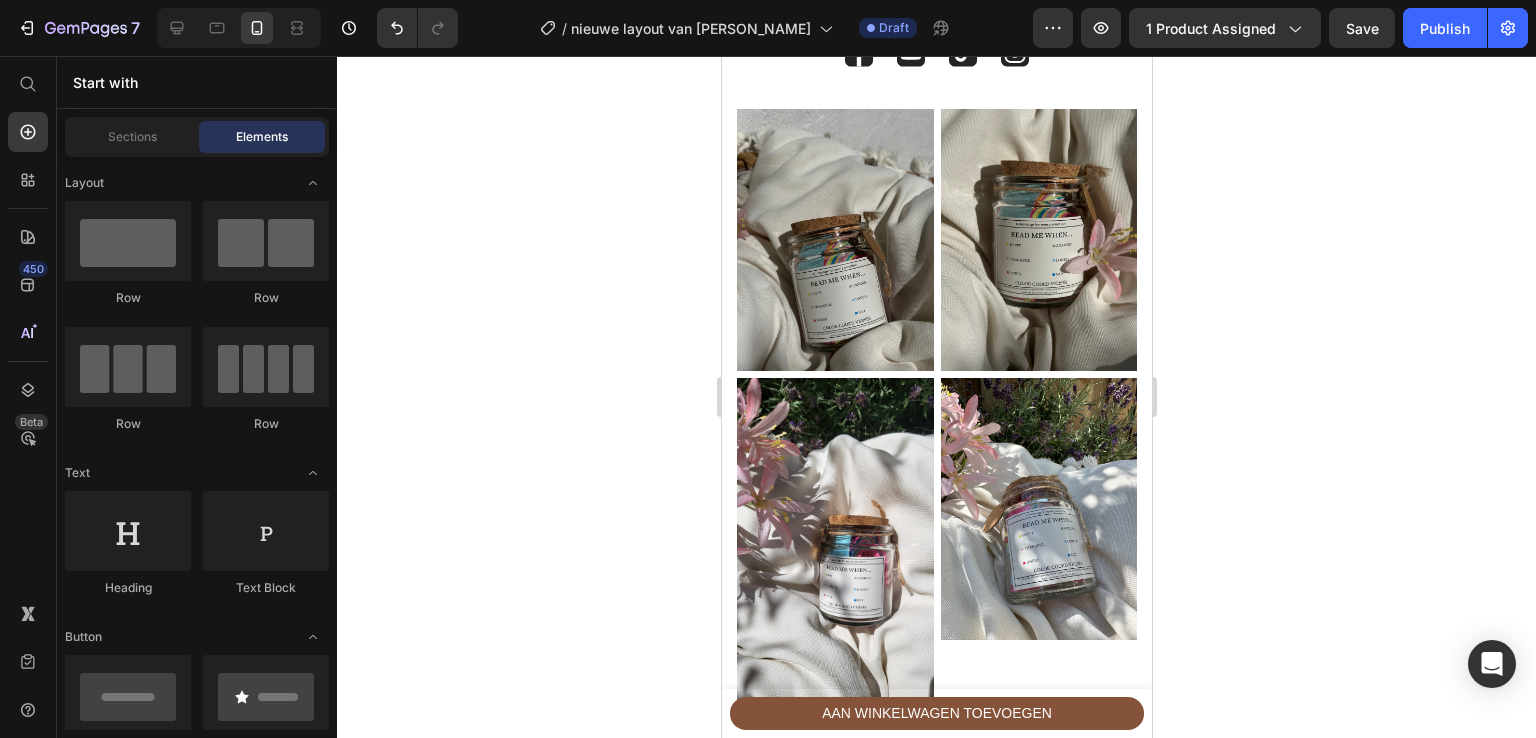 scroll, scrollTop: 3823, scrollLeft: 0, axis: vertical 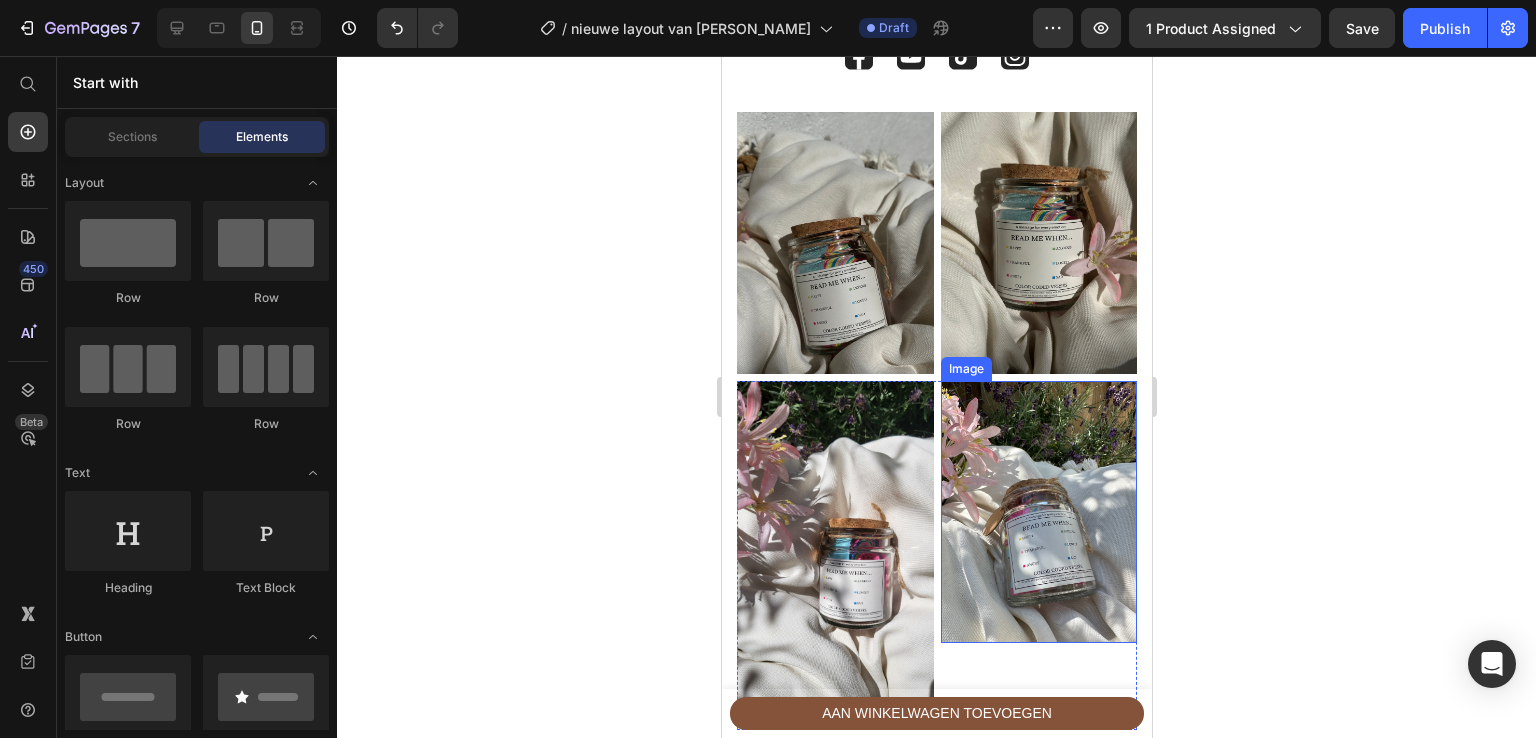 click at bounding box center (834, 555) 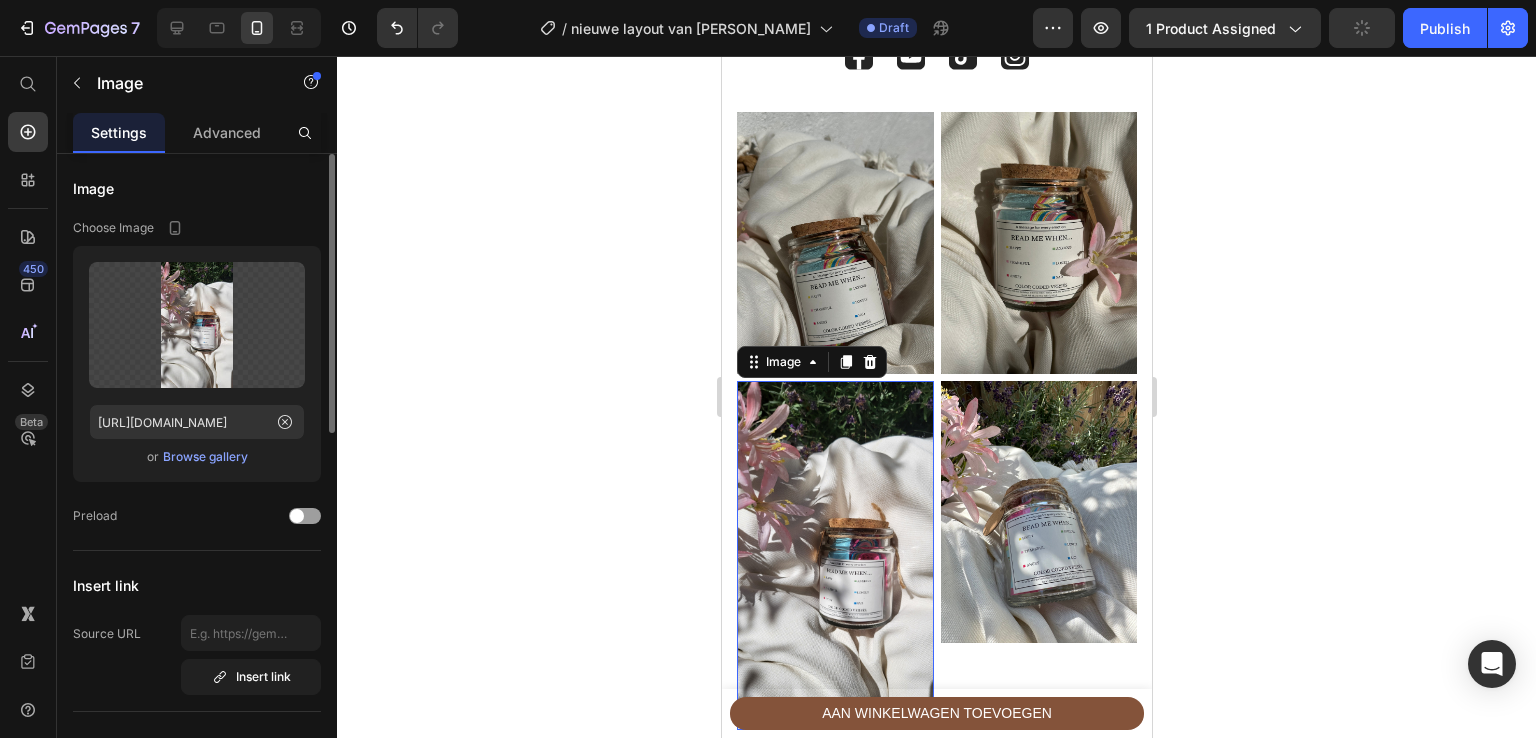 drag, startPoint x: 834, startPoint y: 654, endPoint x: 829, endPoint y: 553, distance: 101.12369 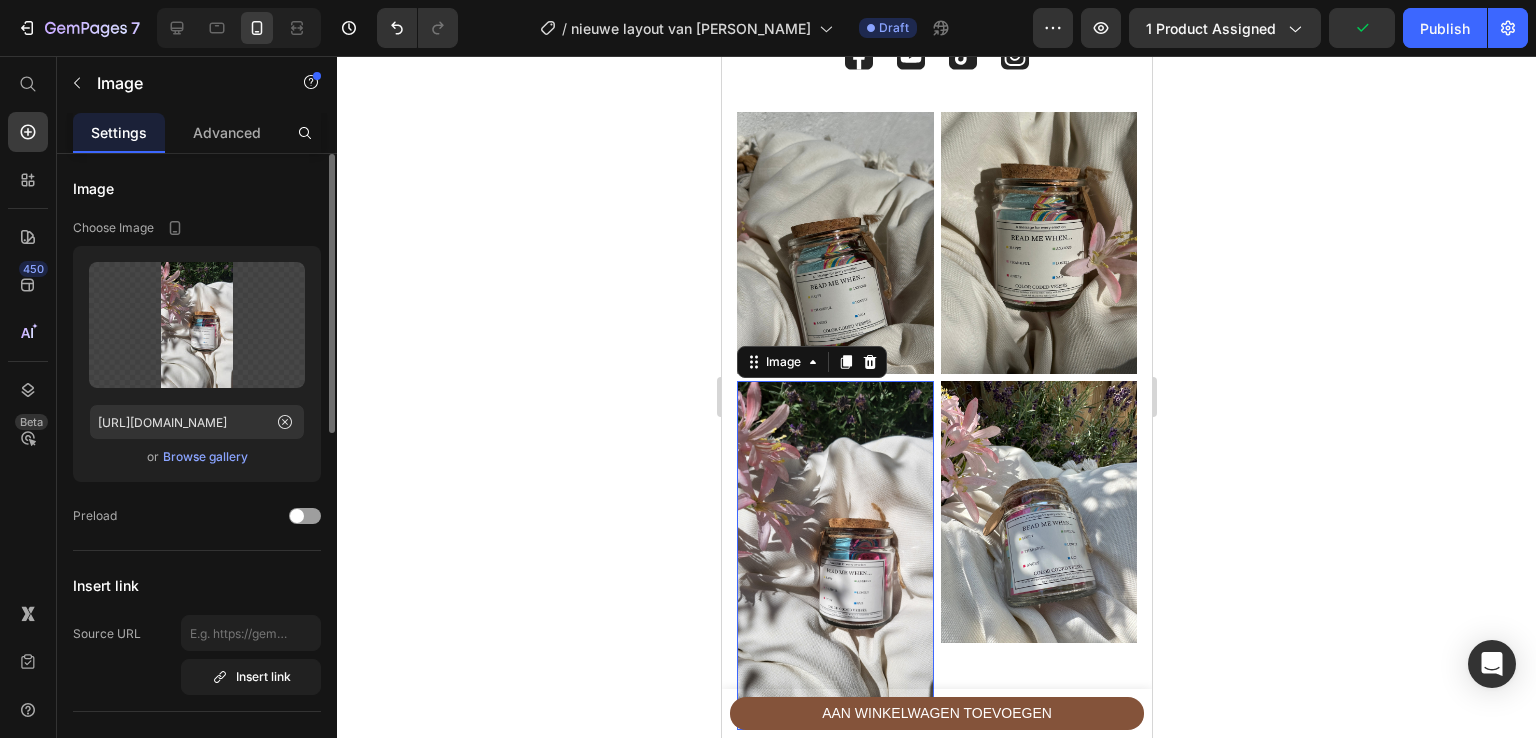drag, startPoint x: 834, startPoint y: 657, endPoint x: 827, endPoint y: 597, distance: 60.40695 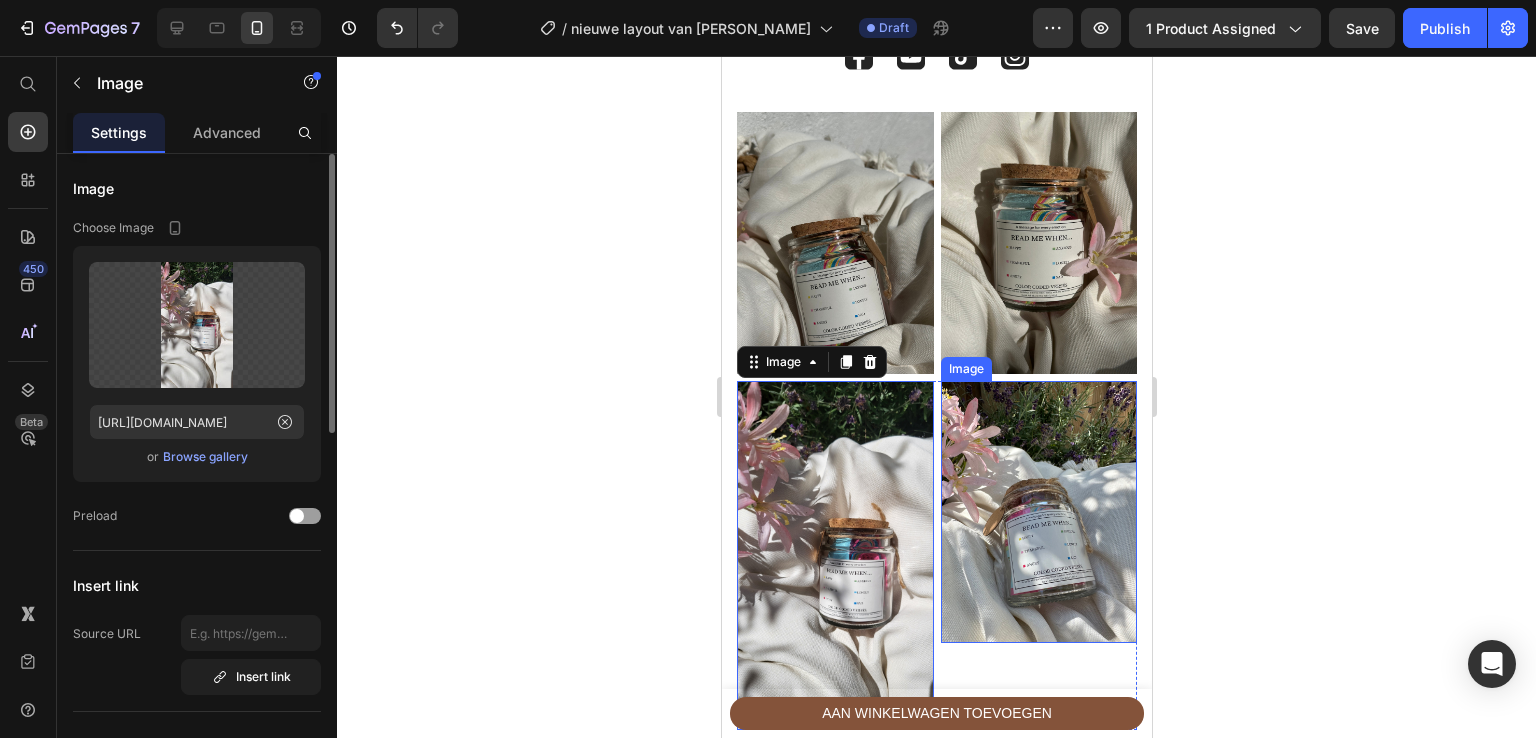 click at bounding box center [1038, 512] 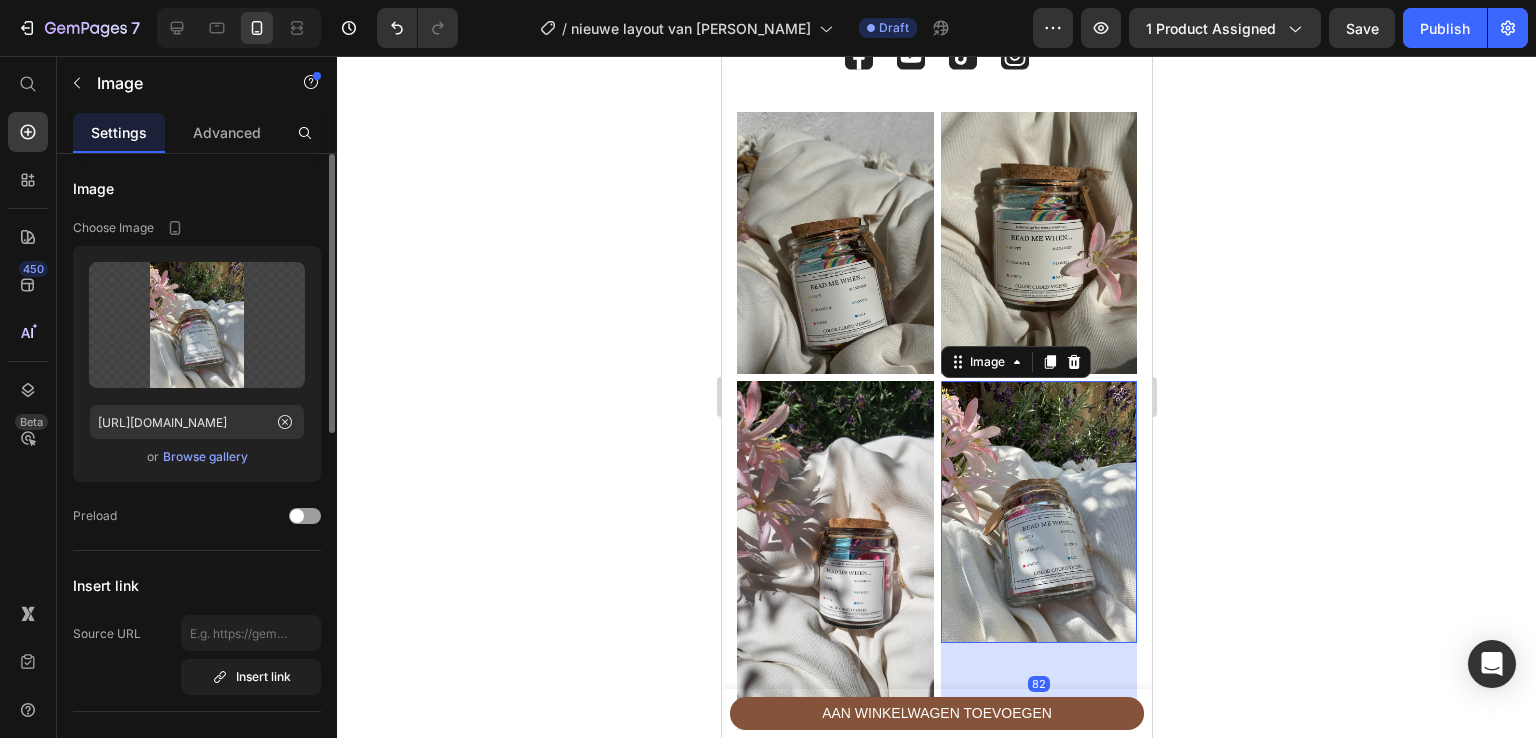 drag, startPoint x: 1013, startPoint y: 571, endPoint x: 1004, endPoint y: 653, distance: 82.492424 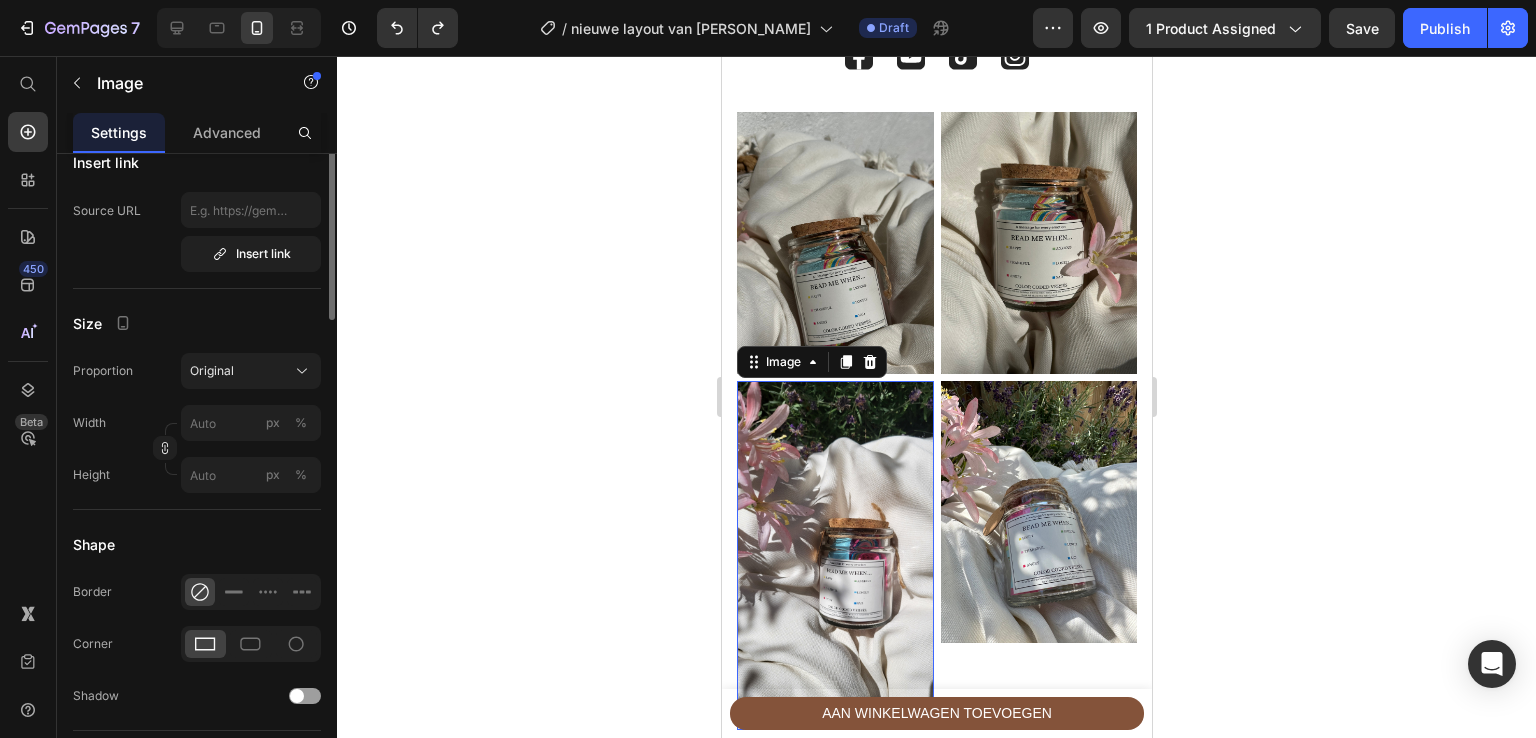 scroll, scrollTop: 0, scrollLeft: 0, axis: both 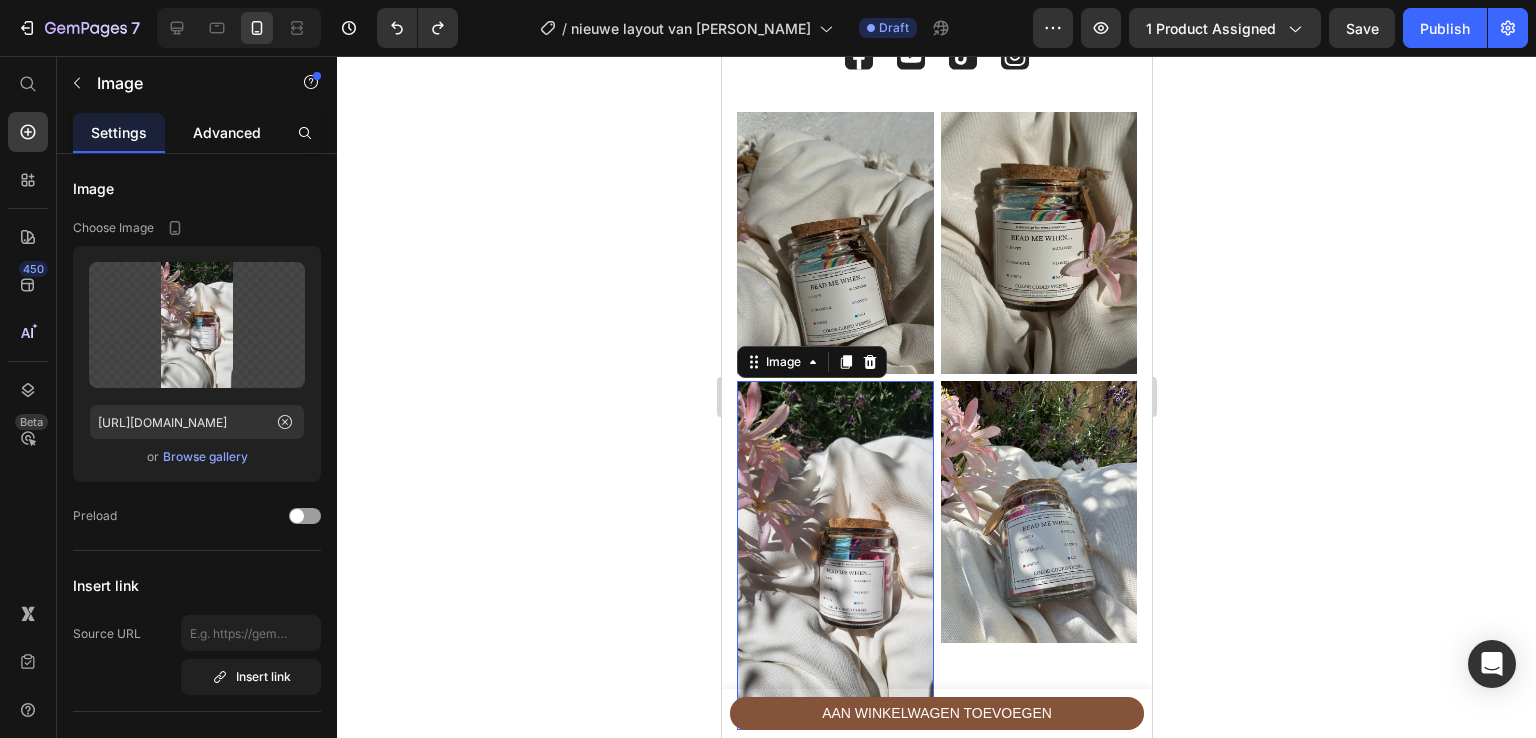 click on "Advanced" at bounding box center [227, 132] 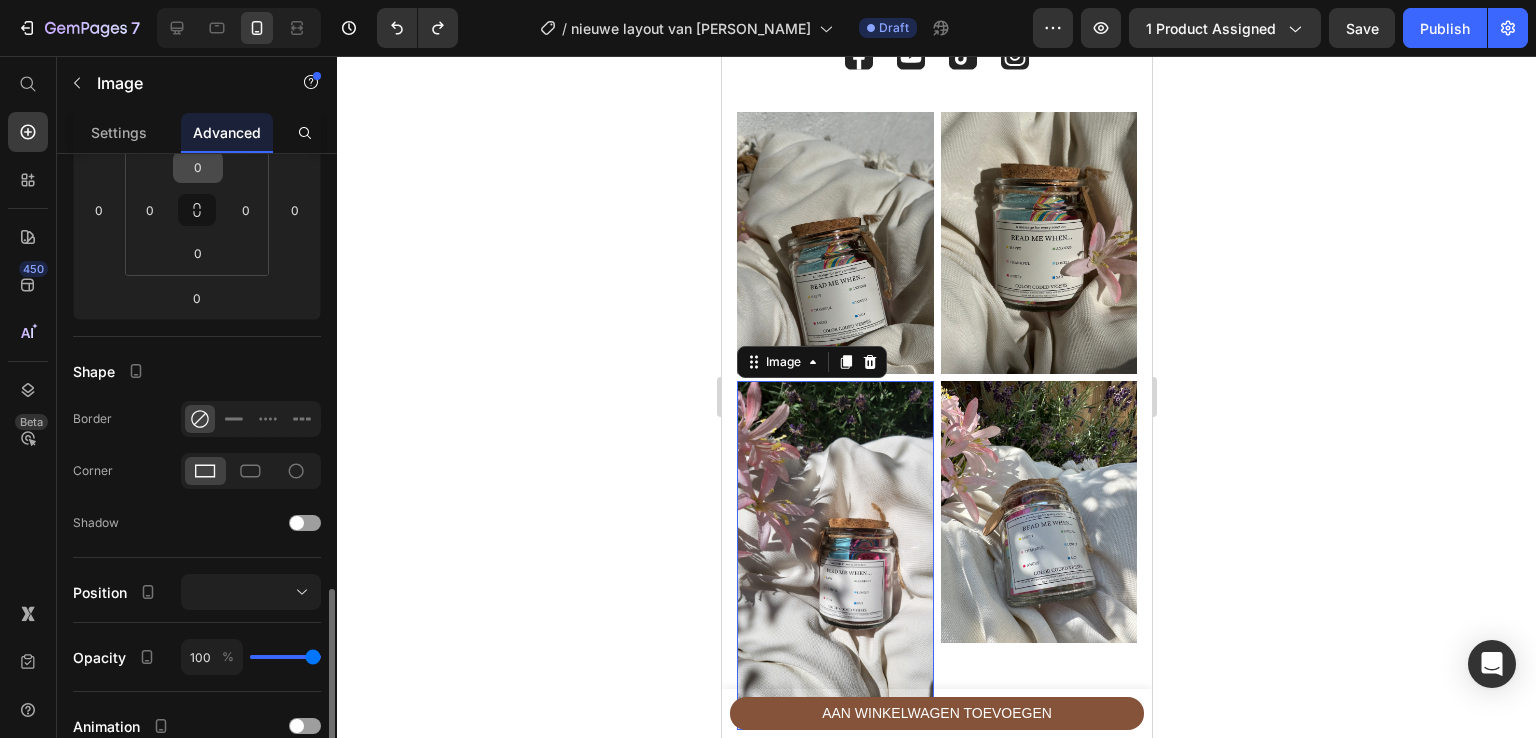 scroll, scrollTop: 498, scrollLeft: 0, axis: vertical 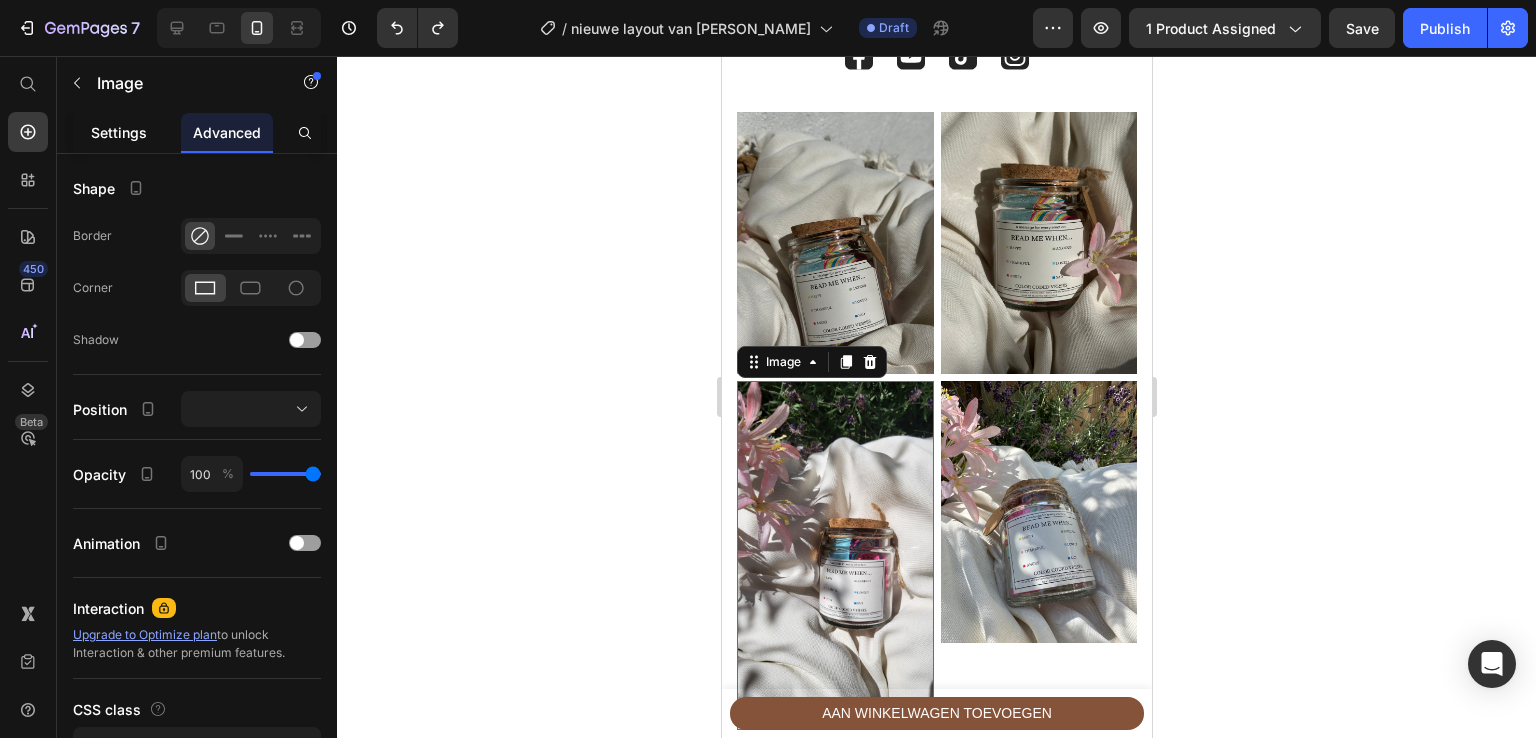 click on "Settings" 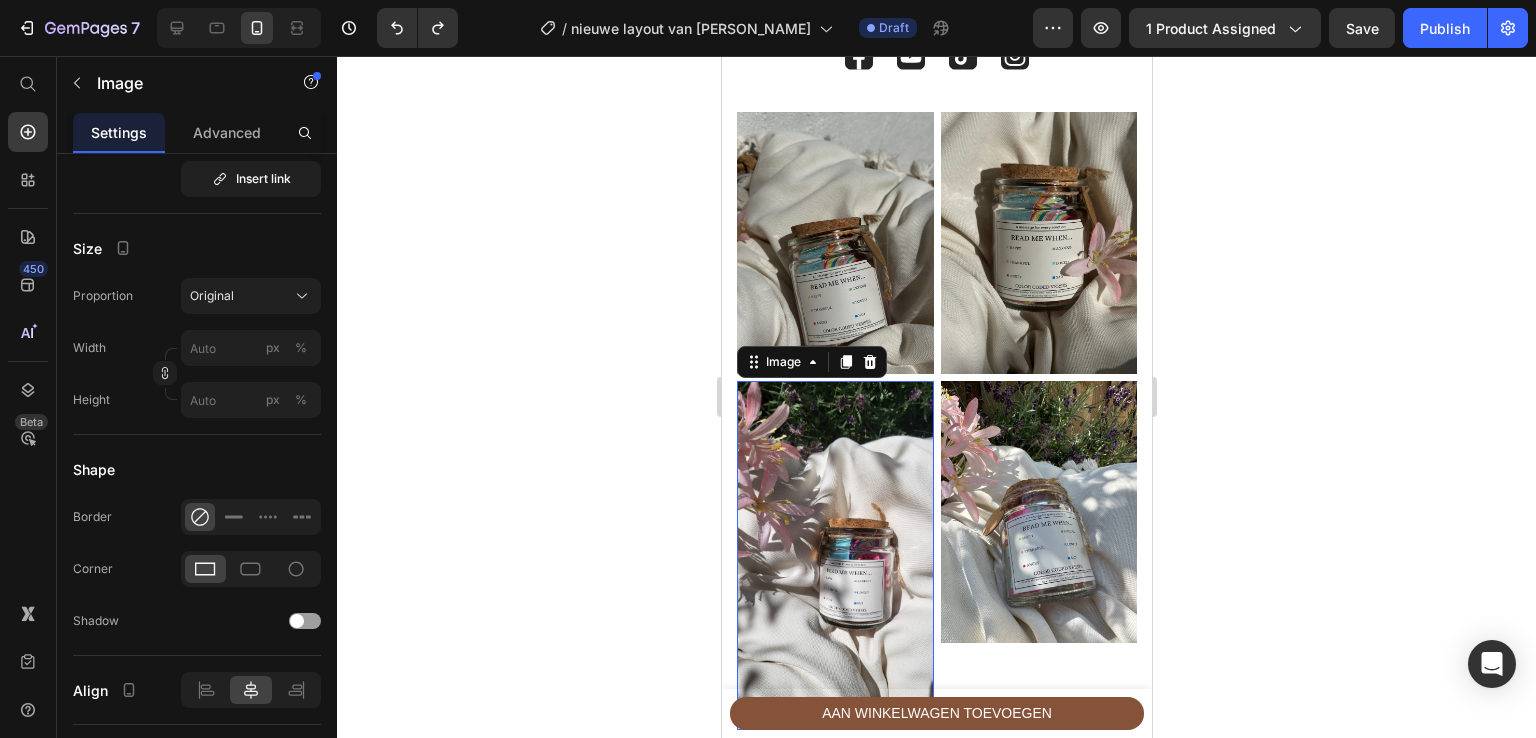 scroll, scrollTop: 0, scrollLeft: 0, axis: both 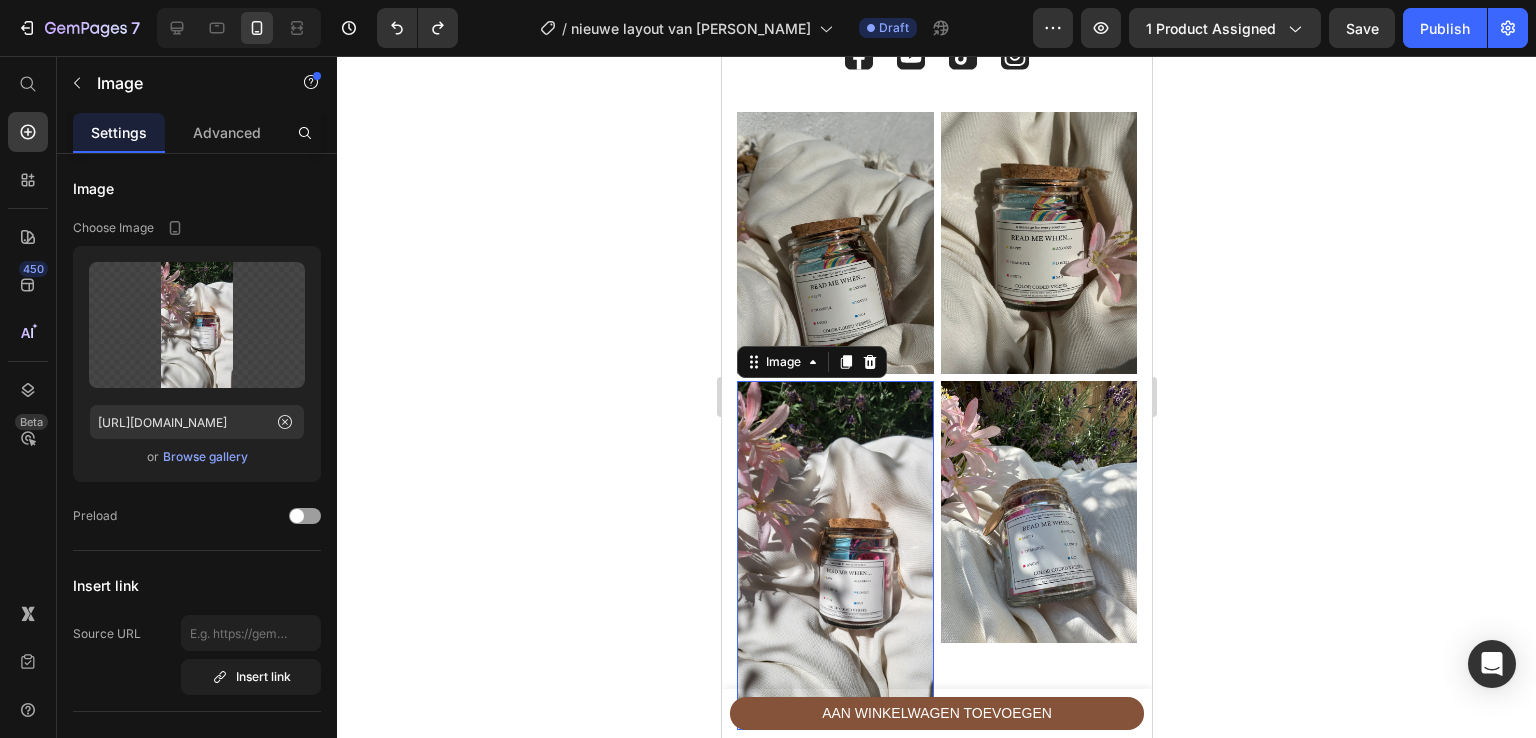 click at bounding box center (834, 555) 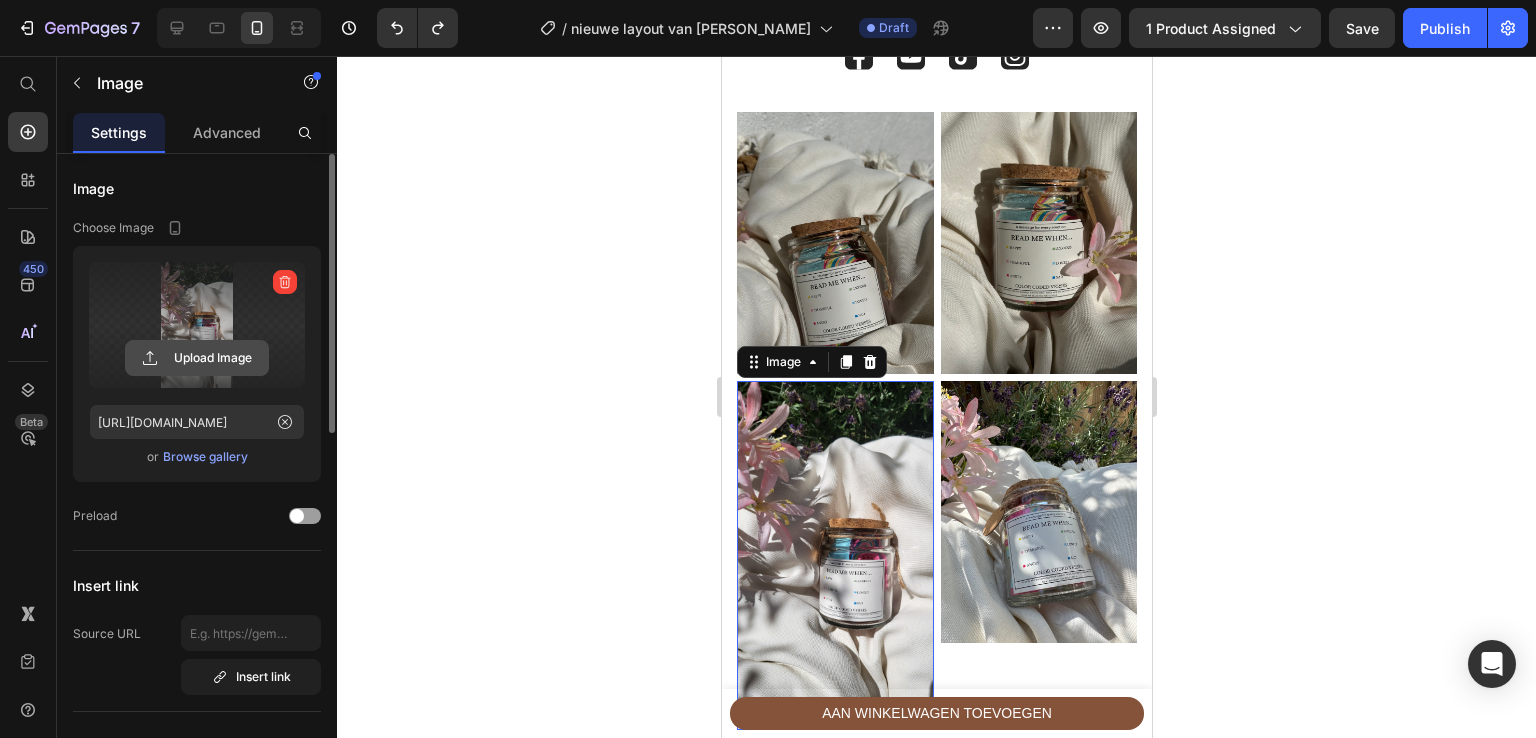 click 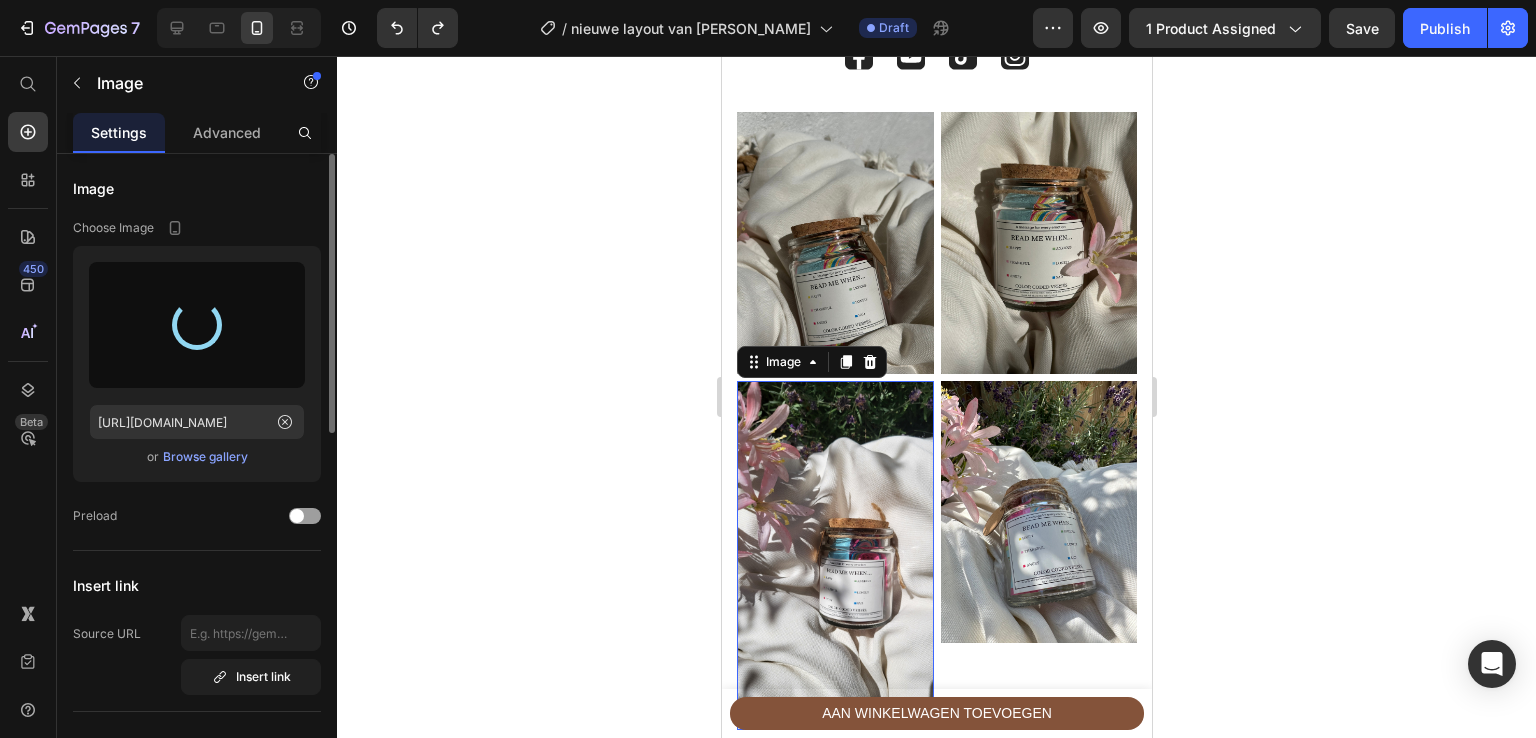 type on "[URL][DOMAIN_NAME]" 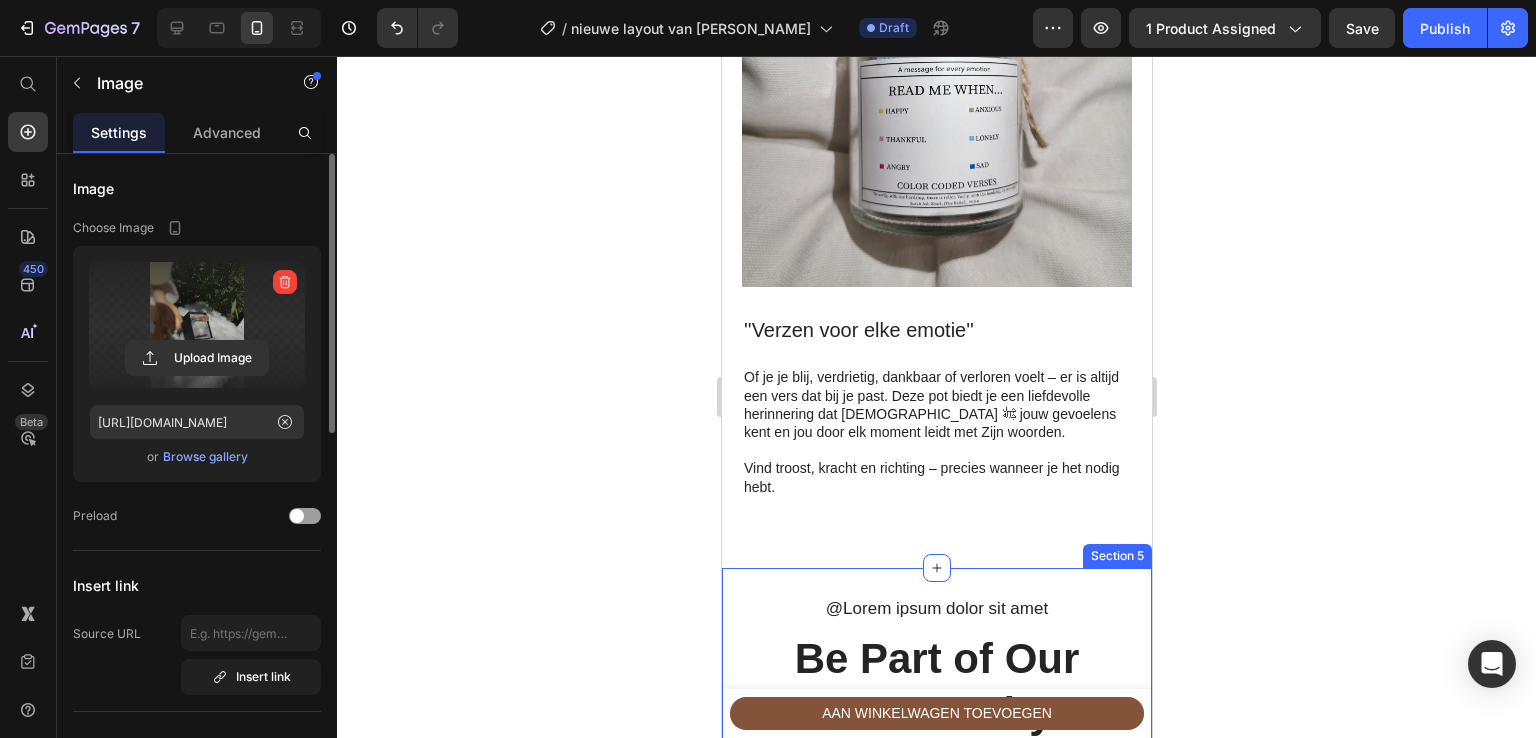 scroll, scrollTop: 3492, scrollLeft: 0, axis: vertical 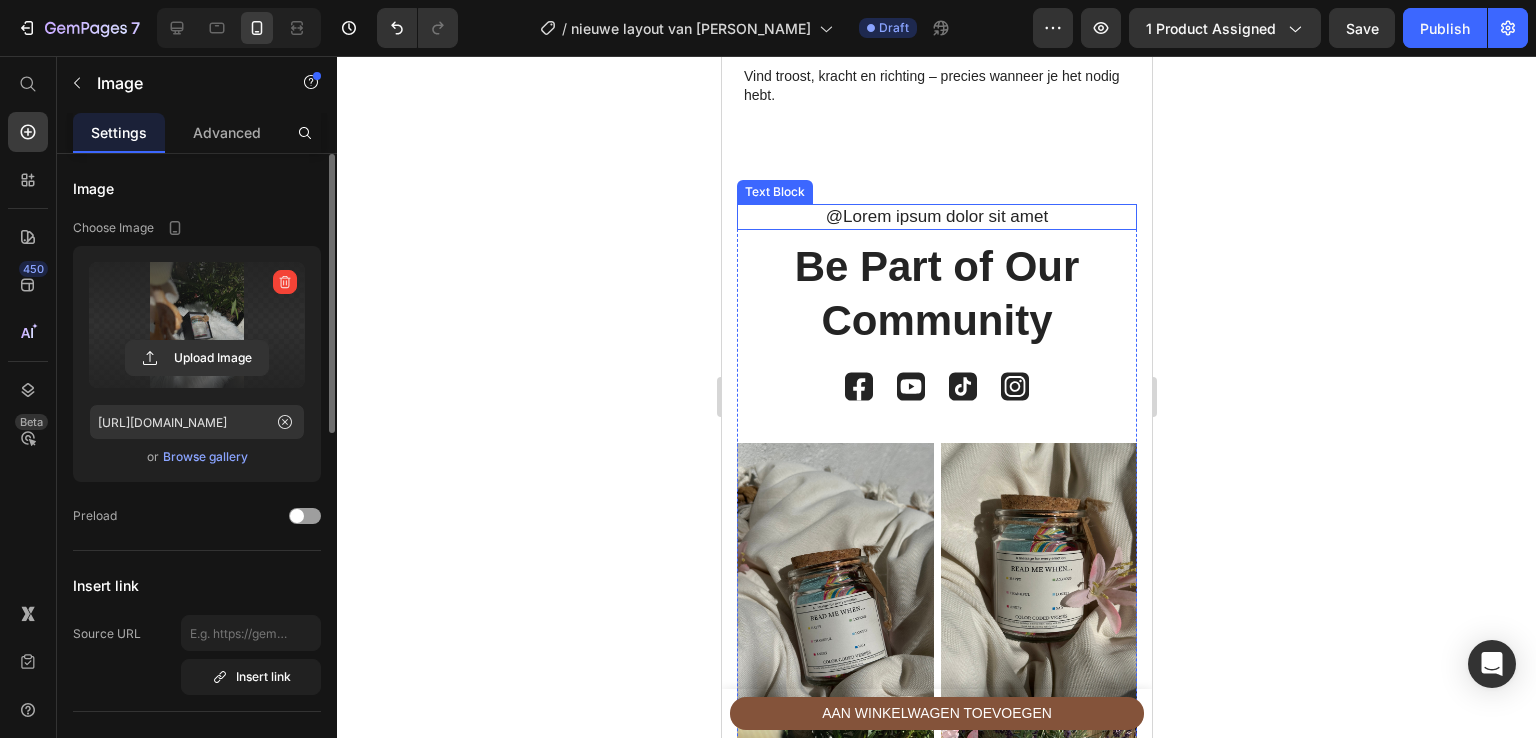 click on "@Lorem ipsum dolor sit amet" at bounding box center (936, 217) 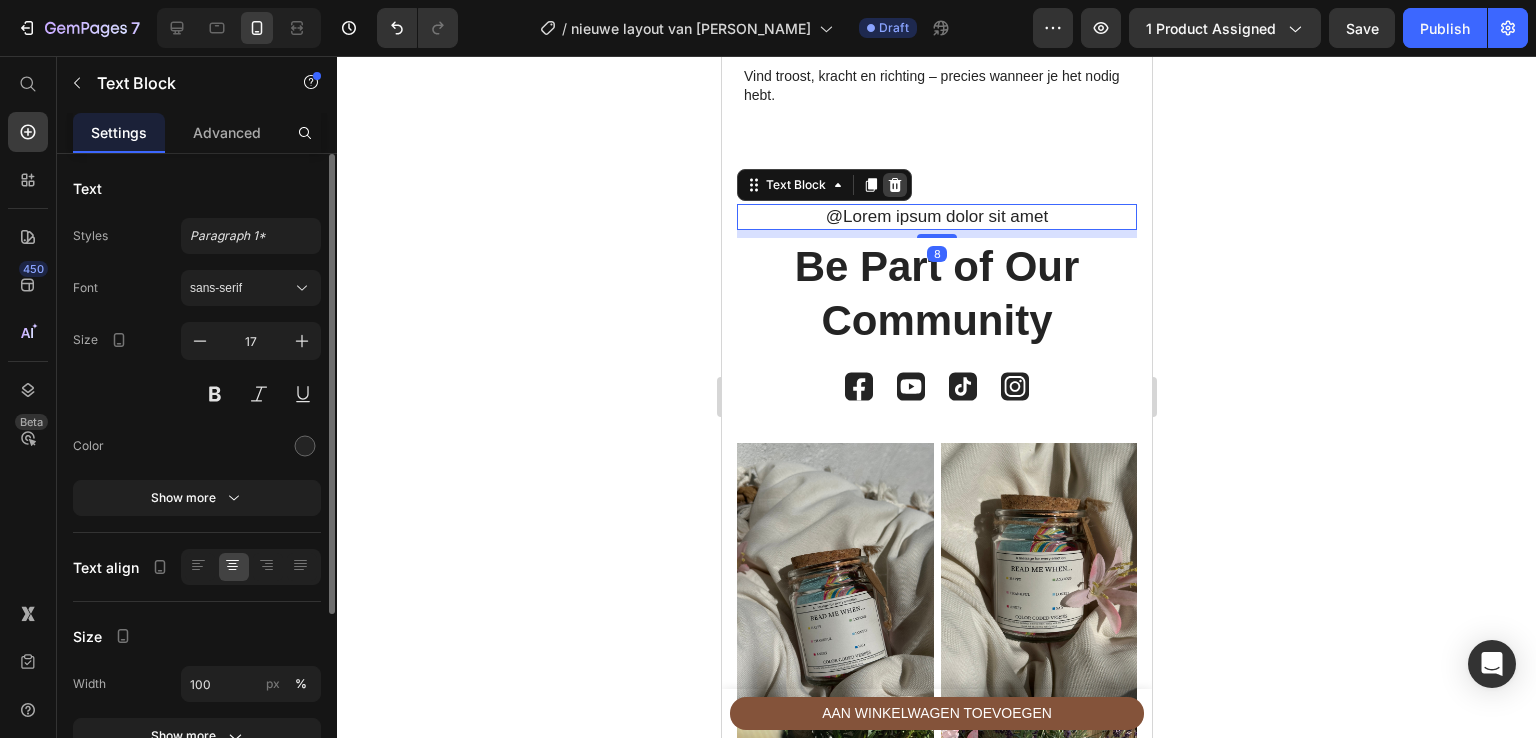 click 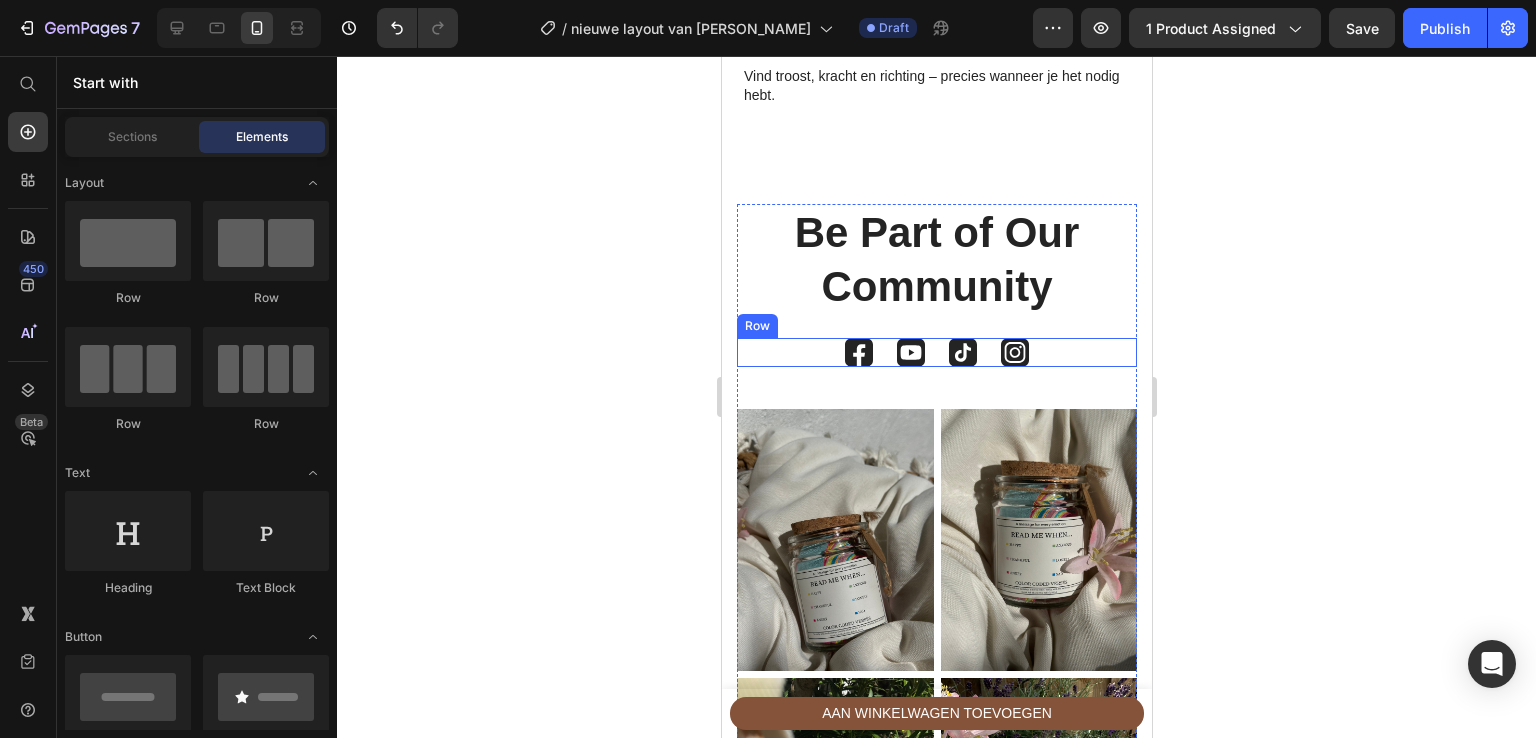 click on "Image Image Image Image Row" at bounding box center [936, 352] 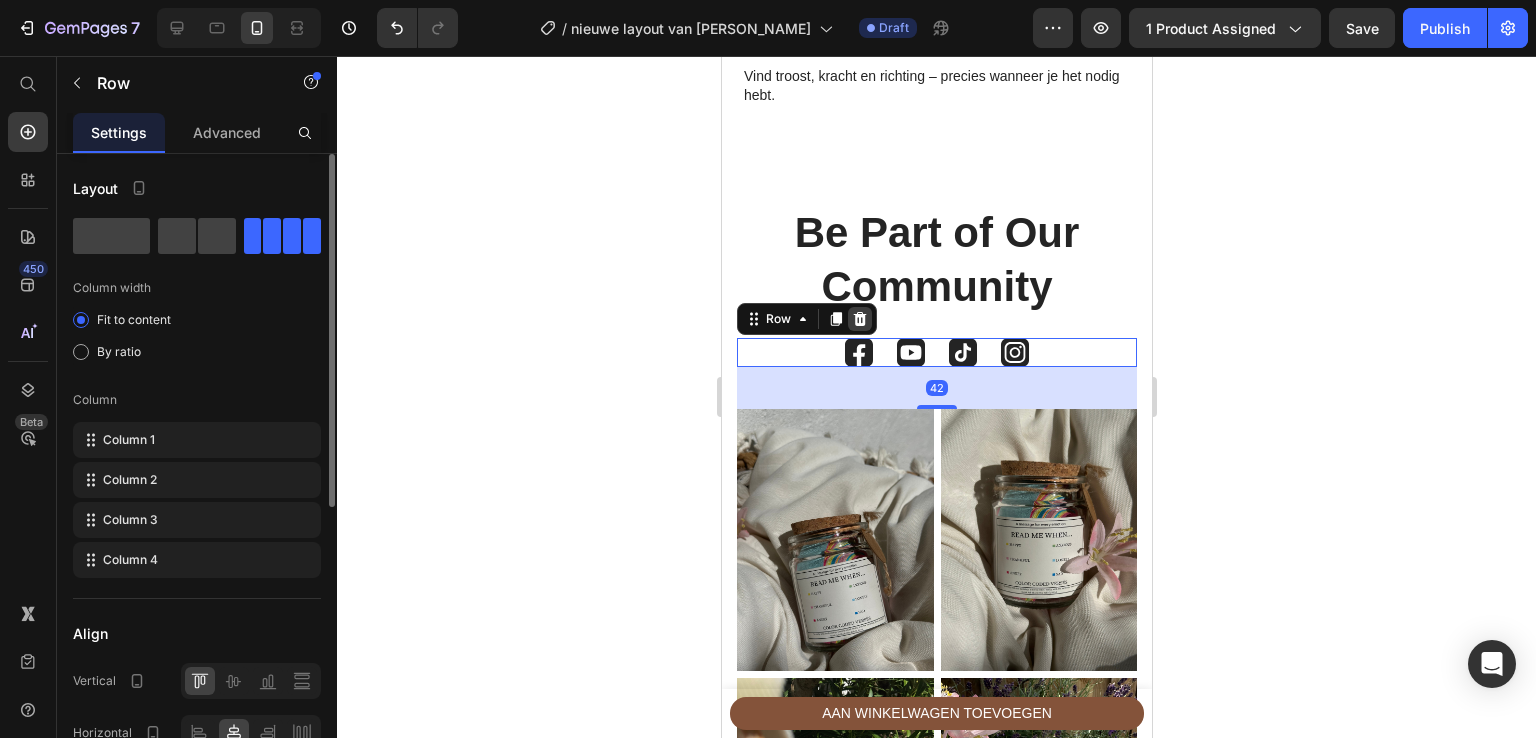 click 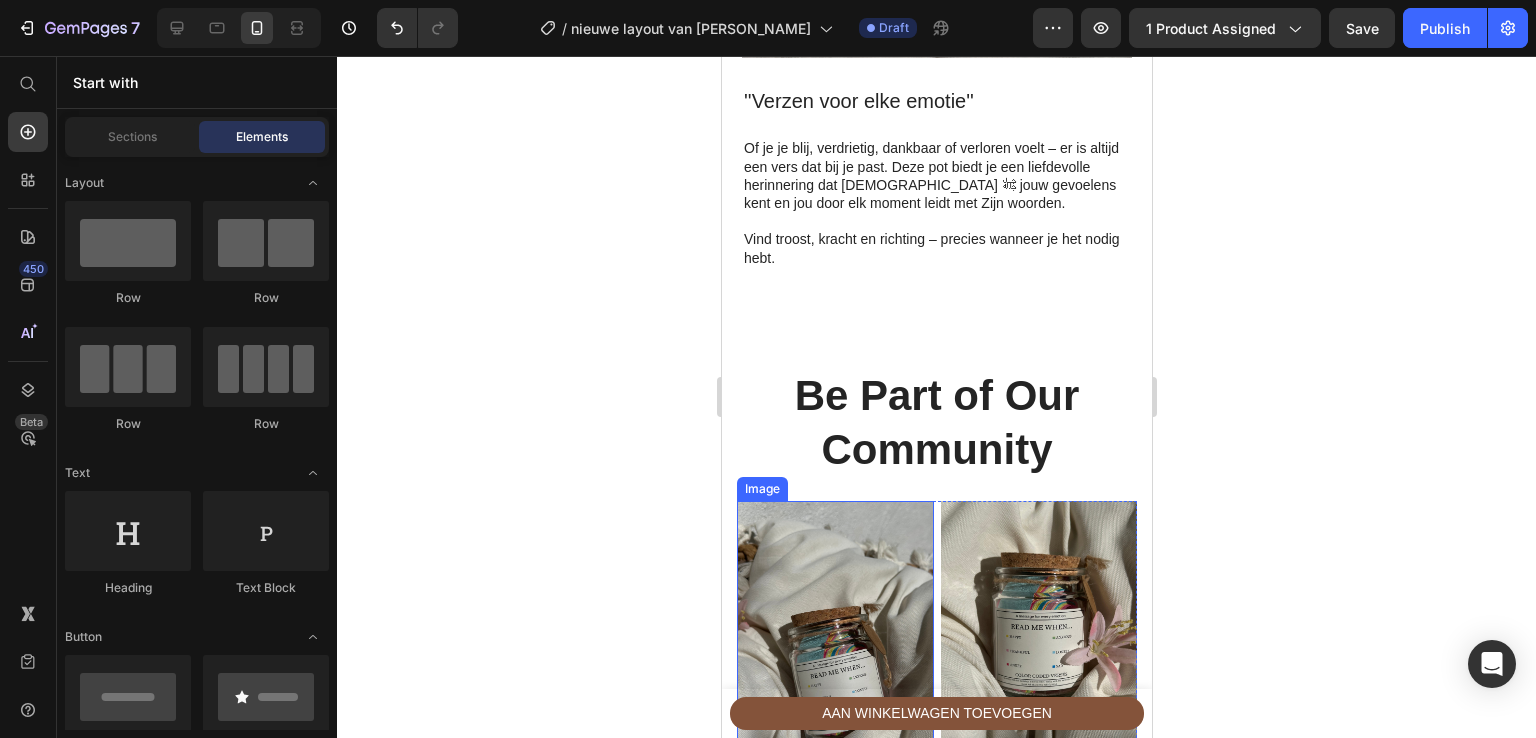 scroll, scrollTop: 3289, scrollLeft: 0, axis: vertical 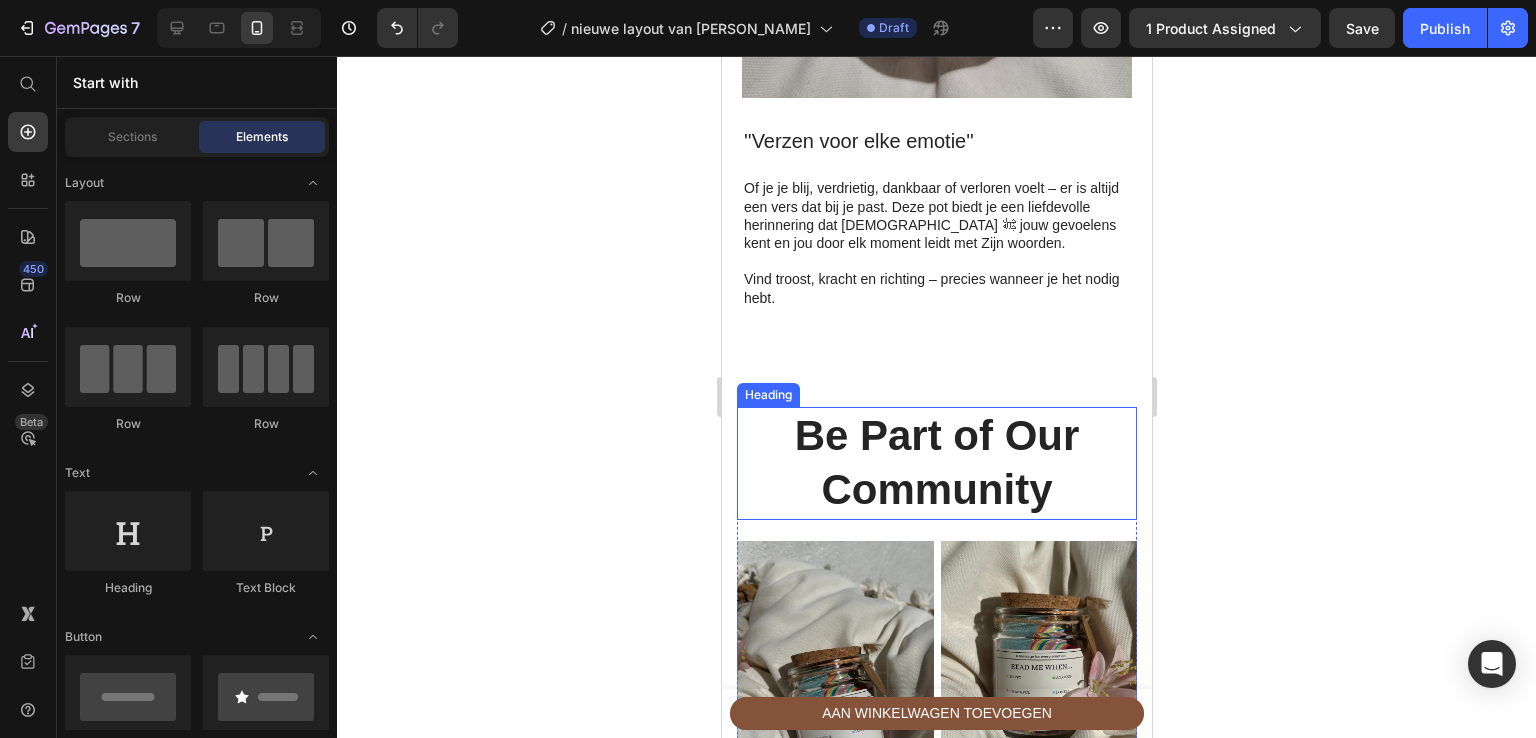 click on "Be Part of Our Community" at bounding box center [936, 463] 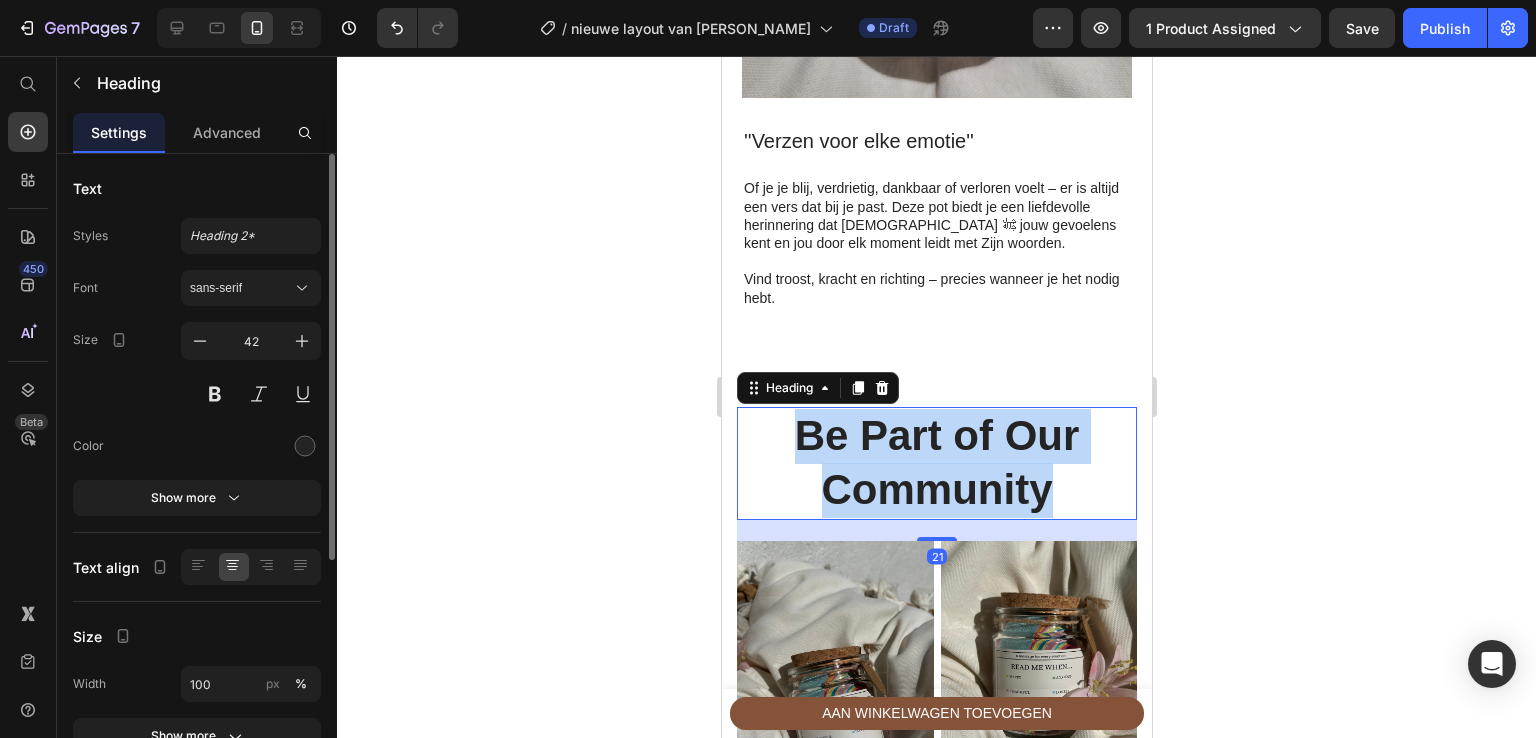 click on "Be Part of Our Community" at bounding box center [936, 463] 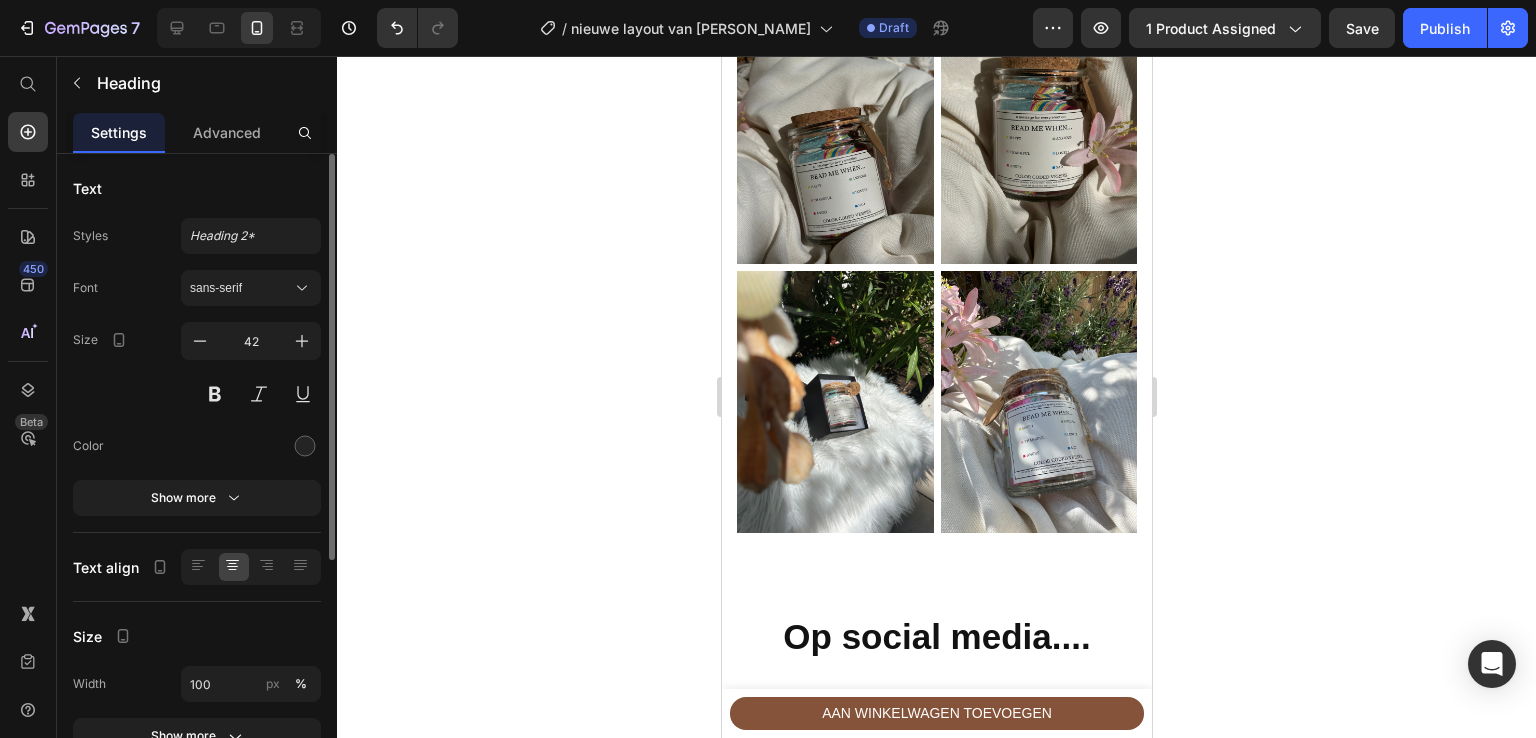 scroll, scrollTop: 3837, scrollLeft: 0, axis: vertical 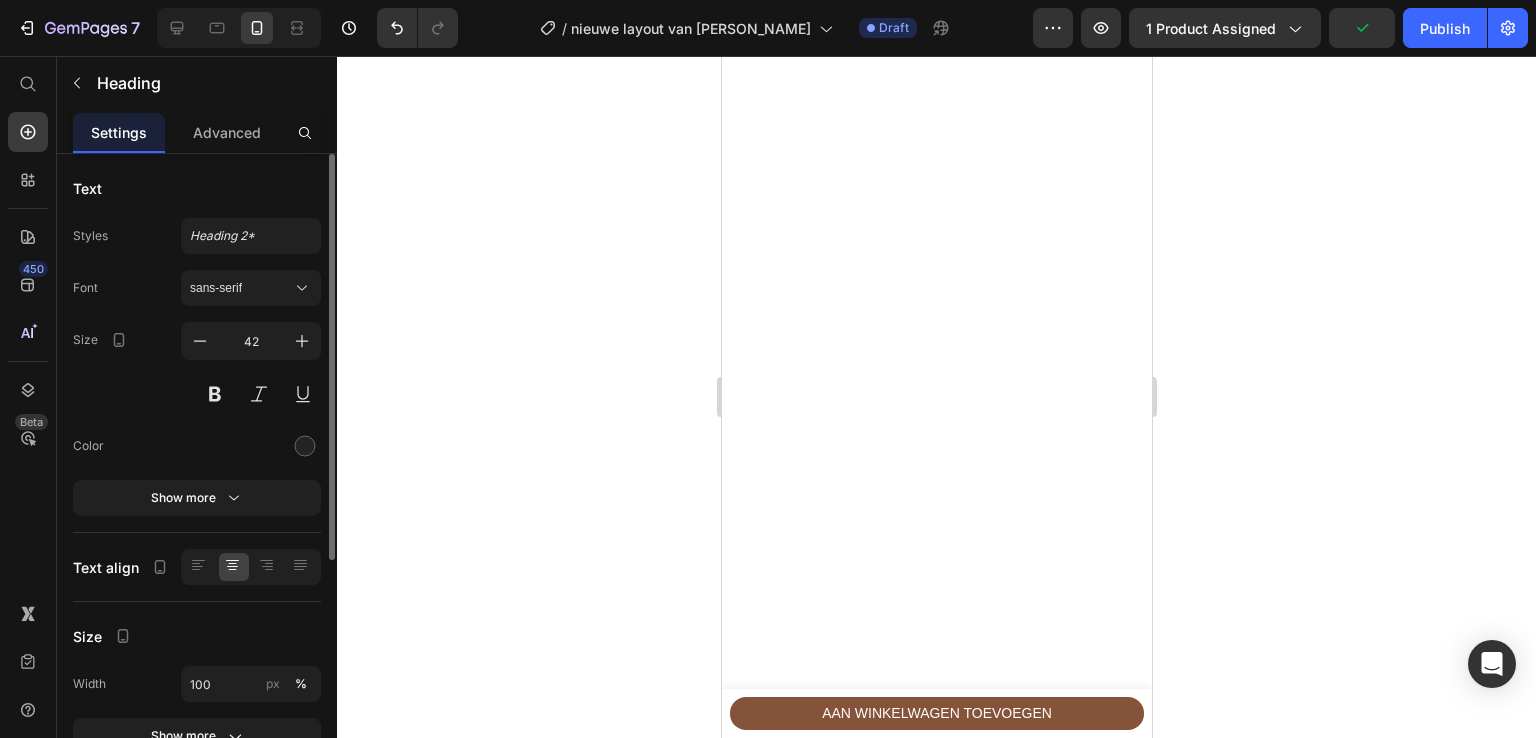 type on "16" 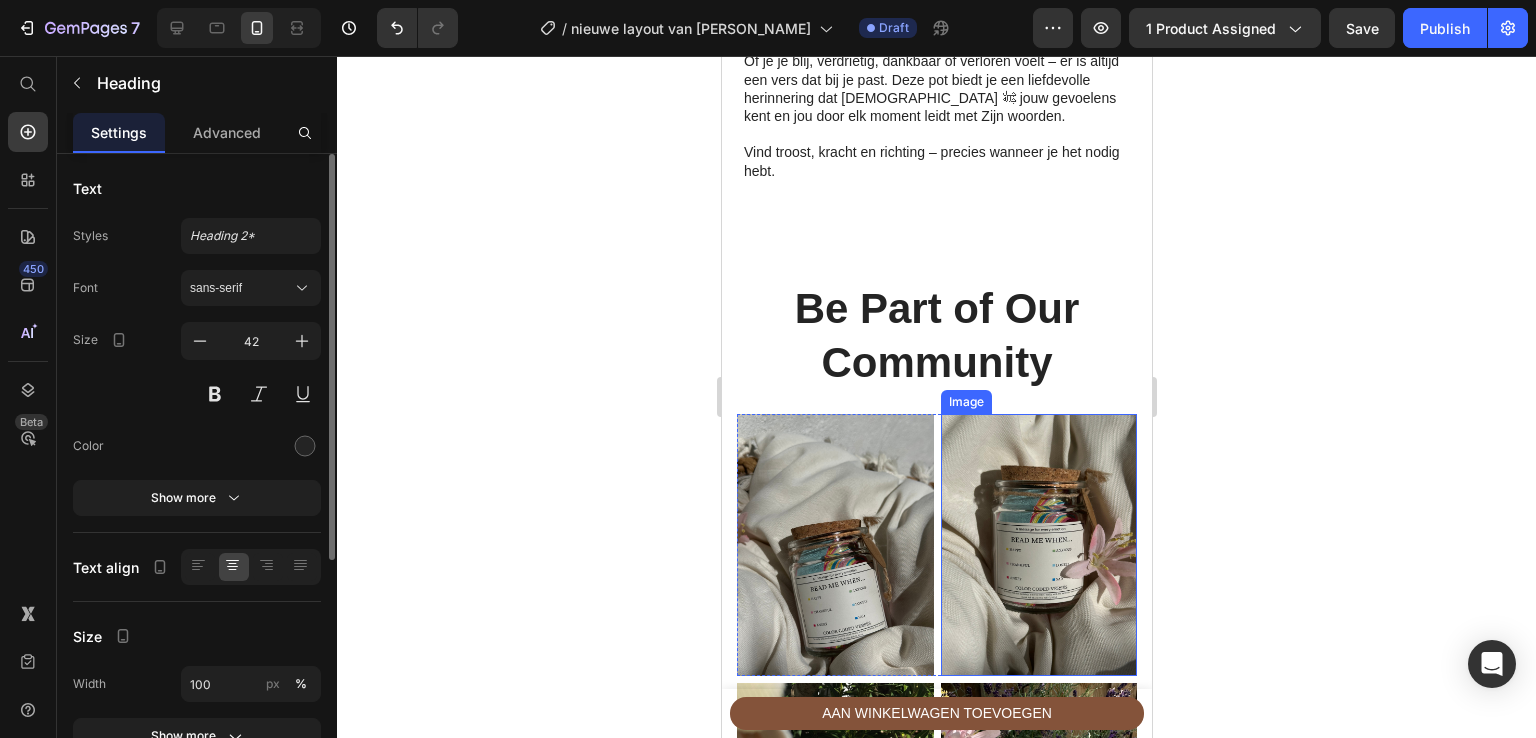 scroll, scrollTop: 3416, scrollLeft: 0, axis: vertical 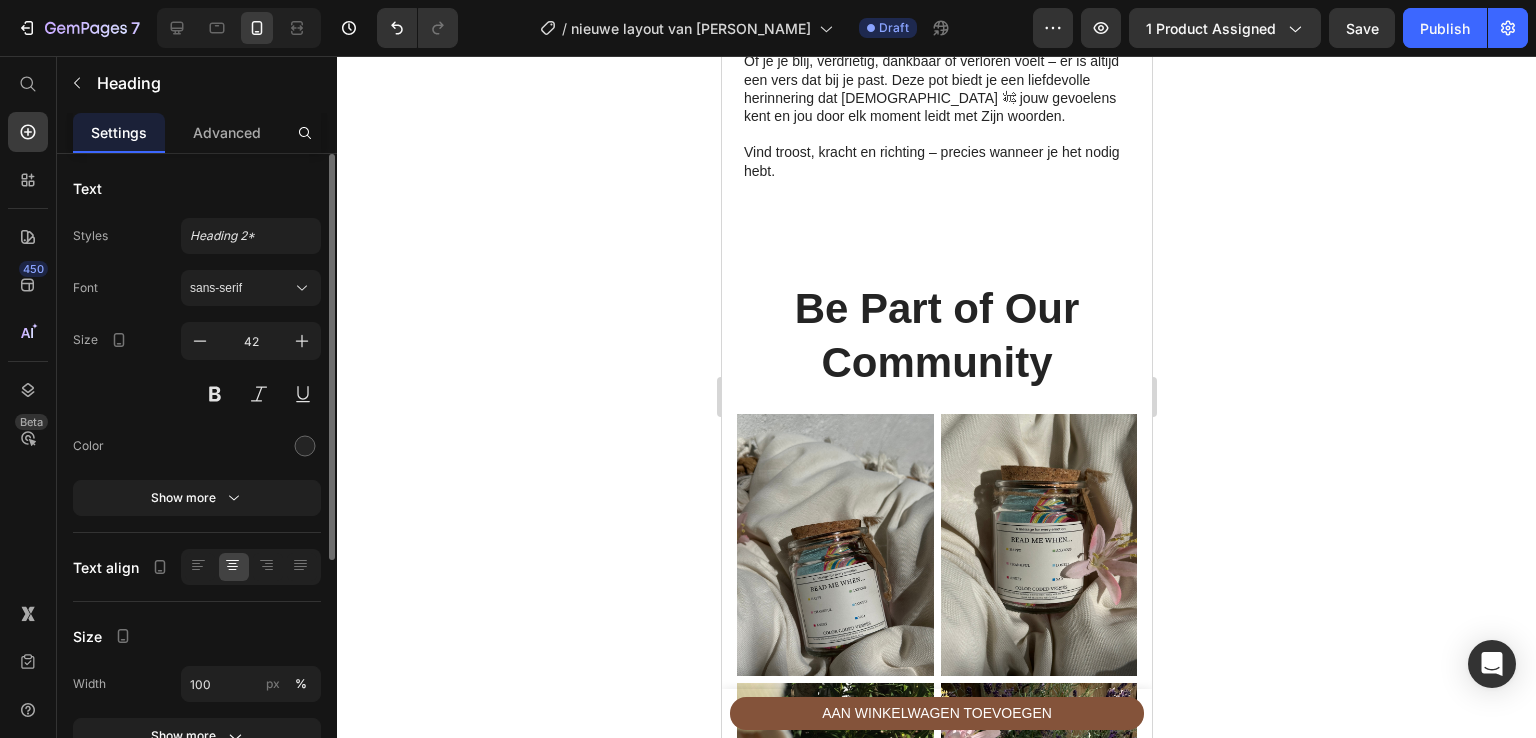 click on "Be Part of Our Community" at bounding box center (936, 336) 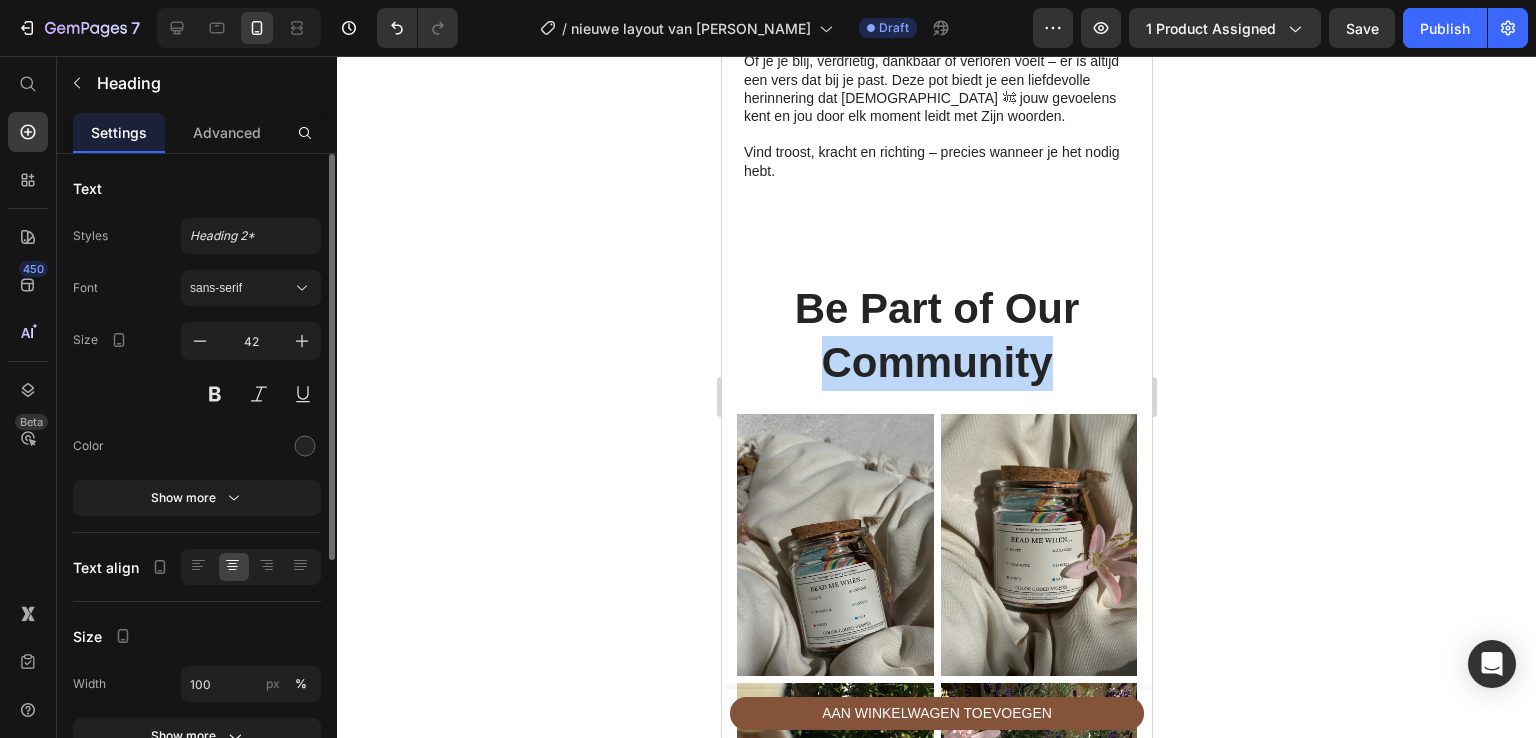click on "Be Part of Our Community" at bounding box center (936, 336) 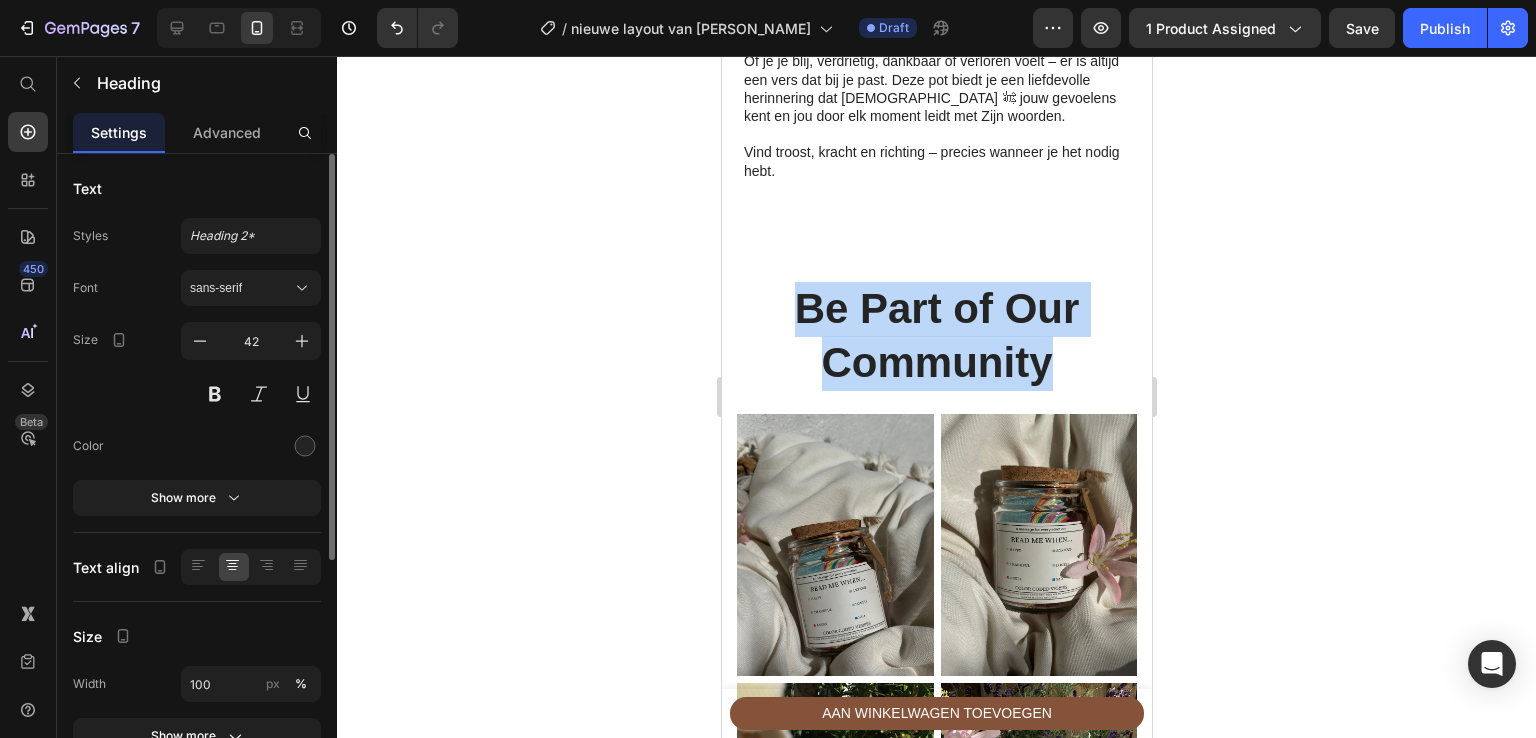 click on "Be Part of Our Community" at bounding box center [936, 336] 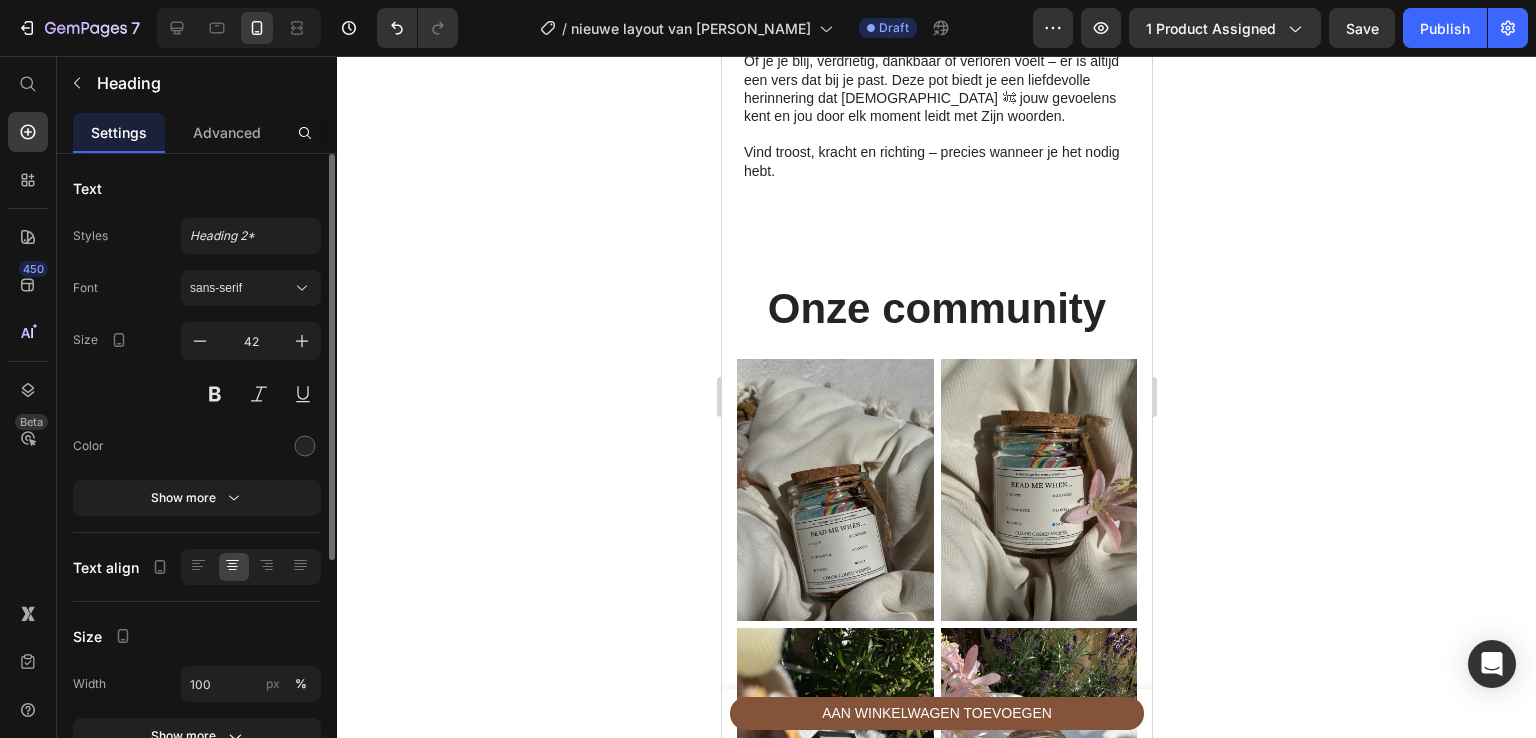 click 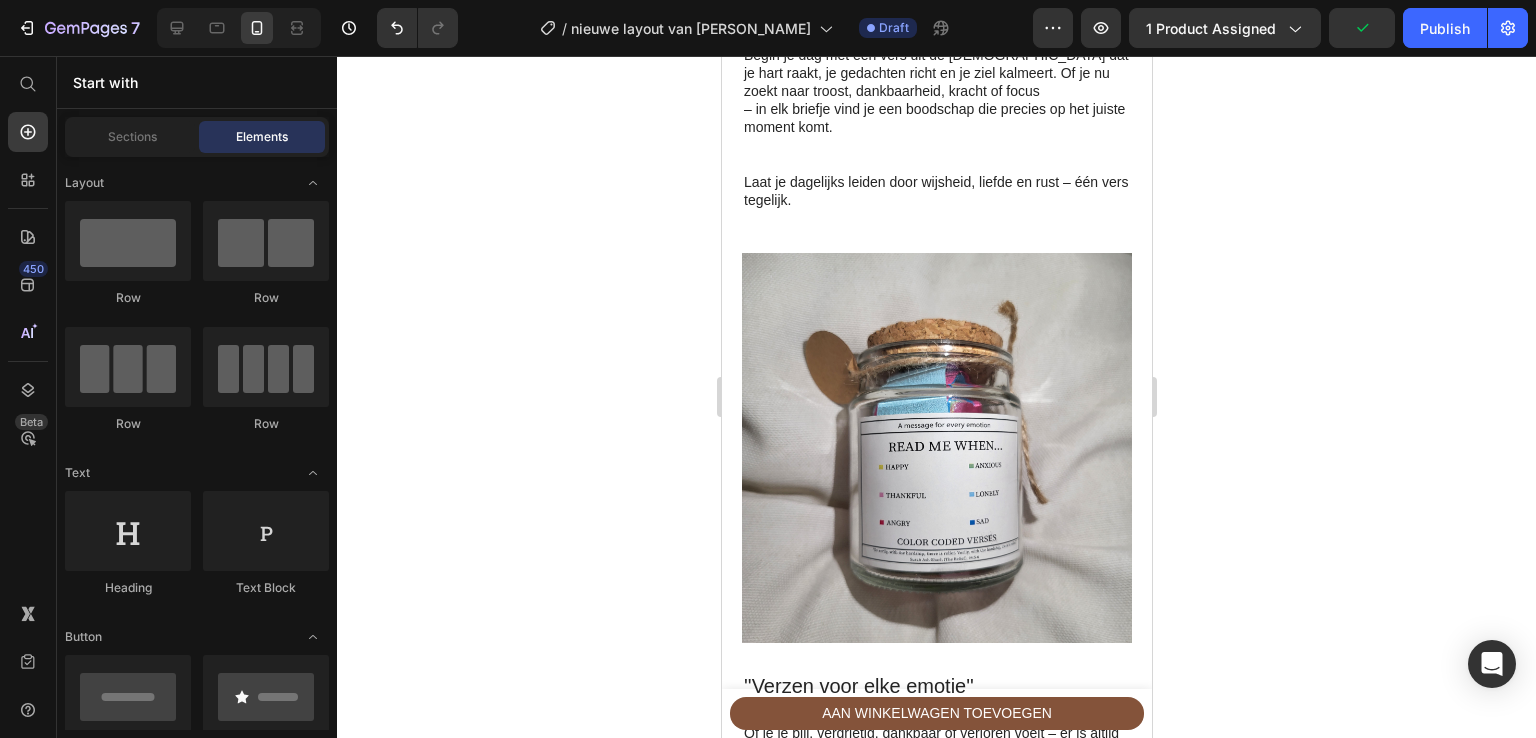 scroll, scrollTop: 2740, scrollLeft: 0, axis: vertical 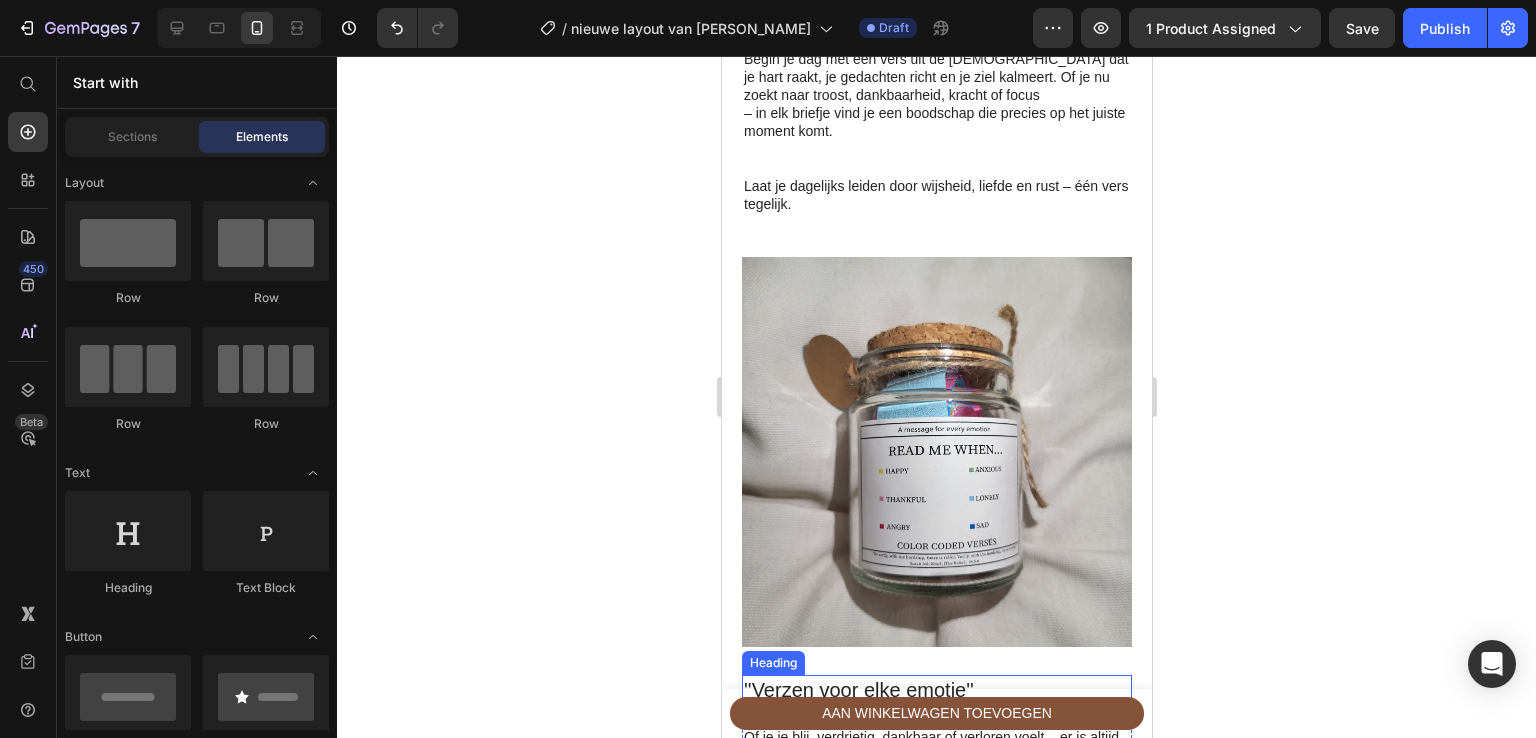 click on "''Verzen voor elke emotie''" at bounding box center [936, 690] 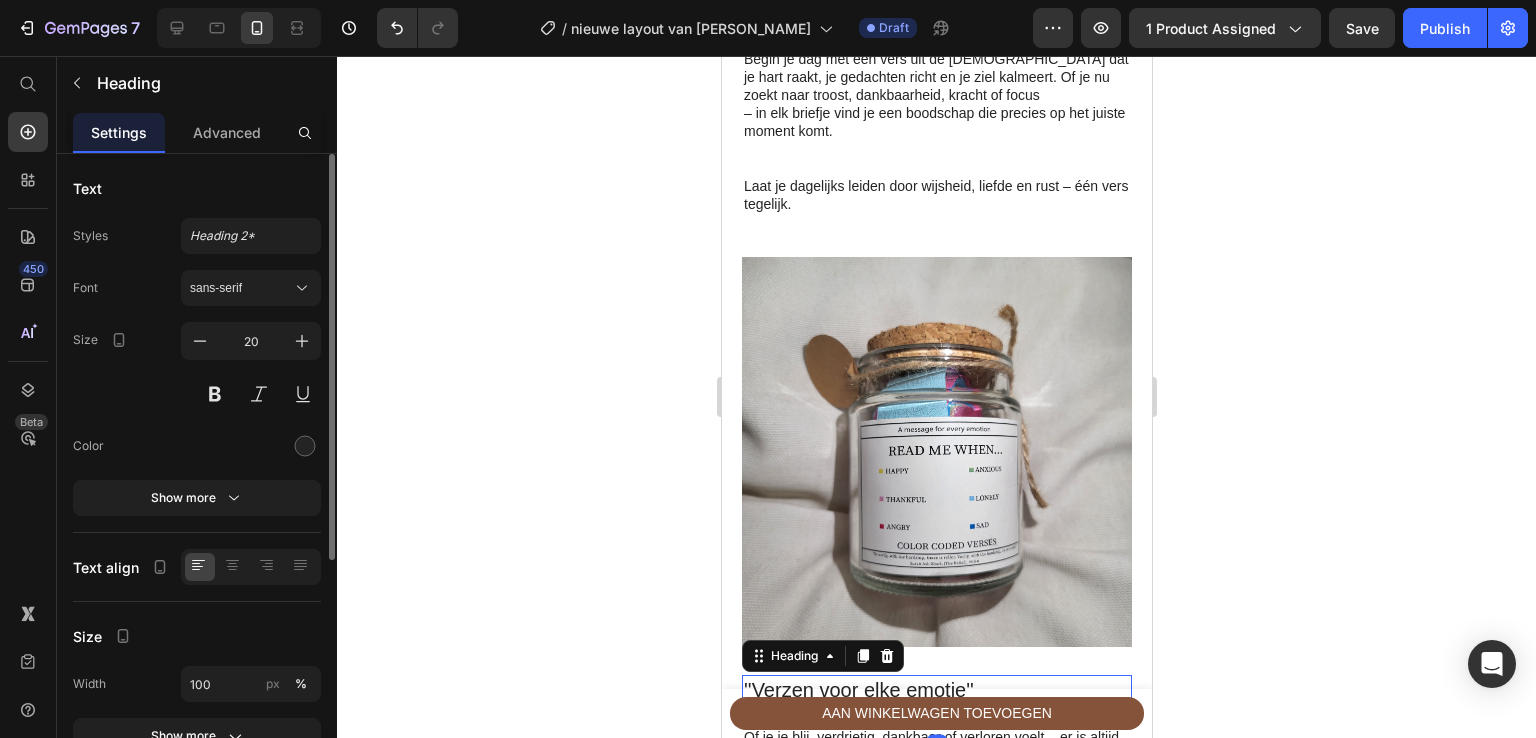 click on "''Verzen voor elke emotie''" at bounding box center (936, 690) 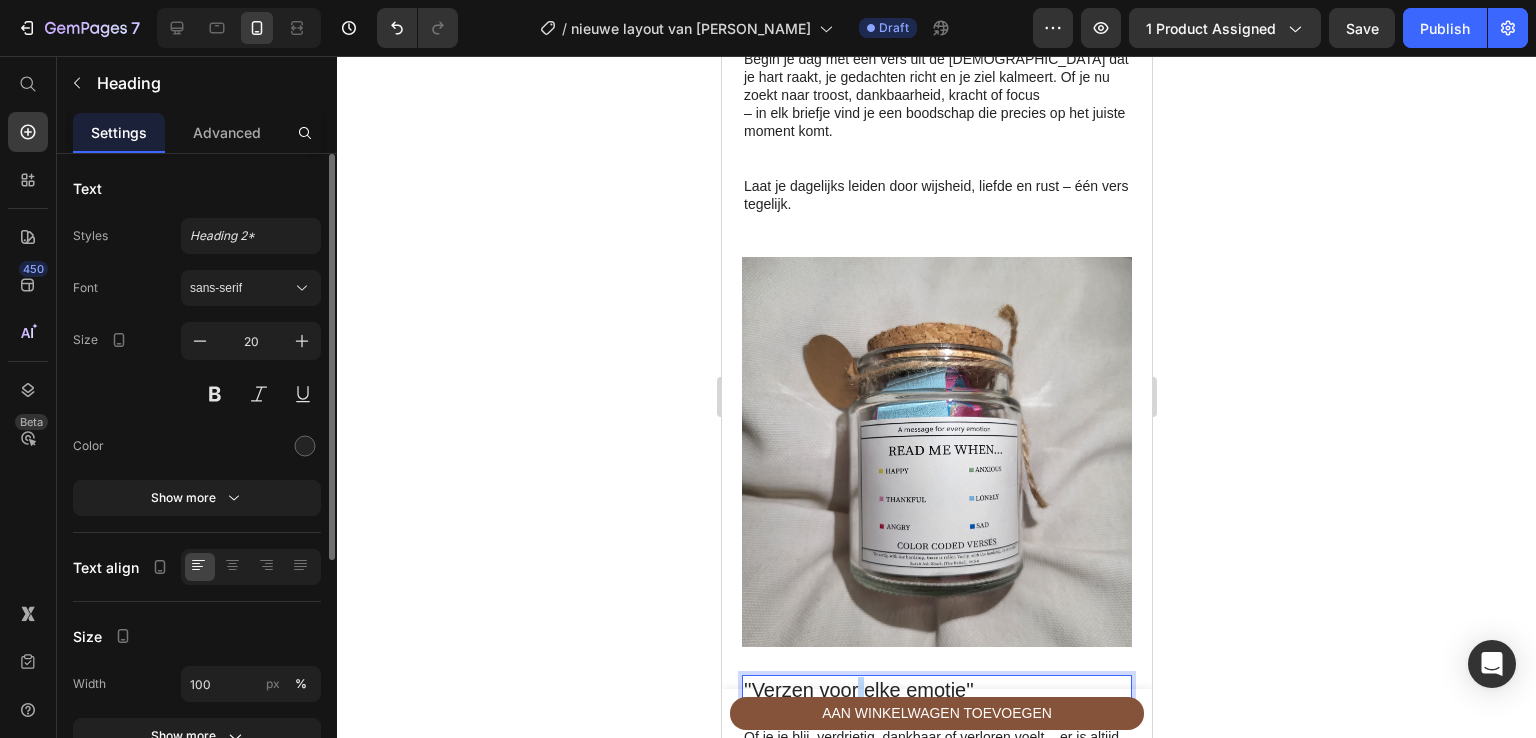 click on "''Verzen voor elke emotie''" at bounding box center [936, 690] 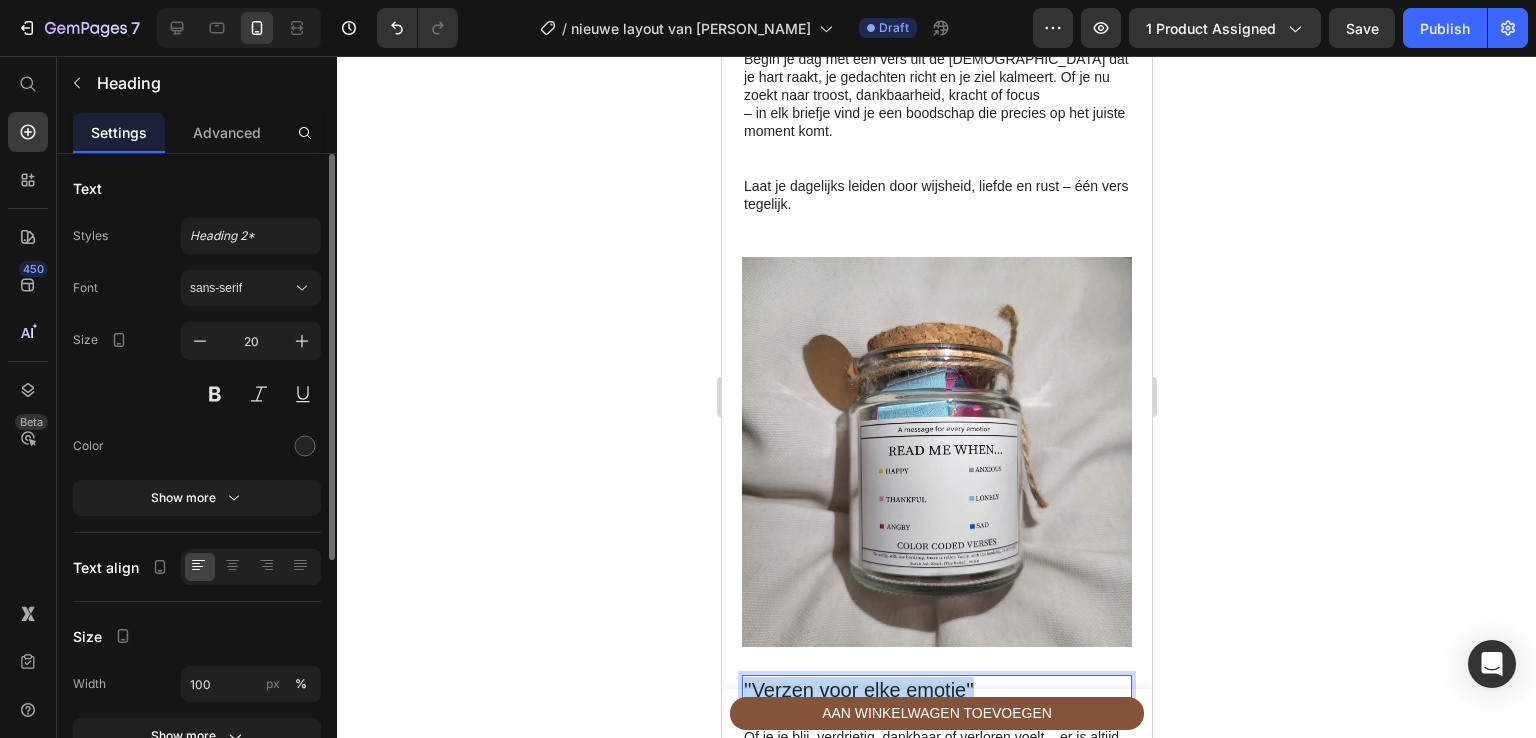 click on "''Verzen voor elke emotie''" at bounding box center (936, 690) 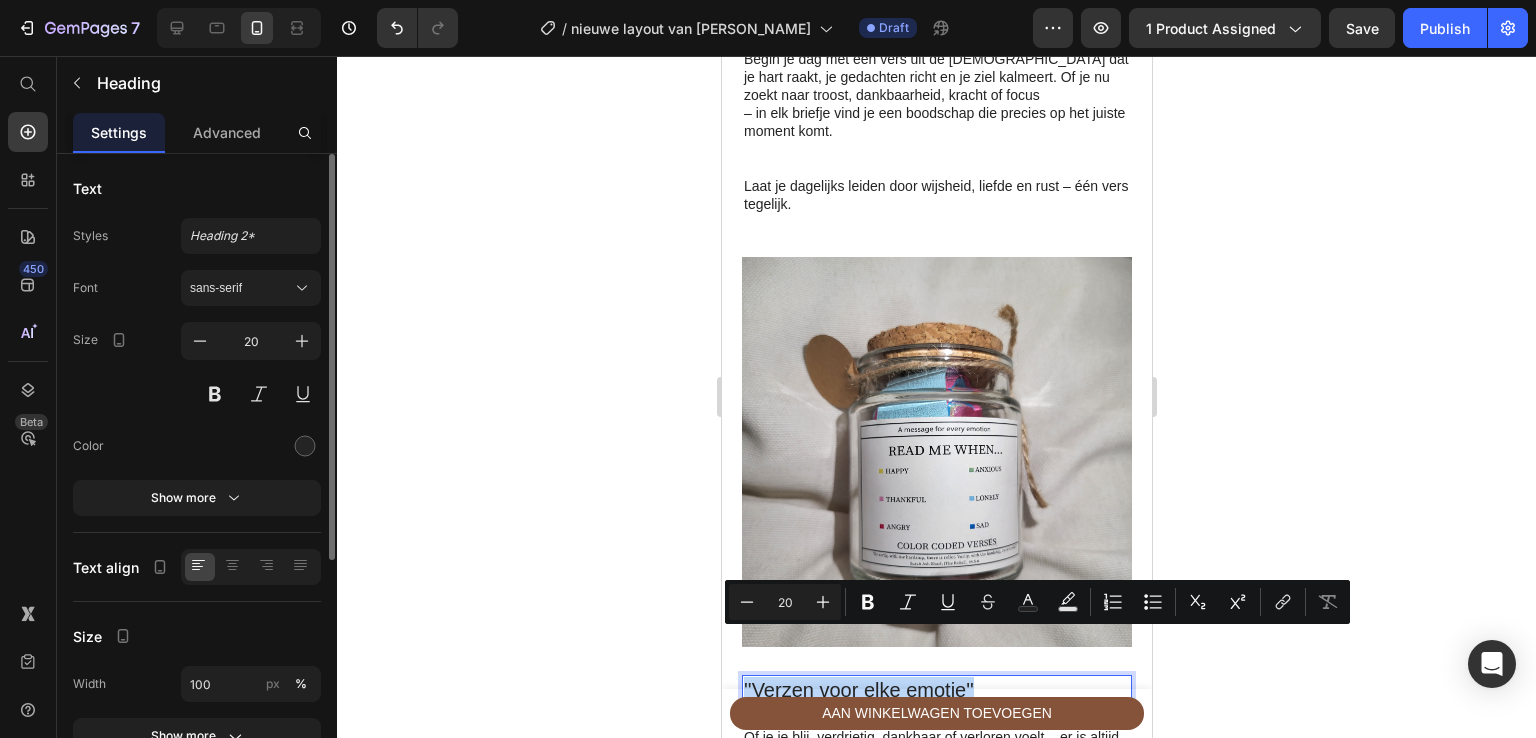 click on "''Verzen voor elke emotie''" at bounding box center (936, 690) 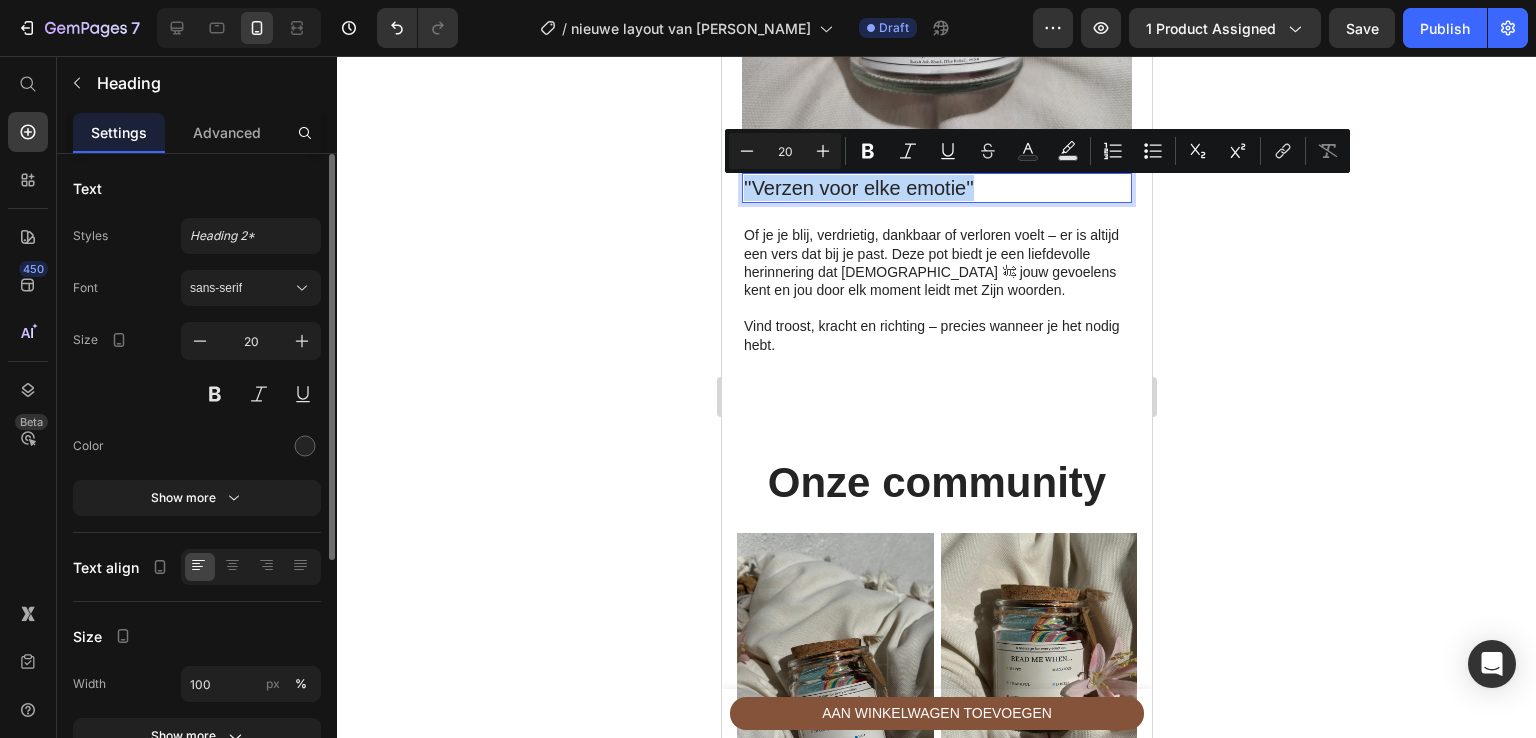 scroll, scrollTop: 3256, scrollLeft: 0, axis: vertical 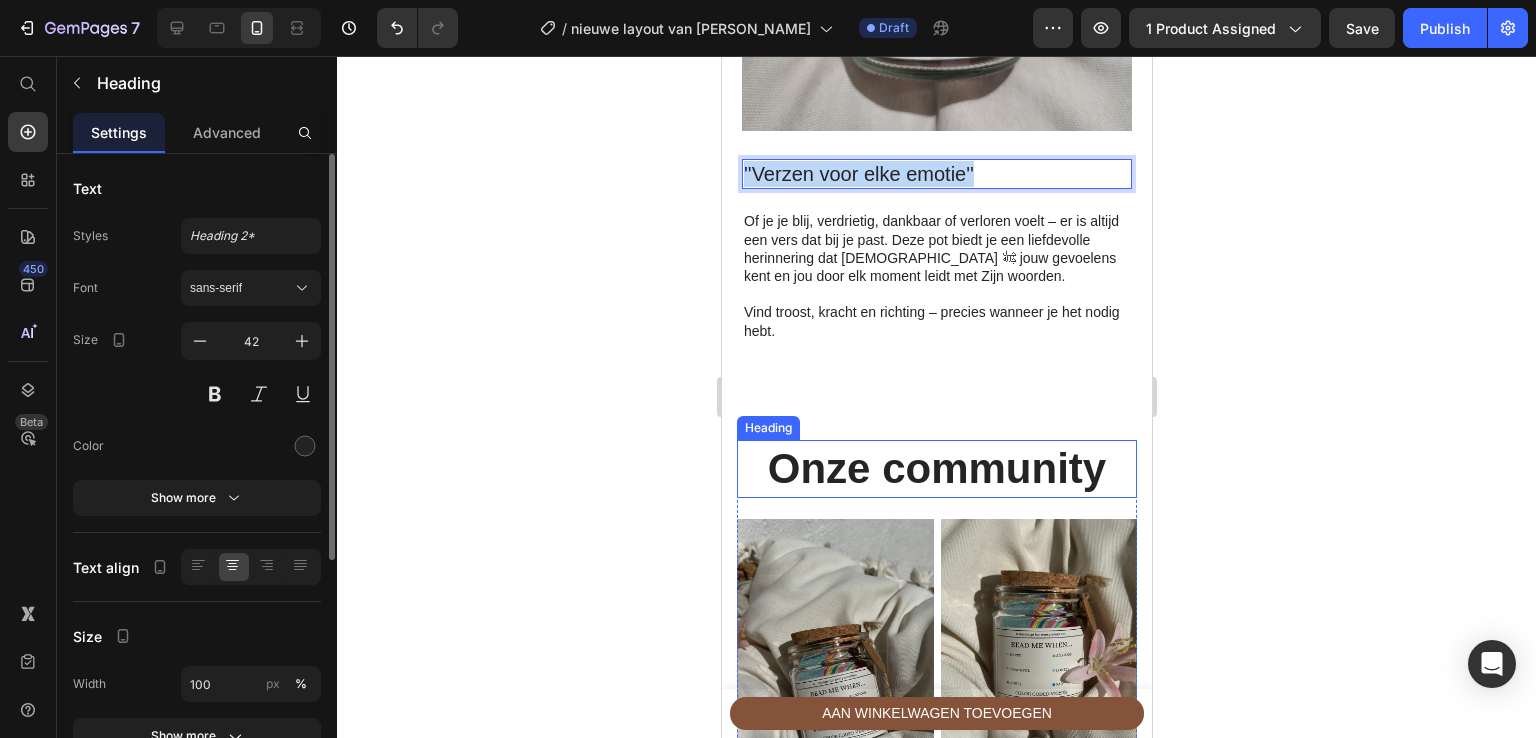 click on "Onze community" at bounding box center (936, 469) 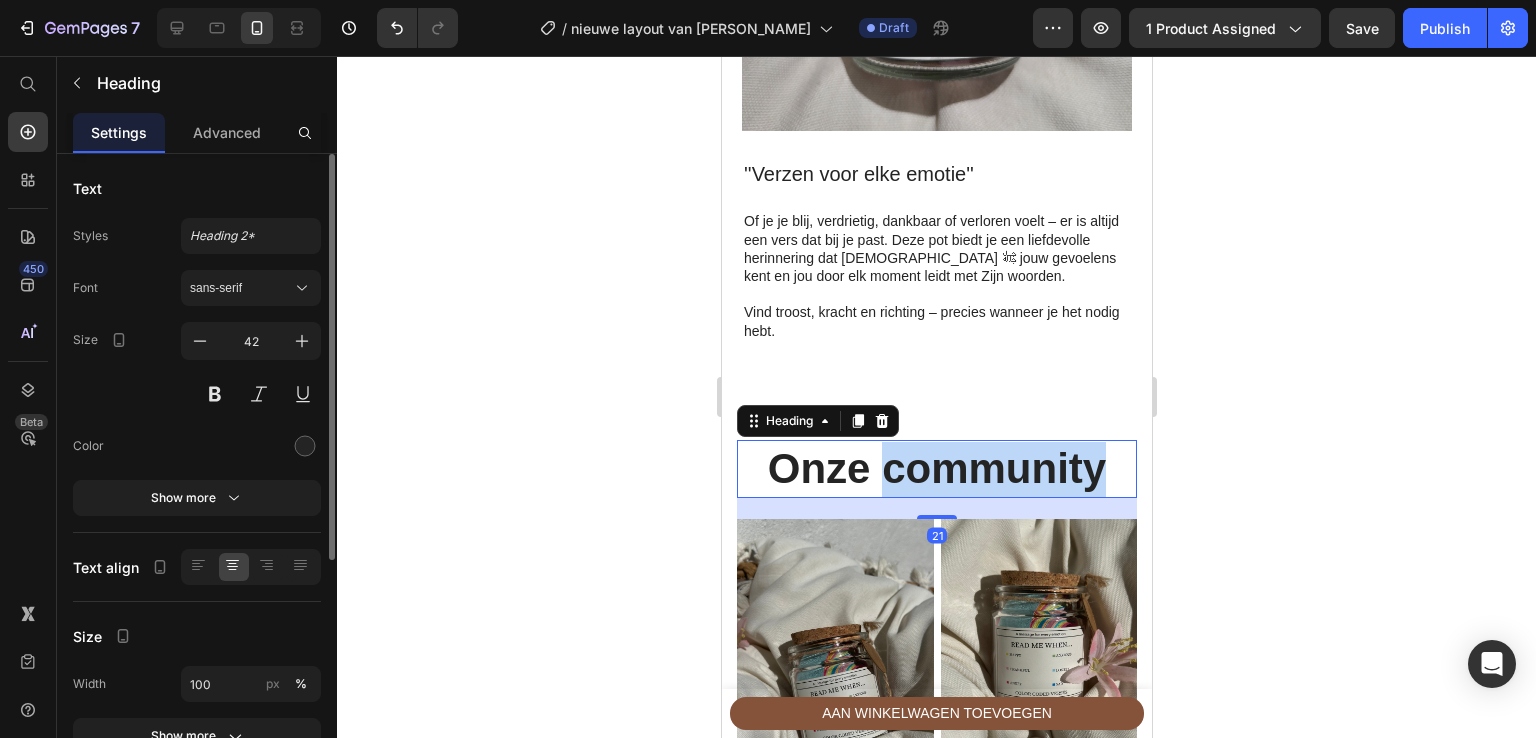 click on "Onze community" at bounding box center (936, 469) 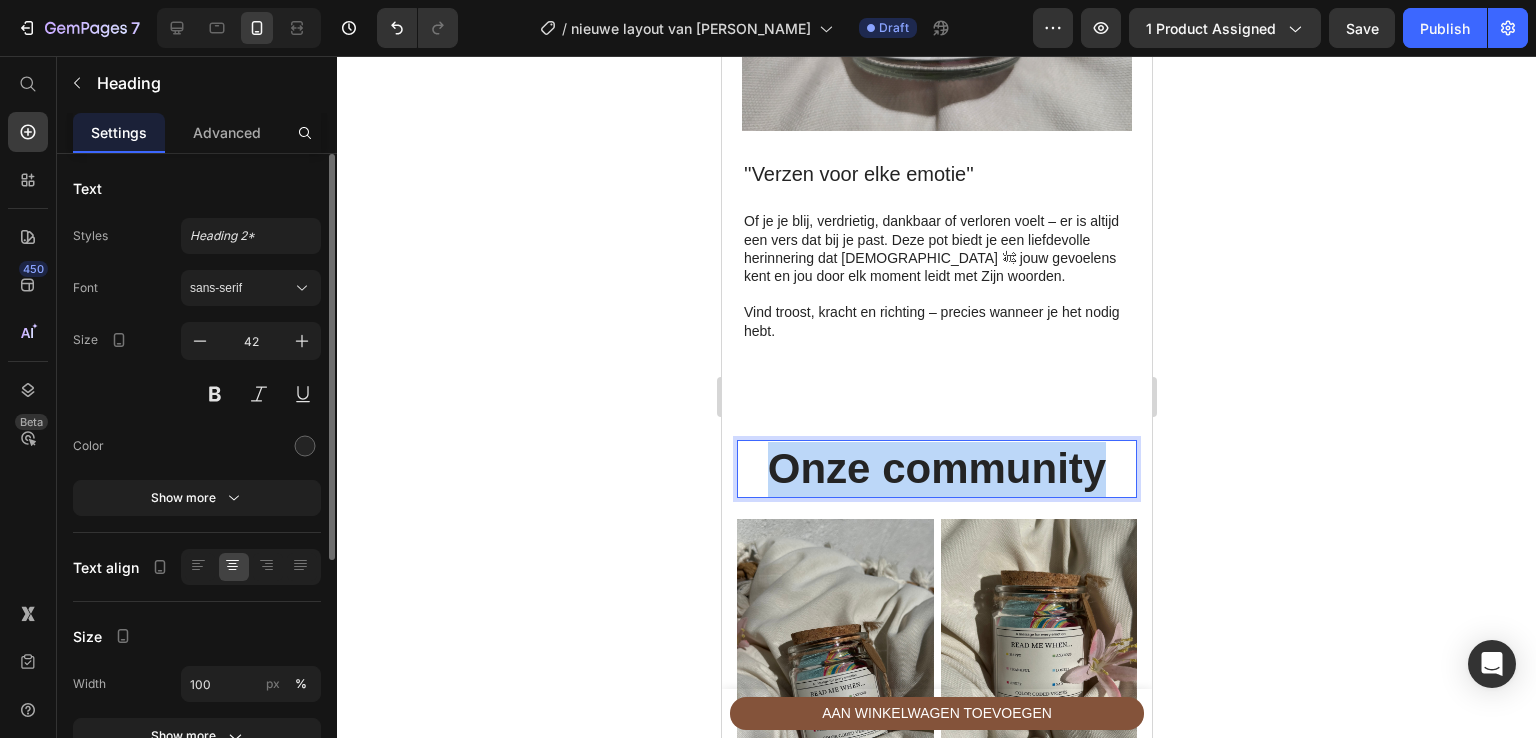 click on "Onze community" at bounding box center (936, 469) 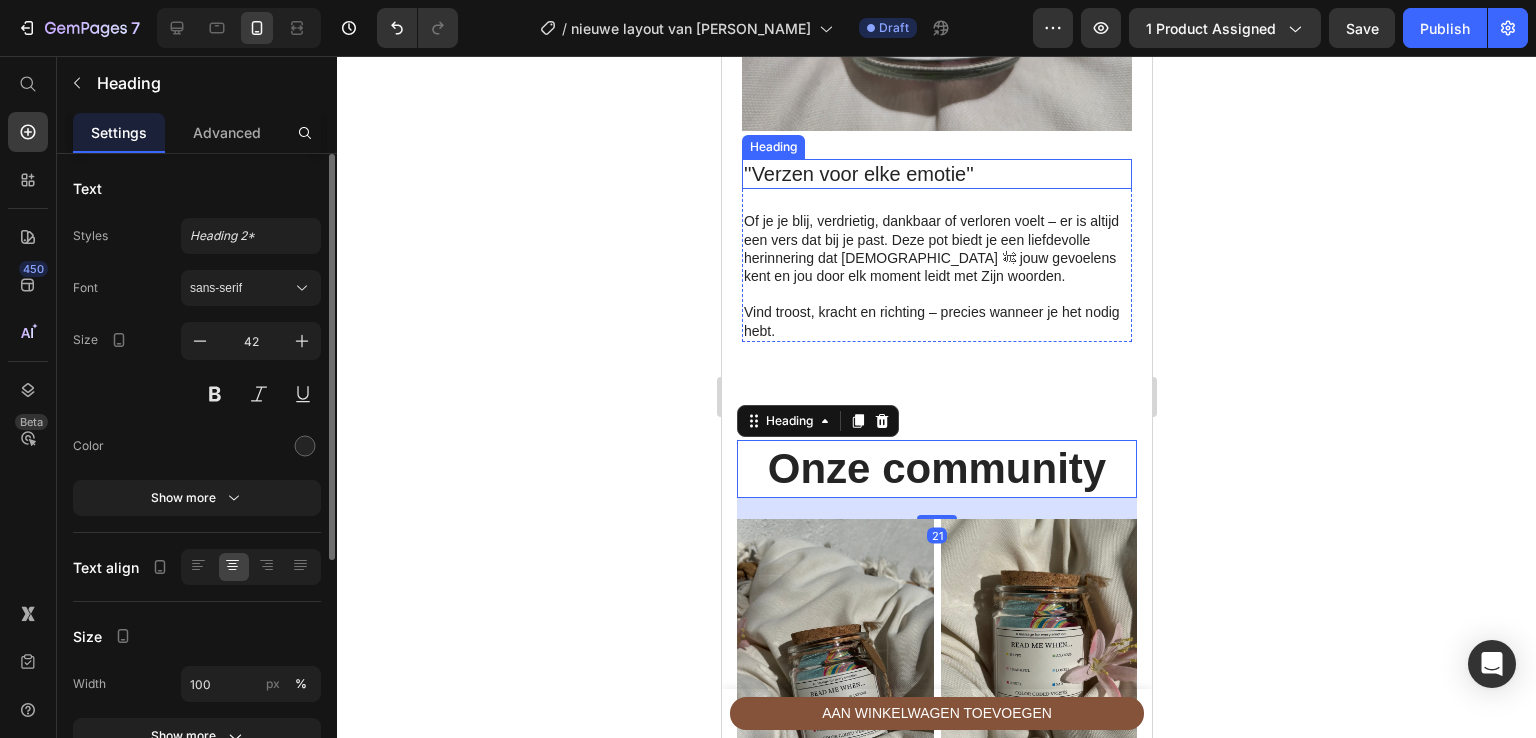 click on "''Verzen voor elke emotie''" at bounding box center [936, 174] 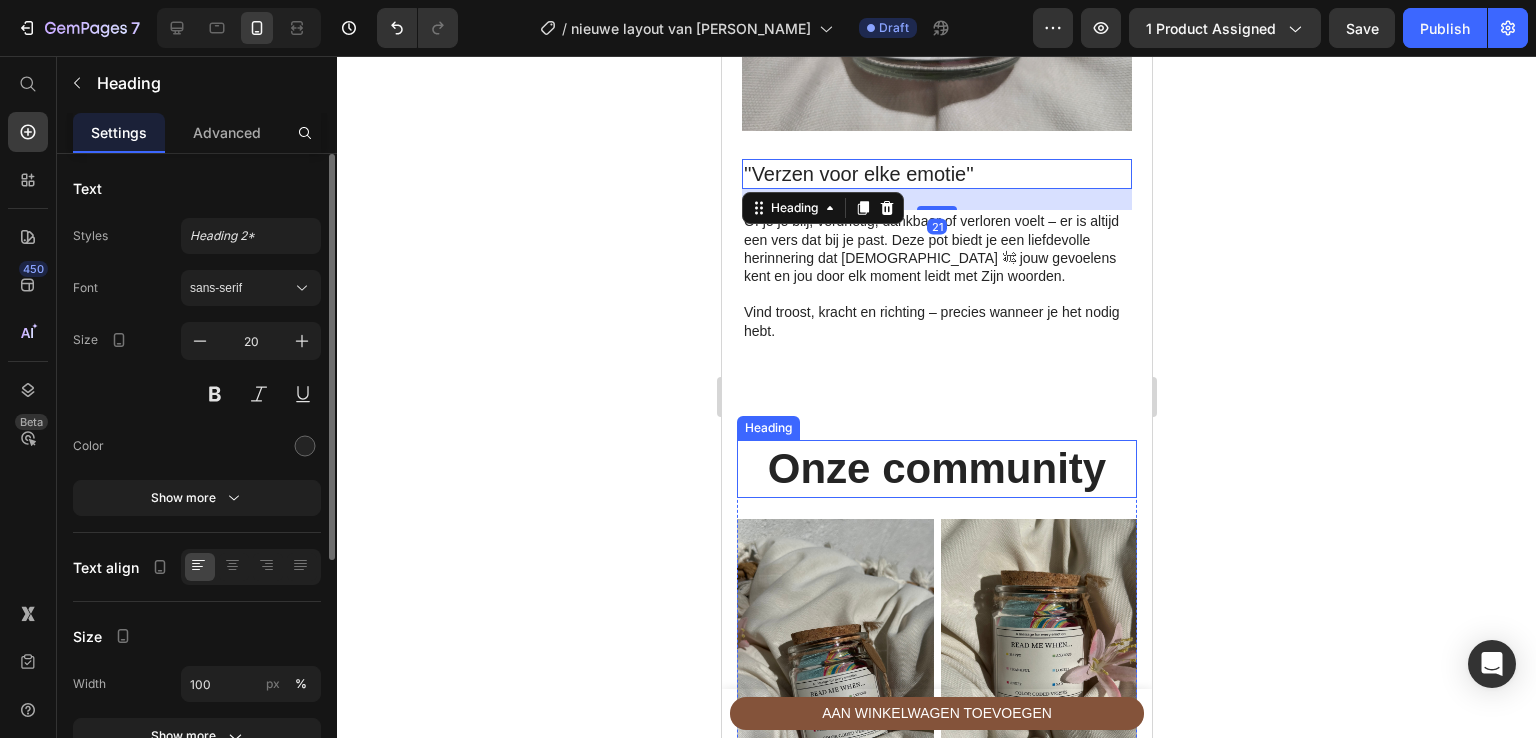 click on "Onze community" at bounding box center [936, 469] 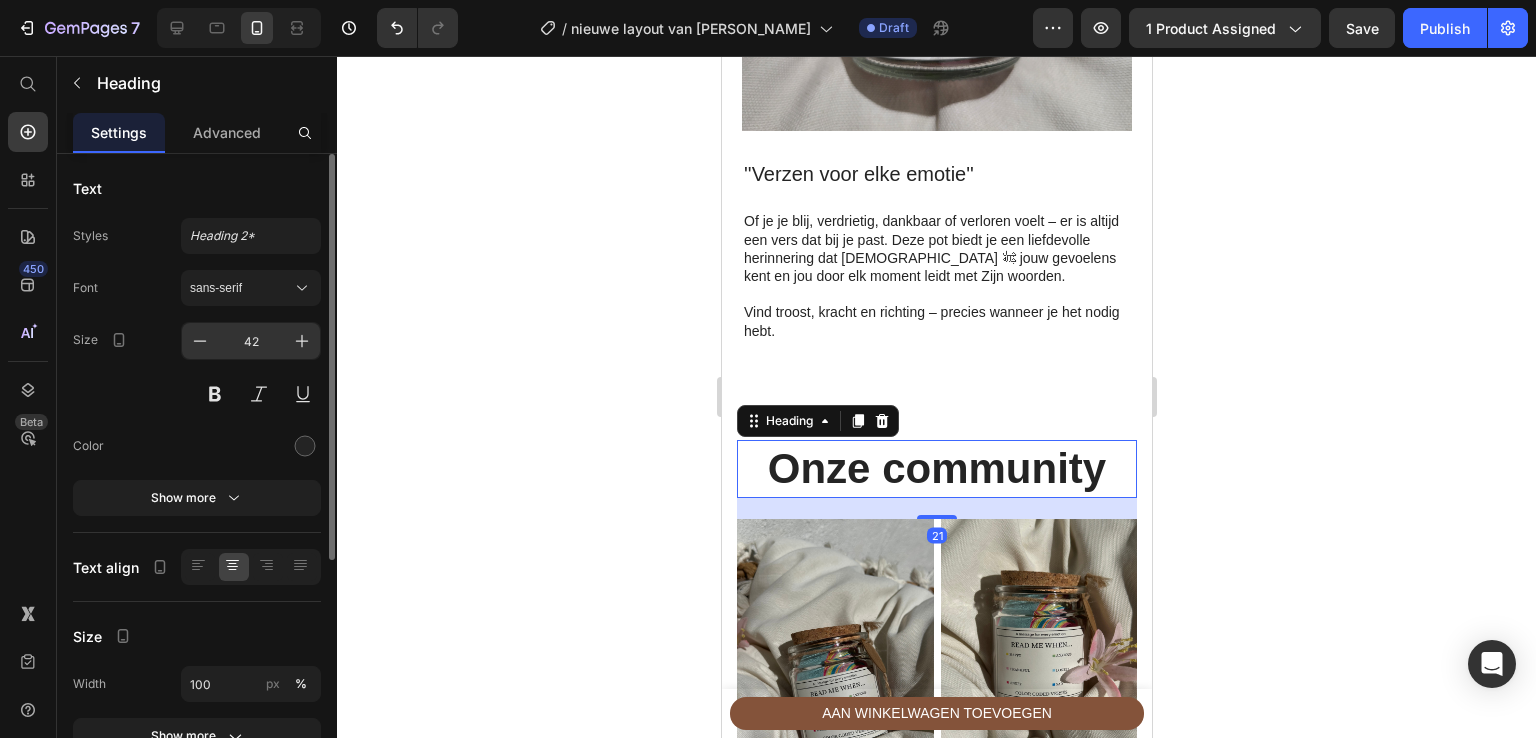 click on "42" at bounding box center [251, 341] 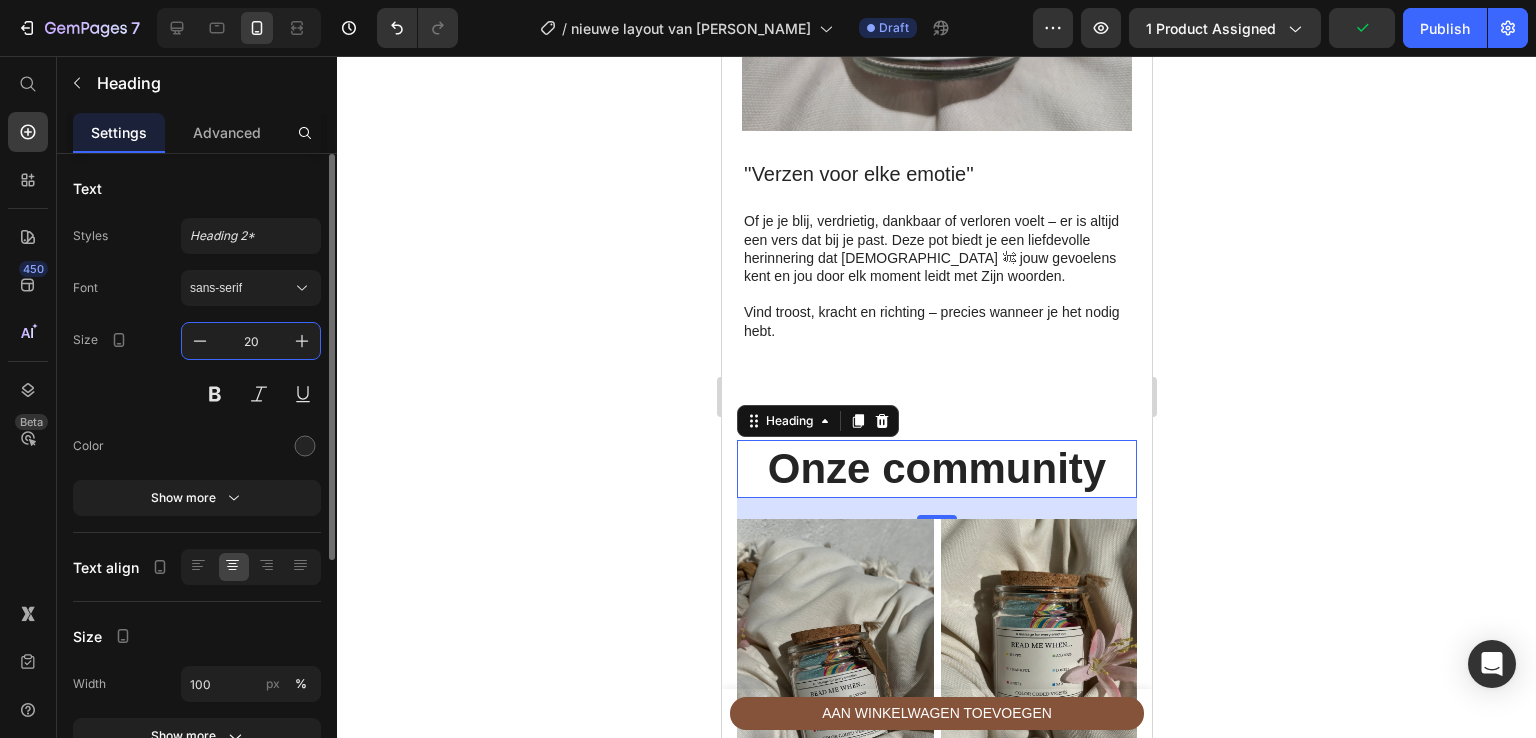 type on "20" 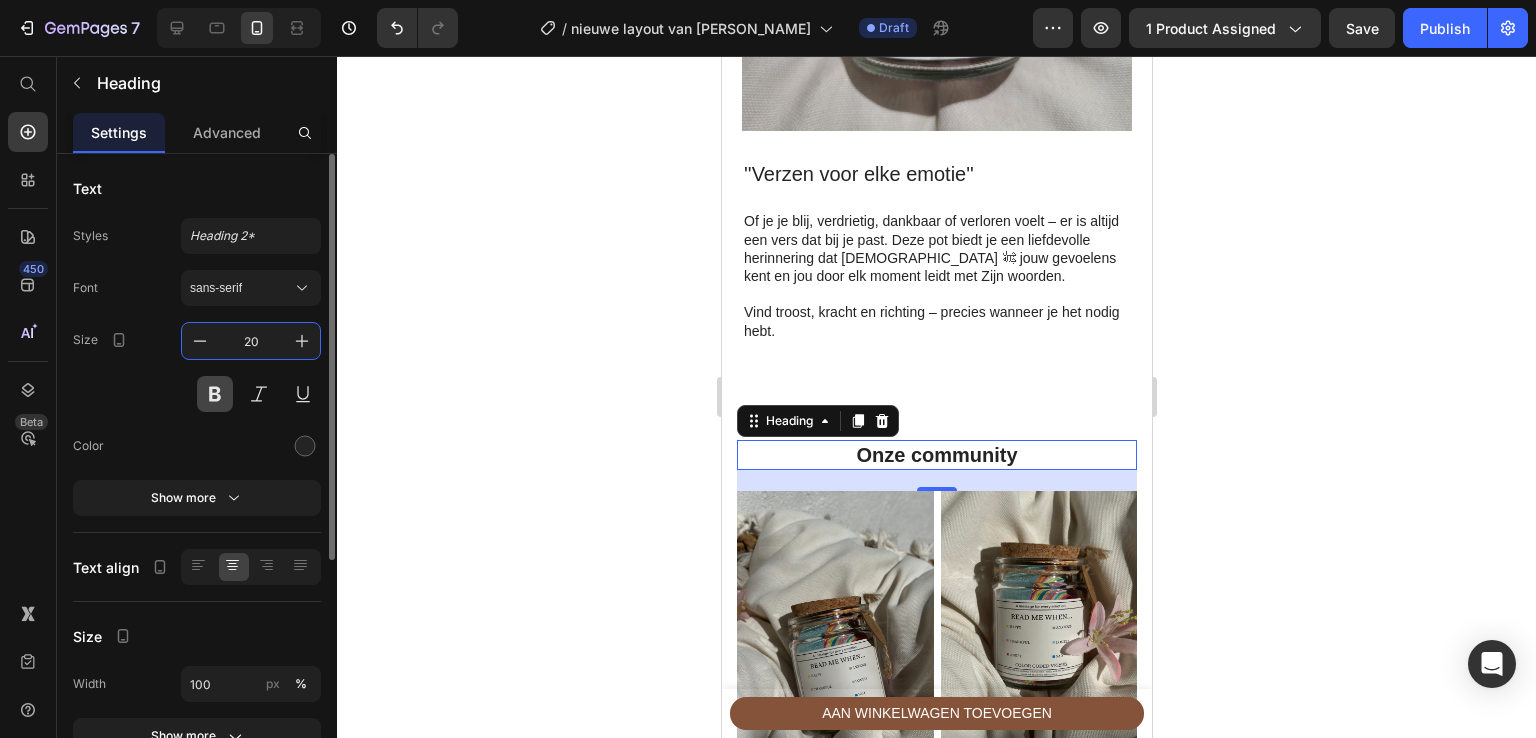 click at bounding box center [215, 394] 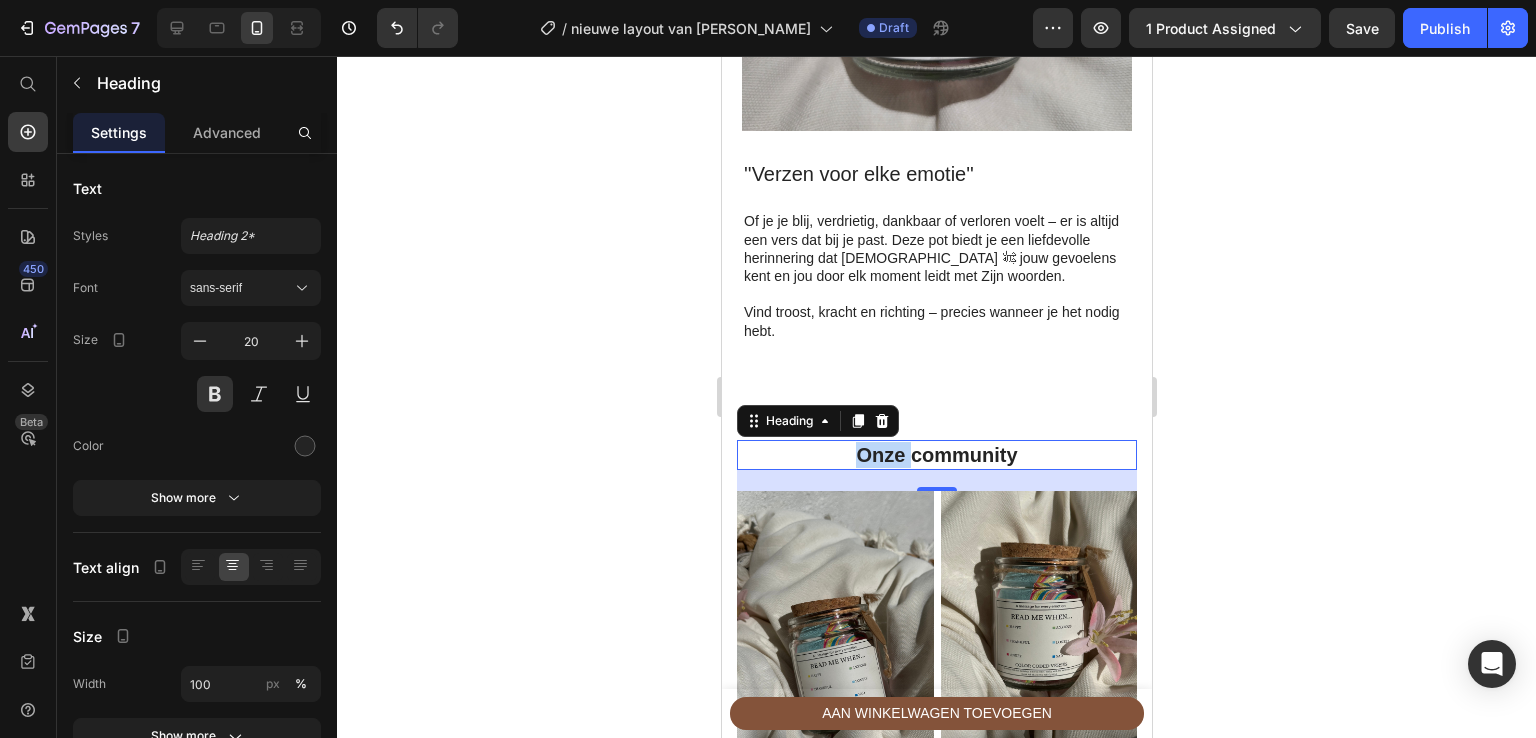 click on "Onze community" at bounding box center [936, 455] 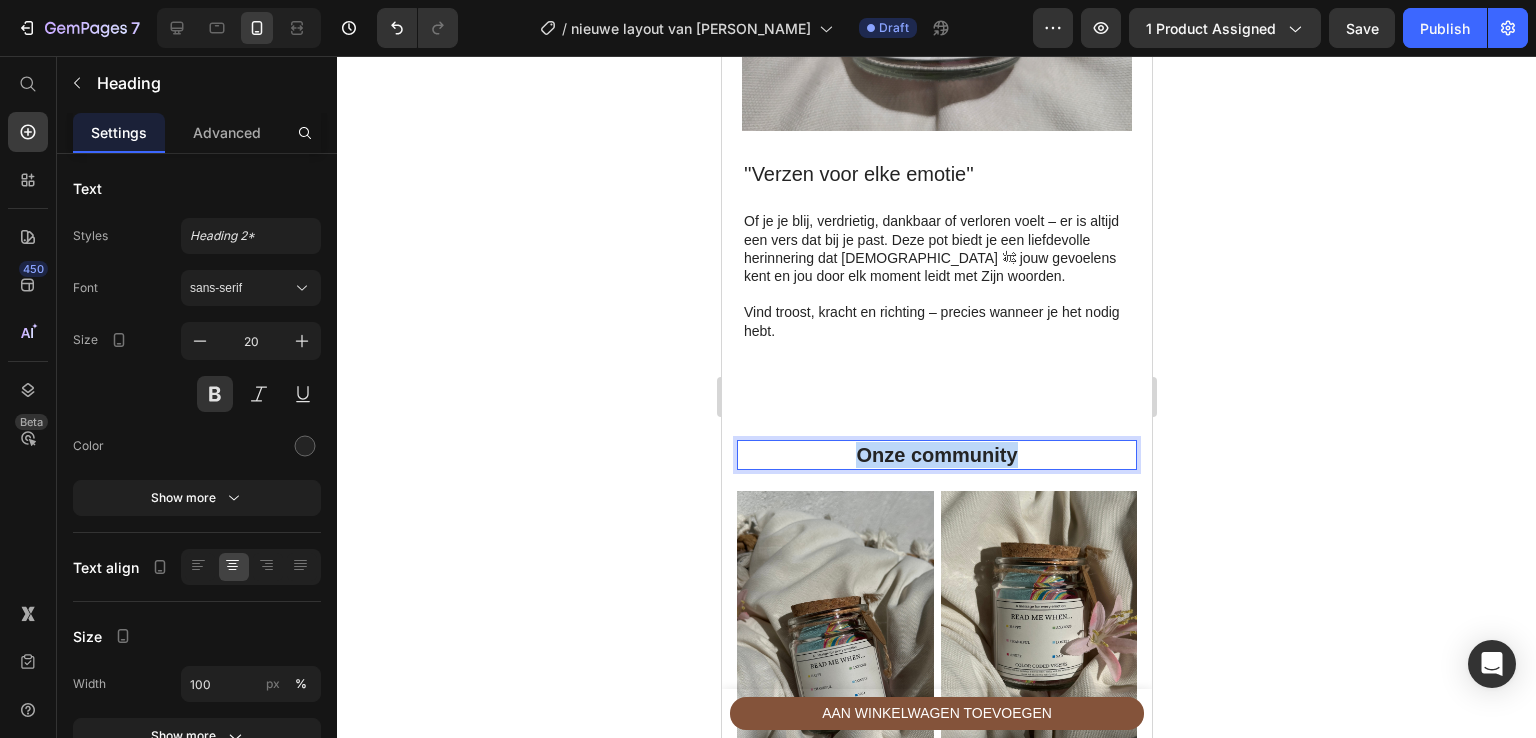 click on "Onze community" at bounding box center (936, 455) 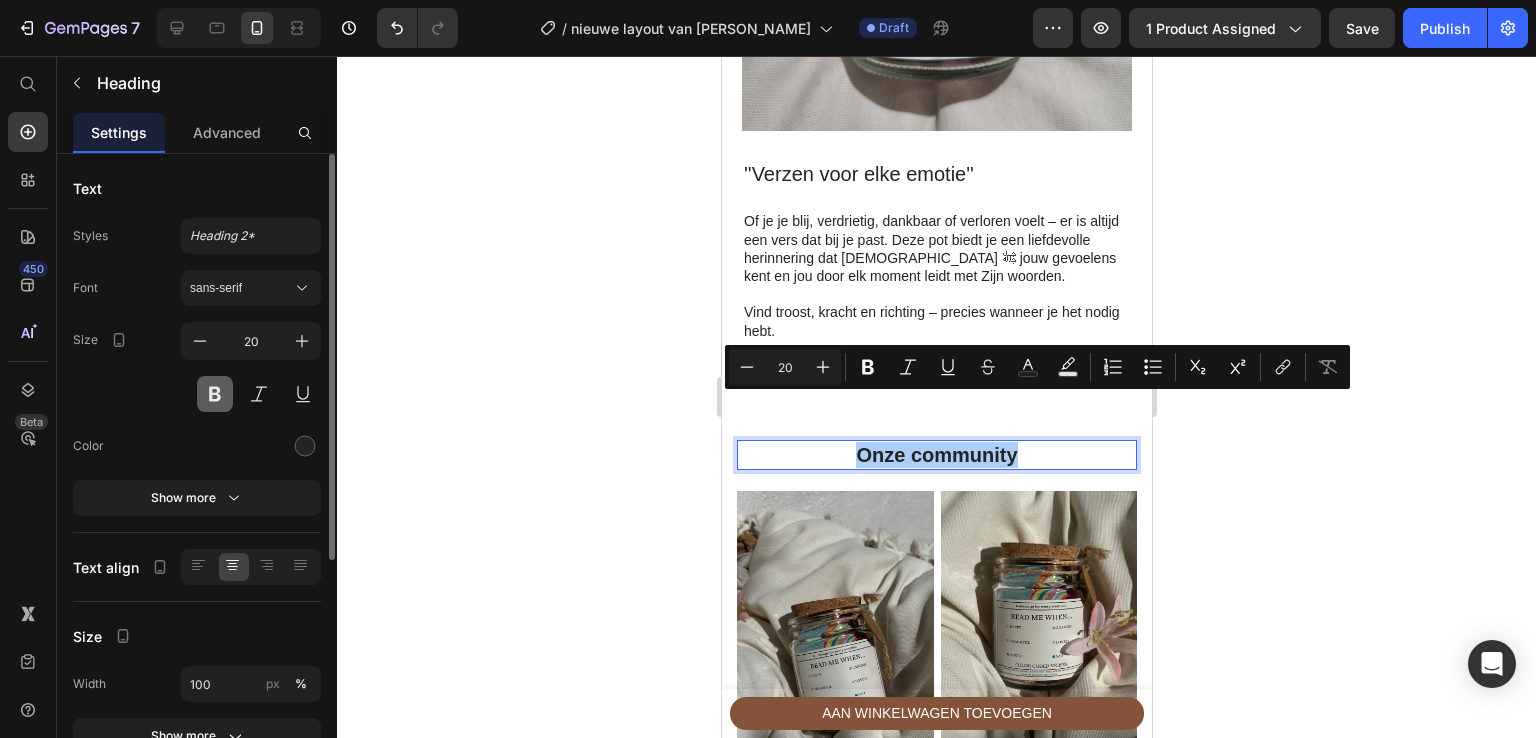 click at bounding box center (215, 394) 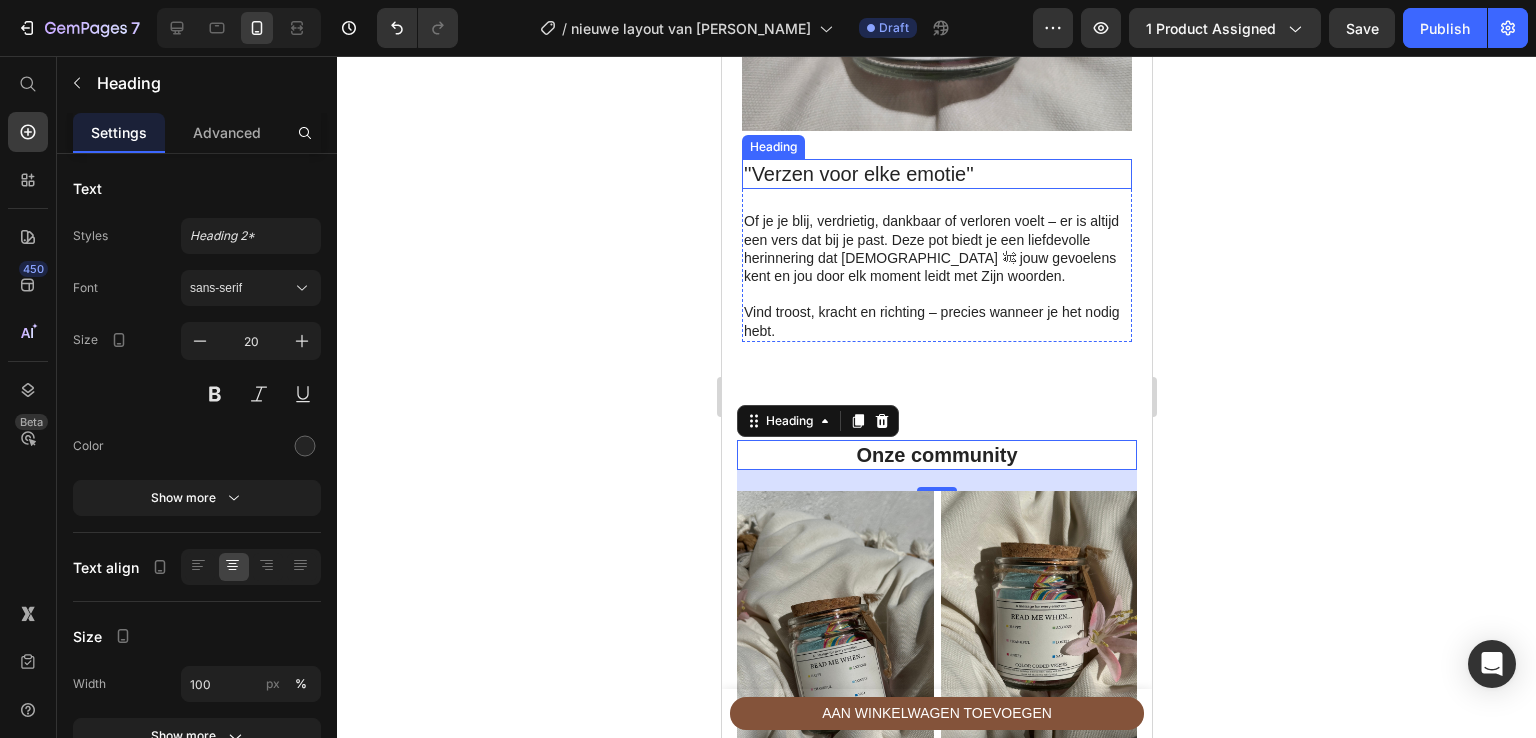 click on "''Verzen voor elke emotie''" at bounding box center (936, 174) 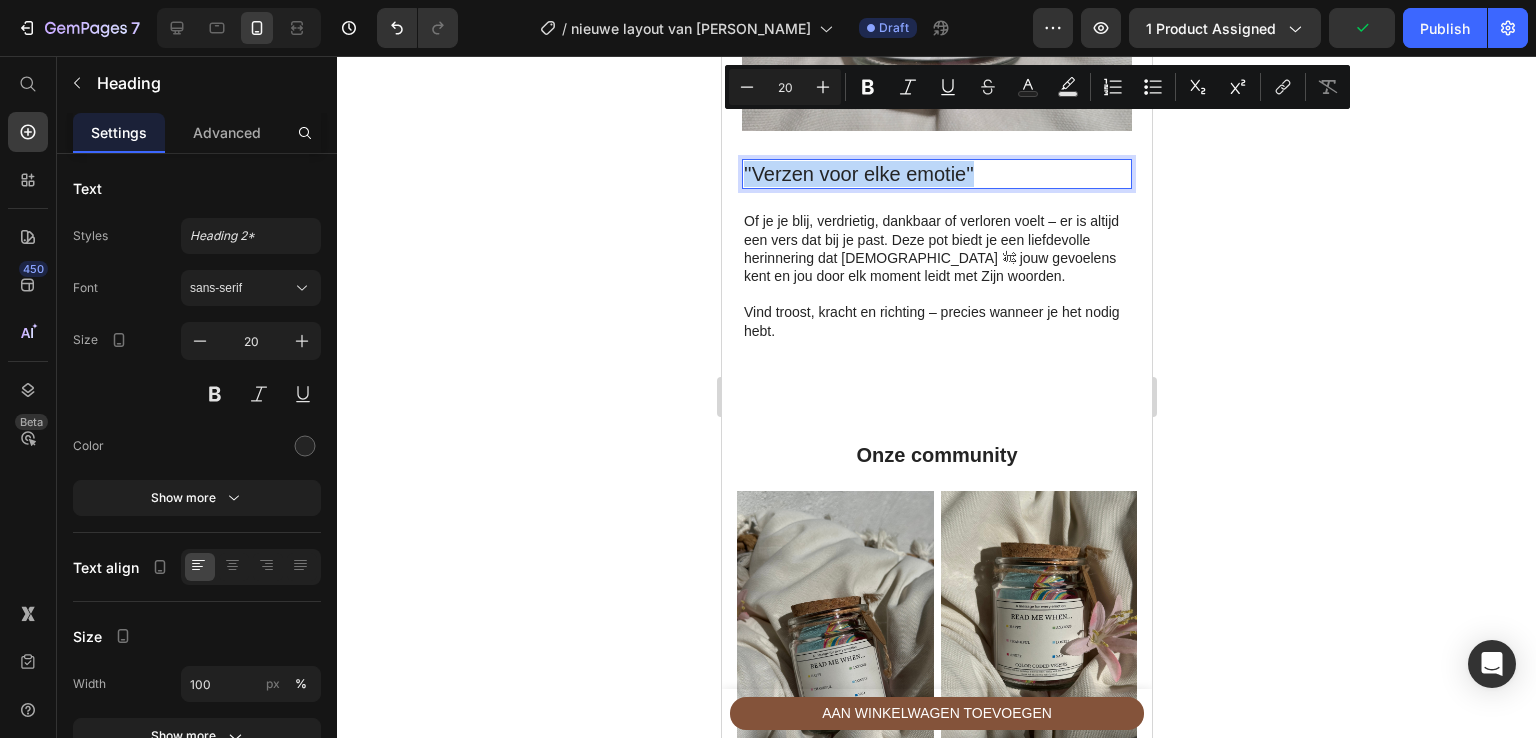 copy on "''Verzen voor elke emotie''" 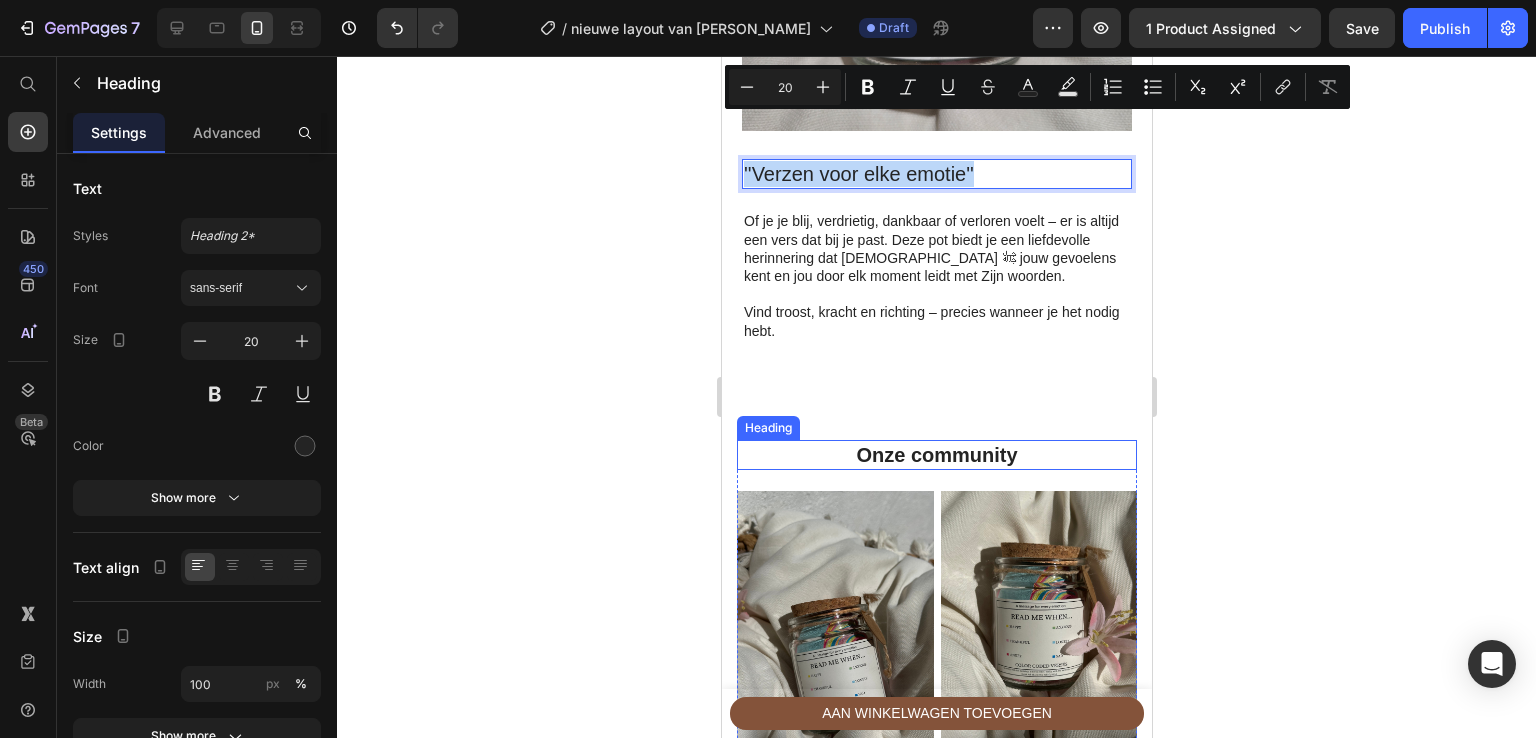 click on "Onze community" at bounding box center (936, 455) 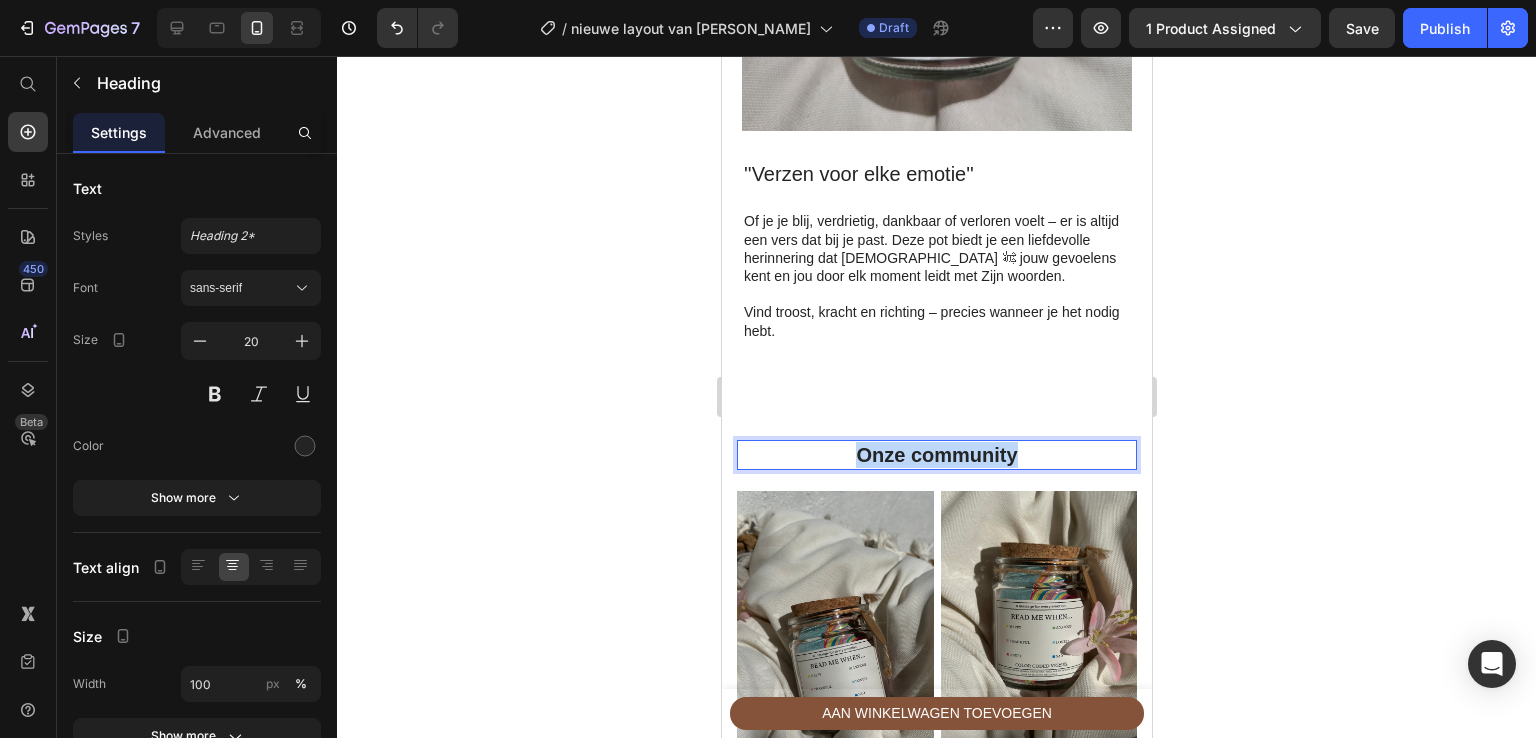 click on "Onze community" at bounding box center (936, 455) 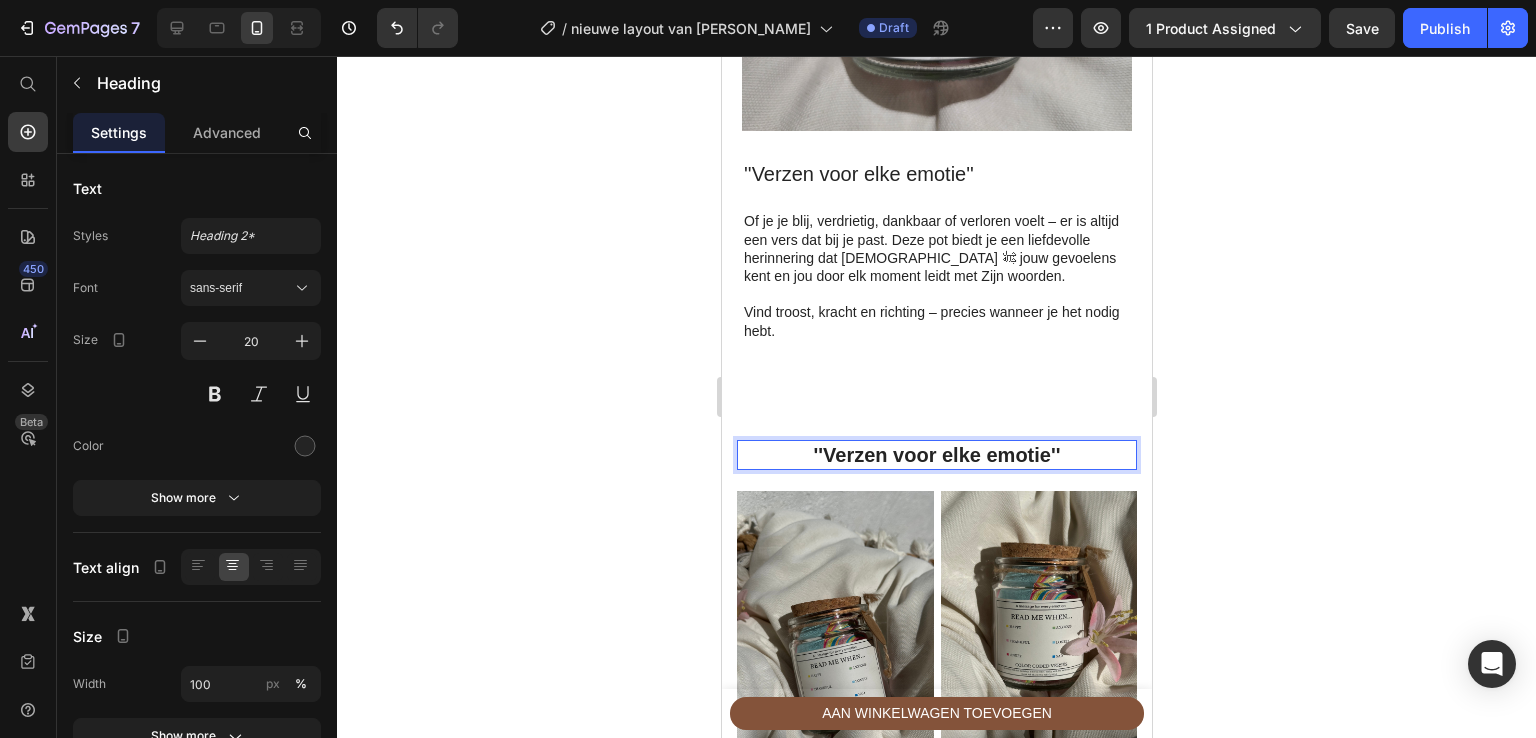 click on "''Verzen voor elke emotie''" at bounding box center (936, 455) 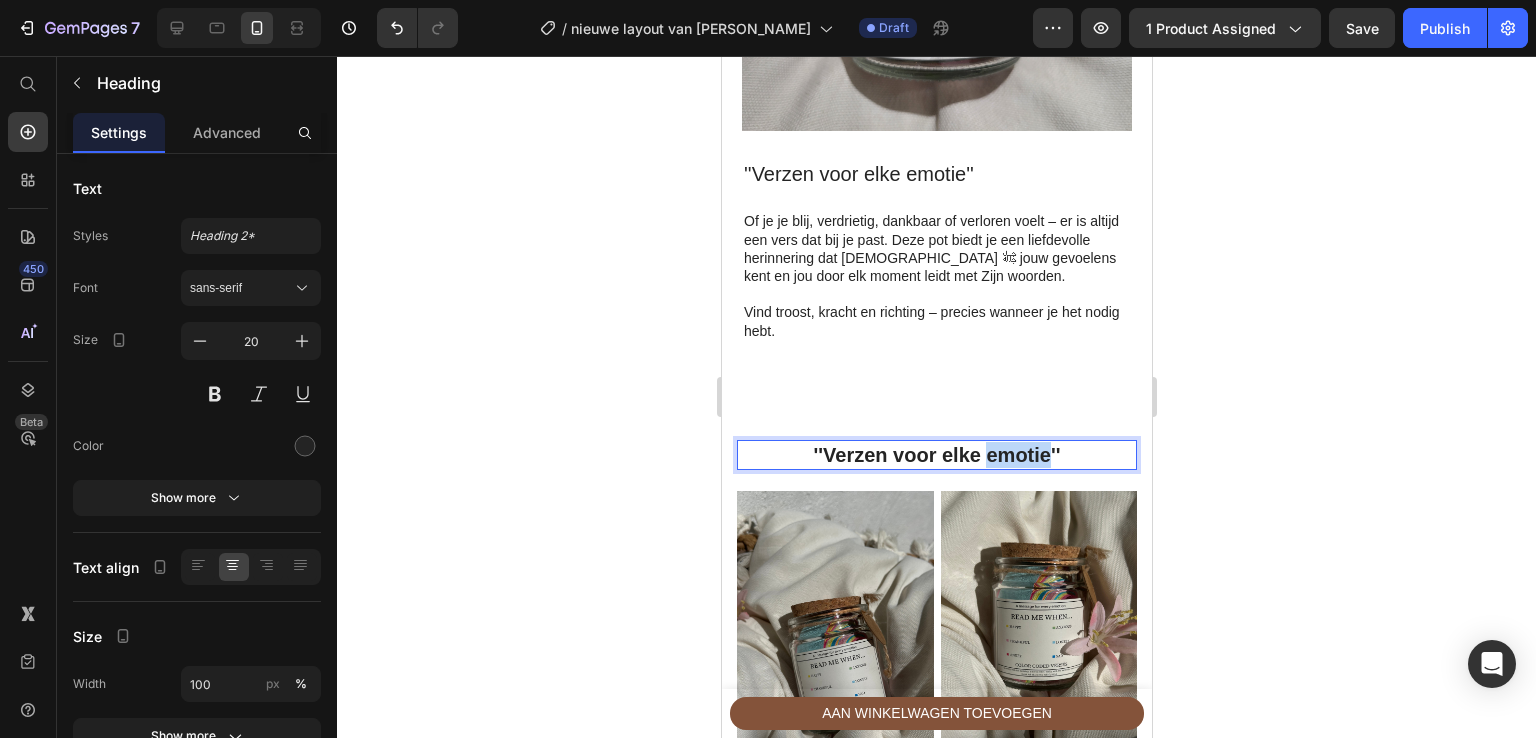 click on "''Verzen voor elke emotie''" at bounding box center [936, 455] 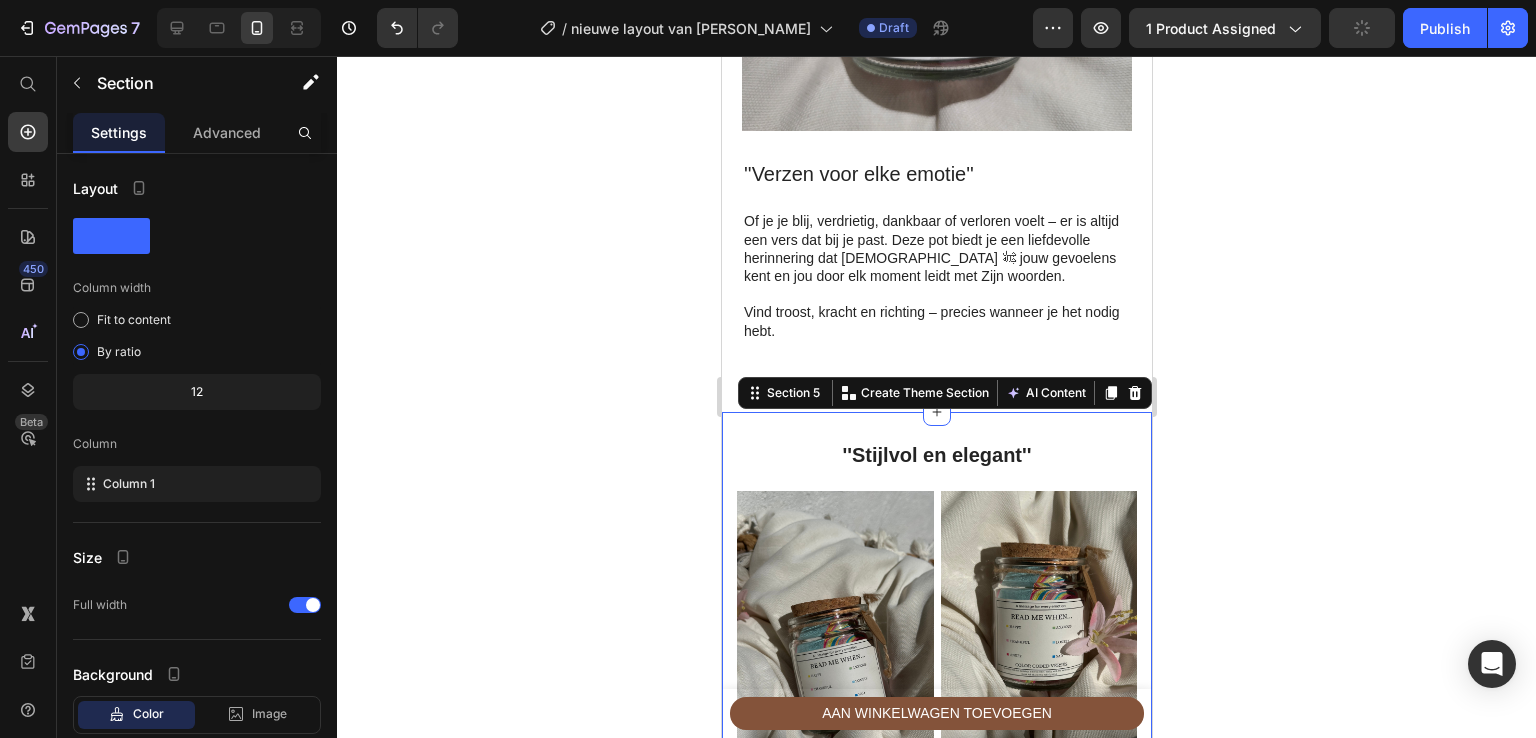 click 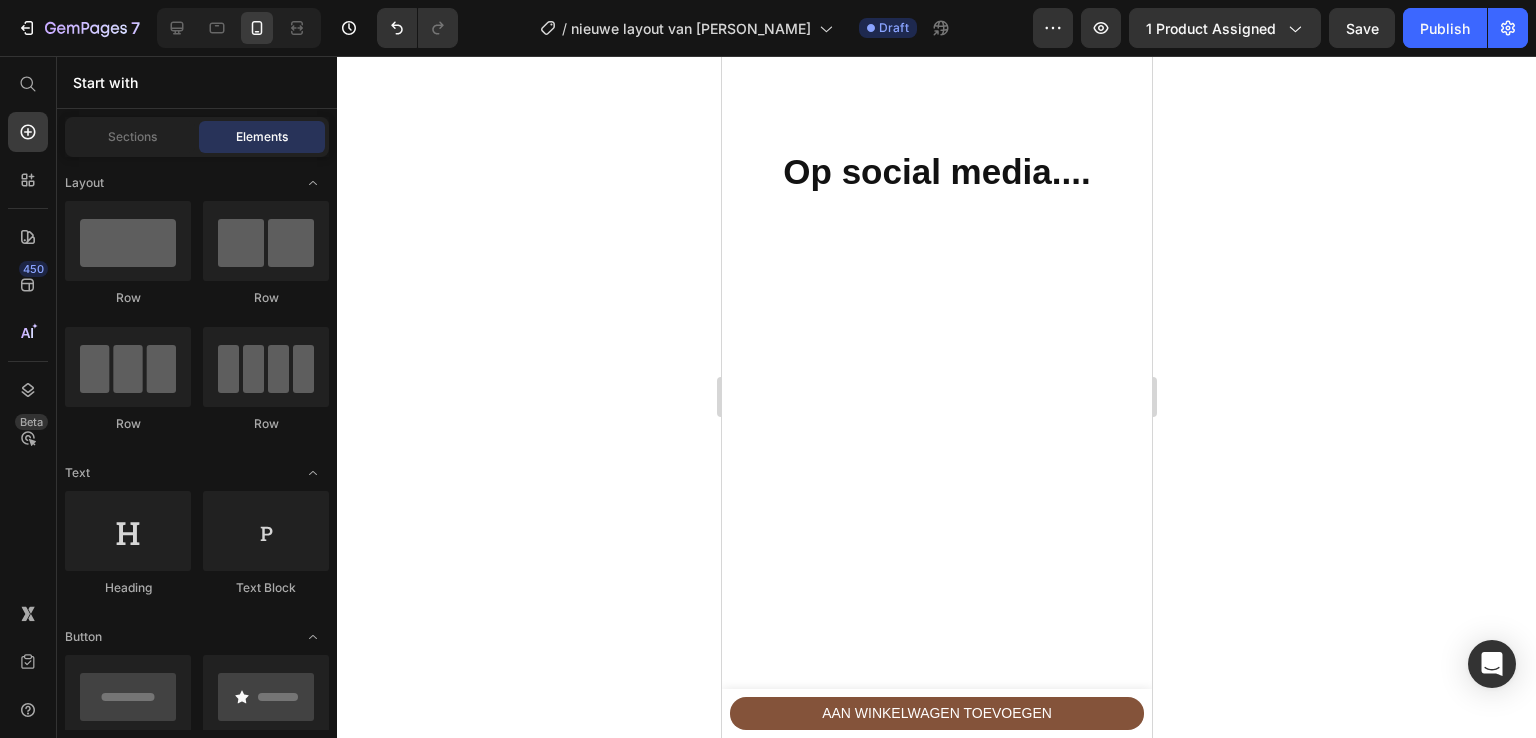 scroll, scrollTop: 4865, scrollLeft: 0, axis: vertical 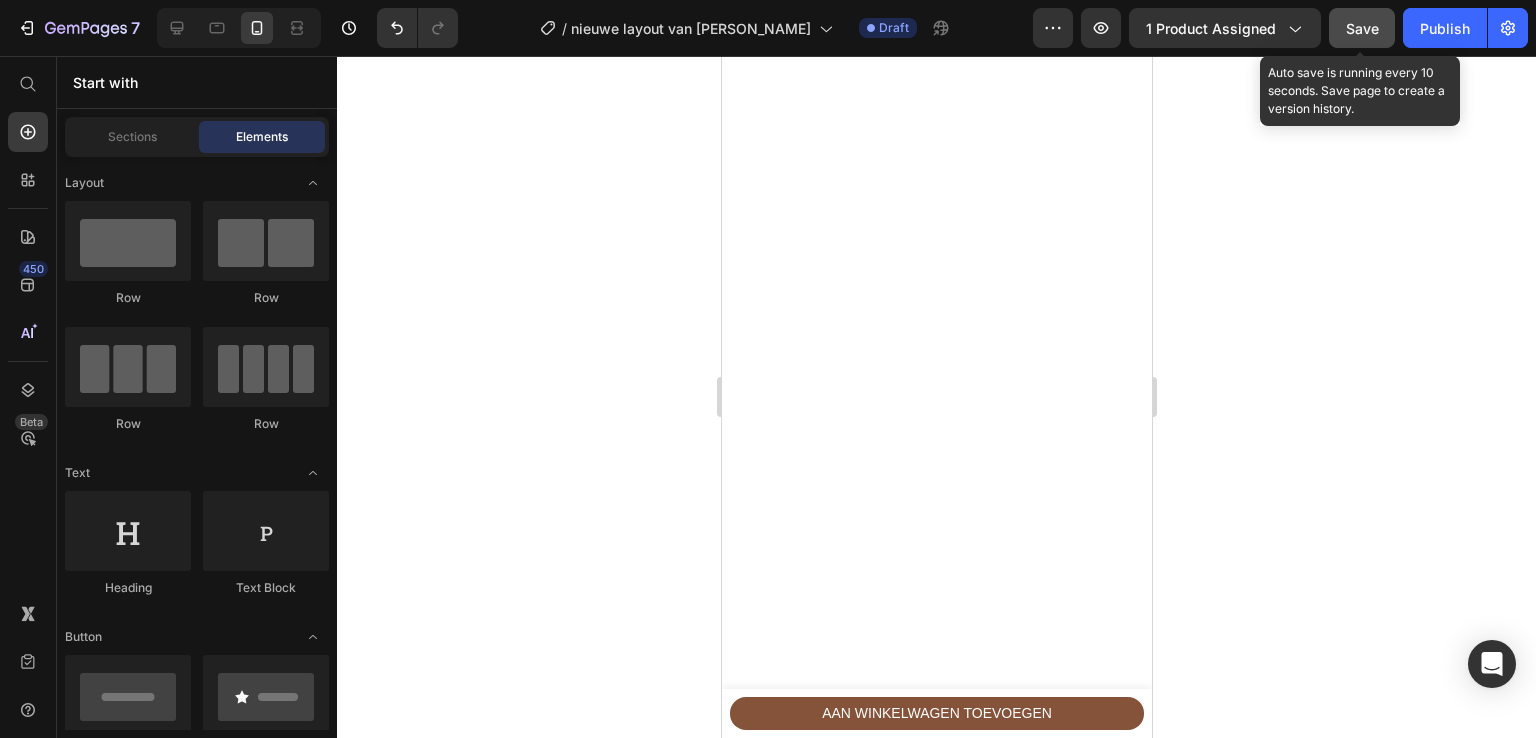 click on "Save" 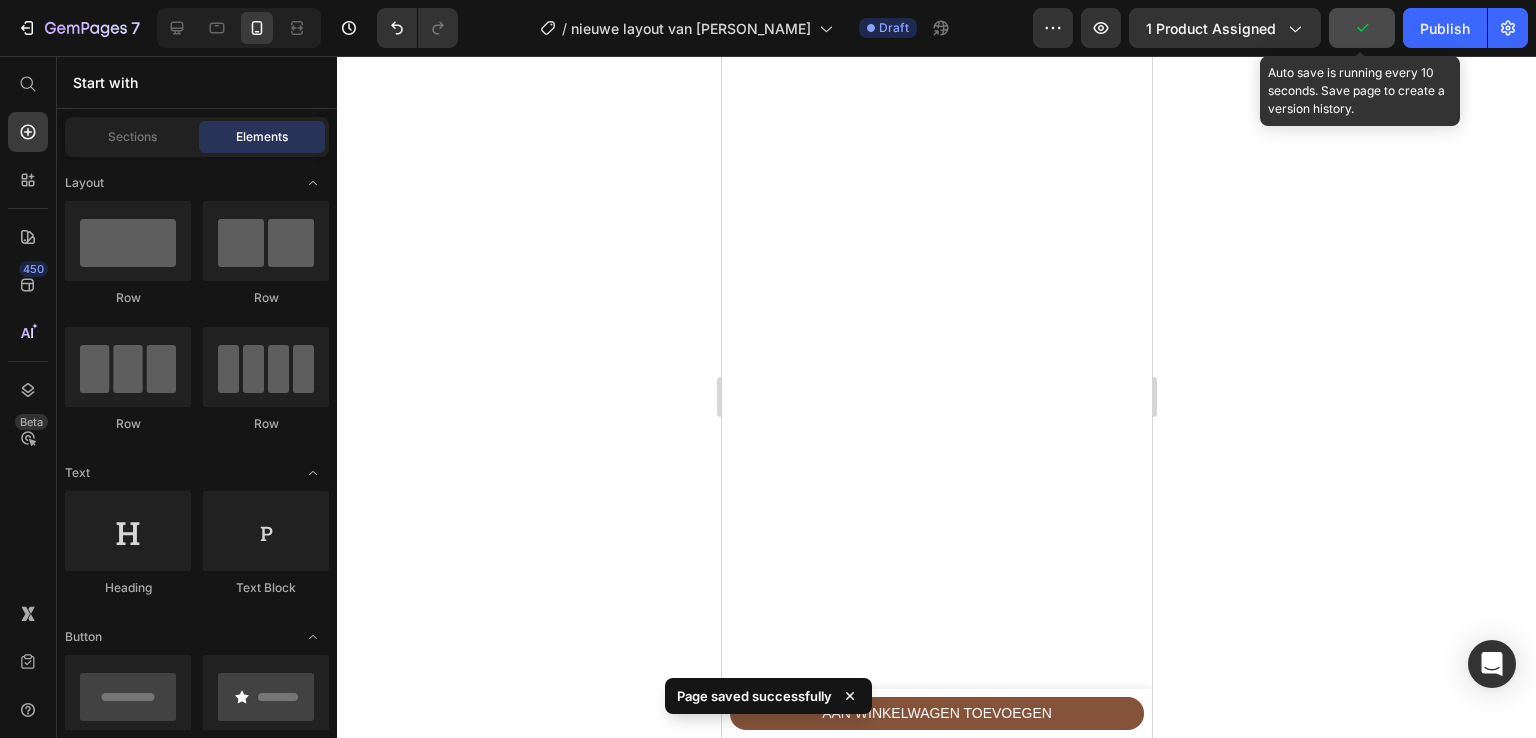 click 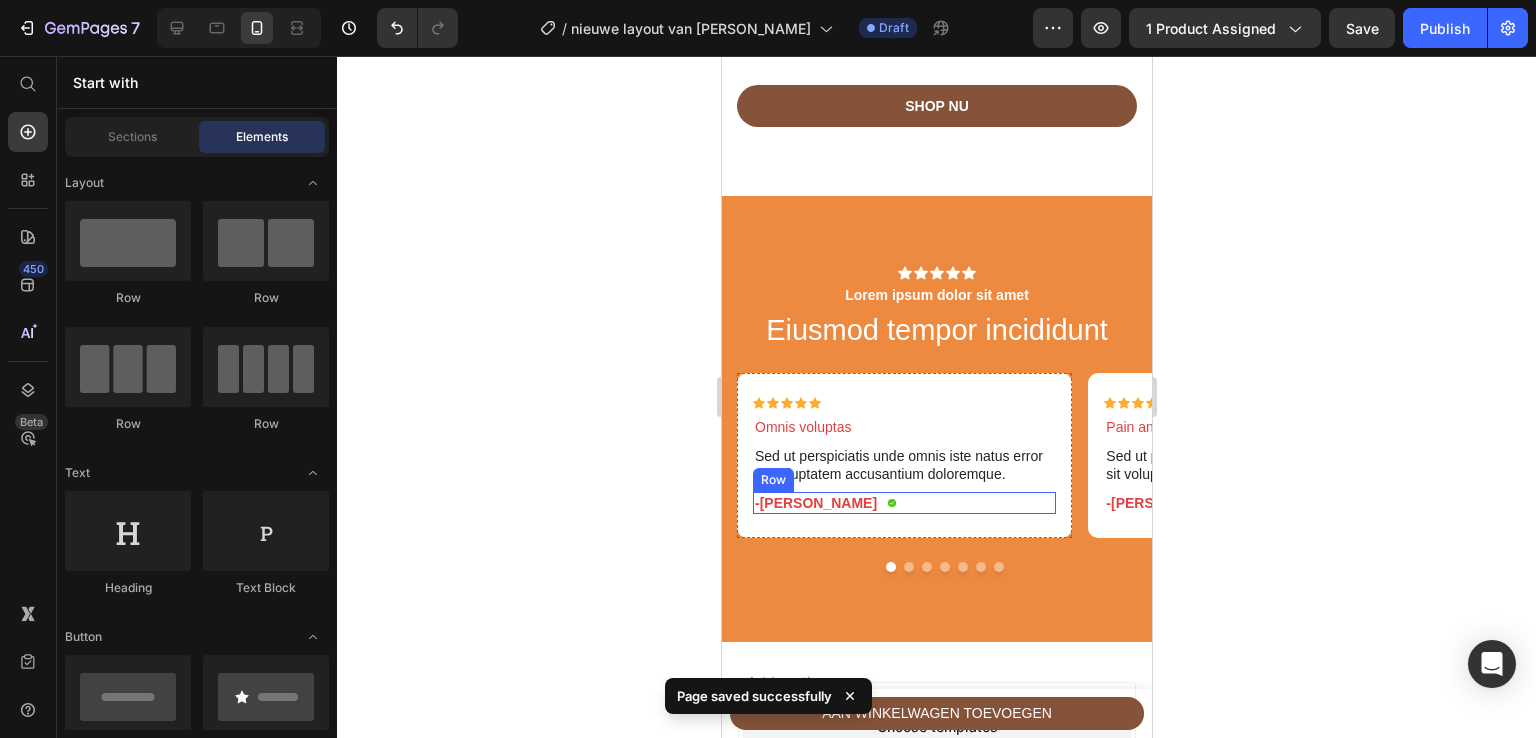 scroll, scrollTop: 5959, scrollLeft: 0, axis: vertical 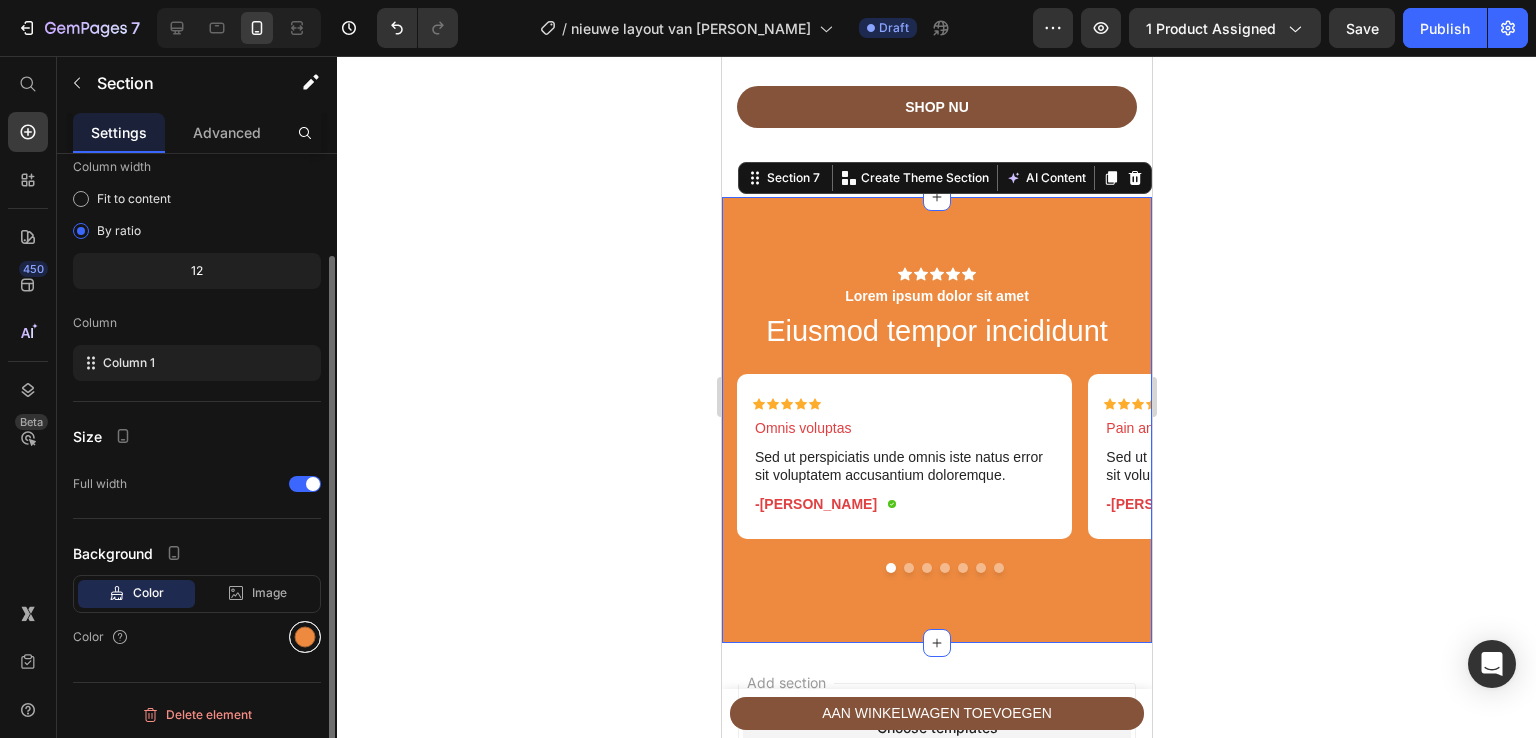 click at bounding box center [305, 637] 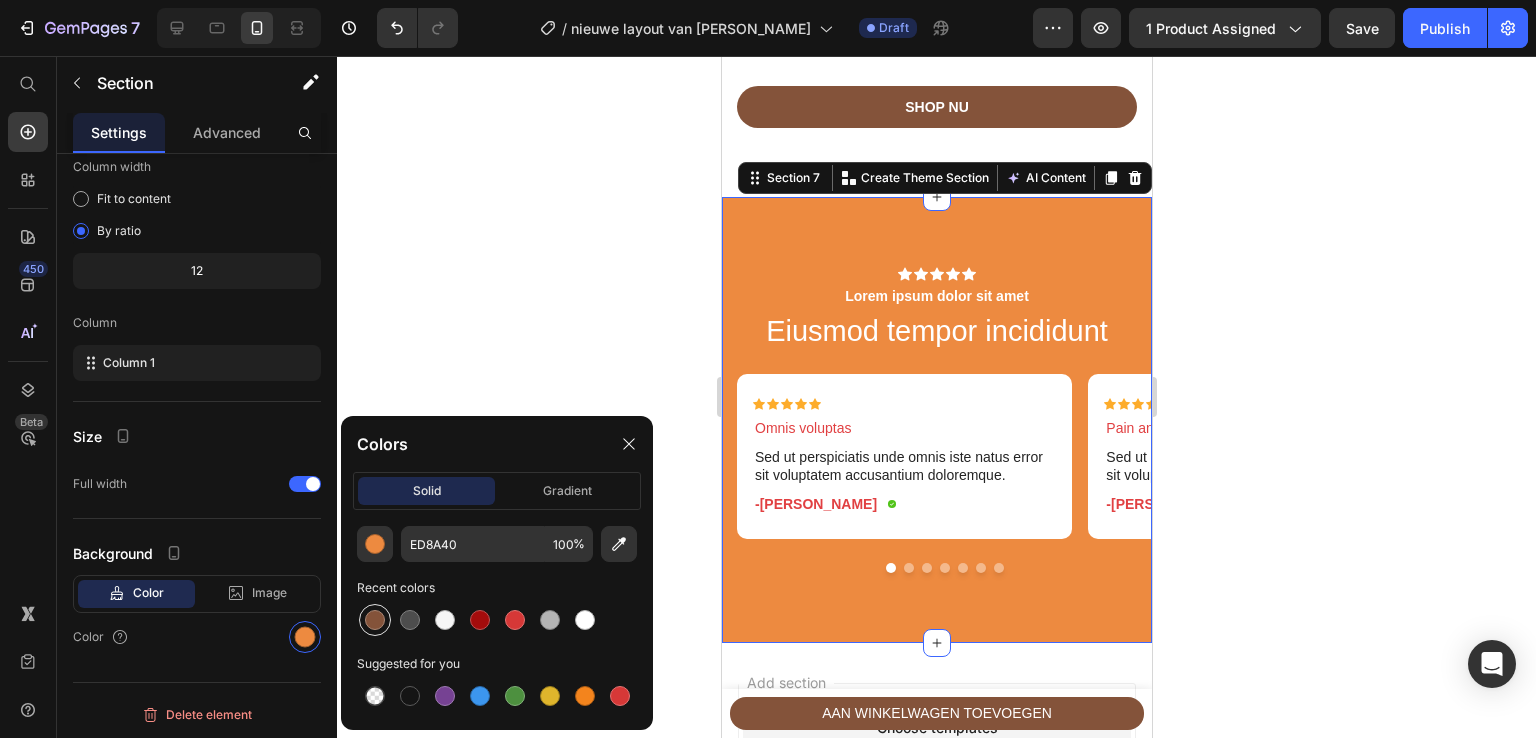 click at bounding box center [375, 620] 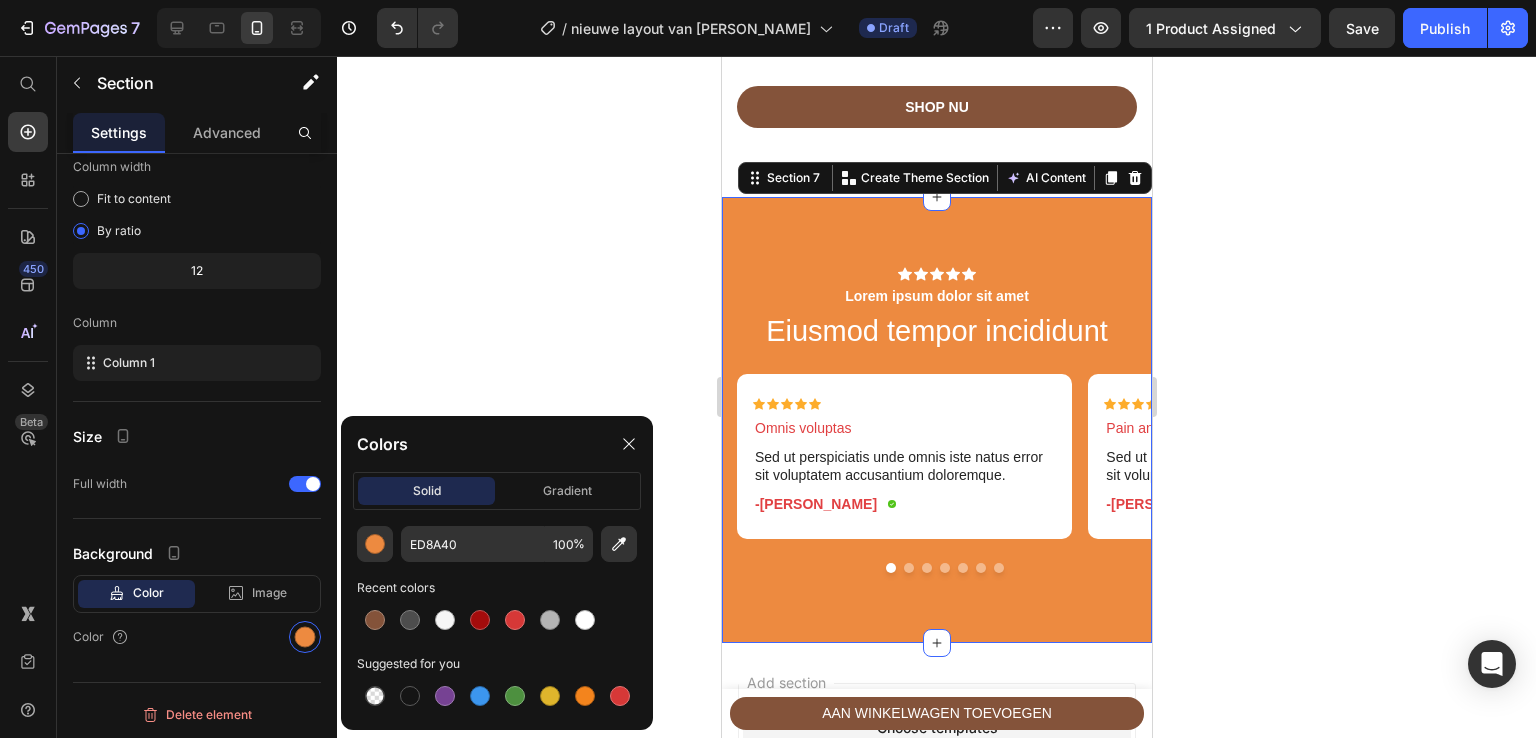 type on "84533A" 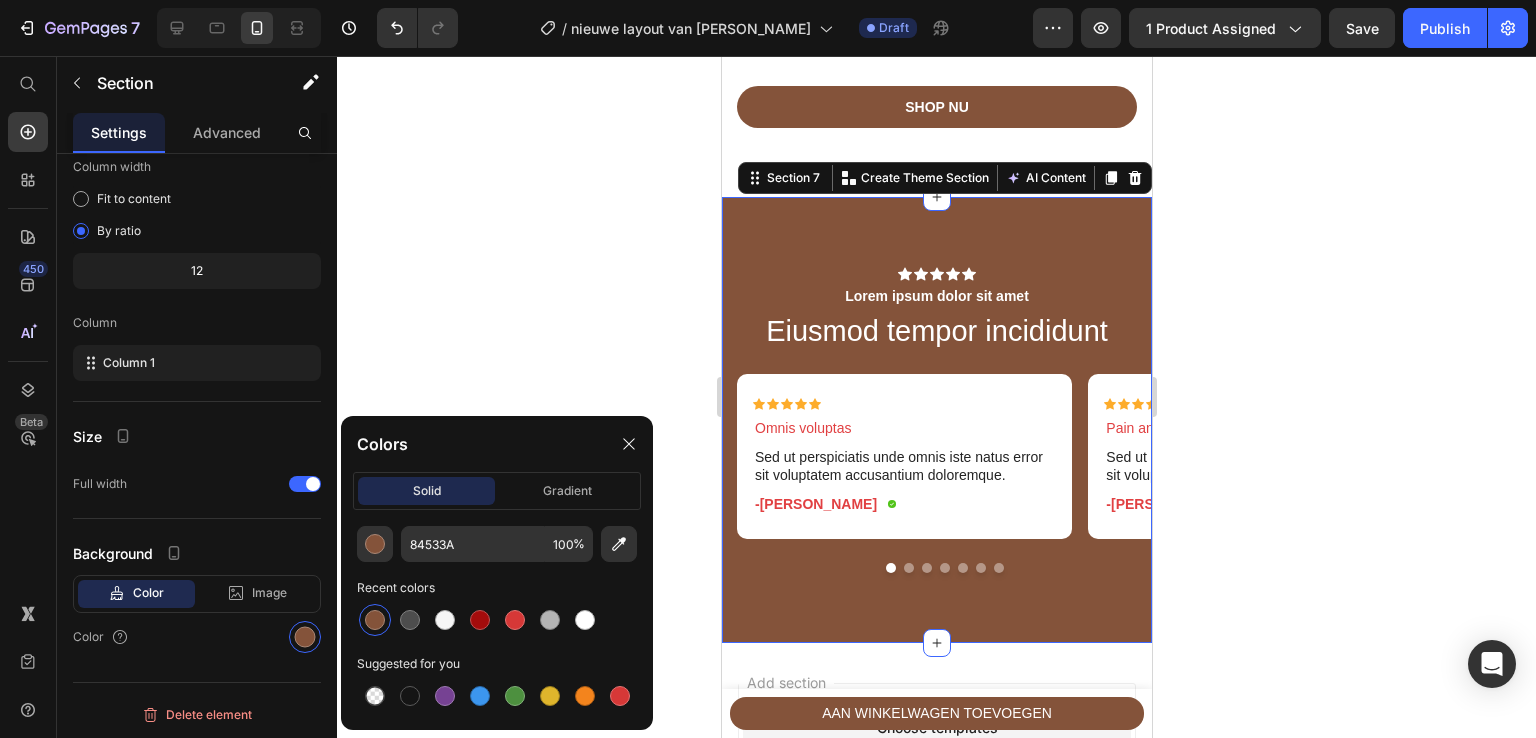 click 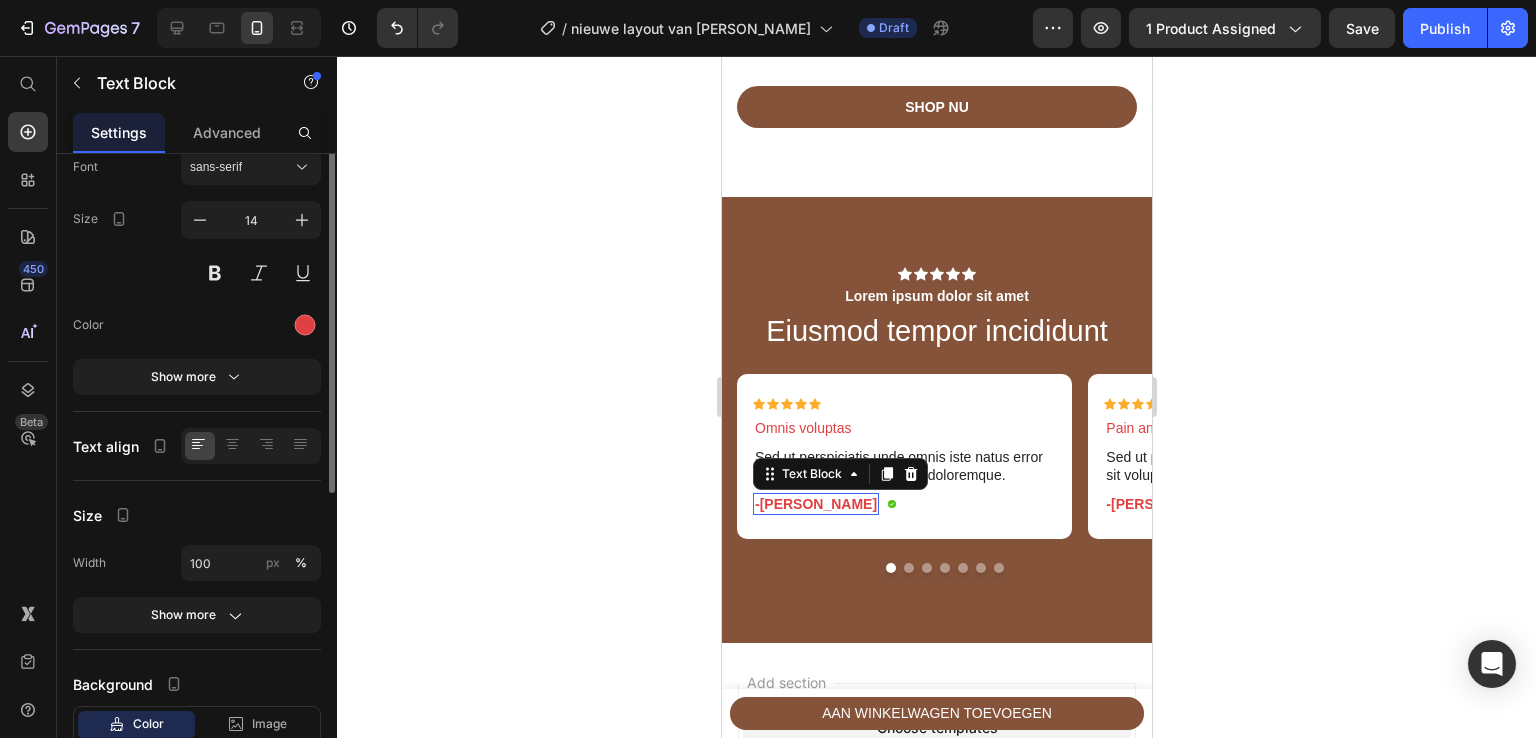 scroll, scrollTop: 0, scrollLeft: 0, axis: both 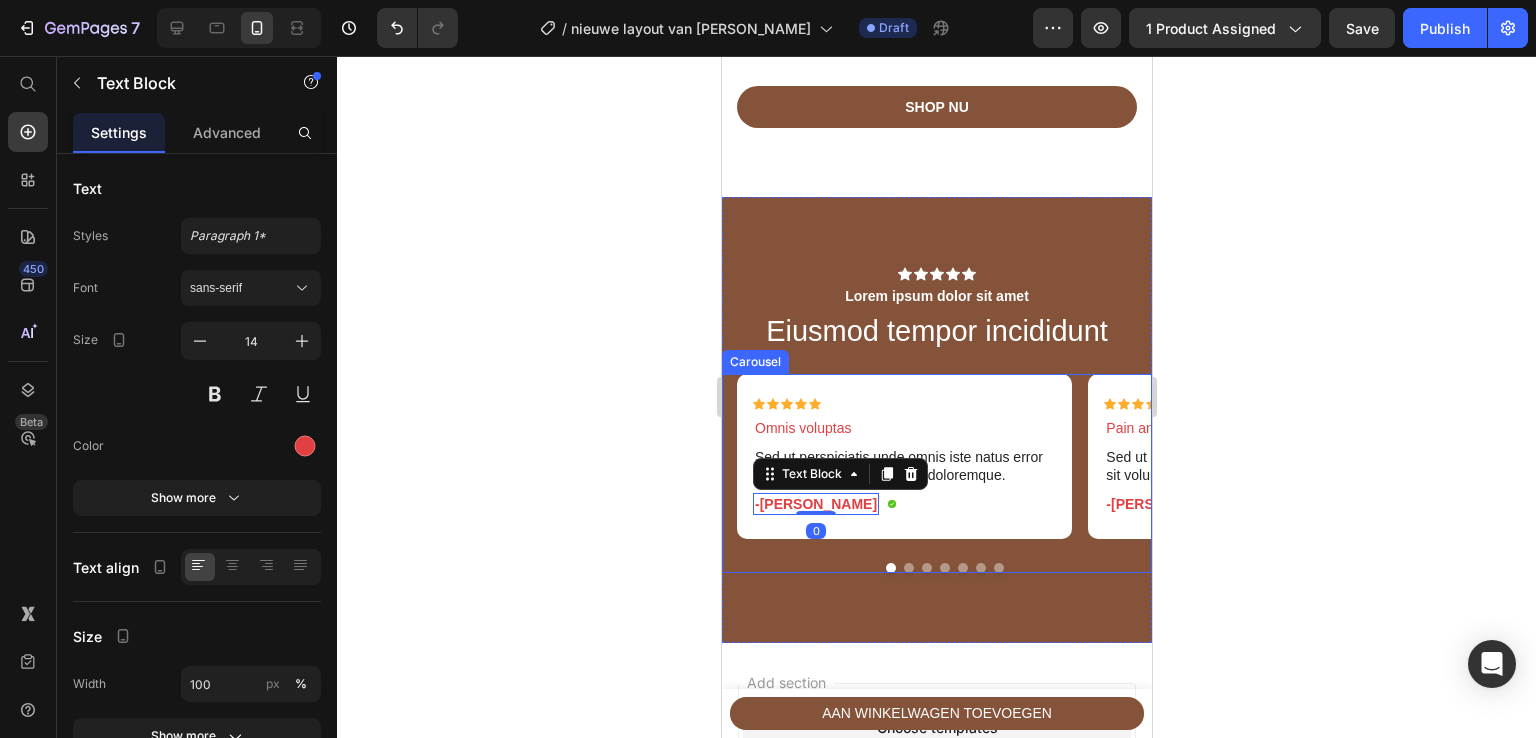 click at bounding box center (908, 568) 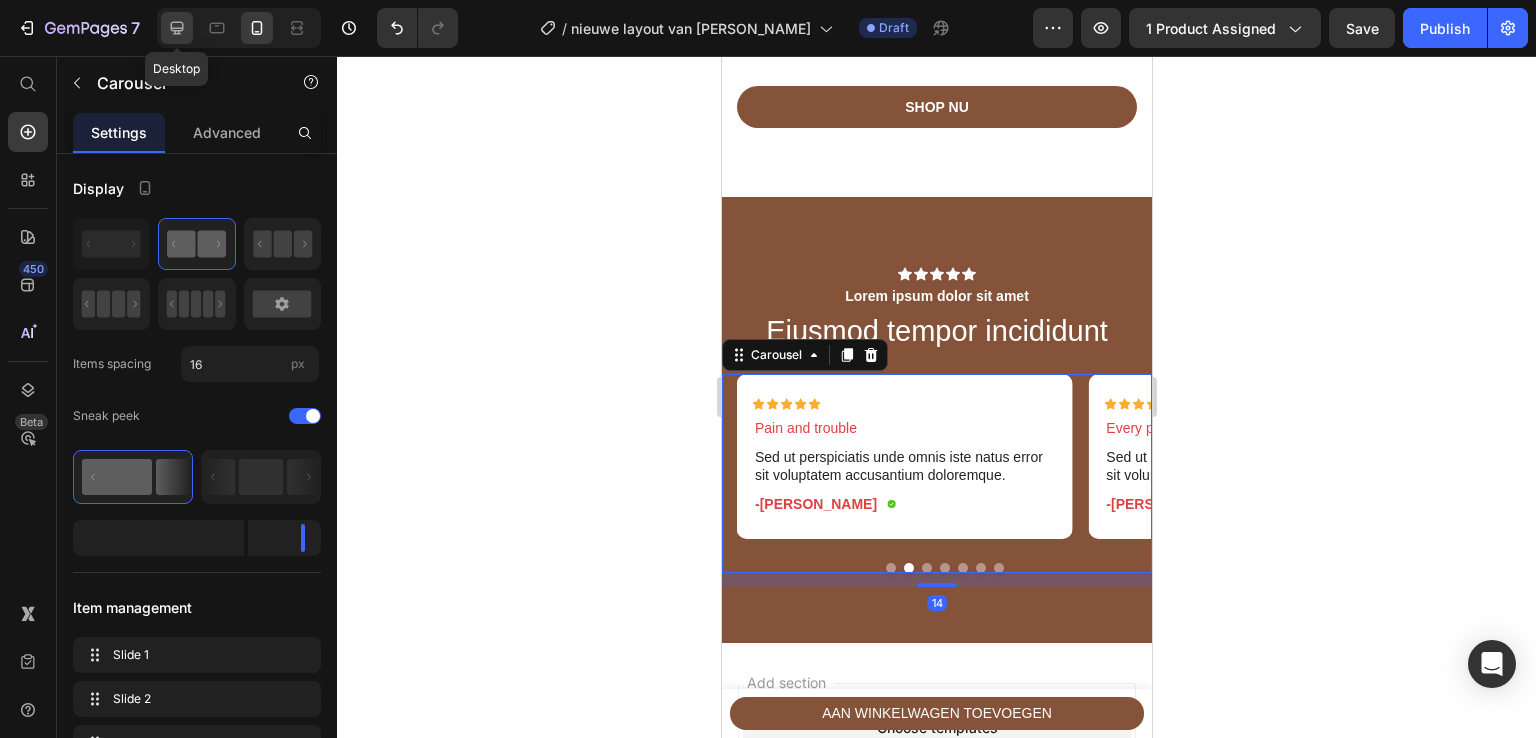 click 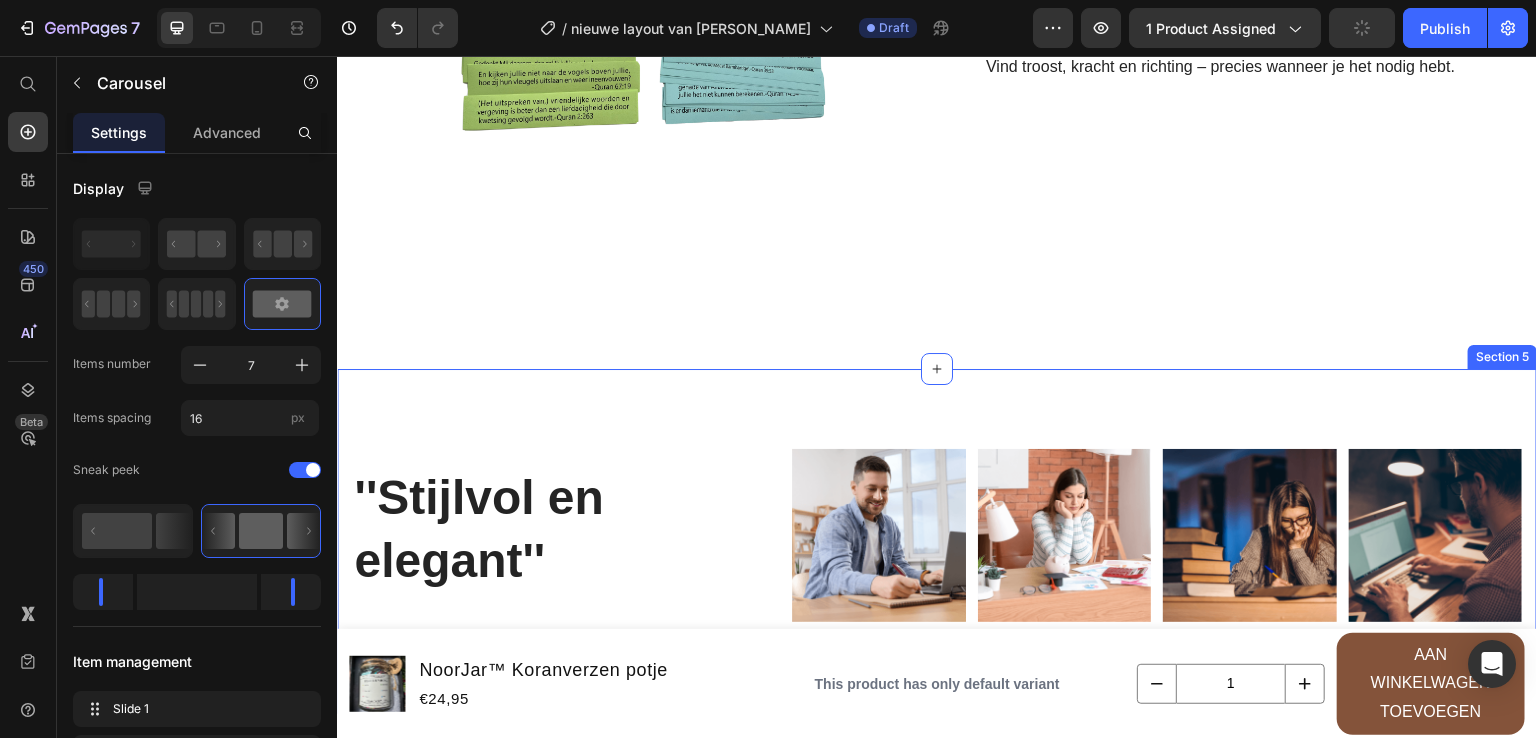 scroll, scrollTop: 3442, scrollLeft: 0, axis: vertical 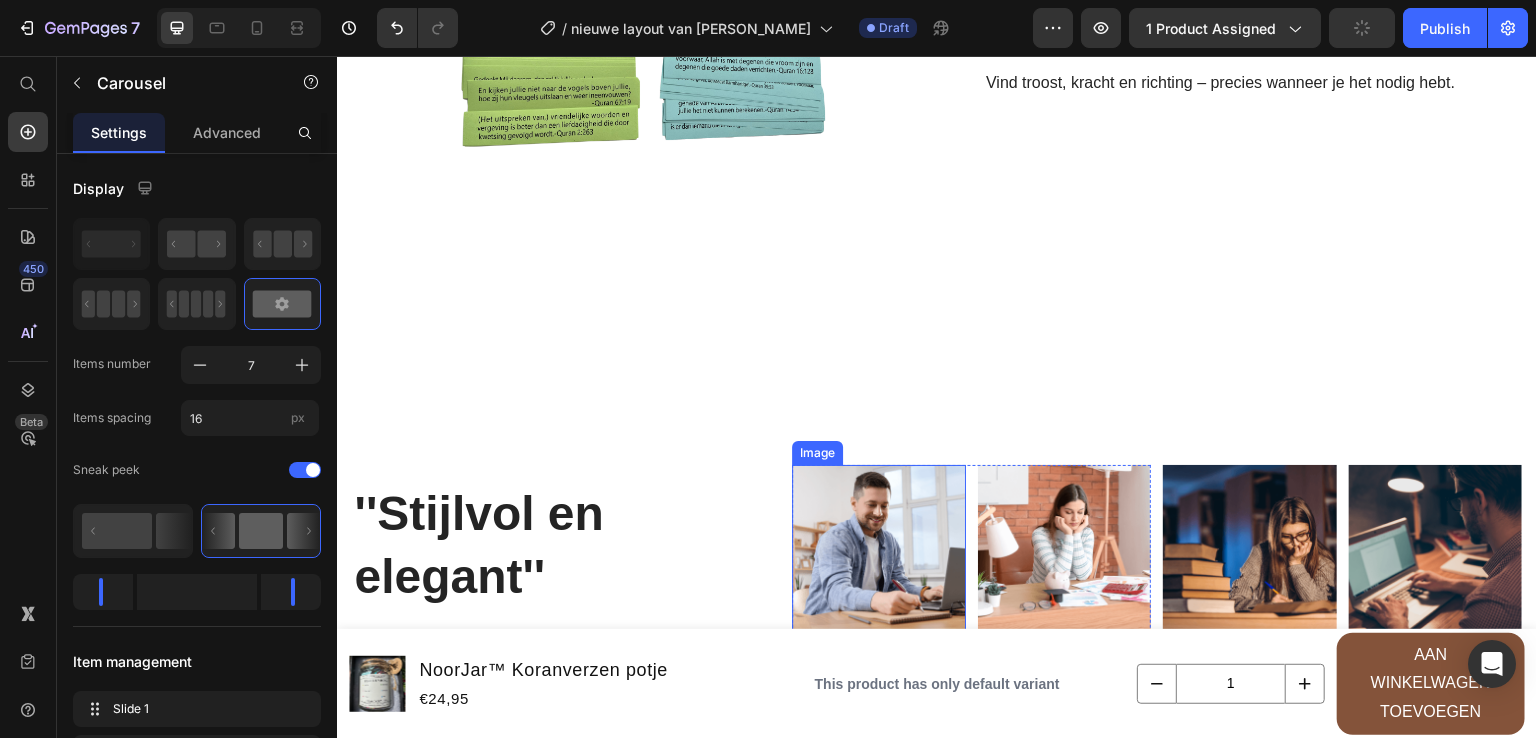 click at bounding box center [879, 552] 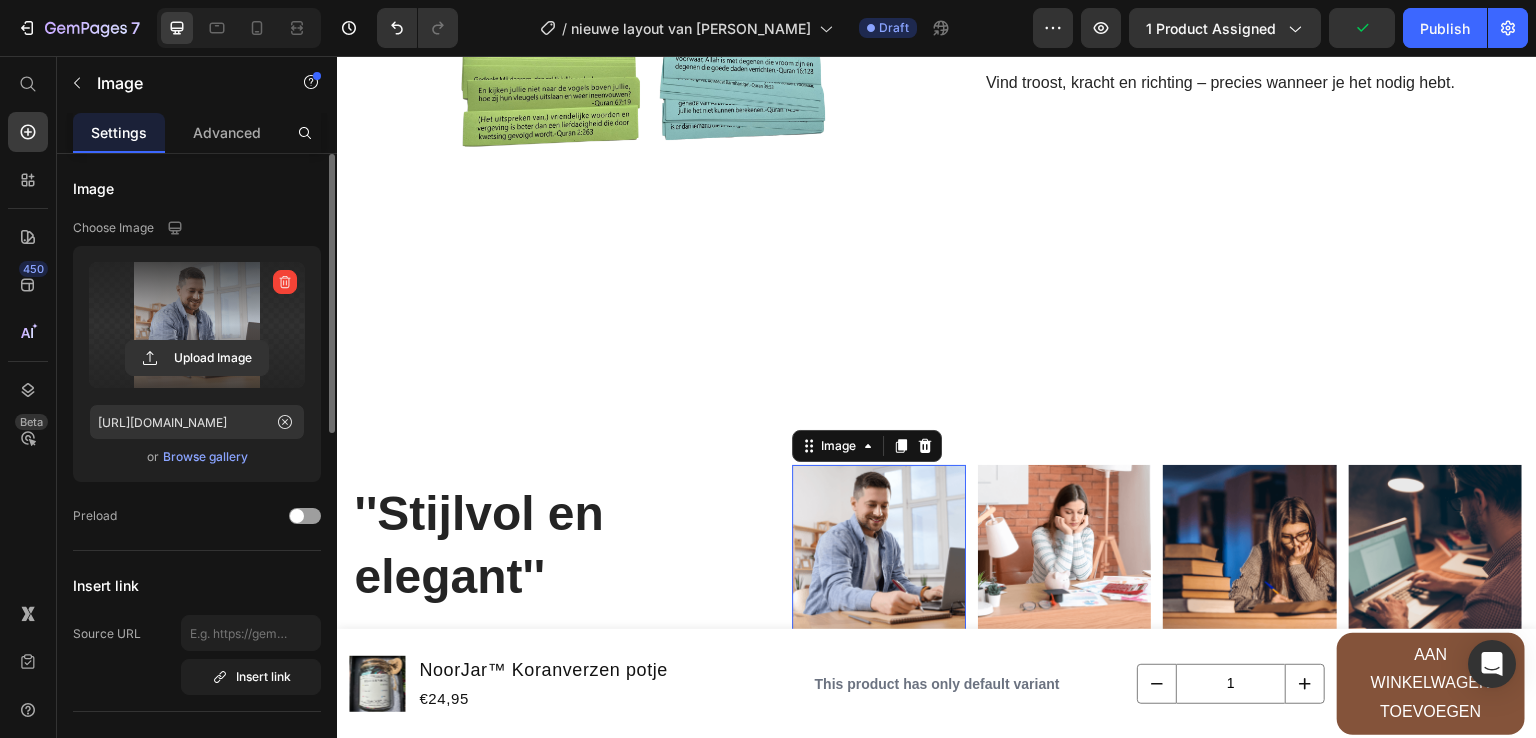 click at bounding box center [197, 325] 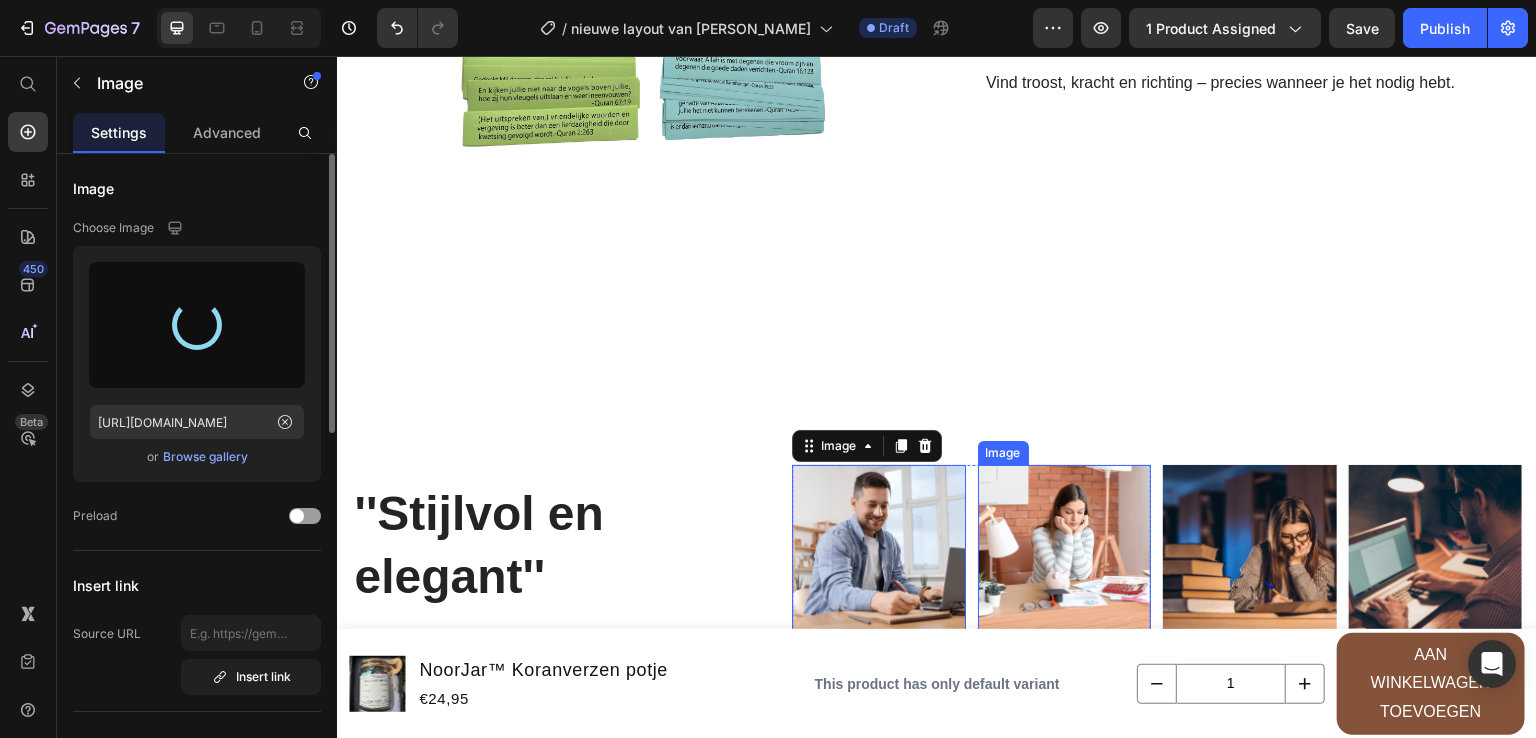 click at bounding box center (1065, 552) 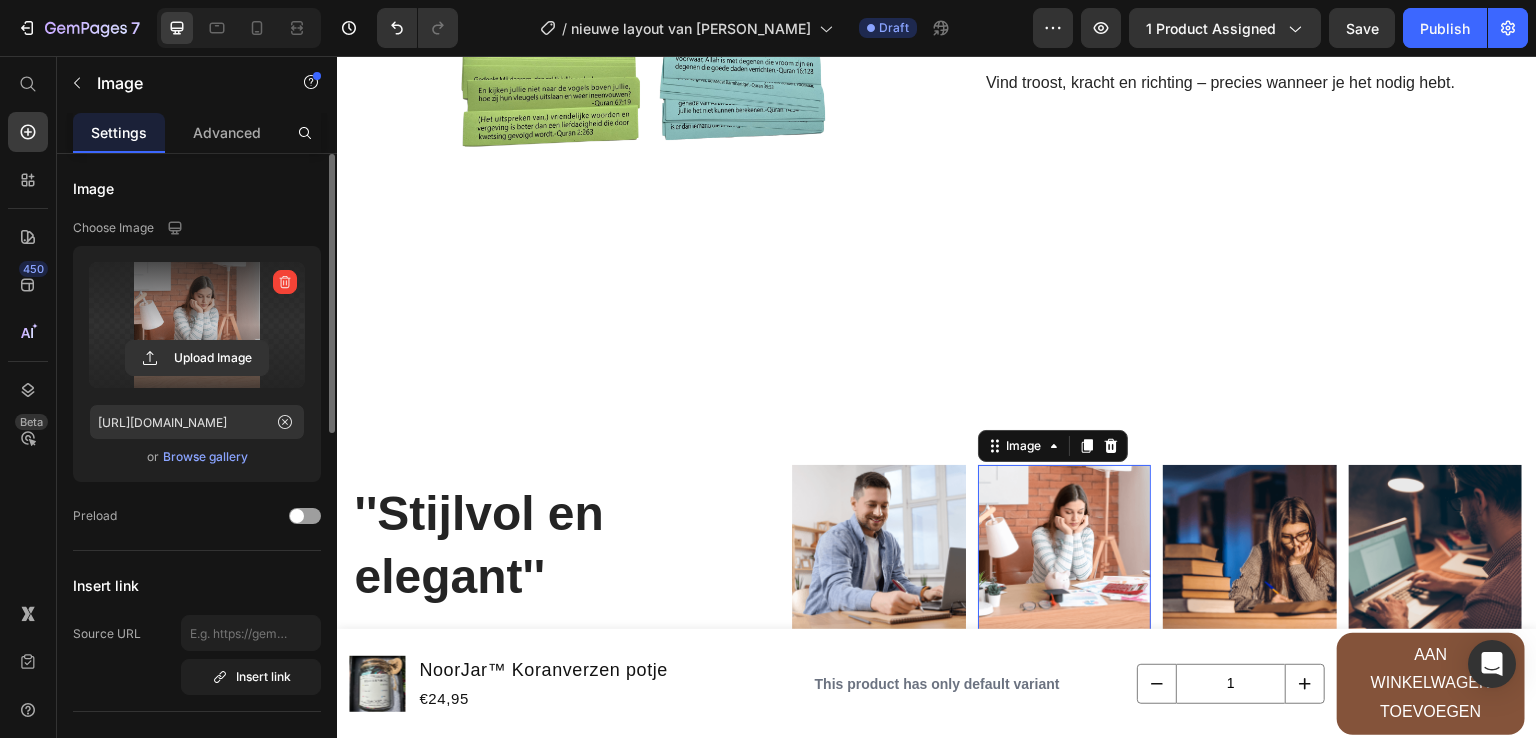 click at bounding box center [197, 325] 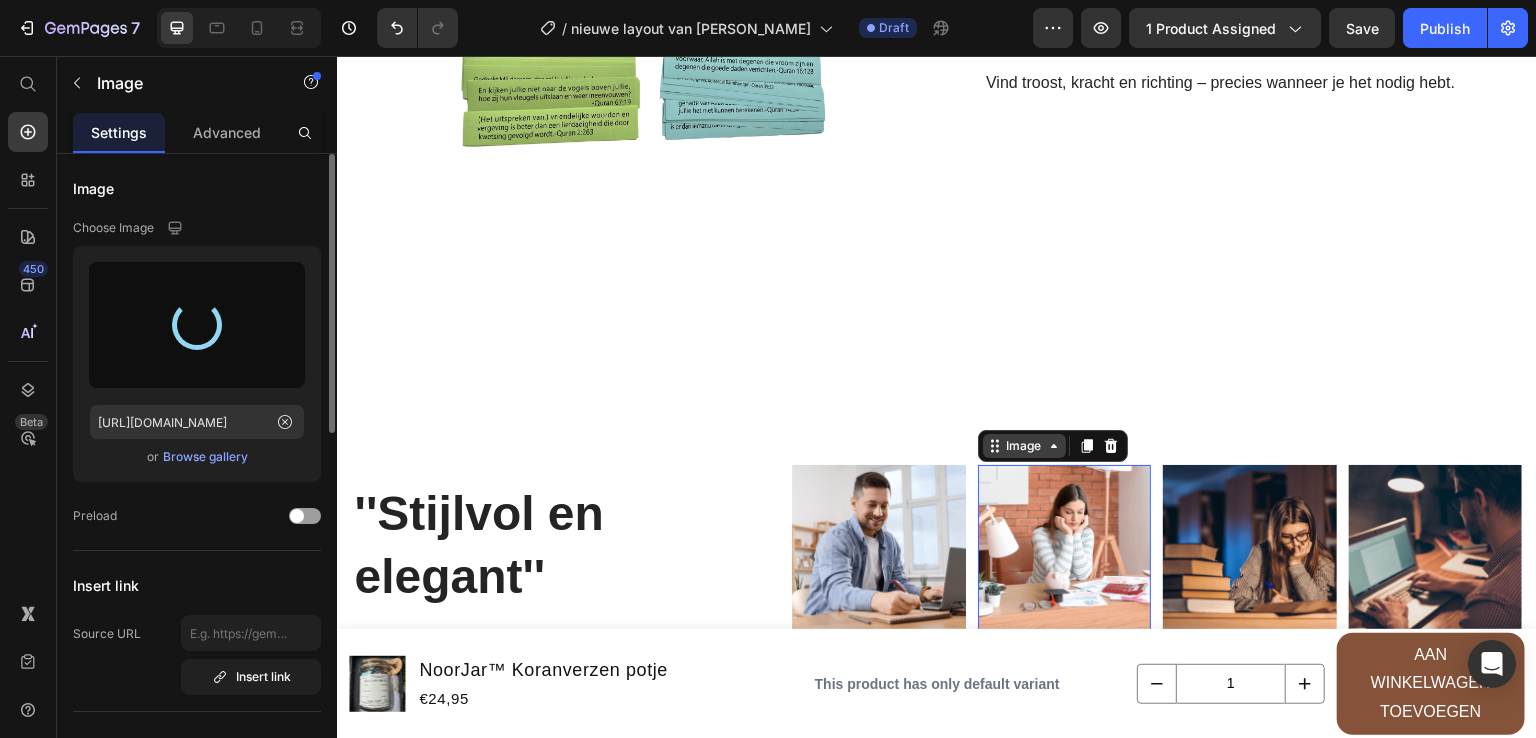 type on "[URL][DOMAIN_NAME]" 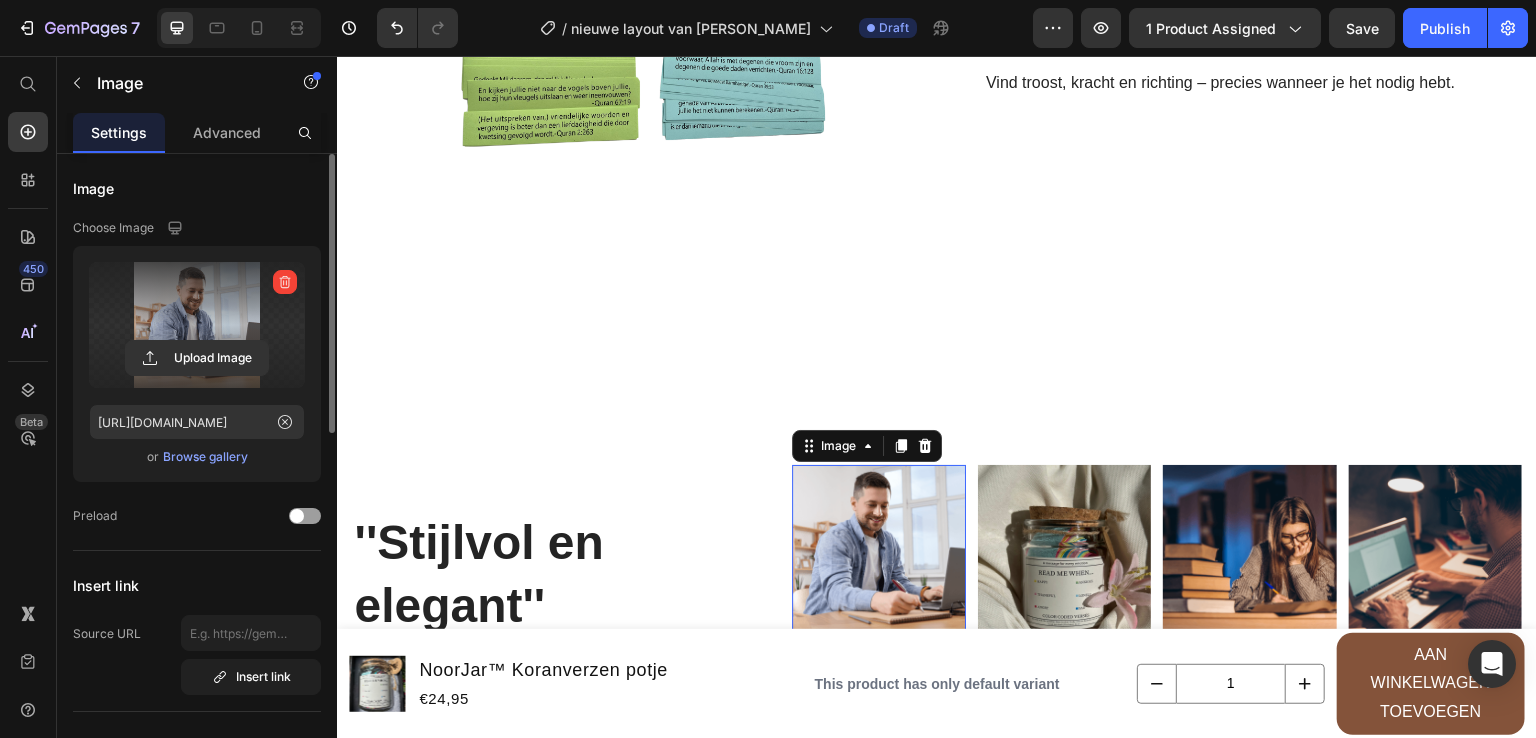 click at bounding box center [197, 325] 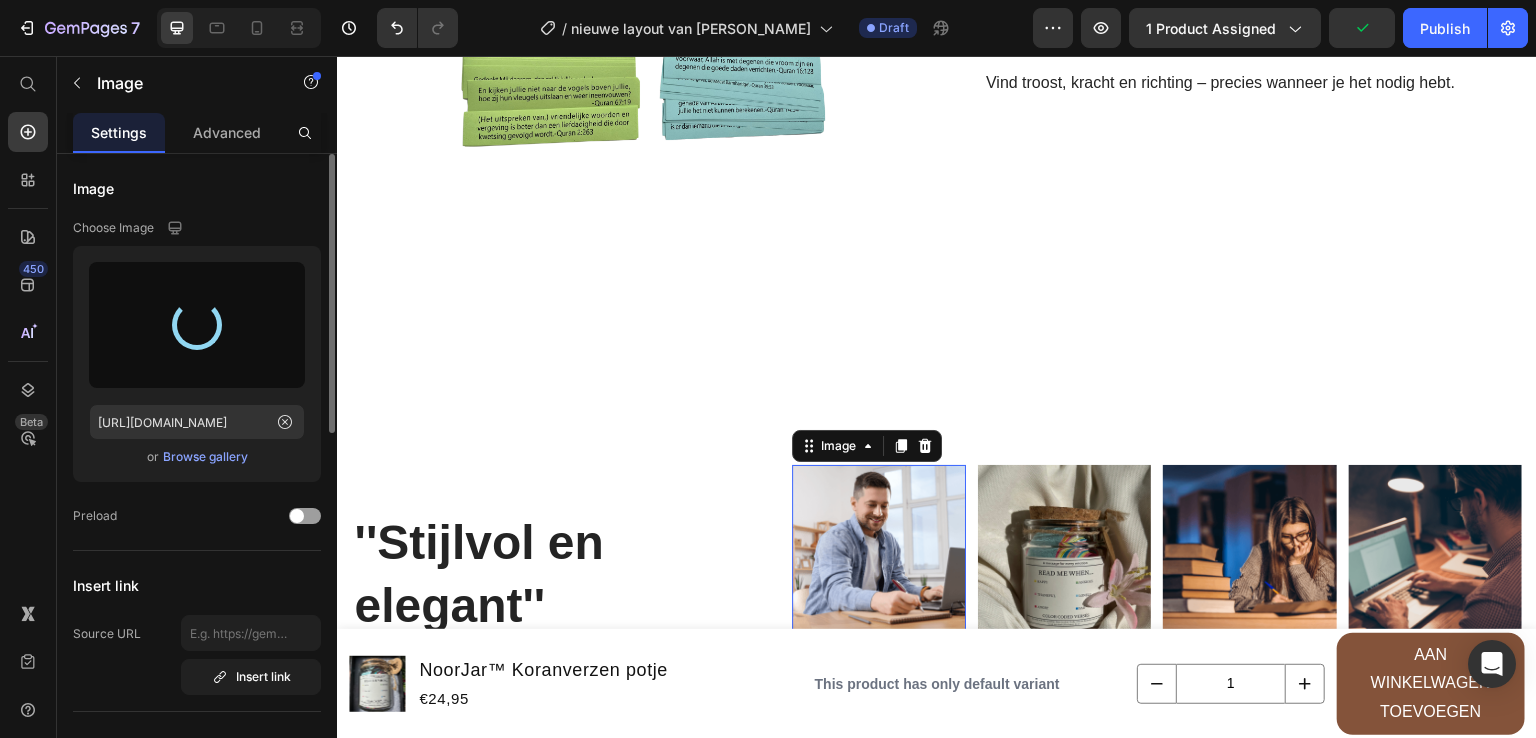 type on "[URL][DOMAIN_NAME]" 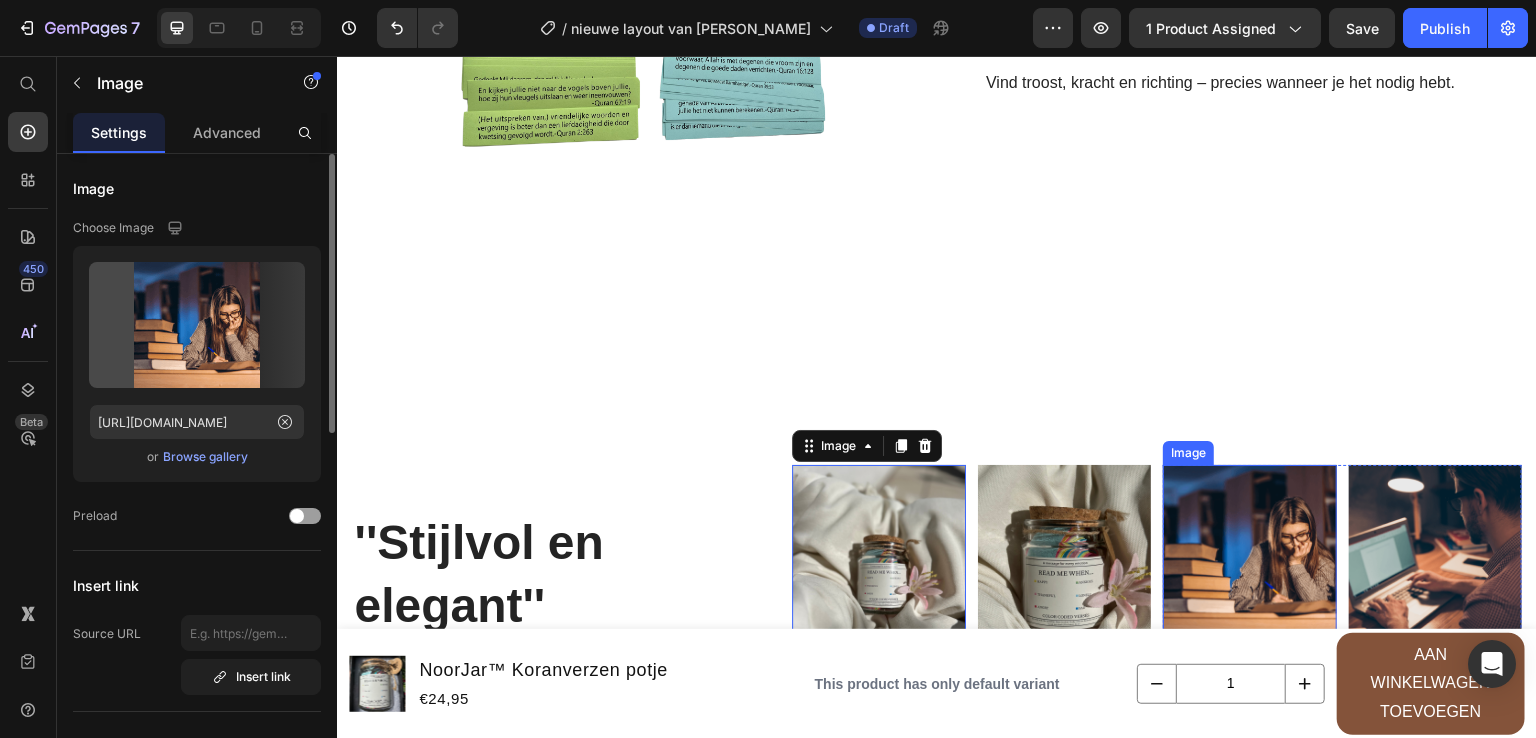 click at bounding box center [1250, 552] 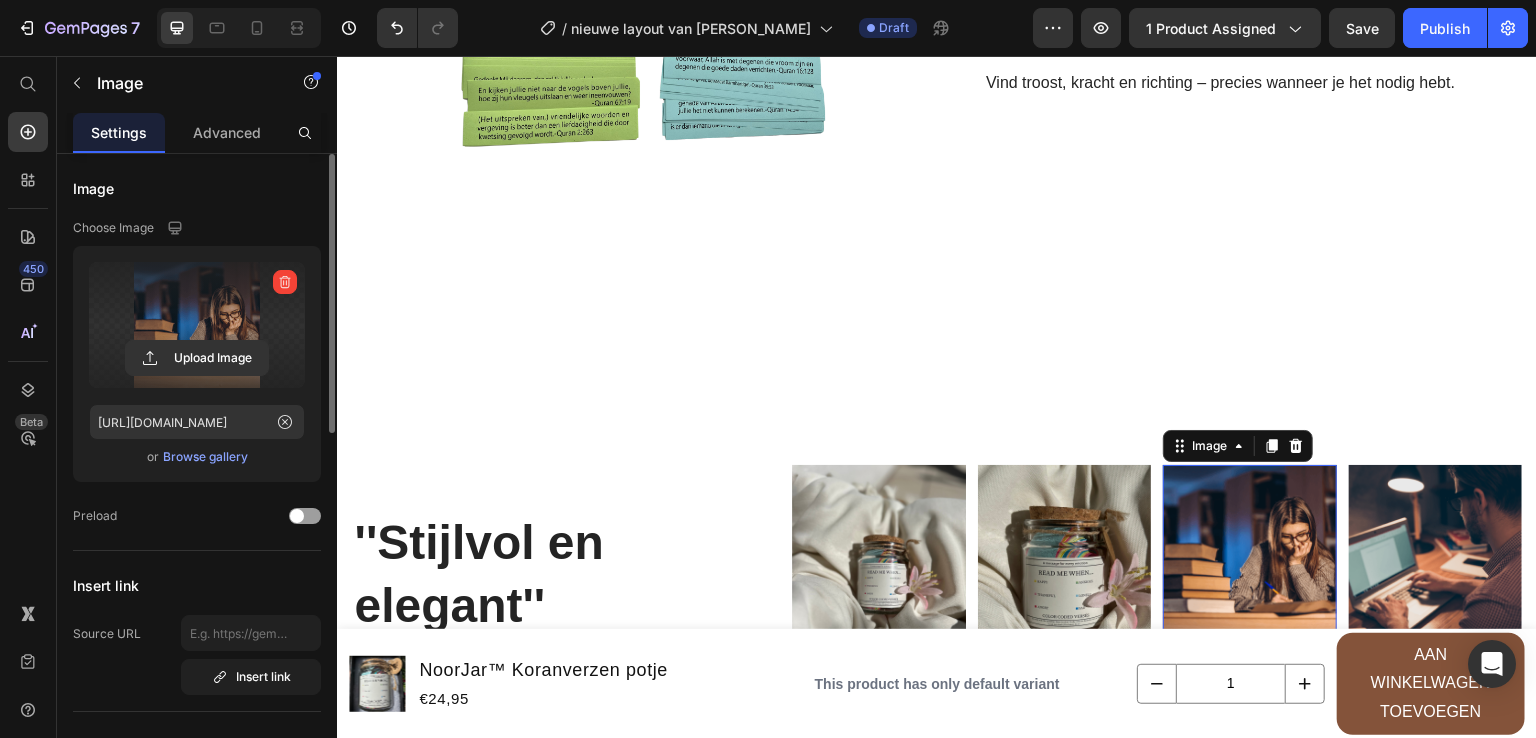 click at bounding box center [197, 325] 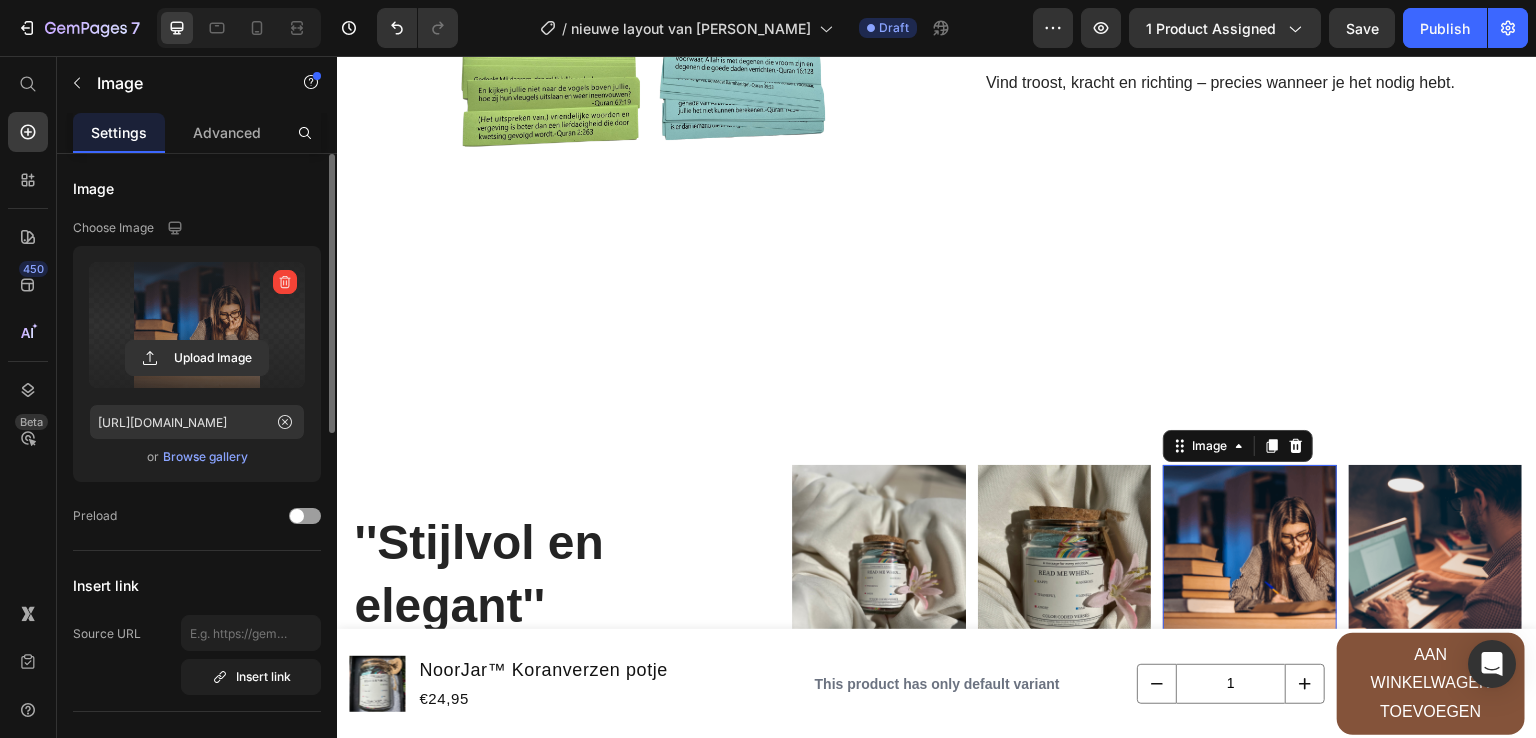 click 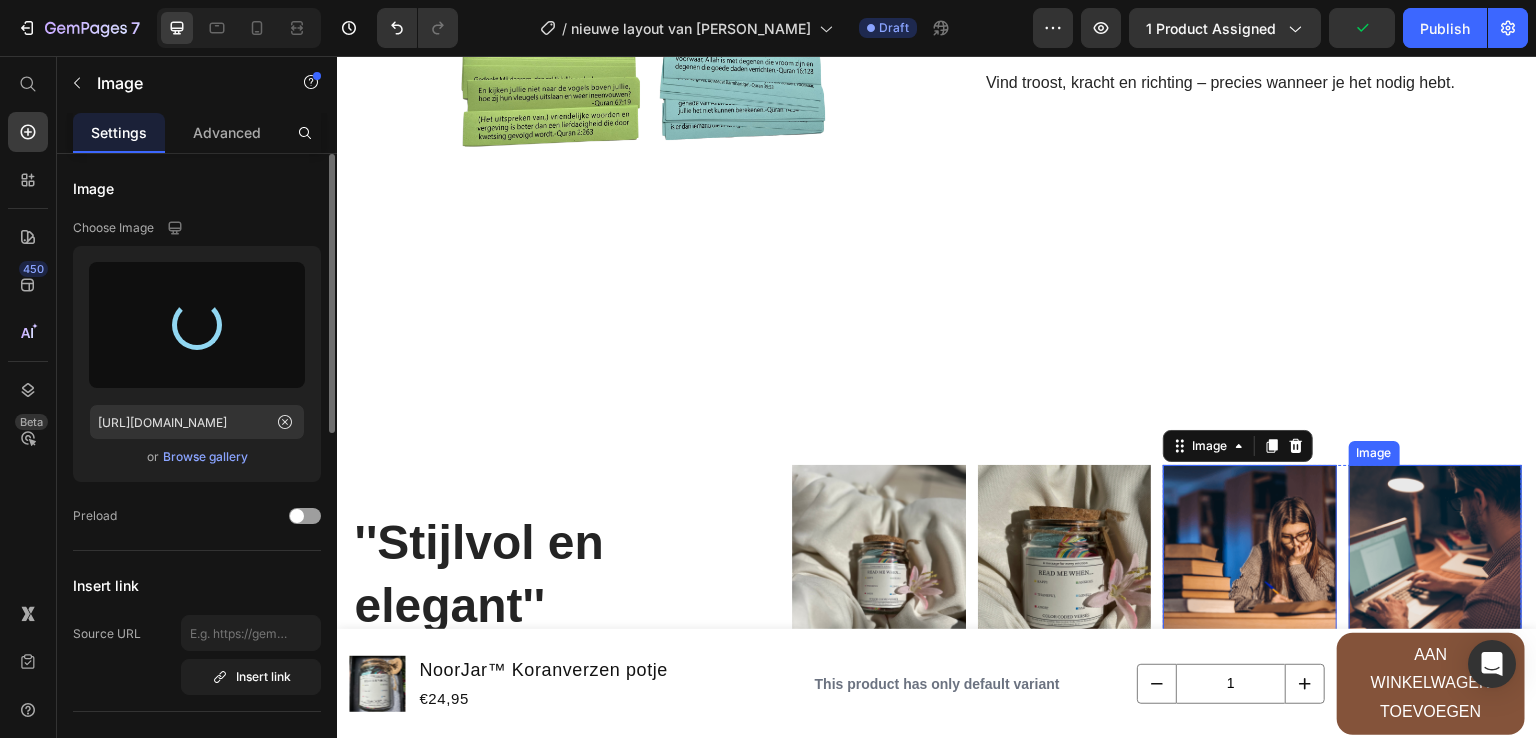 type on "[URL][DOMAIN_NAME]" 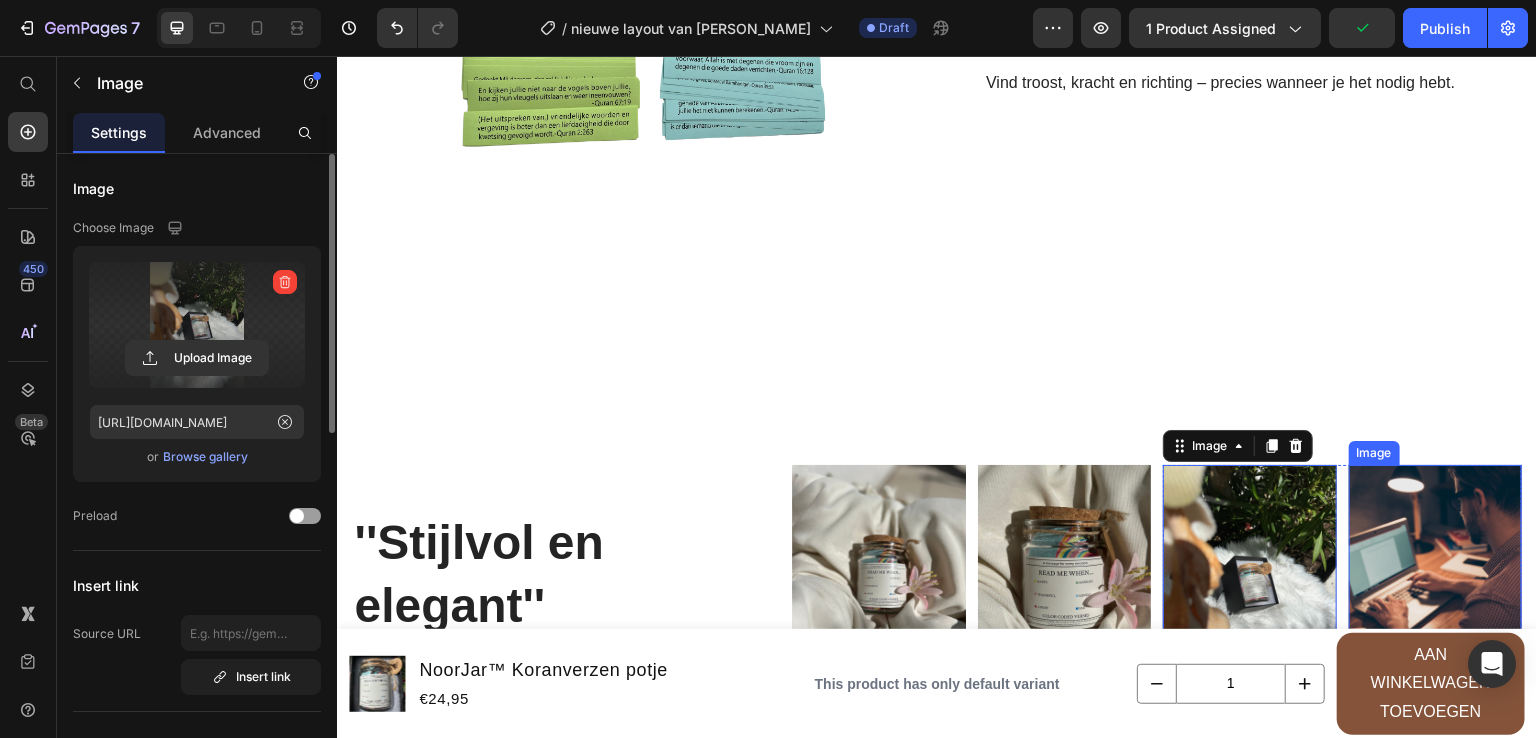 click at bounding box center [1436, 552] 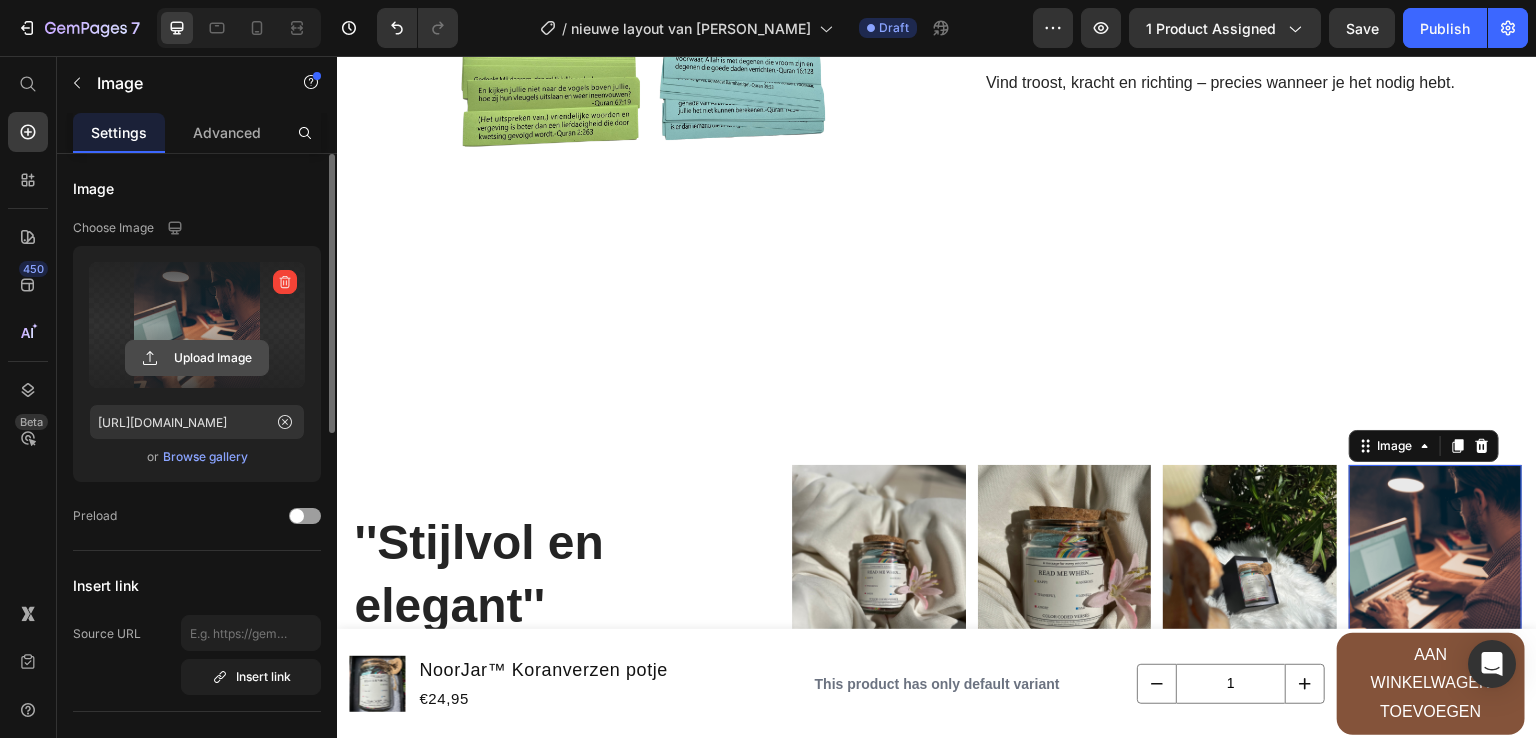 click 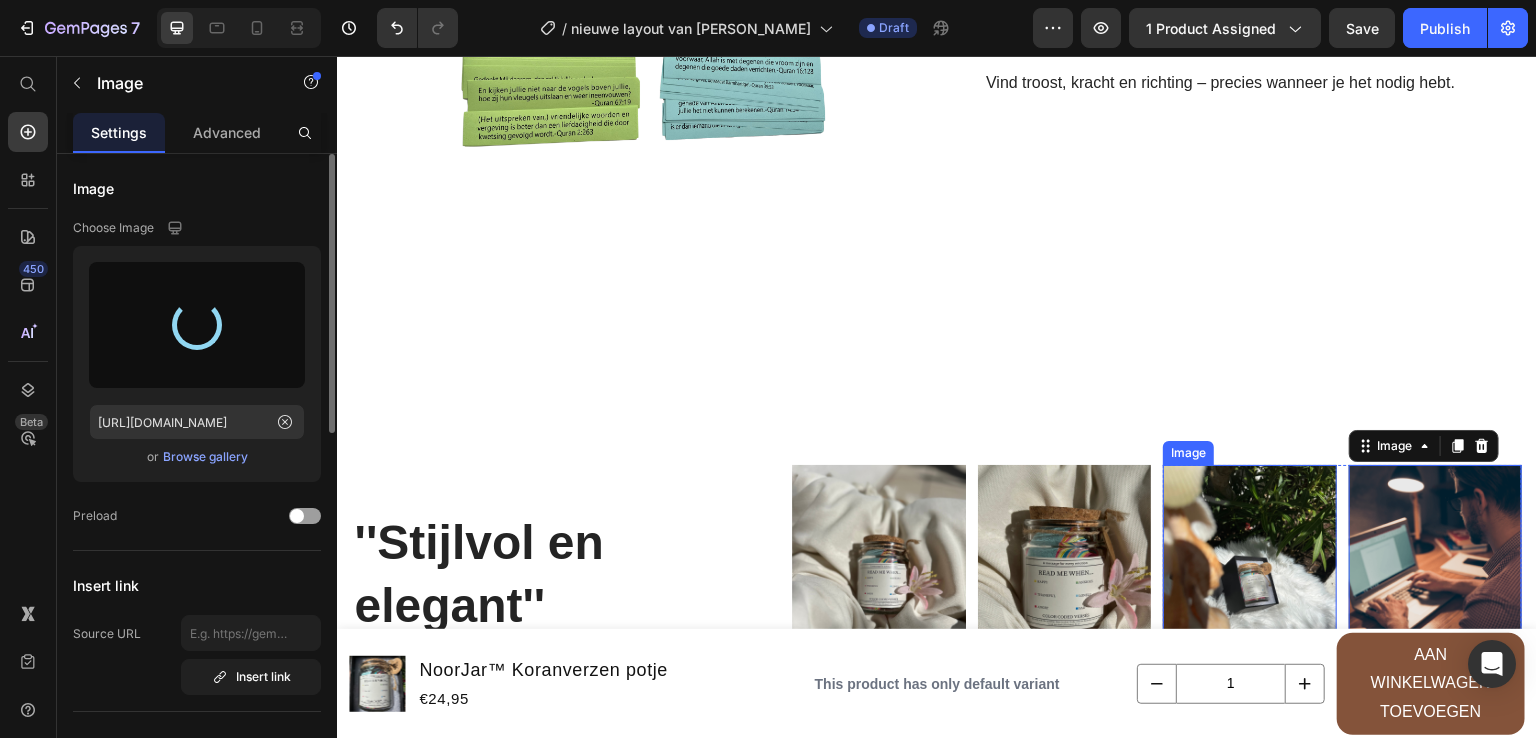 type on "[URL][DOMAIN_NAME]" 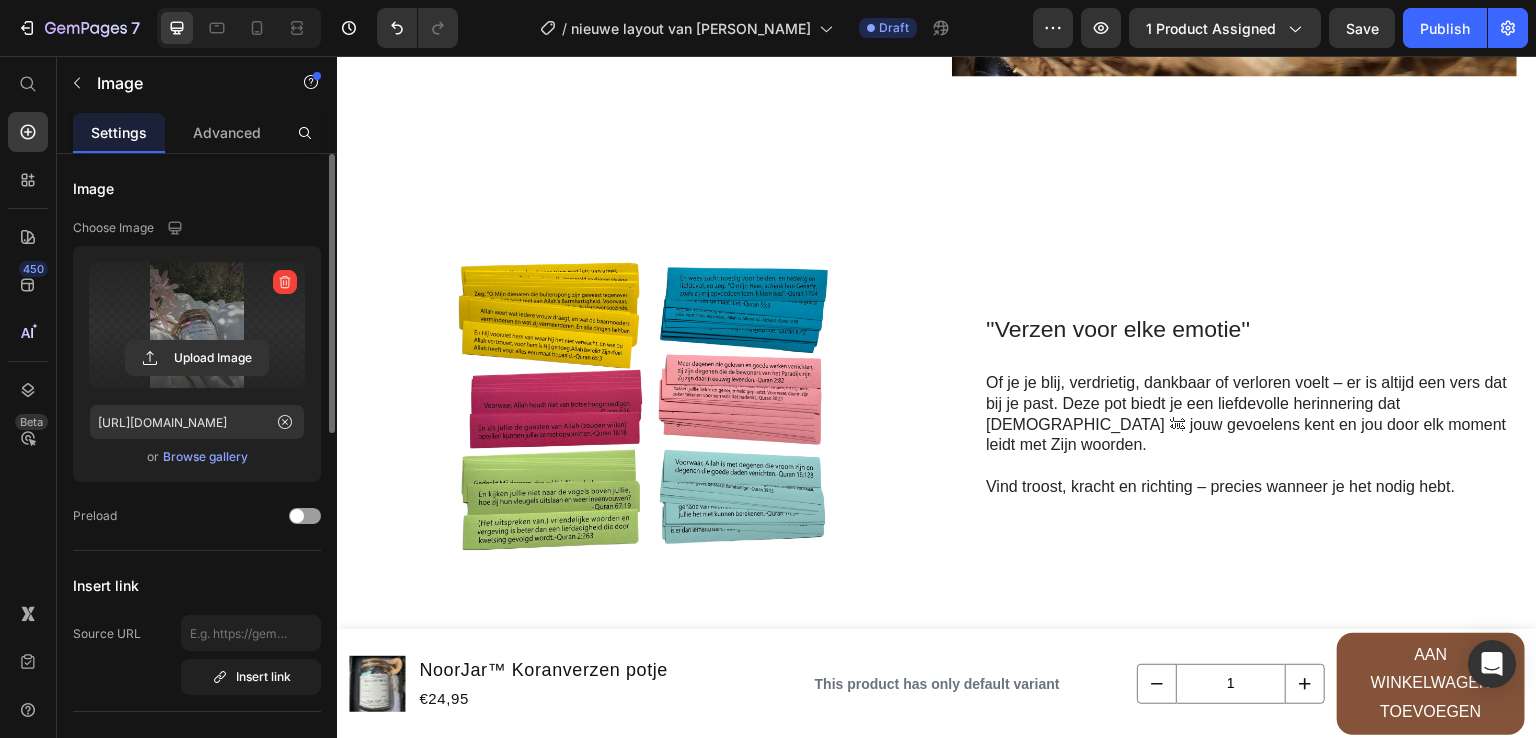 scroll, scrollTop: 2917, scrollLeft: 0, axis: vertical 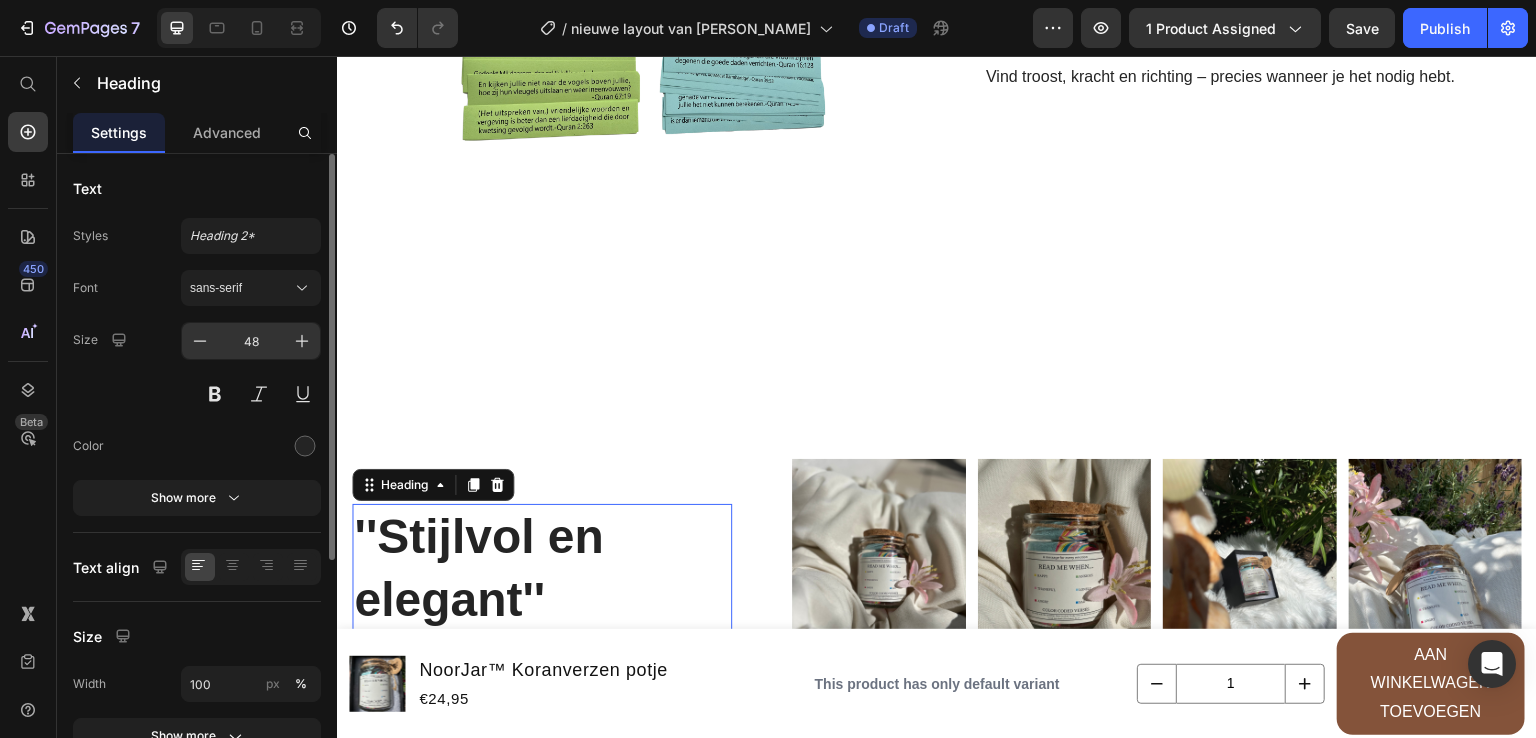 click on "48" at bounding box center (251, 341) 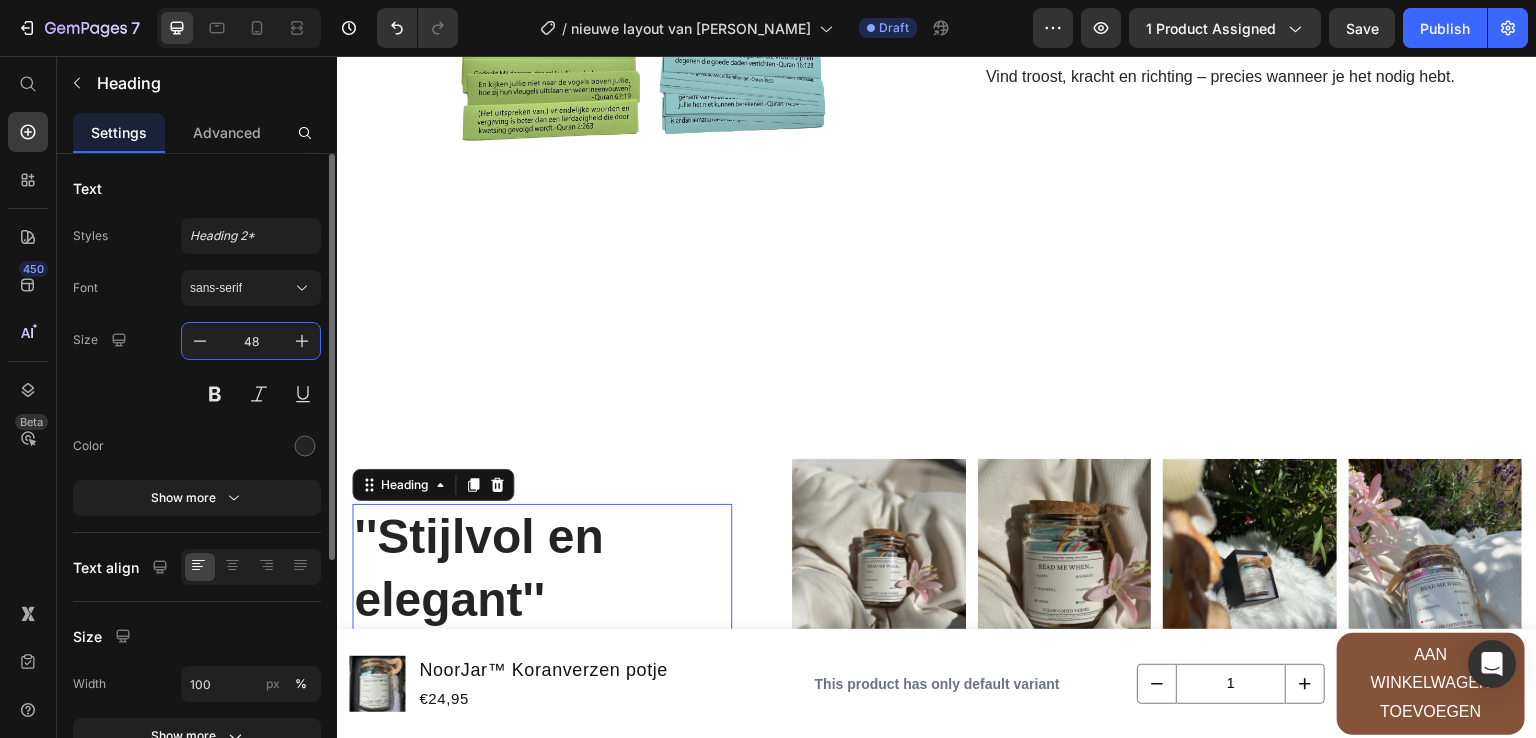 click on "48" at bounding box center (251, 341) 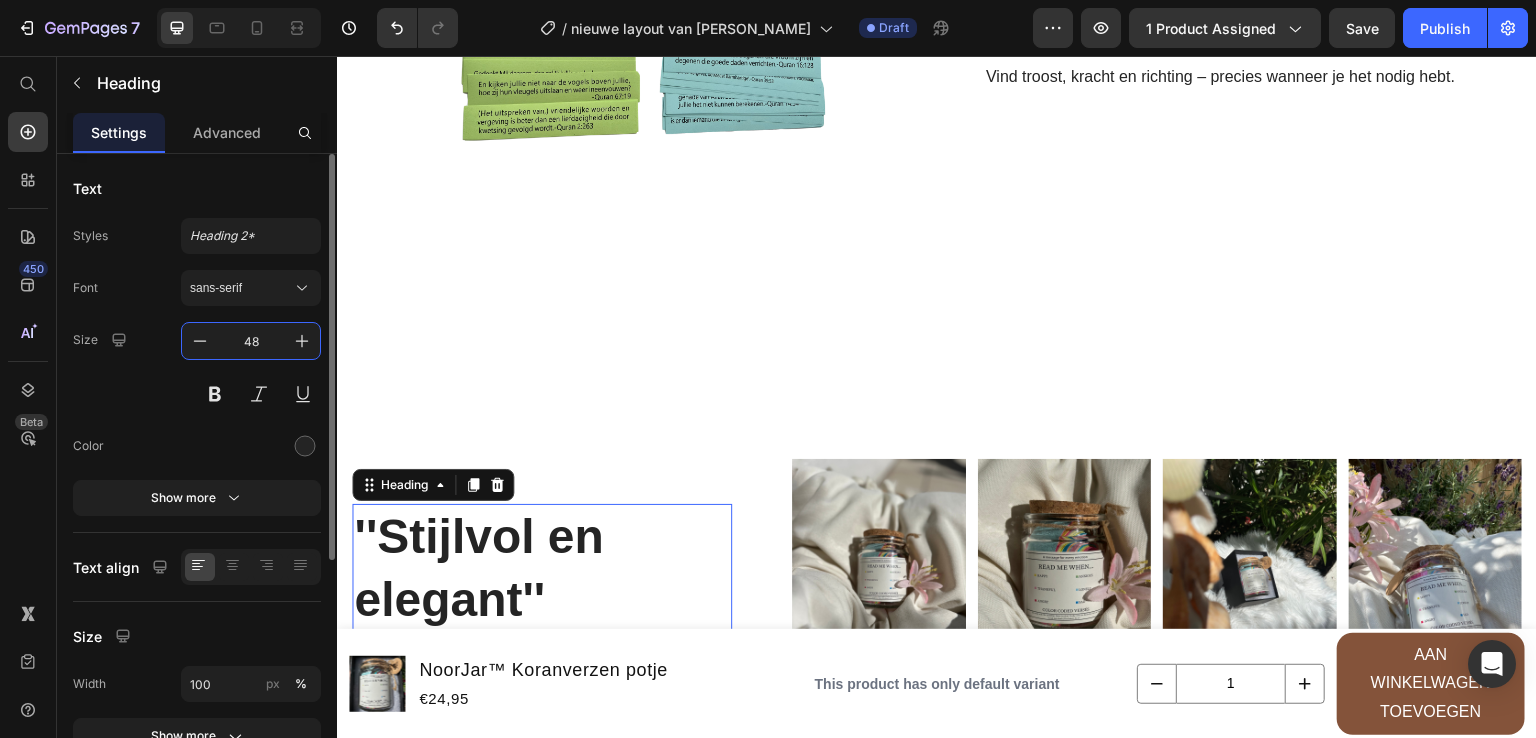 click on "48" at bounding box center [251, 341] 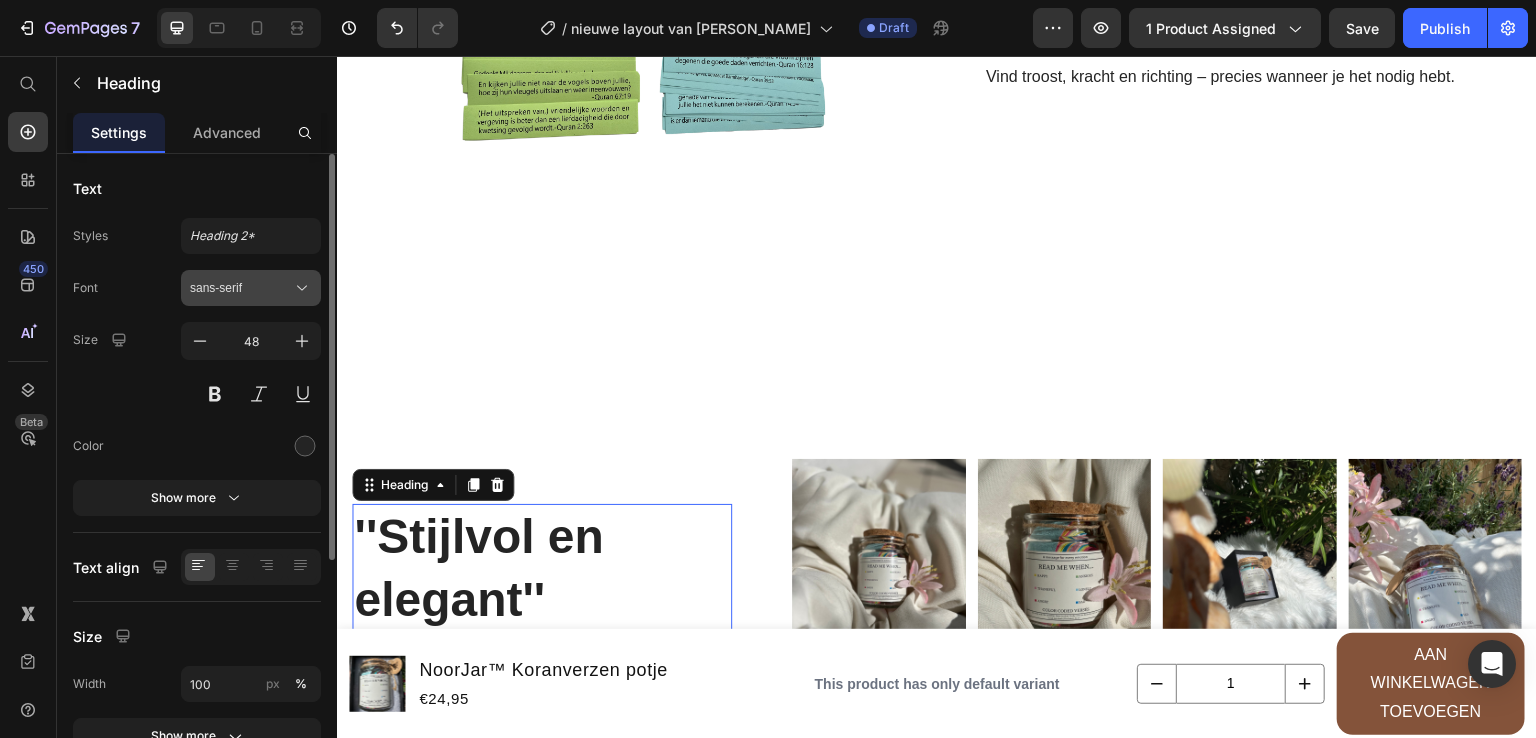click on "sans-serif" at bounding box center (241, 288) 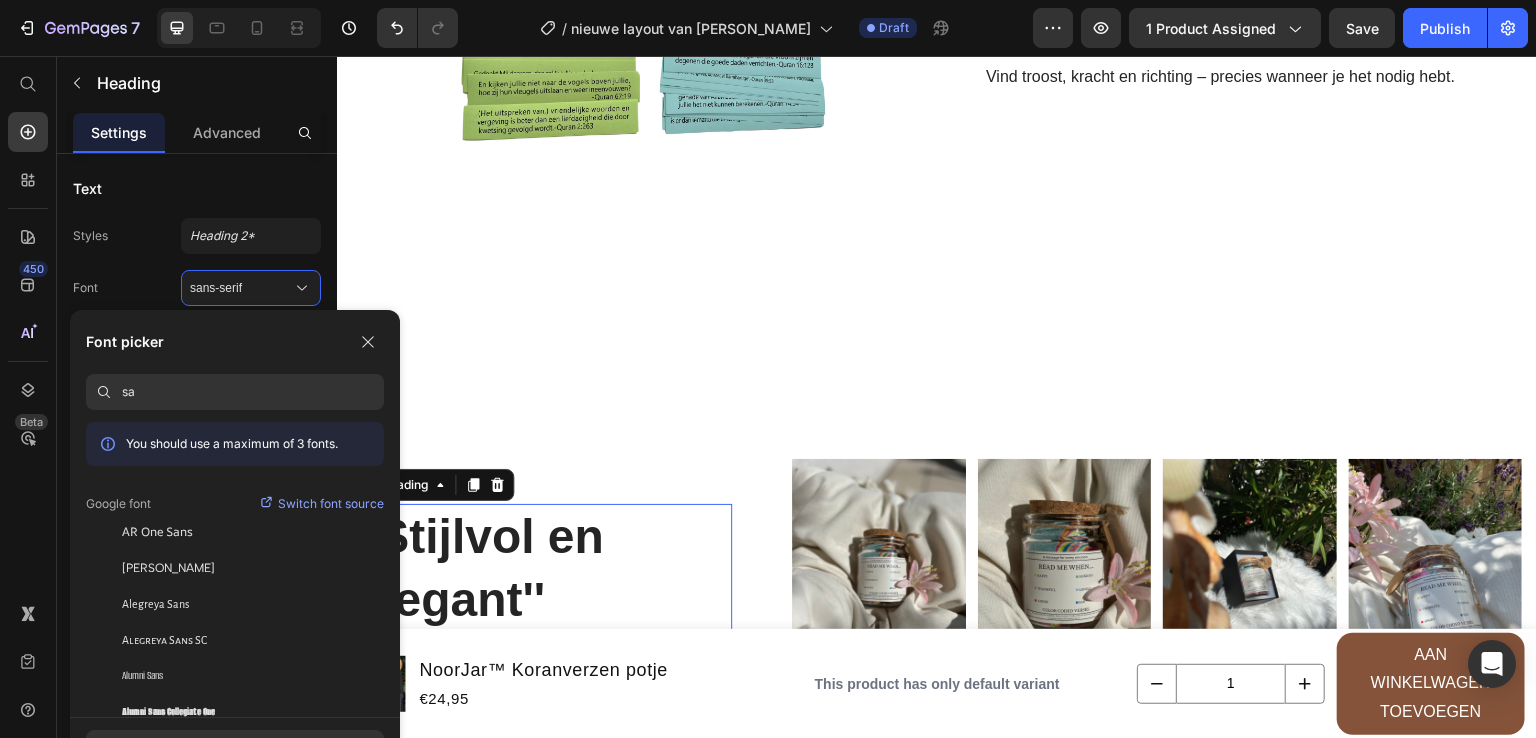 type on "s" 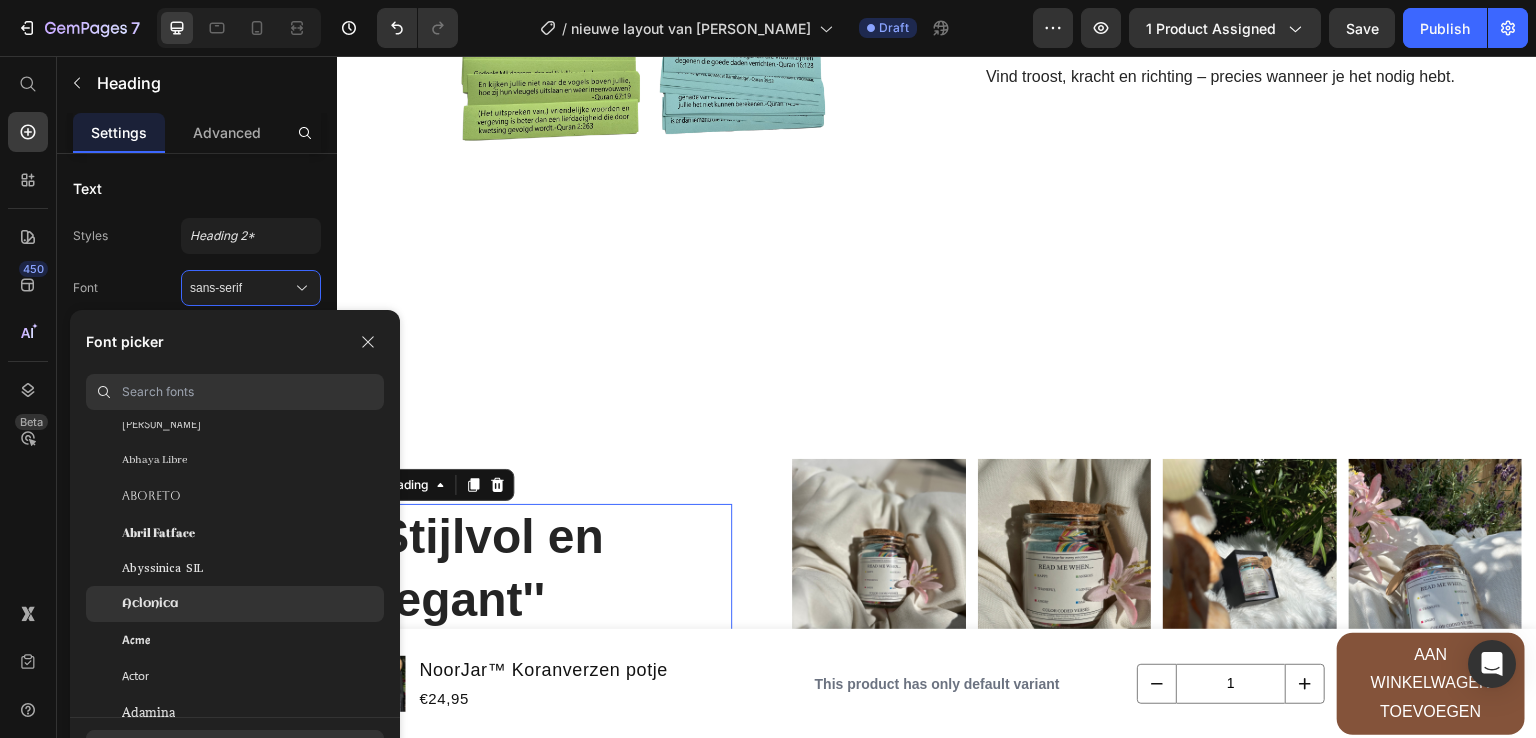 scroll, scrollTop: 216, scrollLeft: 0, axis: vertical 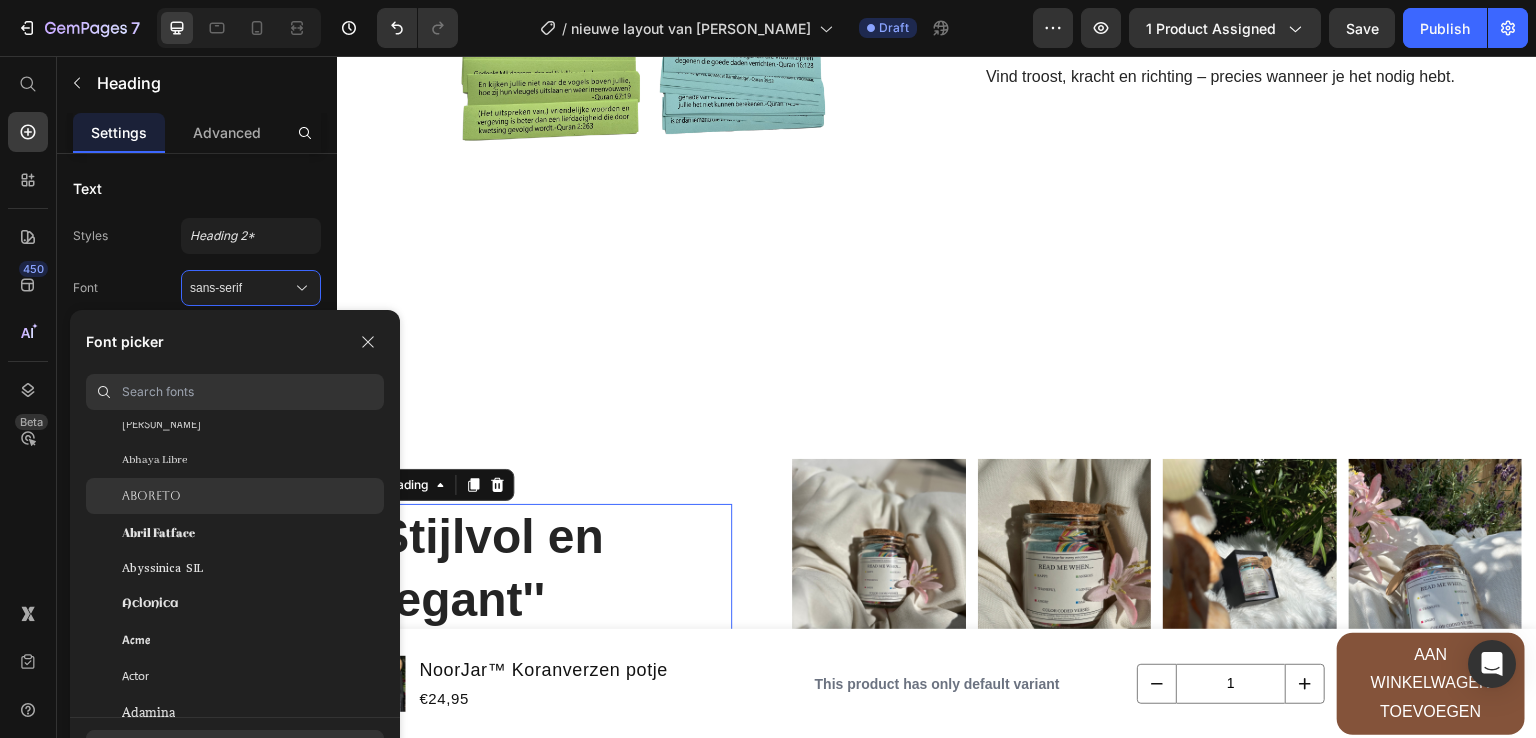 click on "Aboreto" 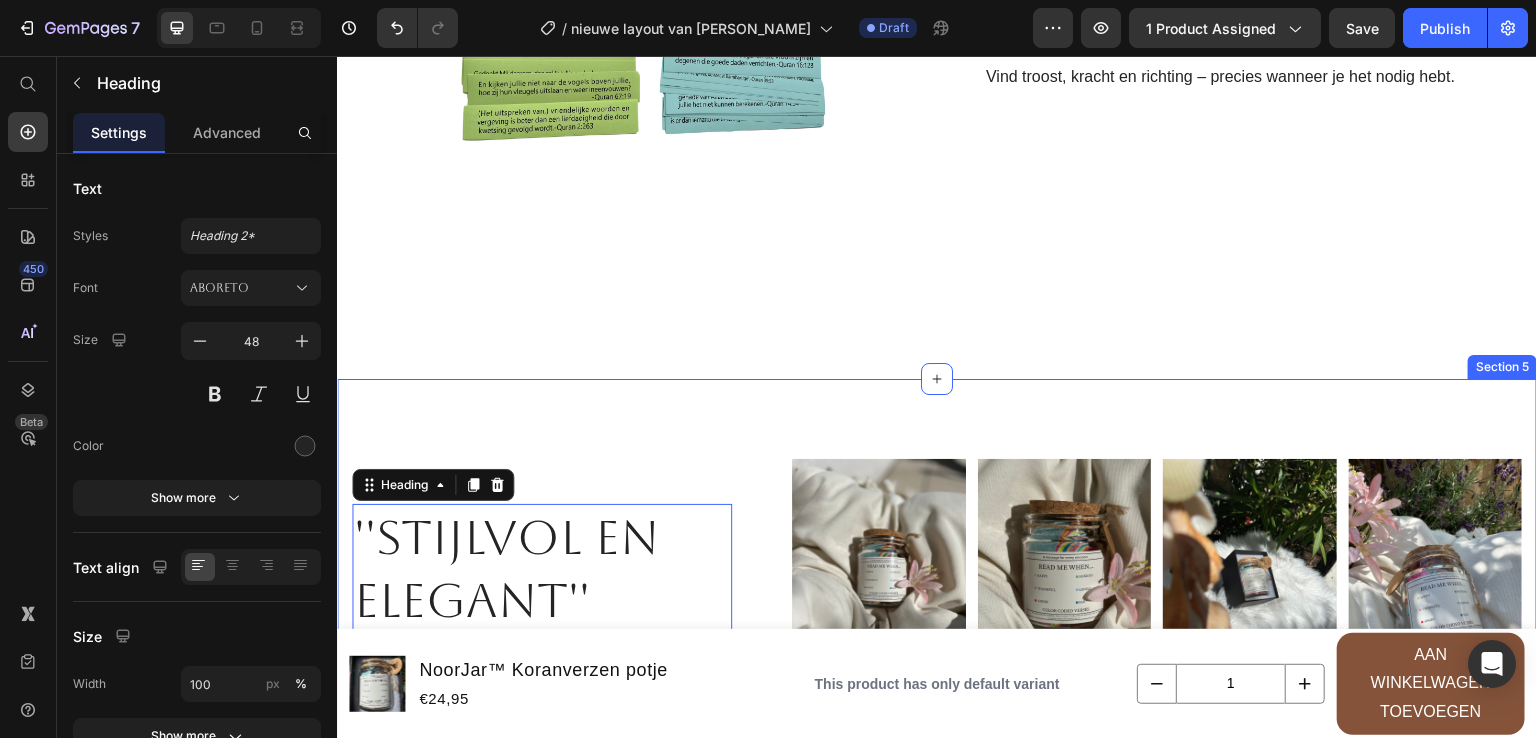 type on "s" 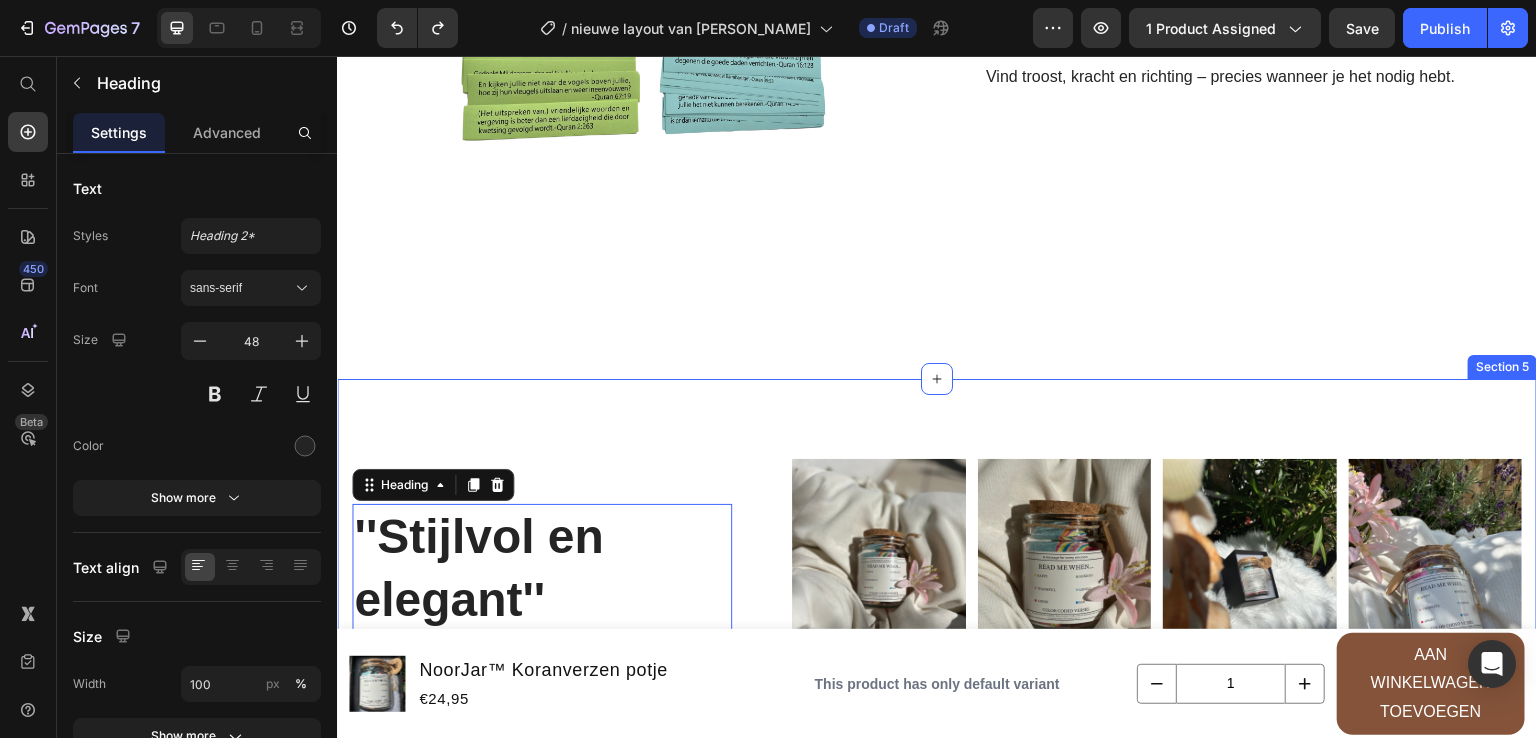 scroll, scrollTop: 0, scrollLeft: 0, axis: both 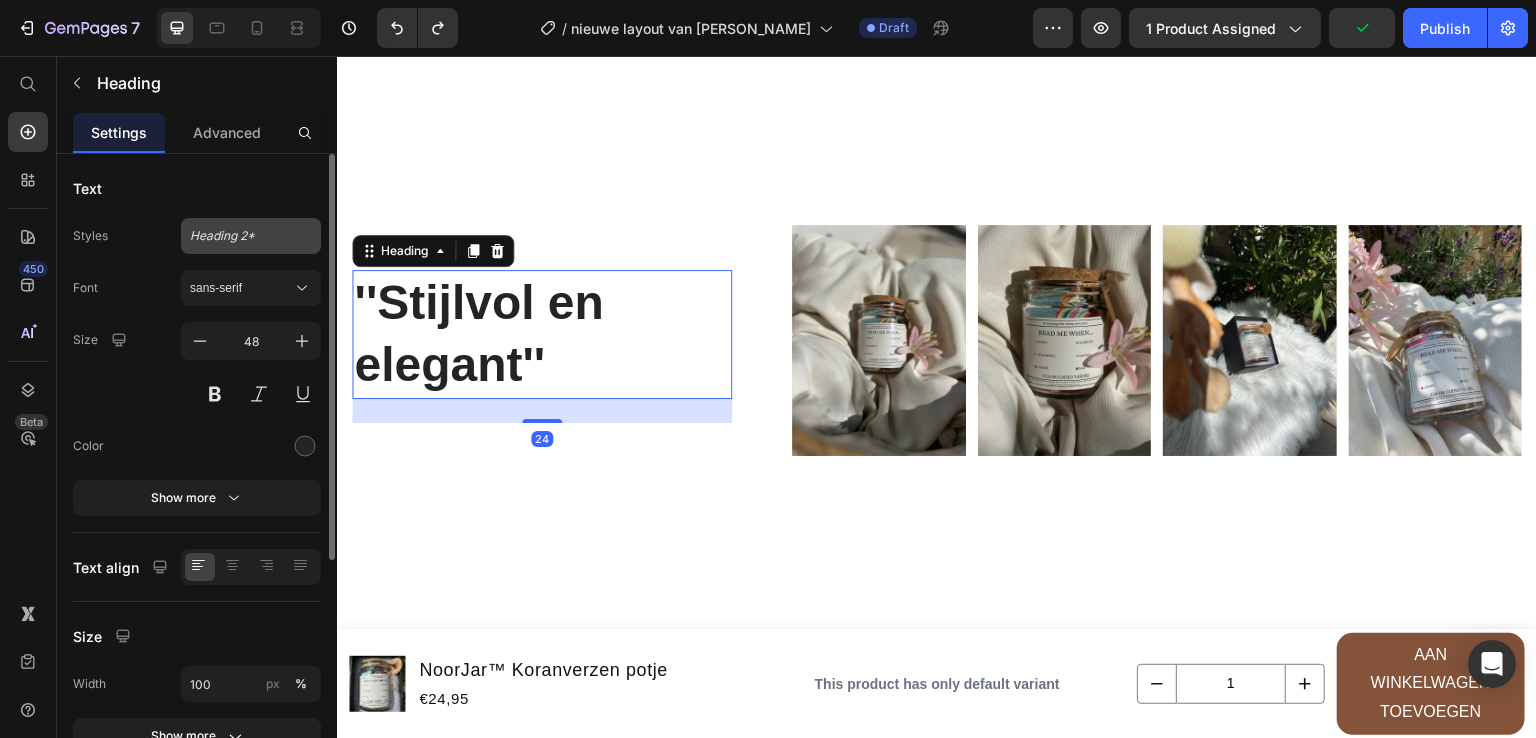 click on "Heading 2*" at bounding box center (251, 236) 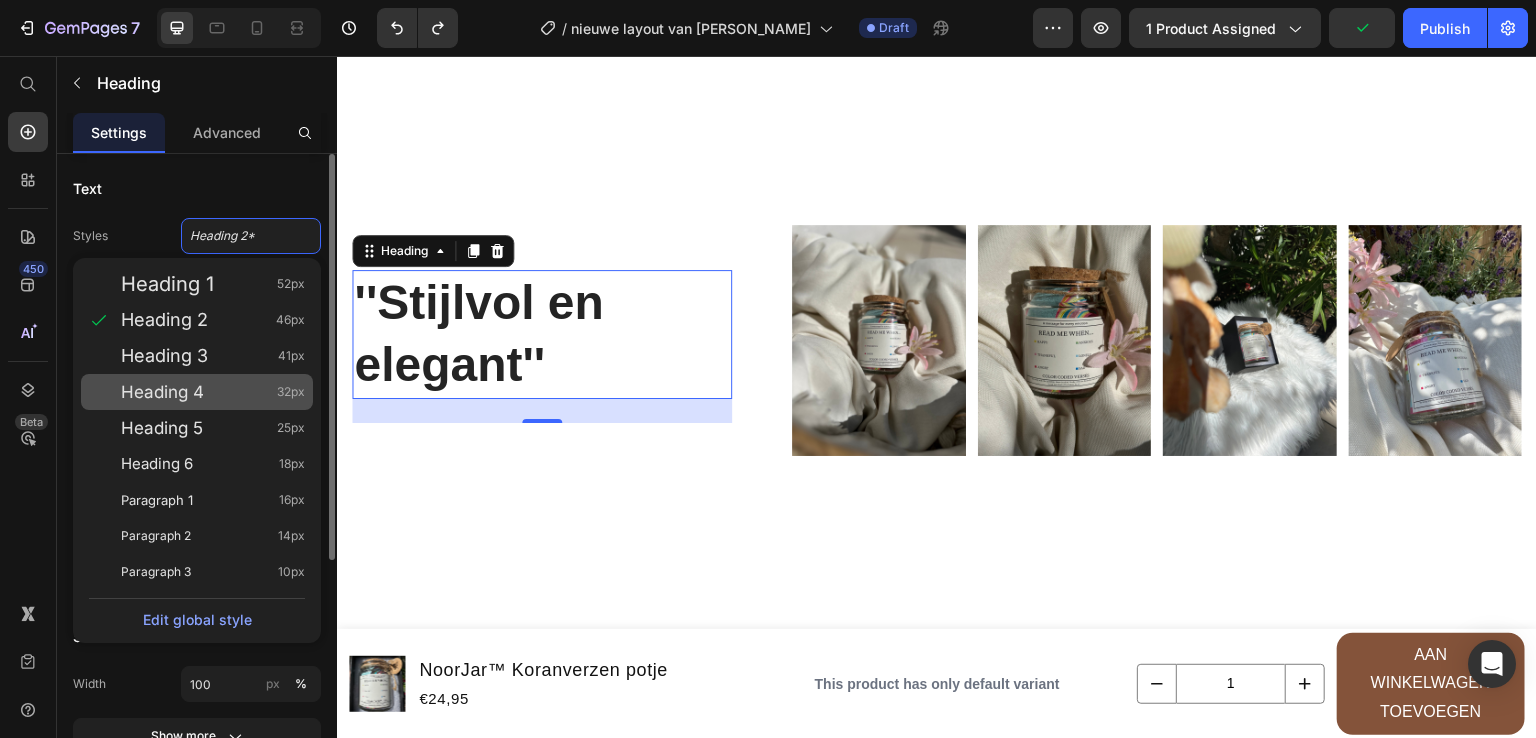 click on "Heading 4 32px" 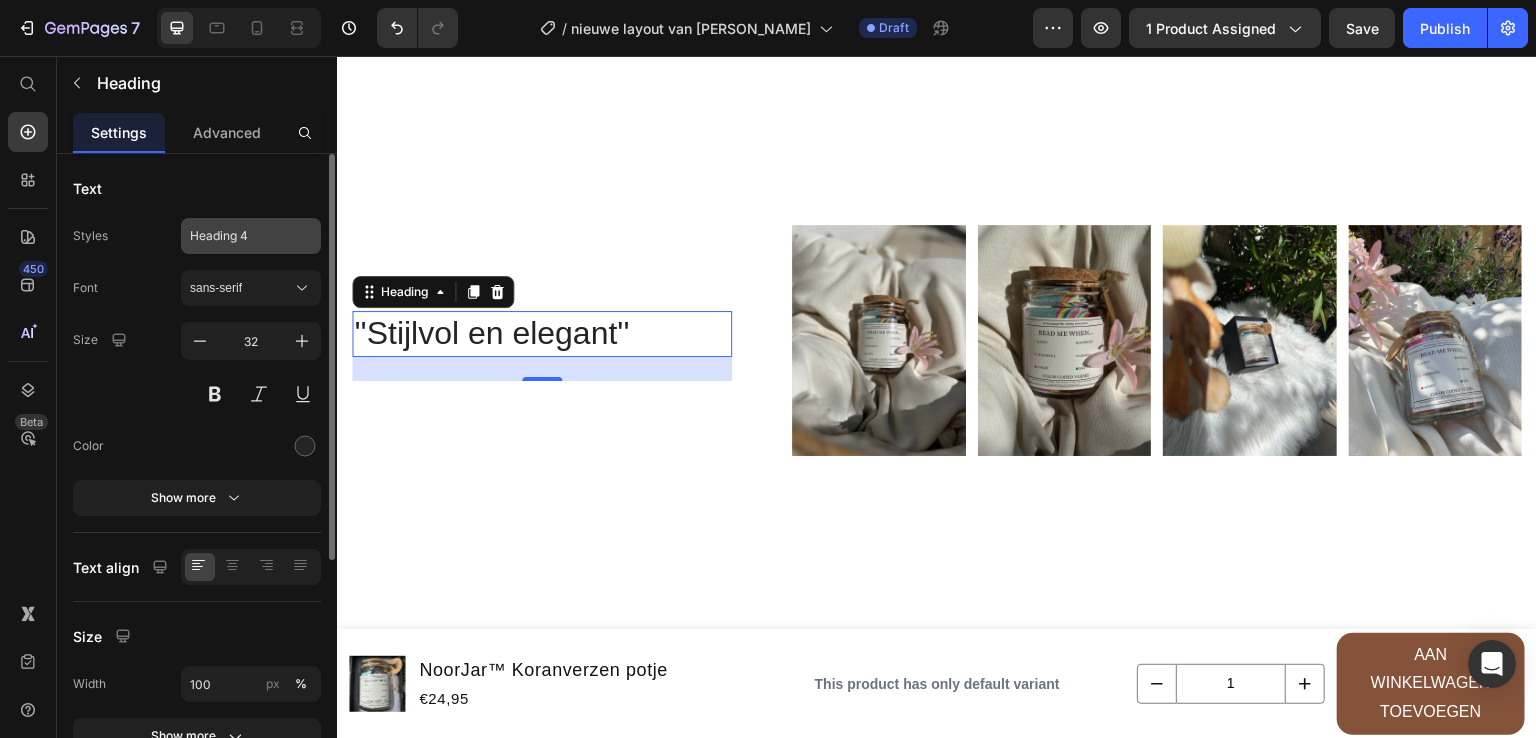 click on "Heading 4" at bounding box center [251, 236] 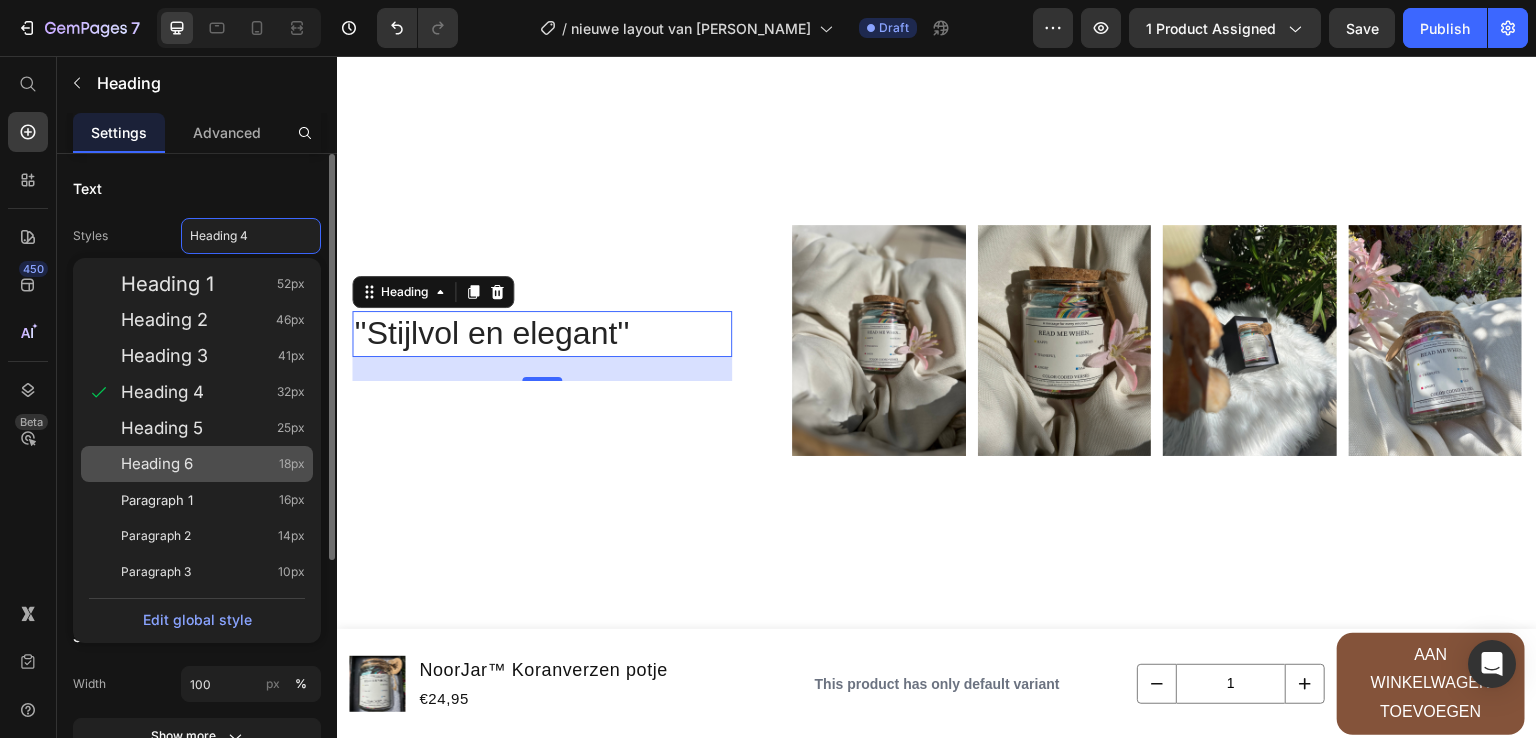 click on "Heading 6 18px" at bounding box center [213, 464] 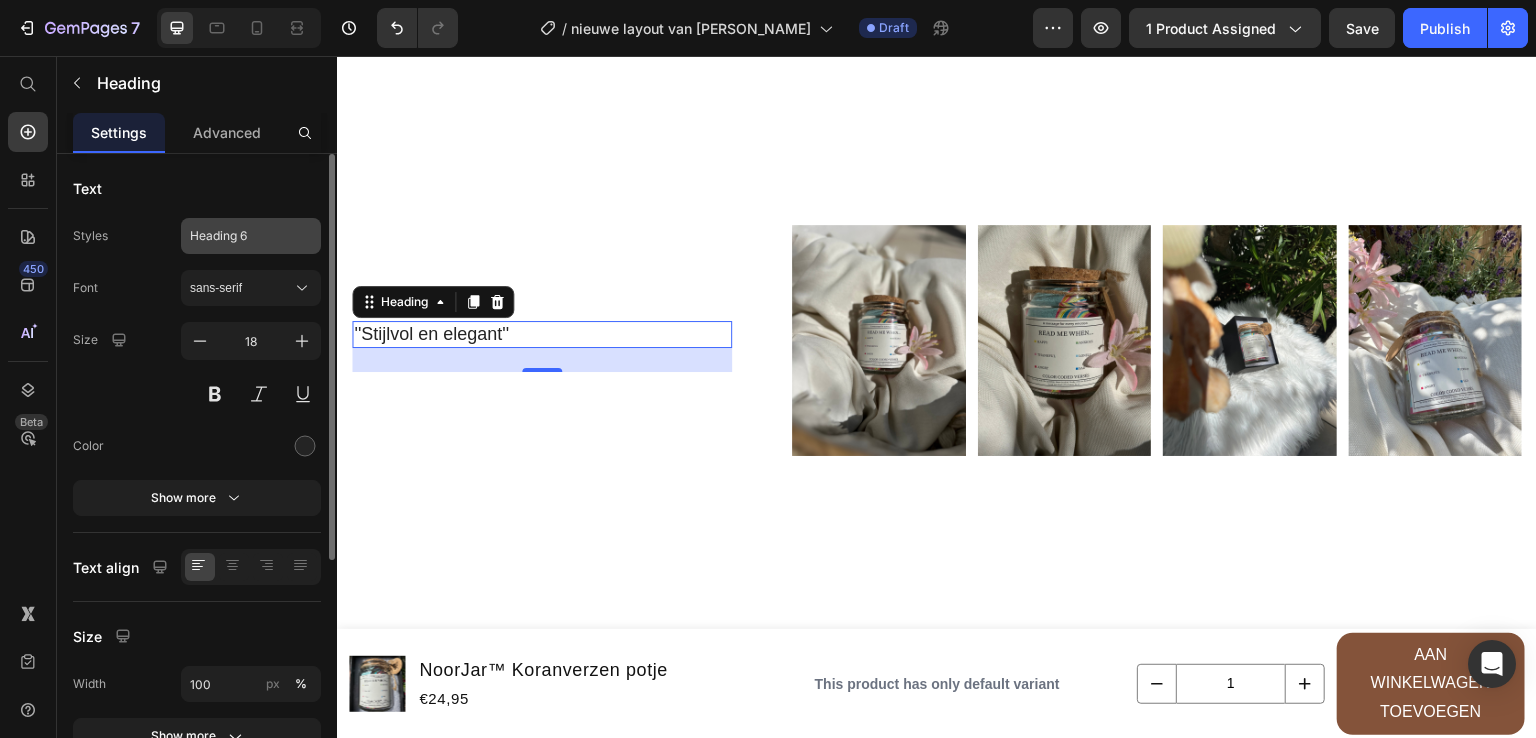 click on "Heading 6" at bounding box center (239, 236) 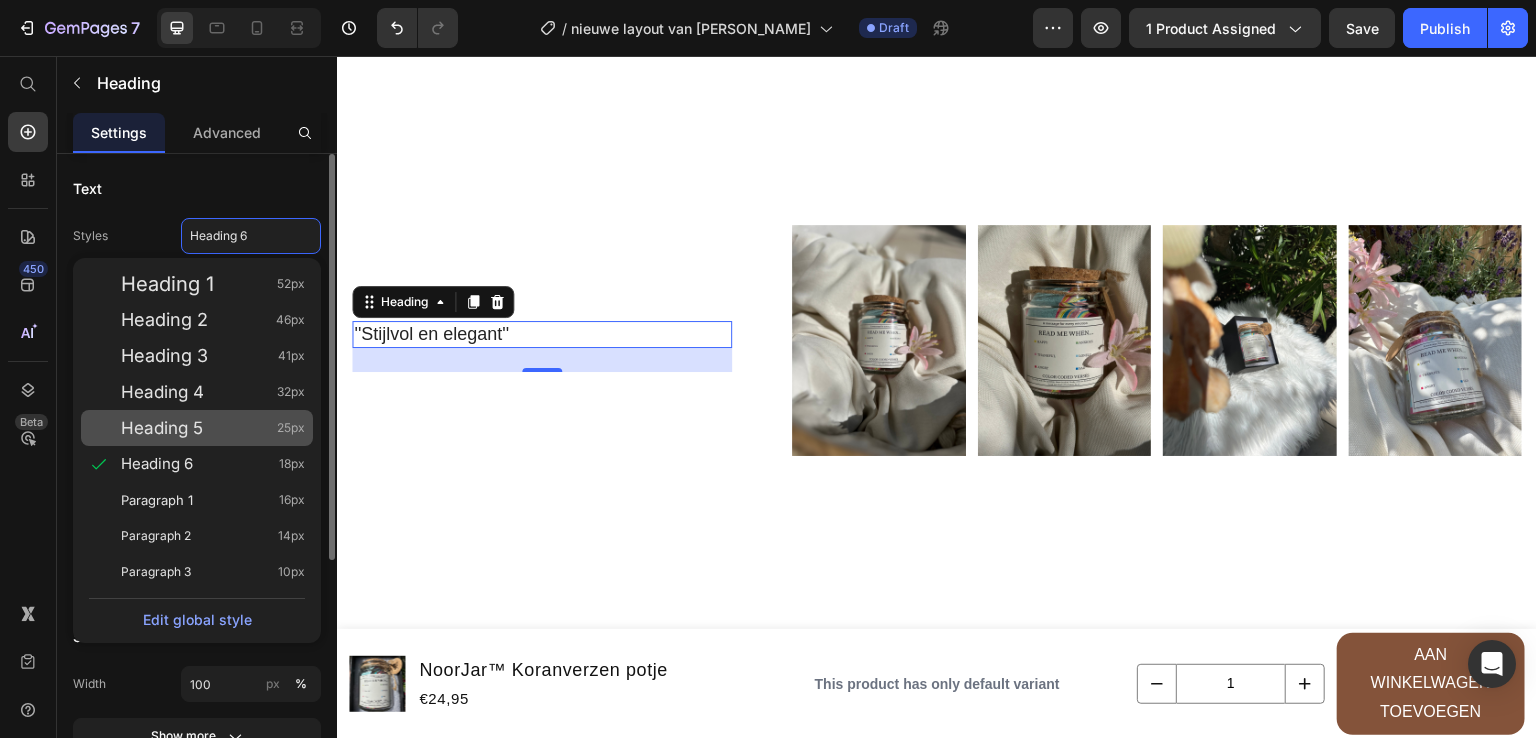 click on "Heading 5 25px" at bounding box center [213, 428] 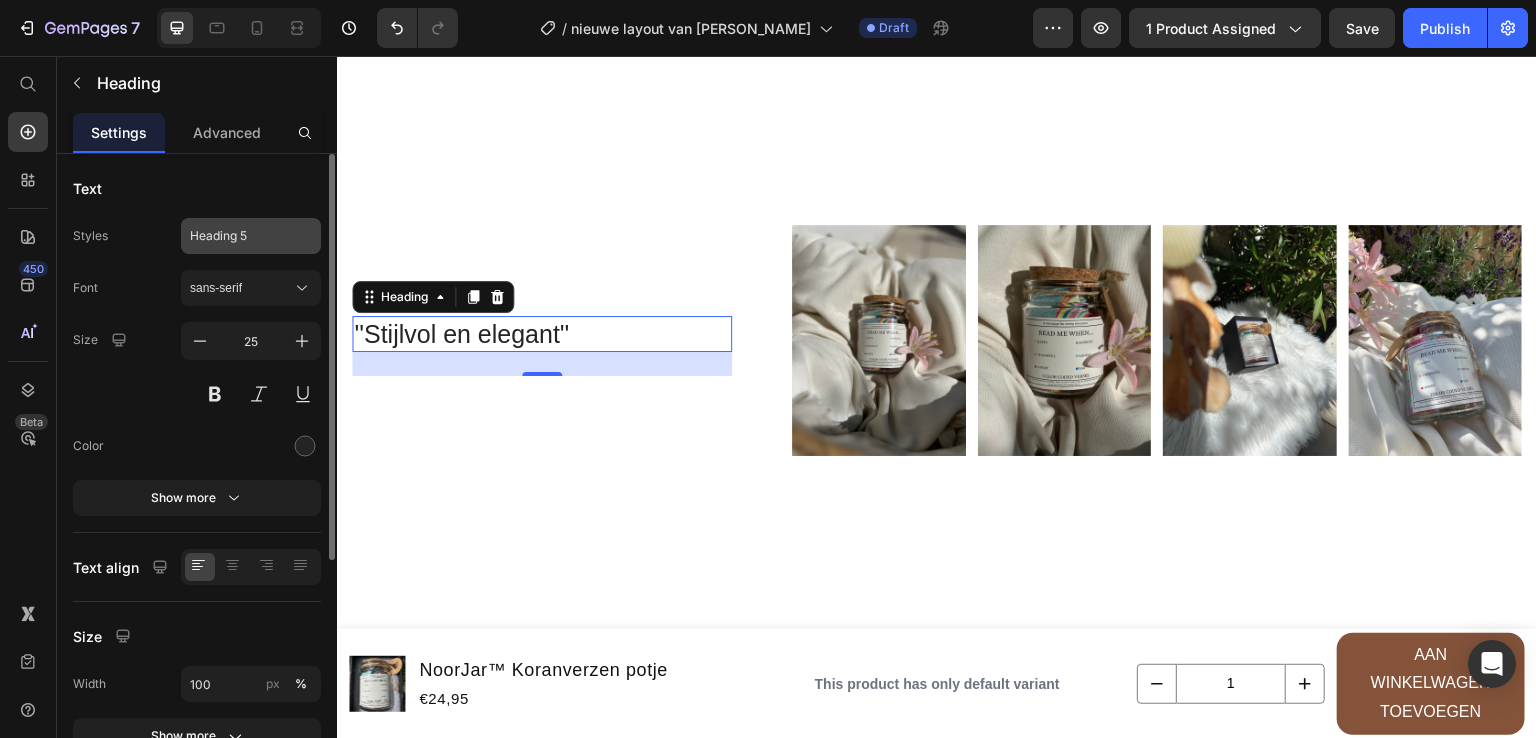 click on "Heading 5" at bounding box center (239, 236) 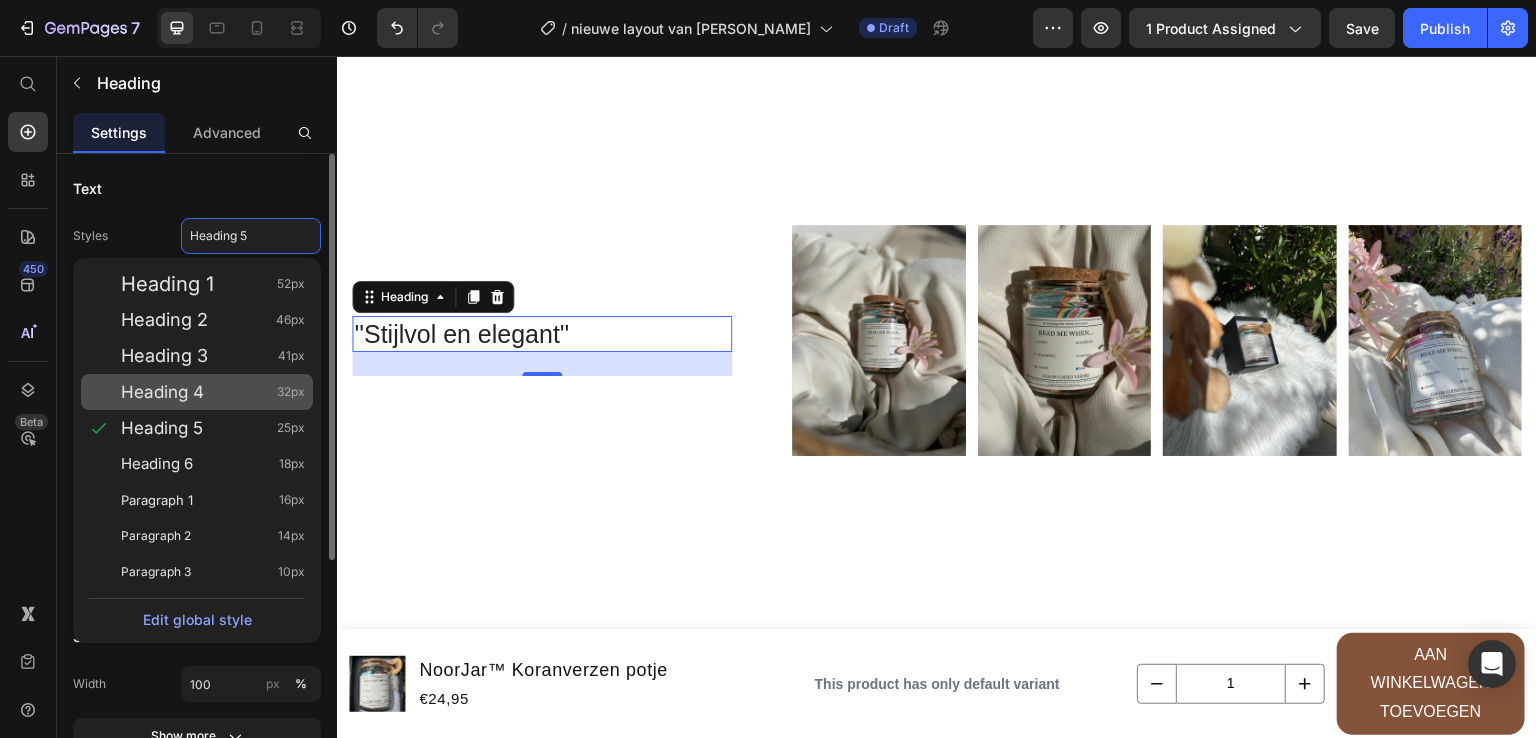 click on "Heading 4 32px" 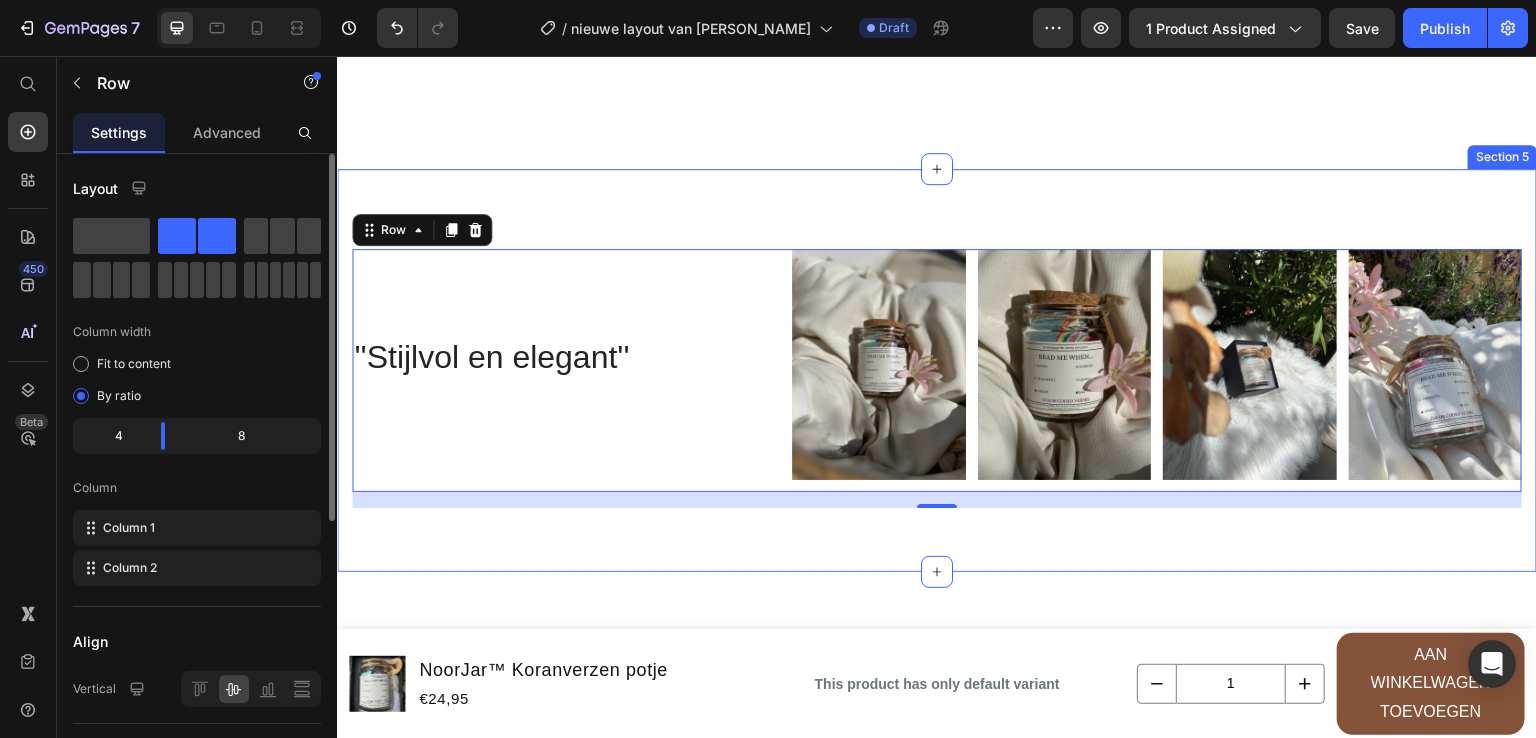 scroll, scrollTop: 3291, scrollLeft: 0, axis: vertical 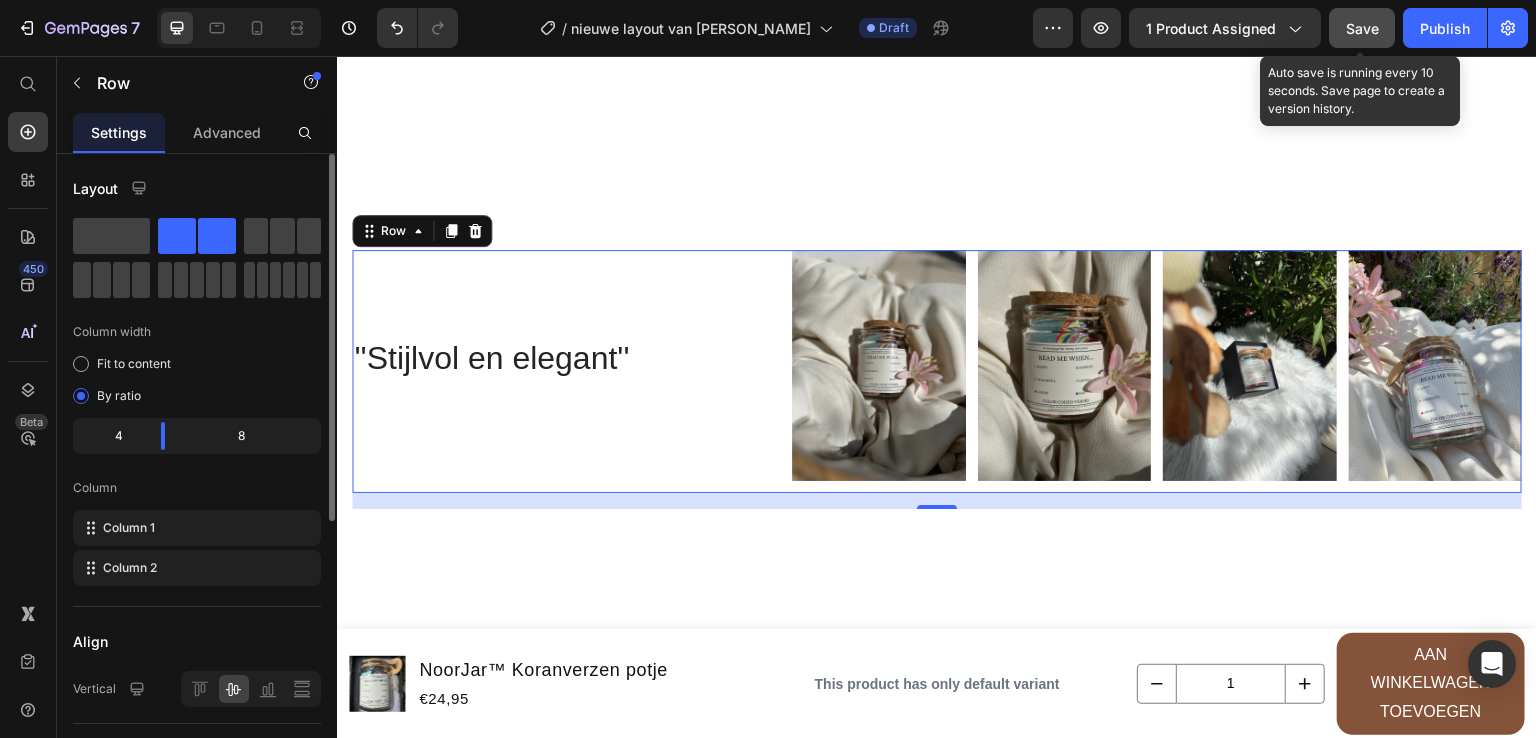 click on "Save" 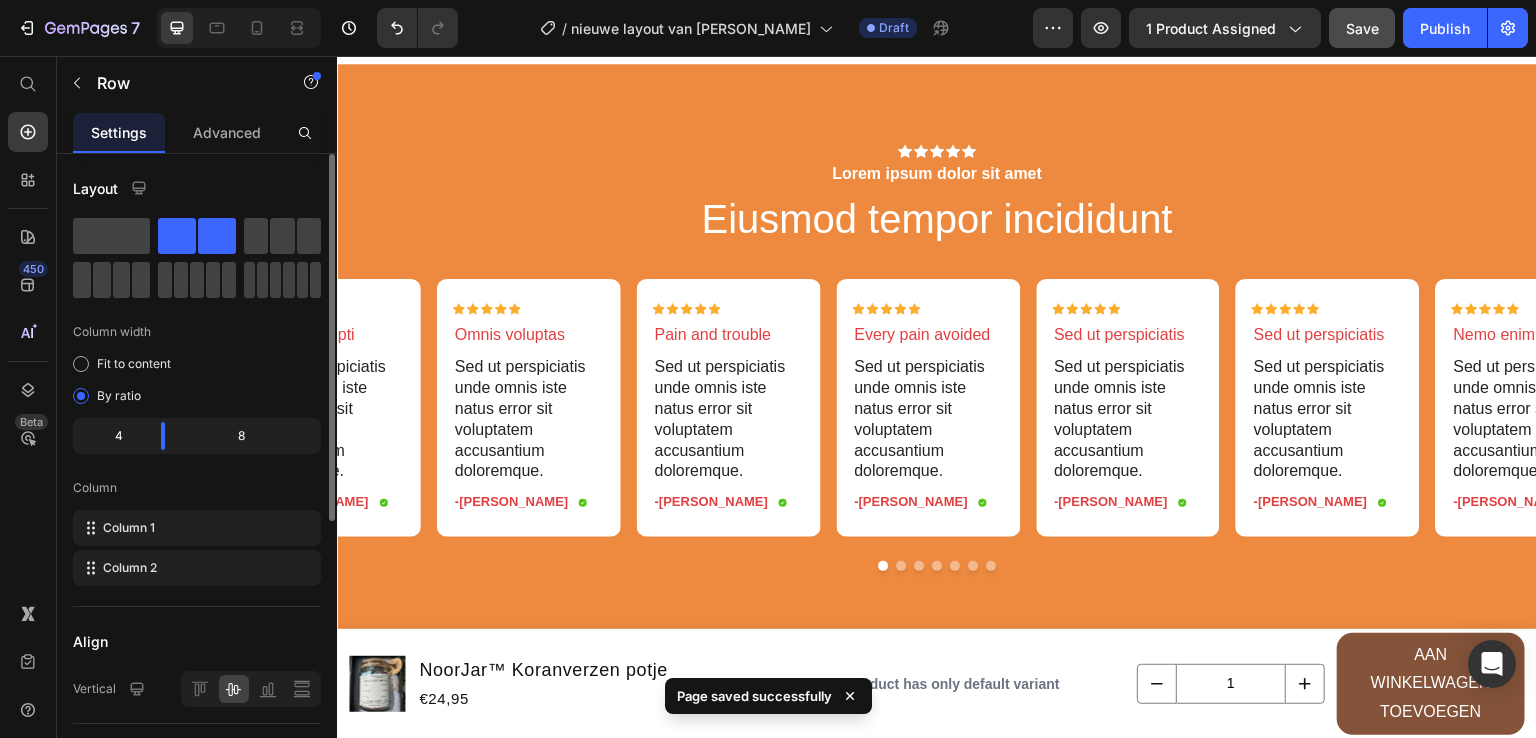 scroll, scrollTop: 4675, scrollLeft: 0, axis: vertical 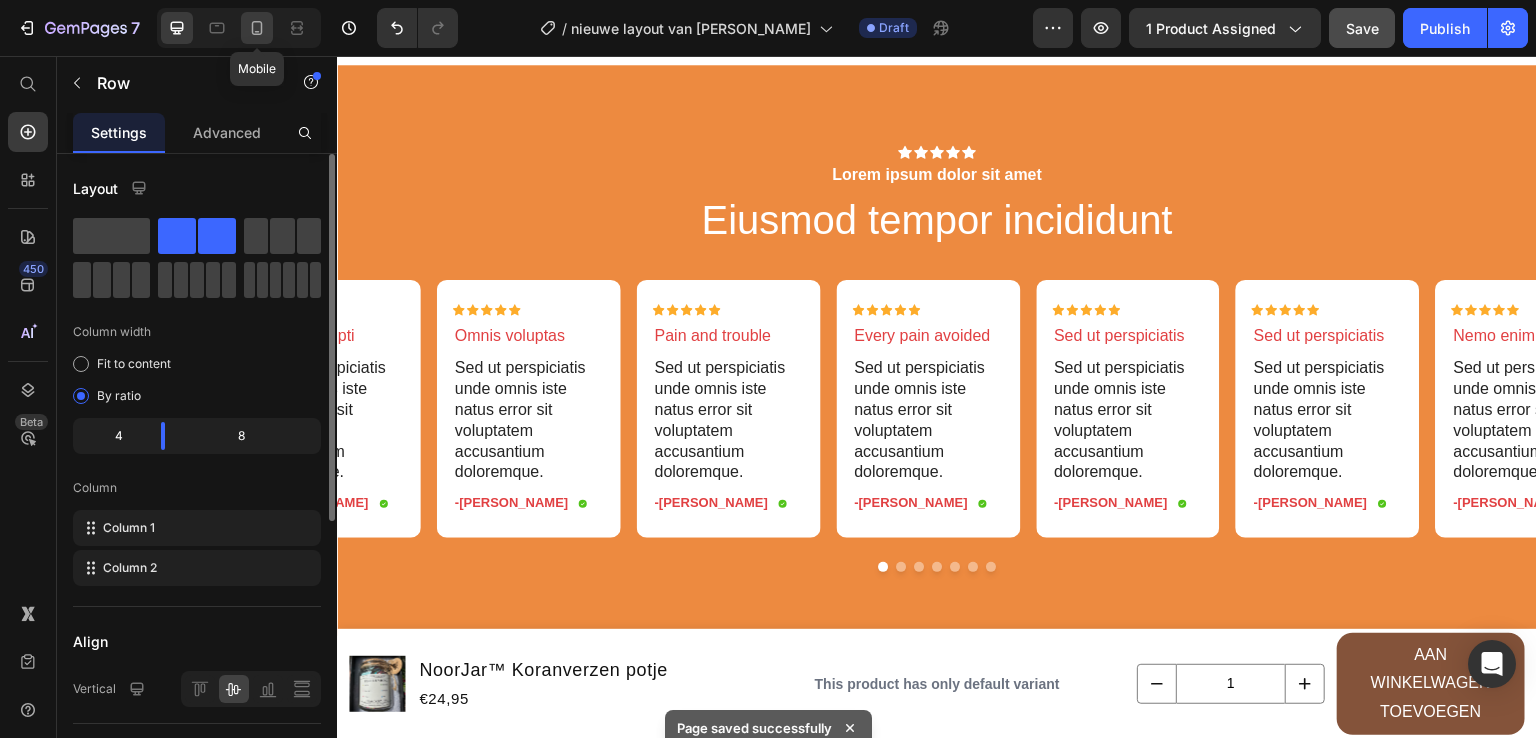 click 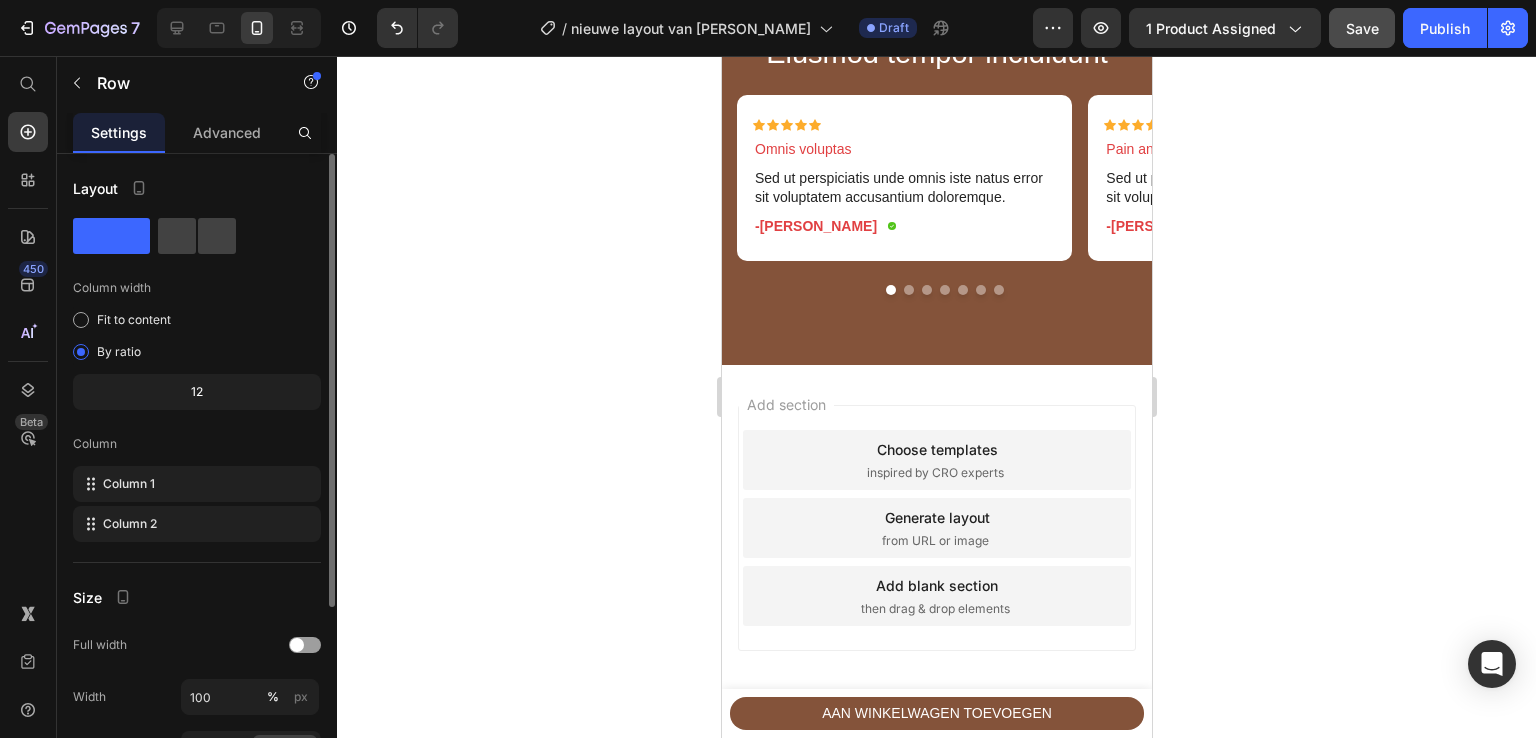 scroll, scrollTop: 6250, scrollLeft: 0, axis: vertical 